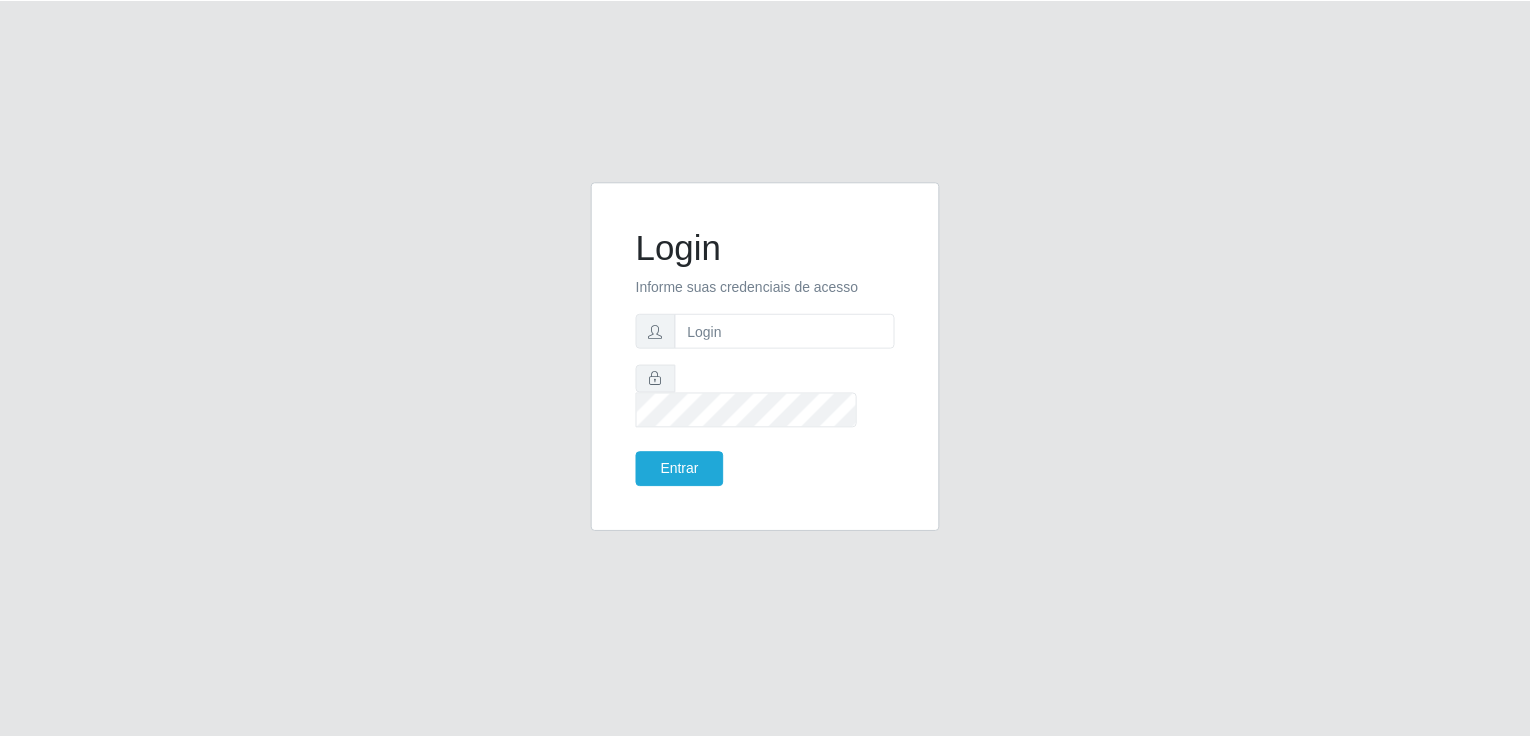 scroll, scrollTop: 0, scrollLeft: 0, axis: both 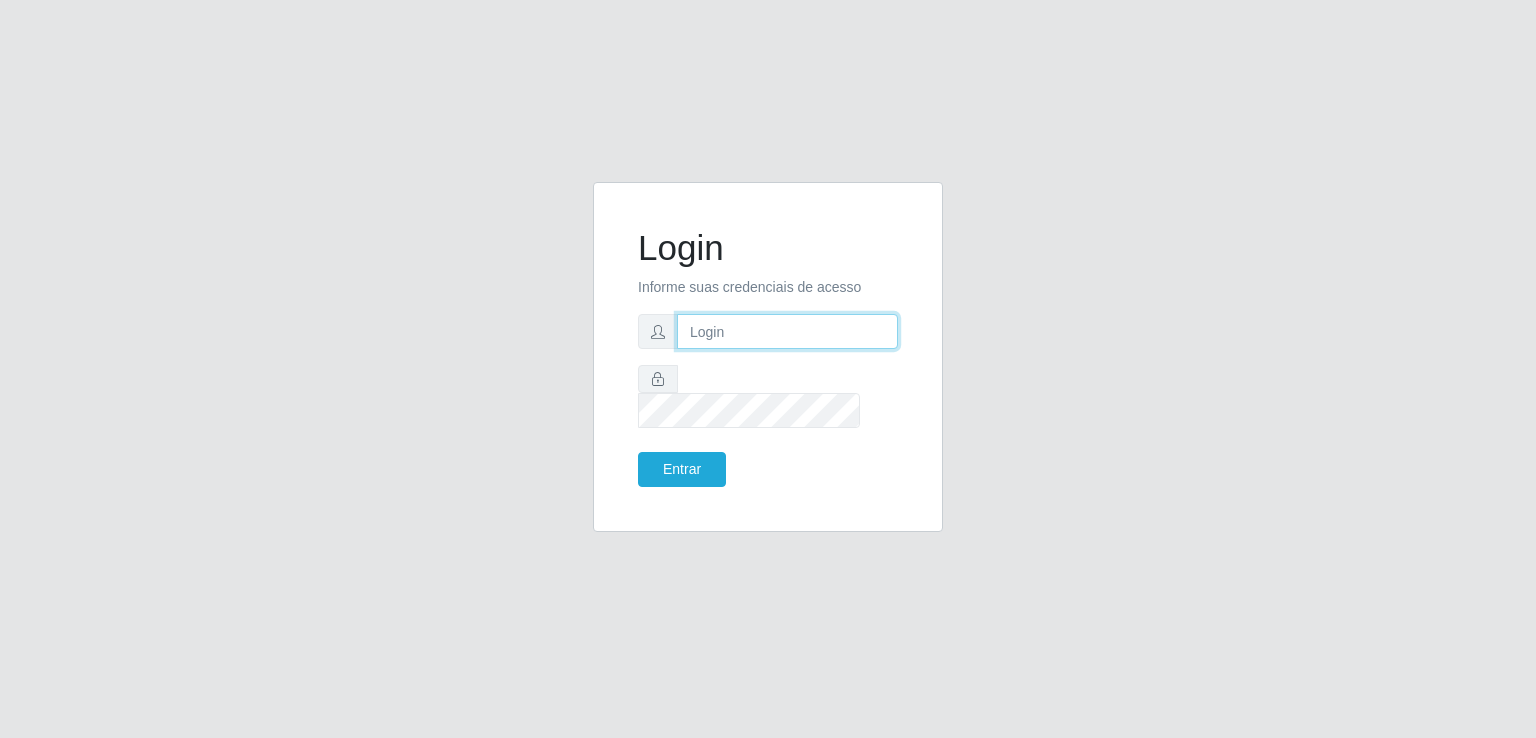 click at bounding box center [787, 331] 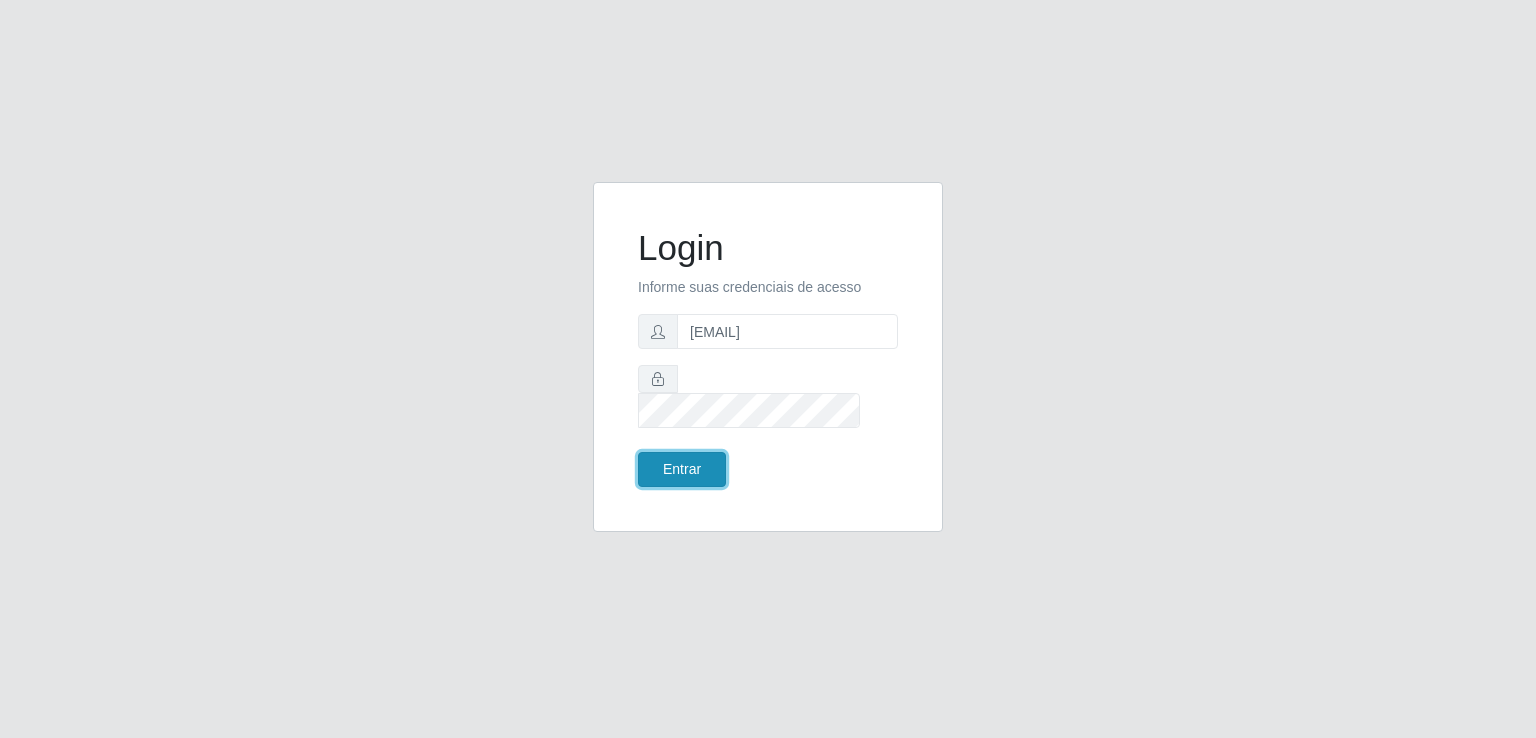 click on "Entrar" at bounding box center (682, 469) 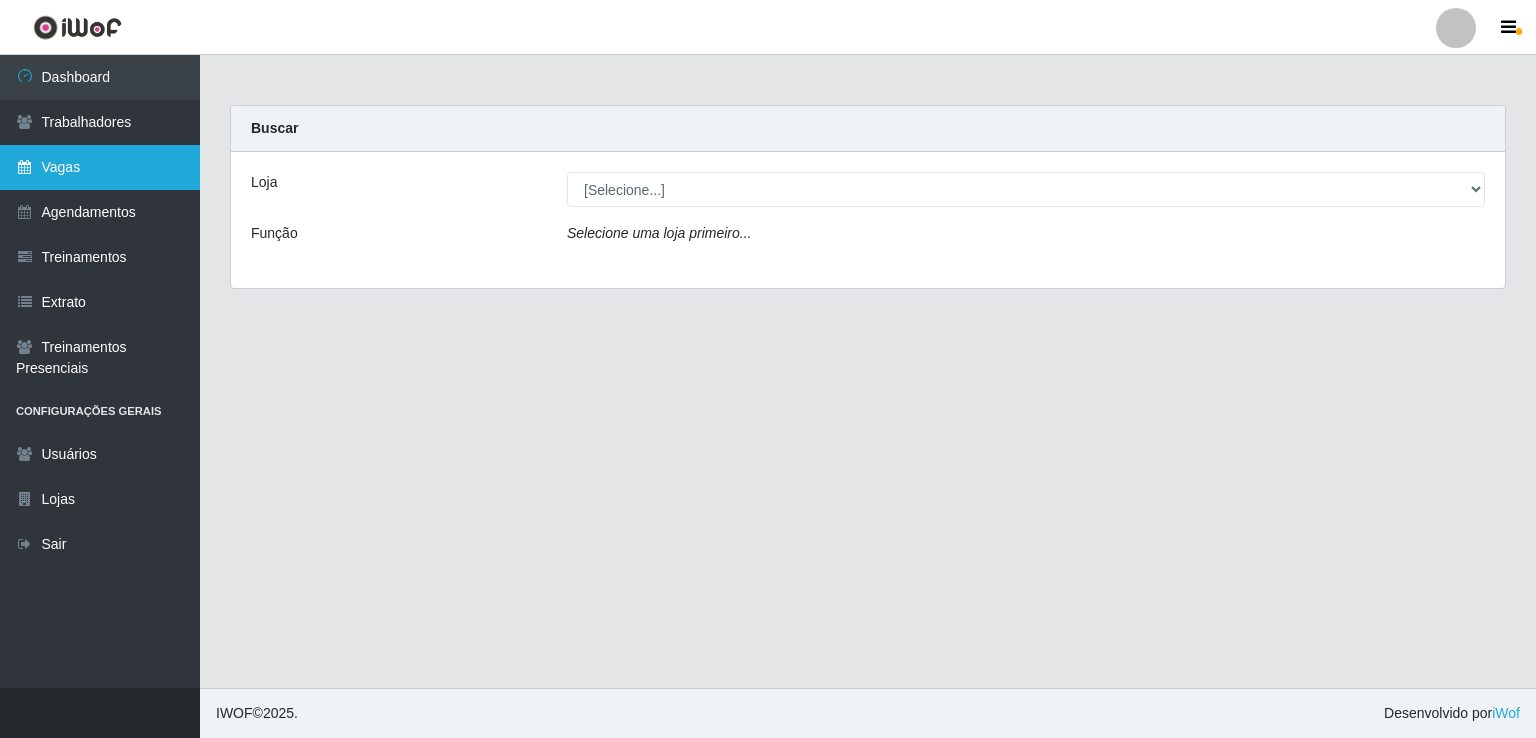 click on "Vagas" at bounding box center [100, 167] 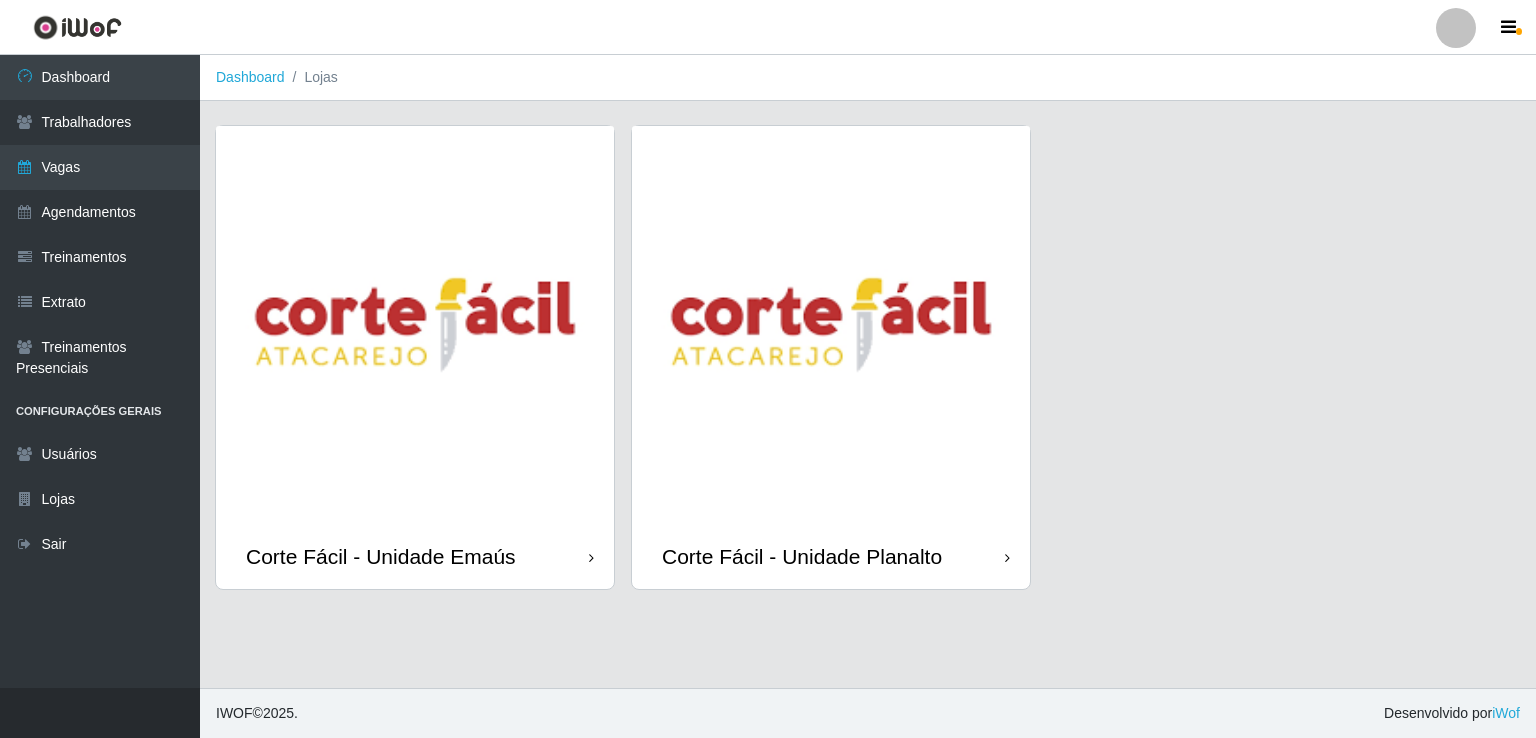 click at bounding box center (415, 325) 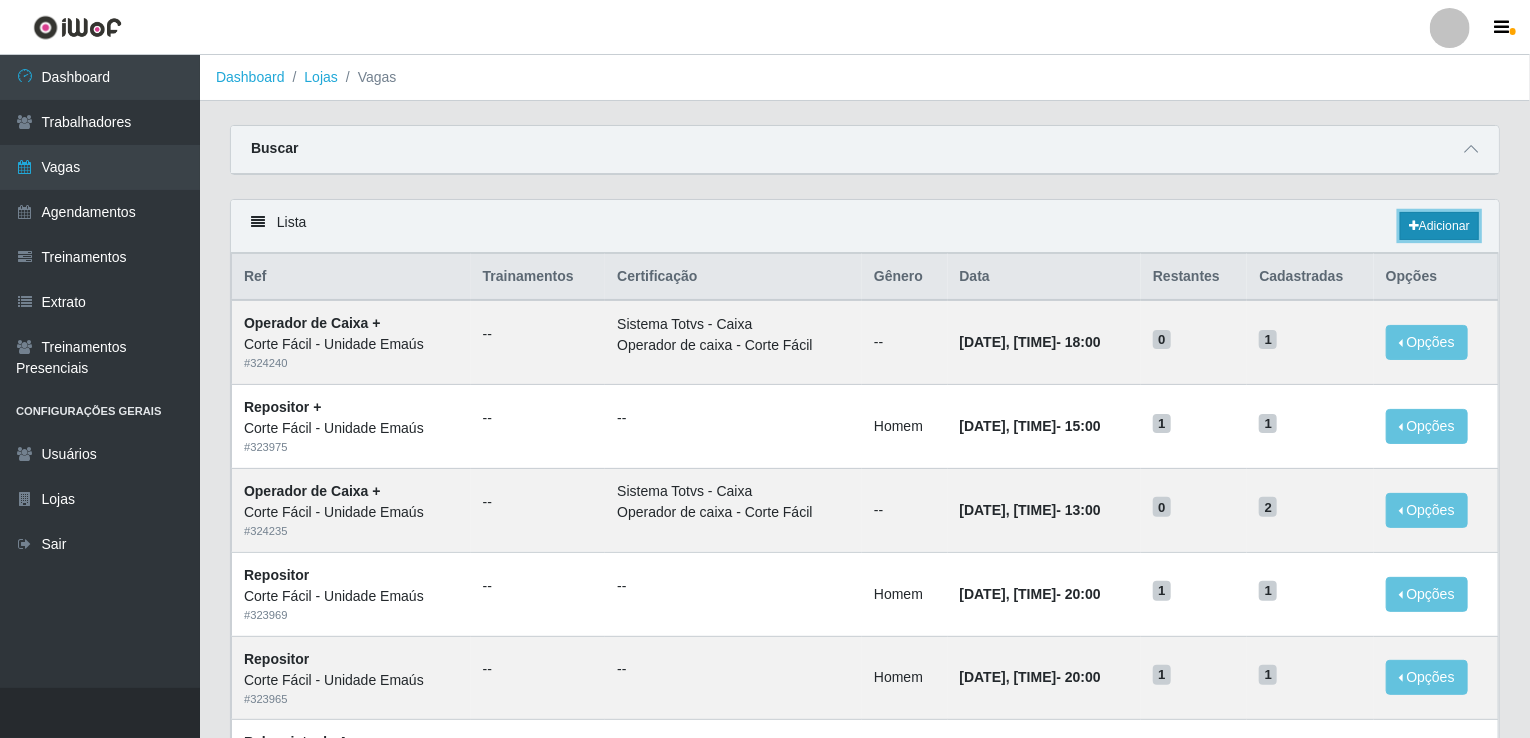 click on "Adicionar" at bounding box center [1439, 226] 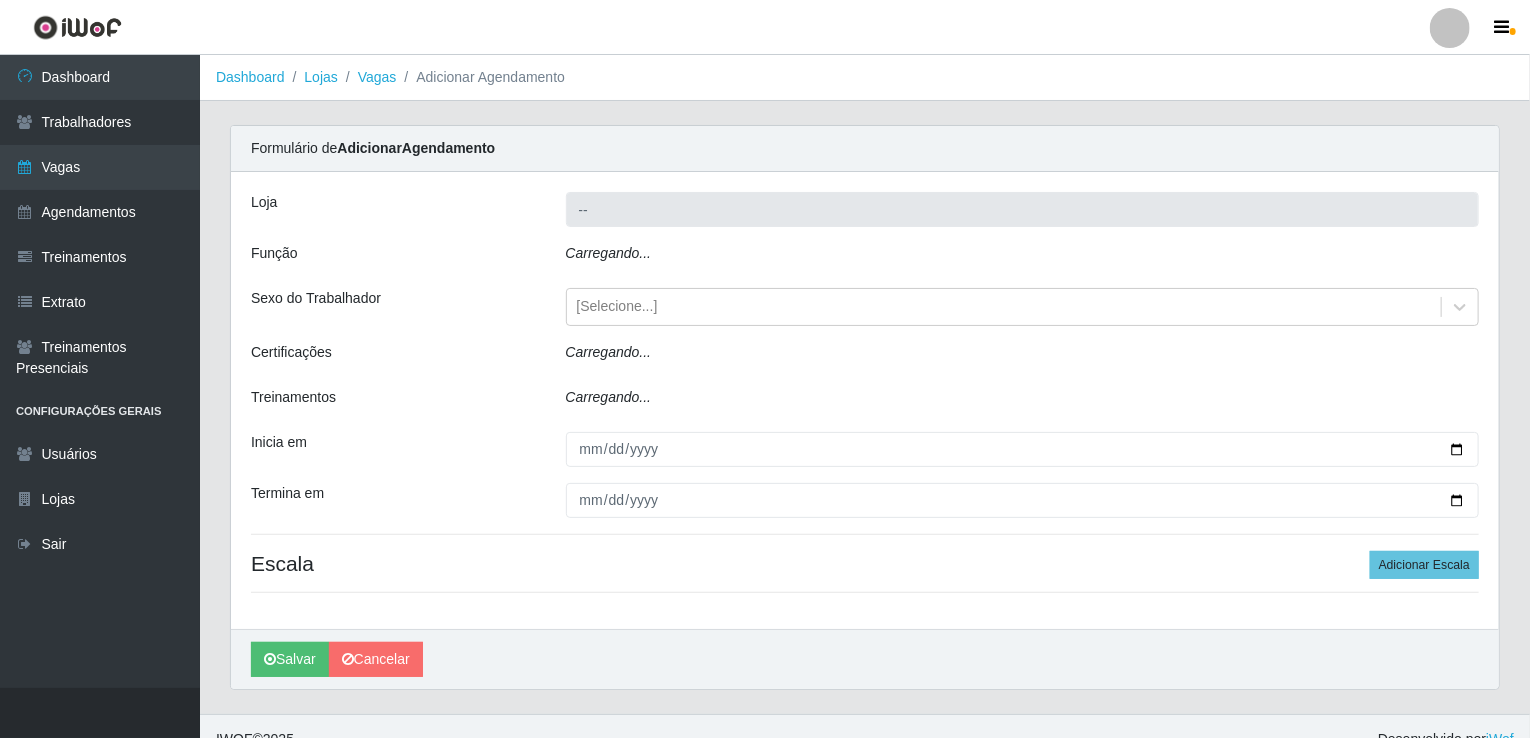 type on "Corte Fácil - Unidade Emaús" 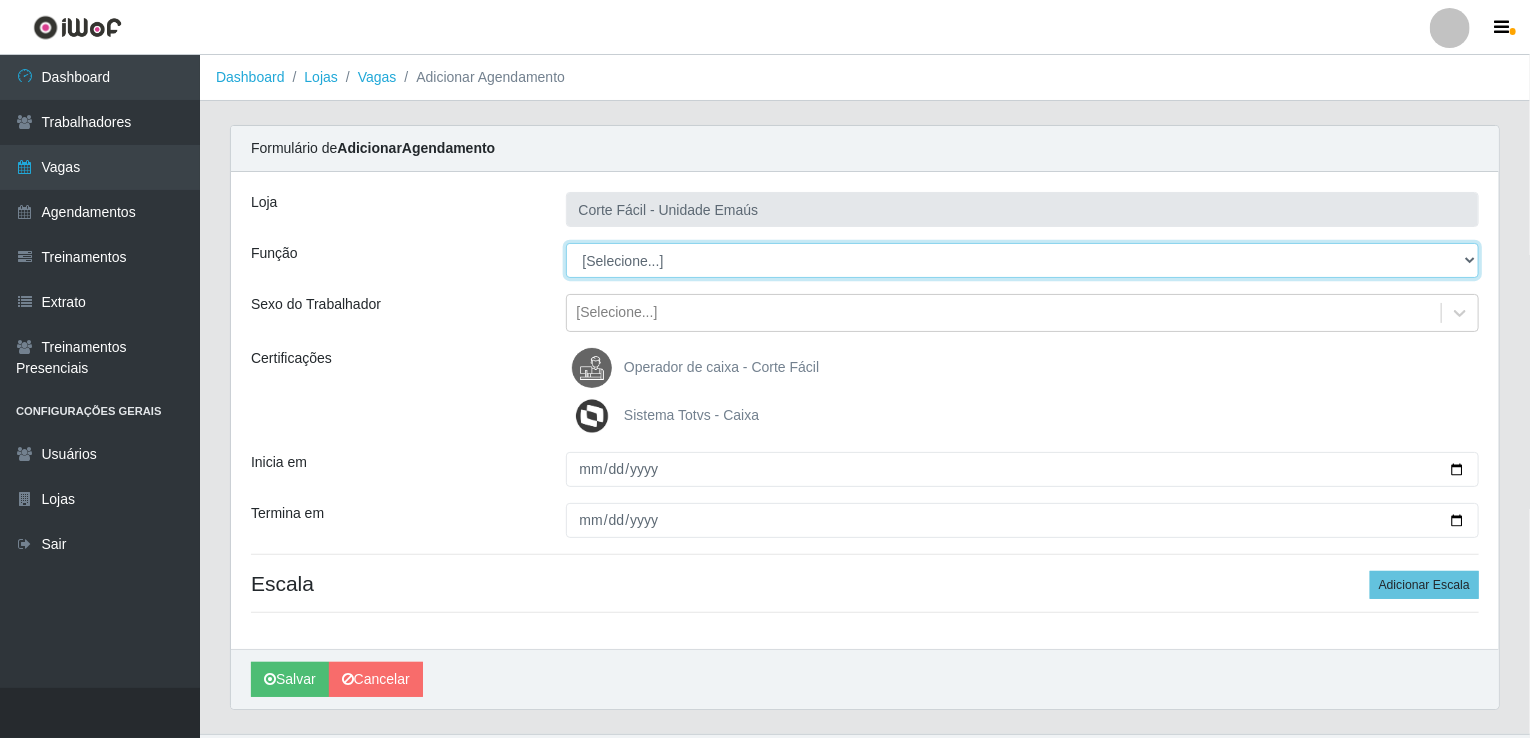 click on "[Selecione...] ASG ASG + ASG ++ Auxiliar de Cozinha Auxiliar de Cozinha + Auxiliar de Cozinha ++ Auxiliar de Estacionamento Auxiliar de Estacionamento + Auxiliar de Estacionamento ++ Balconista de Açougue  Balconista de Açougue + Balconista de Açougue ++ Balconista de Frios Balconista de Frios + Balconista de Frios ++ Balconista de Padaria  Balconista de Padaria + Balconista de Padaria ++ Embalador Embalador + Embalador ++ Operador de Caixa Operador de Caixa + Operador de Caixa ++ Repositor  Repositor + Repositor ++ Repositor de Hortifruti Repositor de Hortifruti + Repositor de Hortifruti ++" at bounding box center [1023, 260] 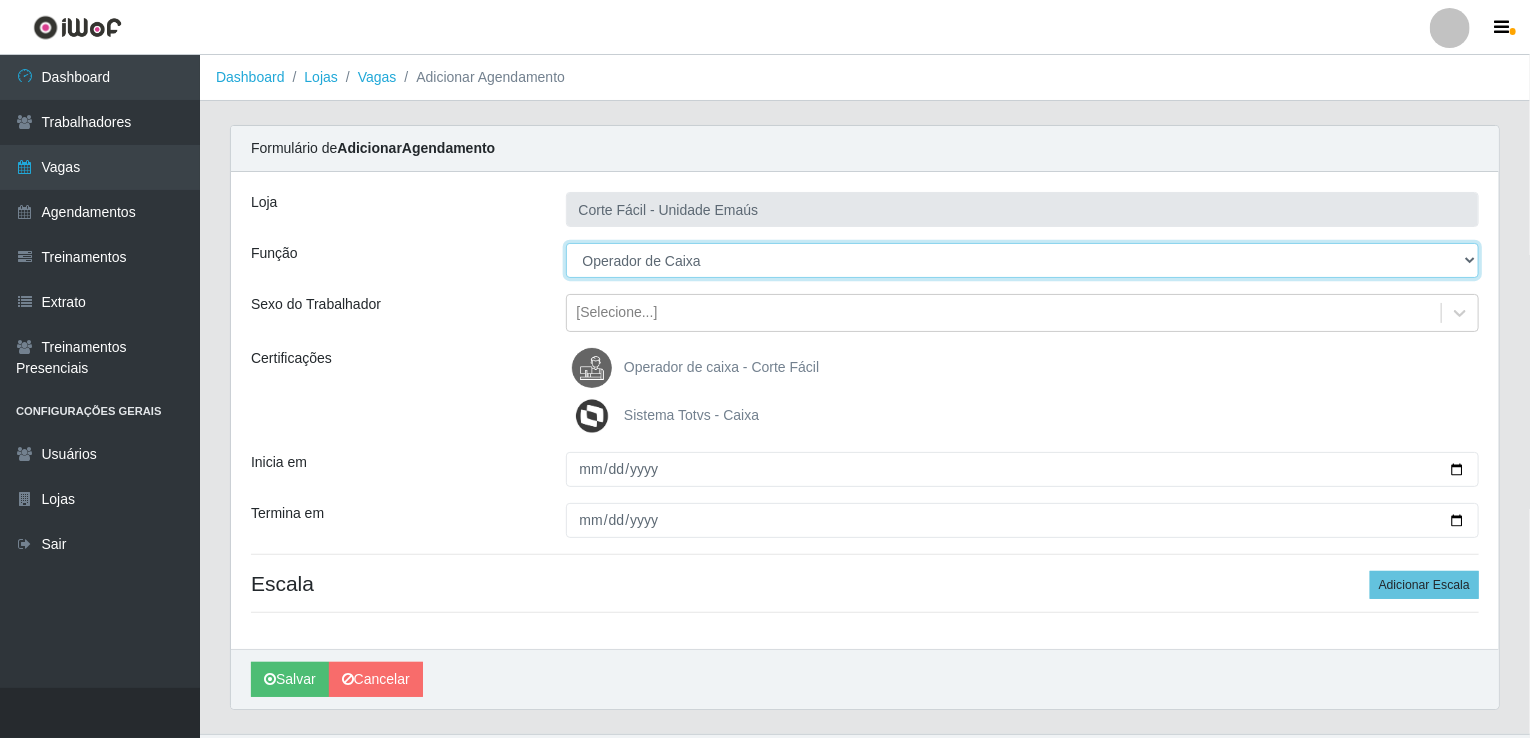 click on "[Selecione...] ASG ASG + ASG ++ Auxiliar de Cozinha Auxiliar de Cozinha + Auxiliar de Cozinha ++ Auxiliar de Estacionamento Auxiliar de Estacionamento + Auxiliar de Estacionamento ++ Balconista de Açougue  Balconista de Açougue + Balconista de Açougue ++ Balconista de Frios Balconista de Frios + Balconista de Frios ++ Balconista de Padaria  Balconista de Padaria + Balconista de Padaria ++ Embalador Embalador + Embalador ++ Operador de Caixa Operador de Caixa + Operador de Caixa ++ Repositor  Repositor + Repositor ++ Repositor de Hortifruti Repositor de Hortifruti + Repositor de Hortifruti ++" at bounding box center [1023, 260] 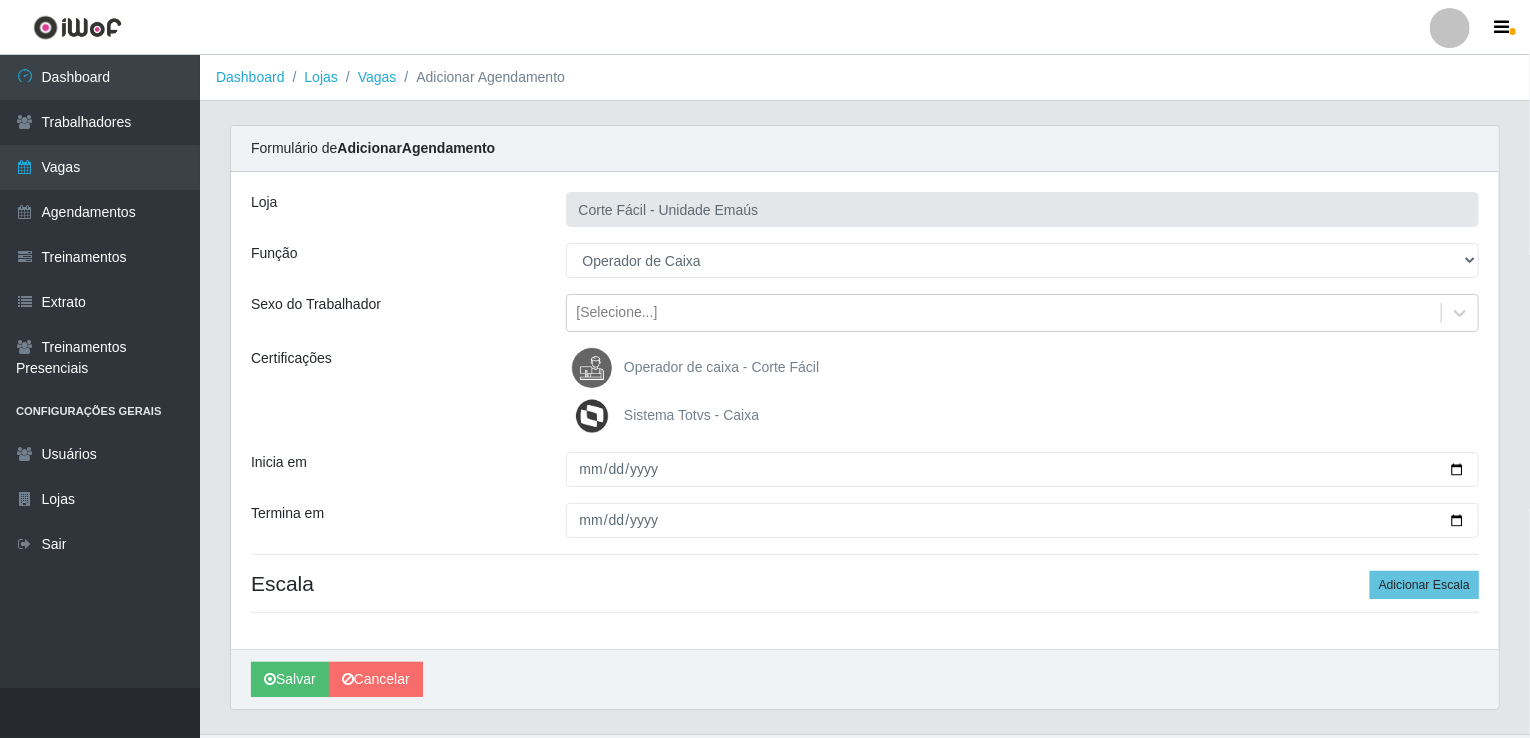 click on "Sistema Totvs - Caixa" at bounding box center (691, 415) 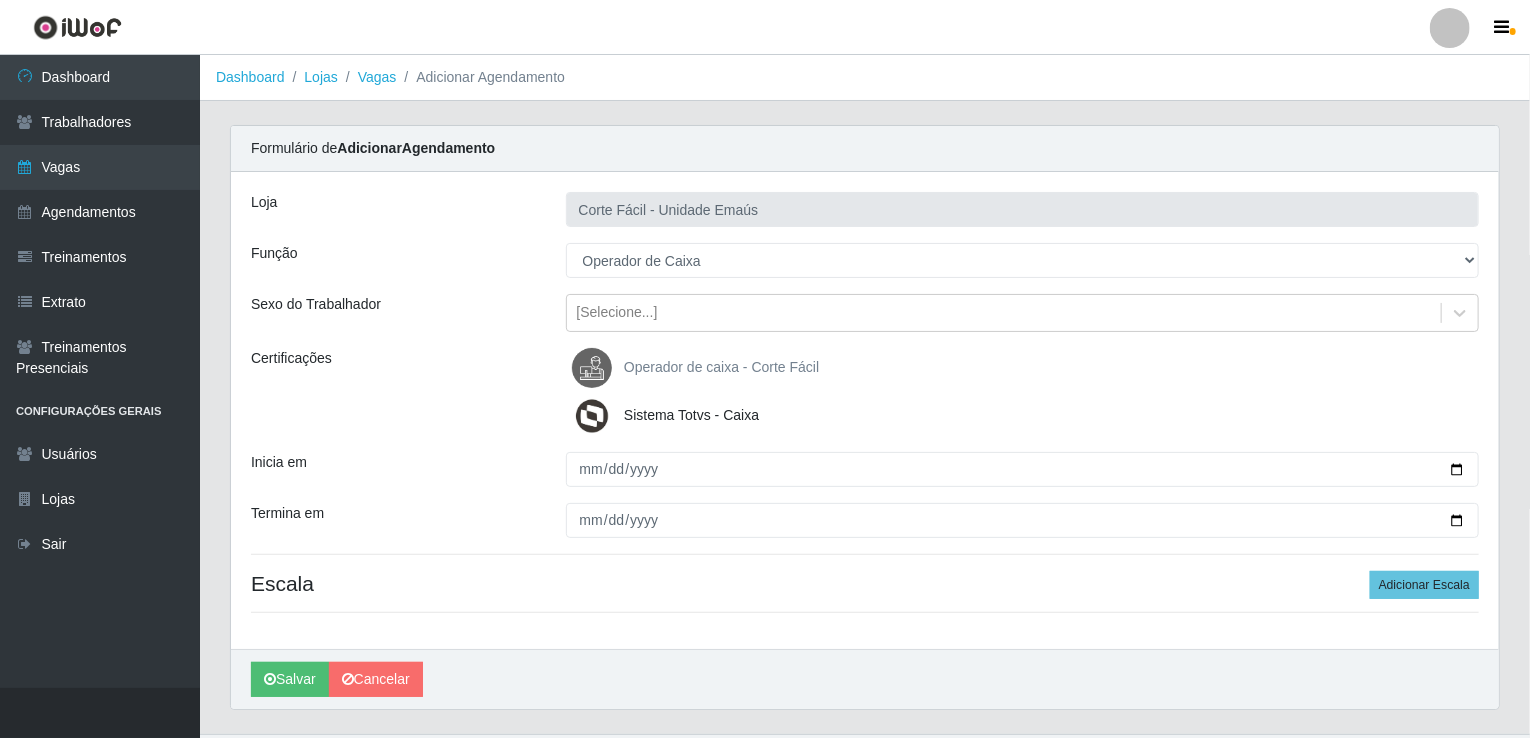 click on "Operador de caixa - Corte Fácil" at bounding box center (721, 367) 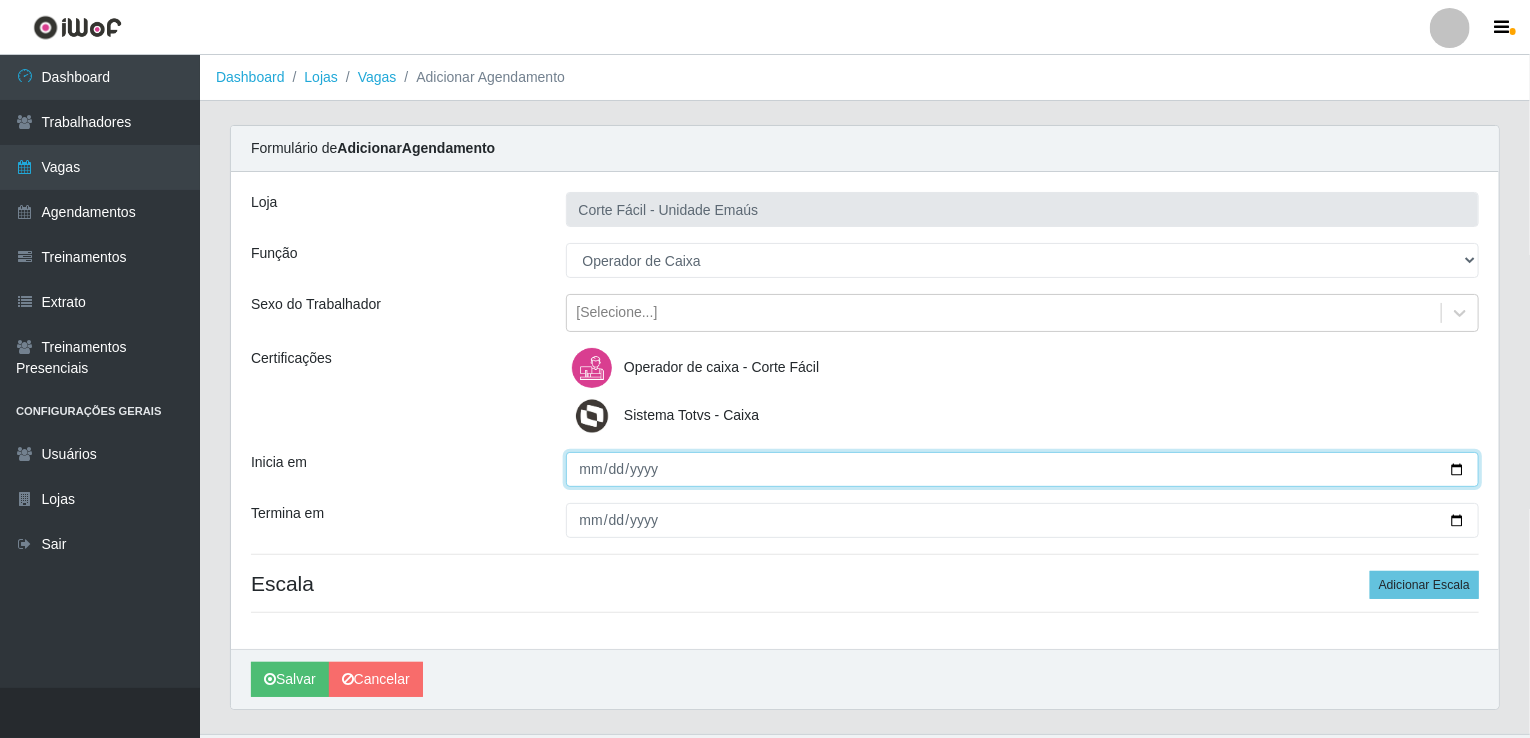 click on "Inicia em" at bounding box center (1023, 469) 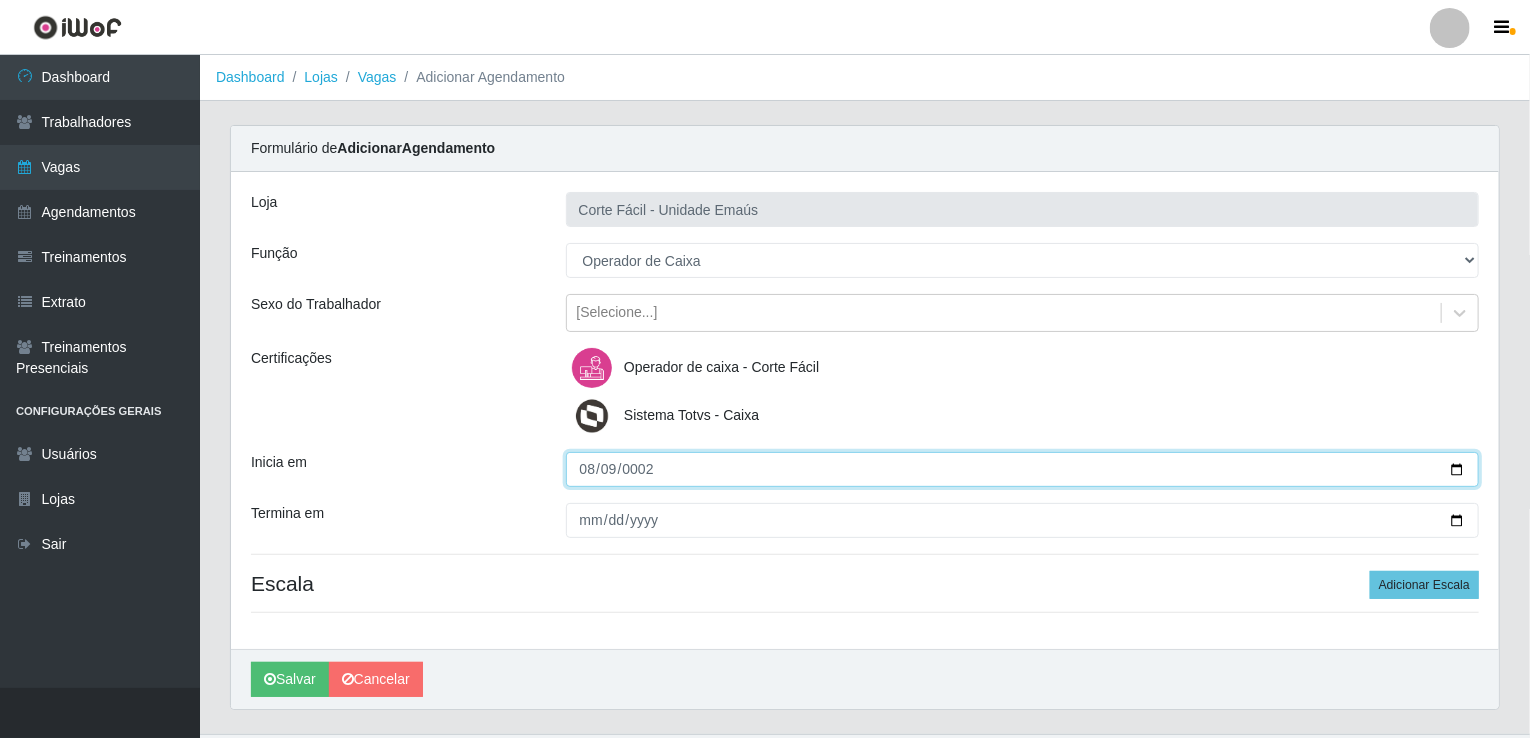 type on "[DATE]" 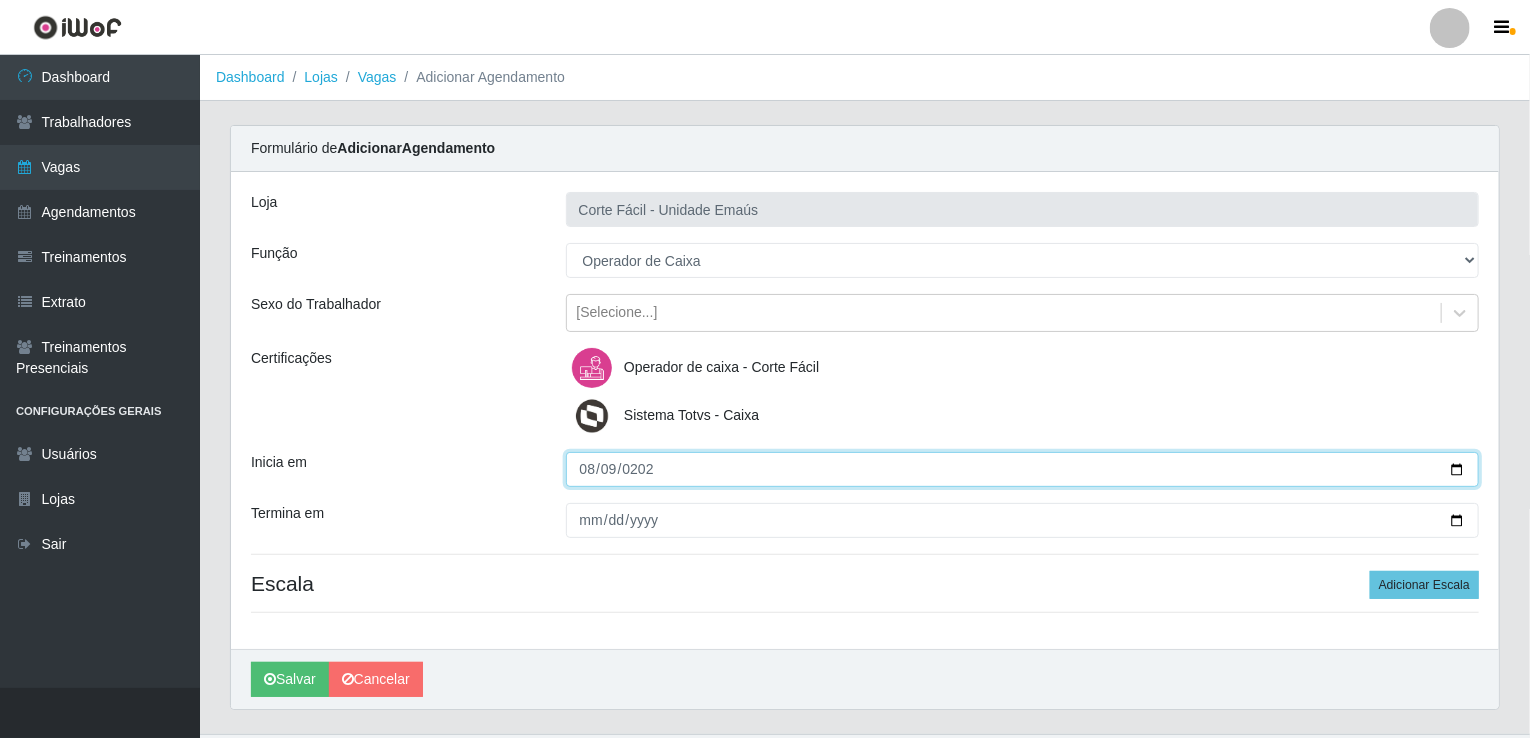 type on "2025-08-09" 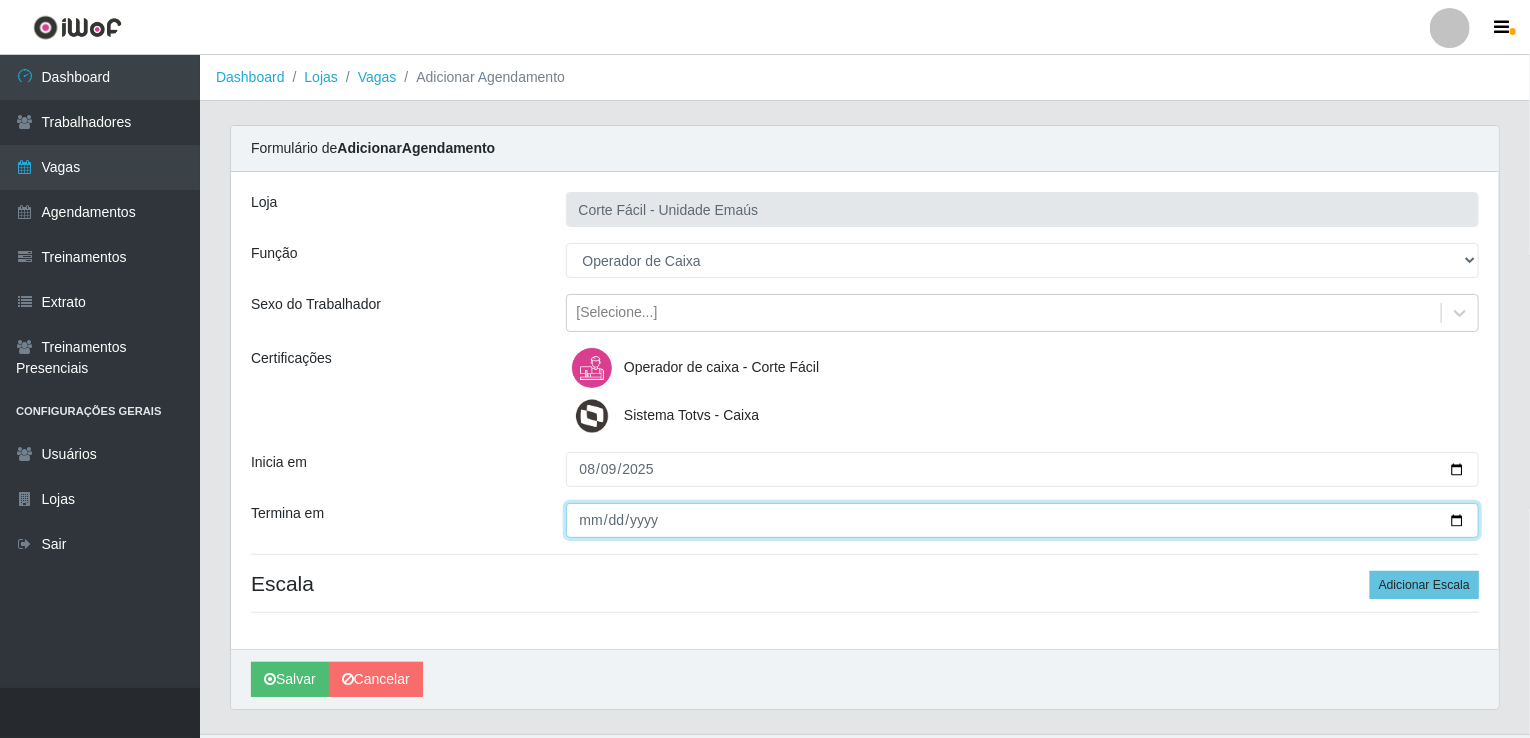 click on "Termina em" at bounding box center (1023, 520) 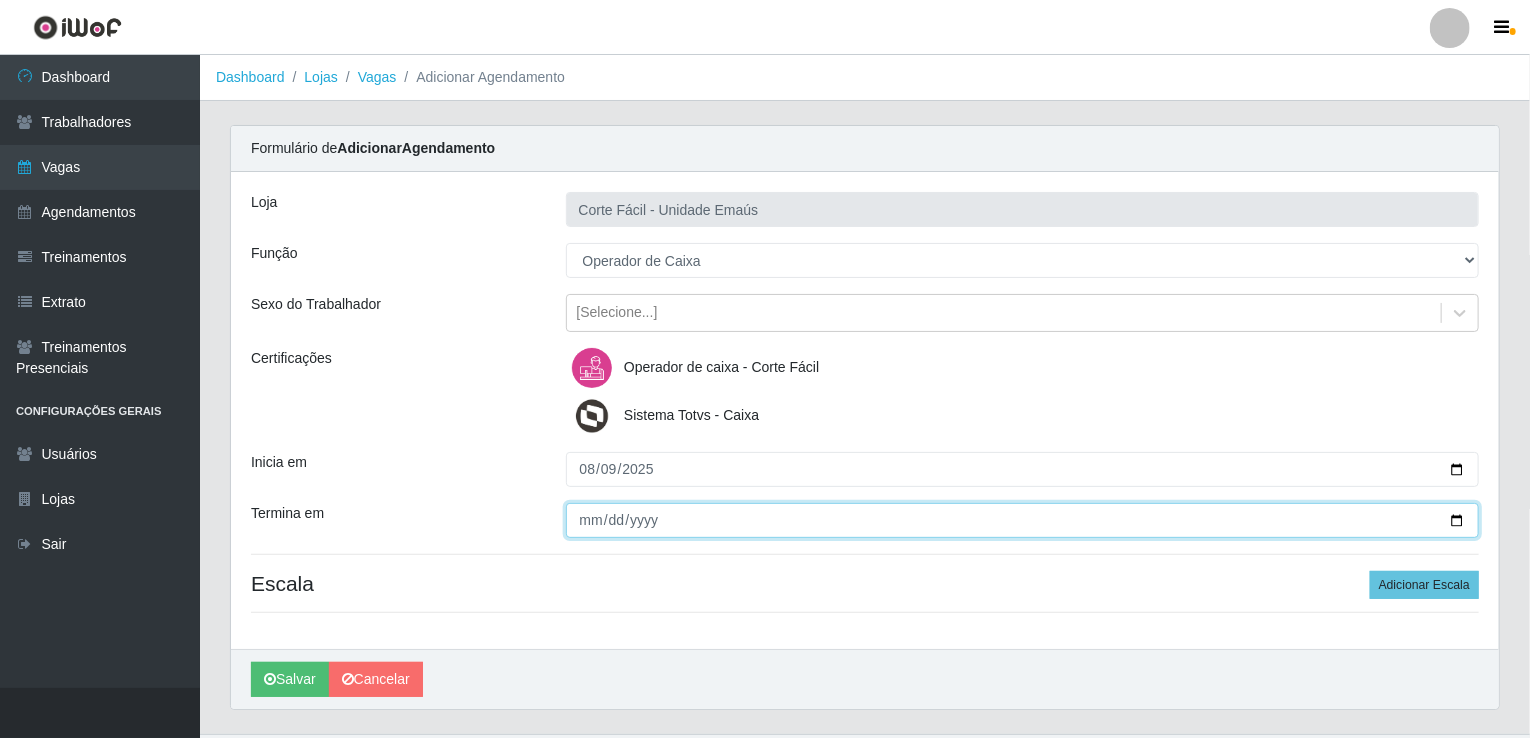 type on "[DATE]" 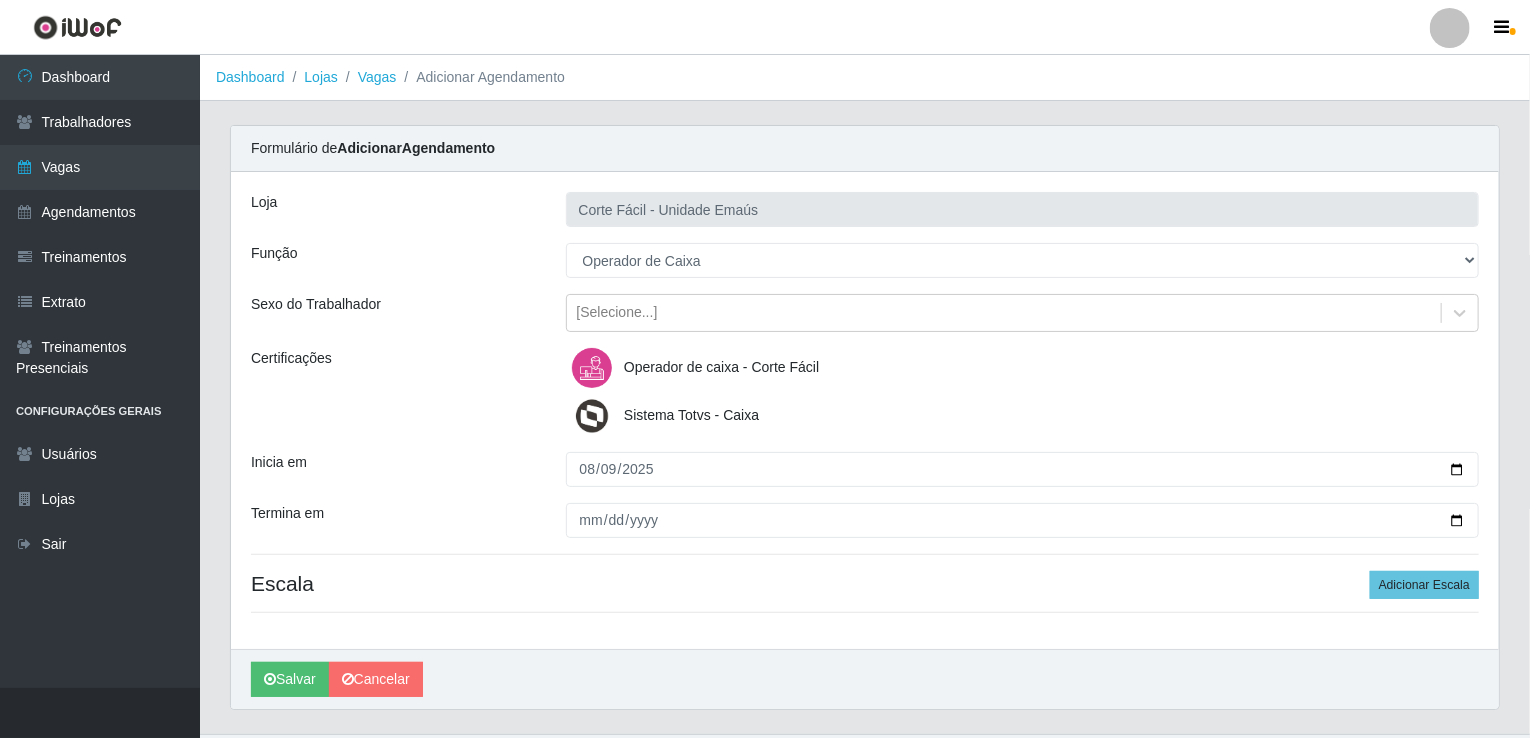 click on "Loja Corte Fácil - Unidade Emaús Função [Selecione...] ASG ASG + ASG ++ Auxiliar de Cozinha Auxiliar de Cozinha + Auxiliar de Cozinha ++ Auxiliar de Estacionamento Auxiliar de Estacionamento + Auxiliar de Estacionamento ++ Balconista de Açougue  Balconista de Açougue + Balconista de Açougue ++ Balconista de Frios Balconista de Frios + Balconista de Frios ++ Balconista de Padaria  Balconista de Padaria + Balconista de Padaria ++ Embalador Embalador + Embalador ++ Operador de Caixa Operador de Caixa + Operador de Caixa ++ Repositor  Repositor + Repositor ++ Repositor de Hortifruti Repositor de Hortifruti + Repositor de Hortifruti ++ Sexo do Trabalhador [Selecione...] Certificações   Operador de caixa - Corte Fácil   Sistema Totvs - Caixa Inicia em [DATE] Termina em [DATE] Escala Adicionar Escala" at bounding box center [865, 410] 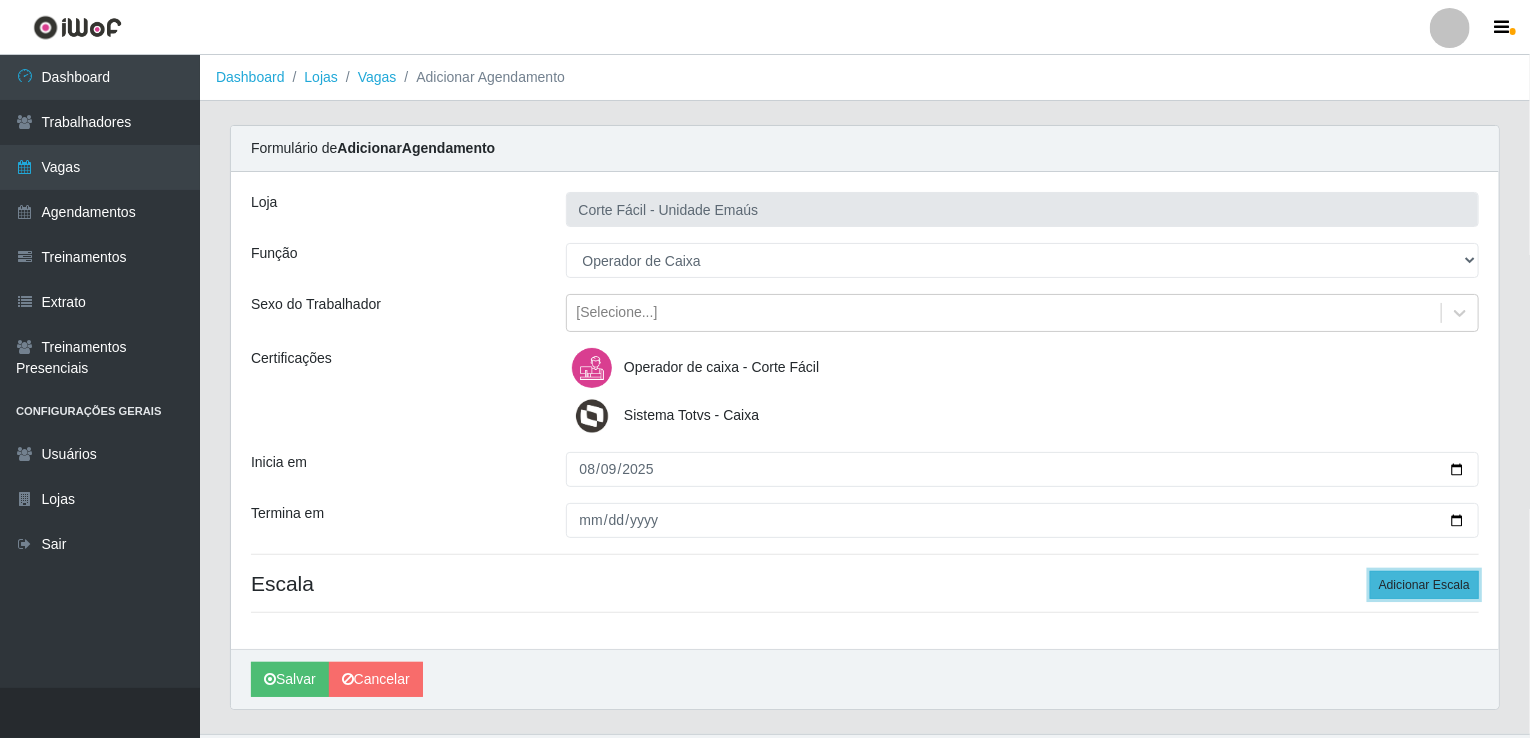 click on "Adicionar Escala" at bounding box center (1424, 585) 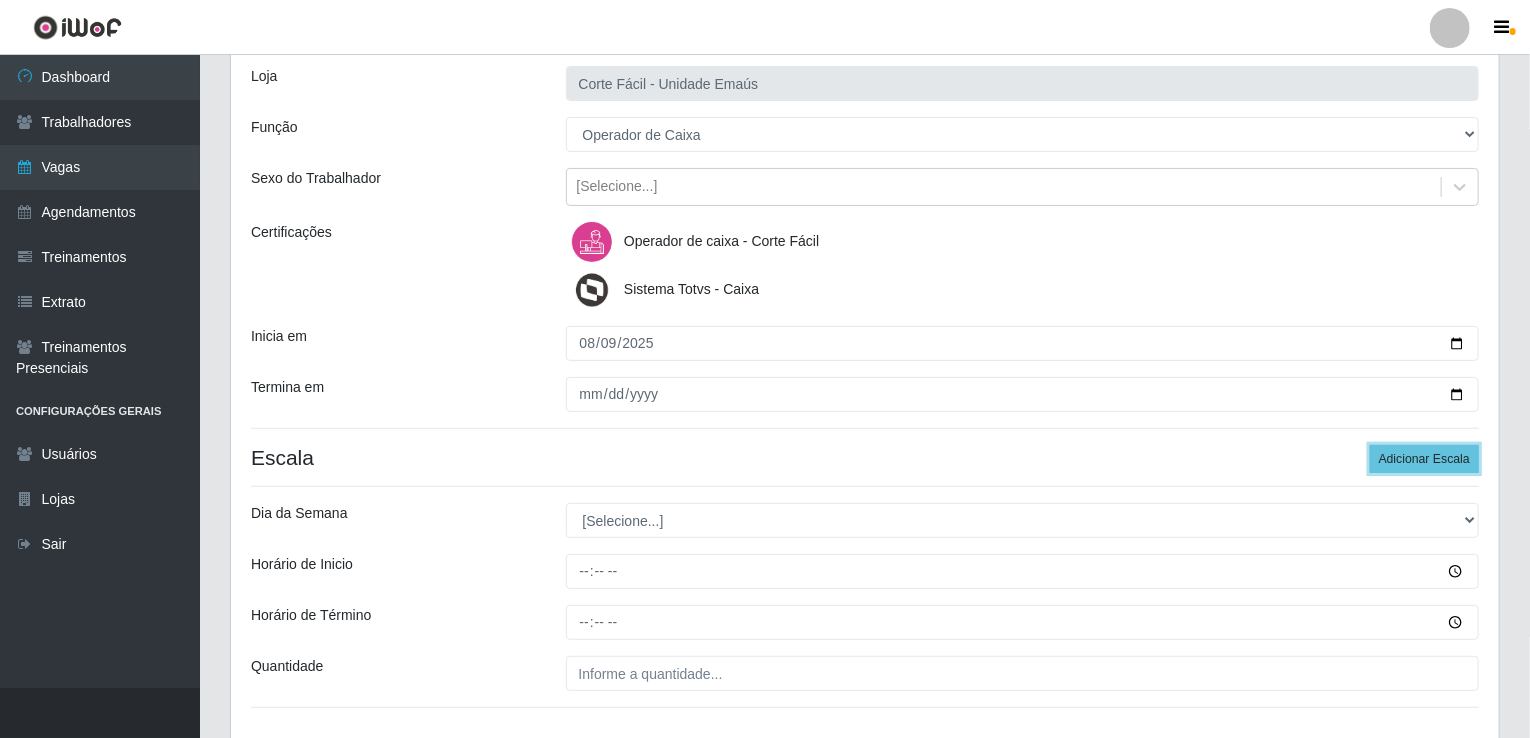 scroll, scrollTop: 265, scrollLeft: 0, axis: vertical 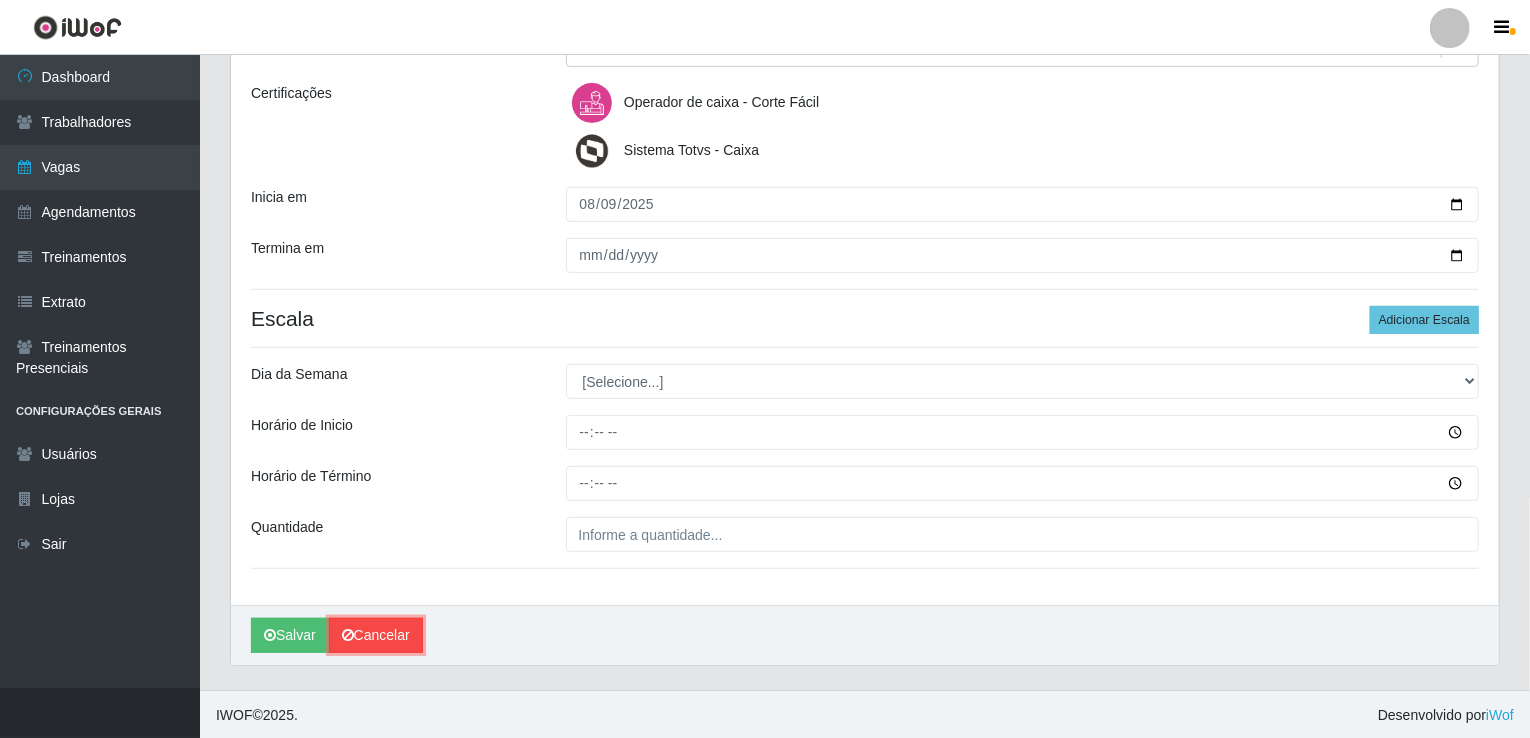 click on "Cancelar" at bounding box center (376, 635) 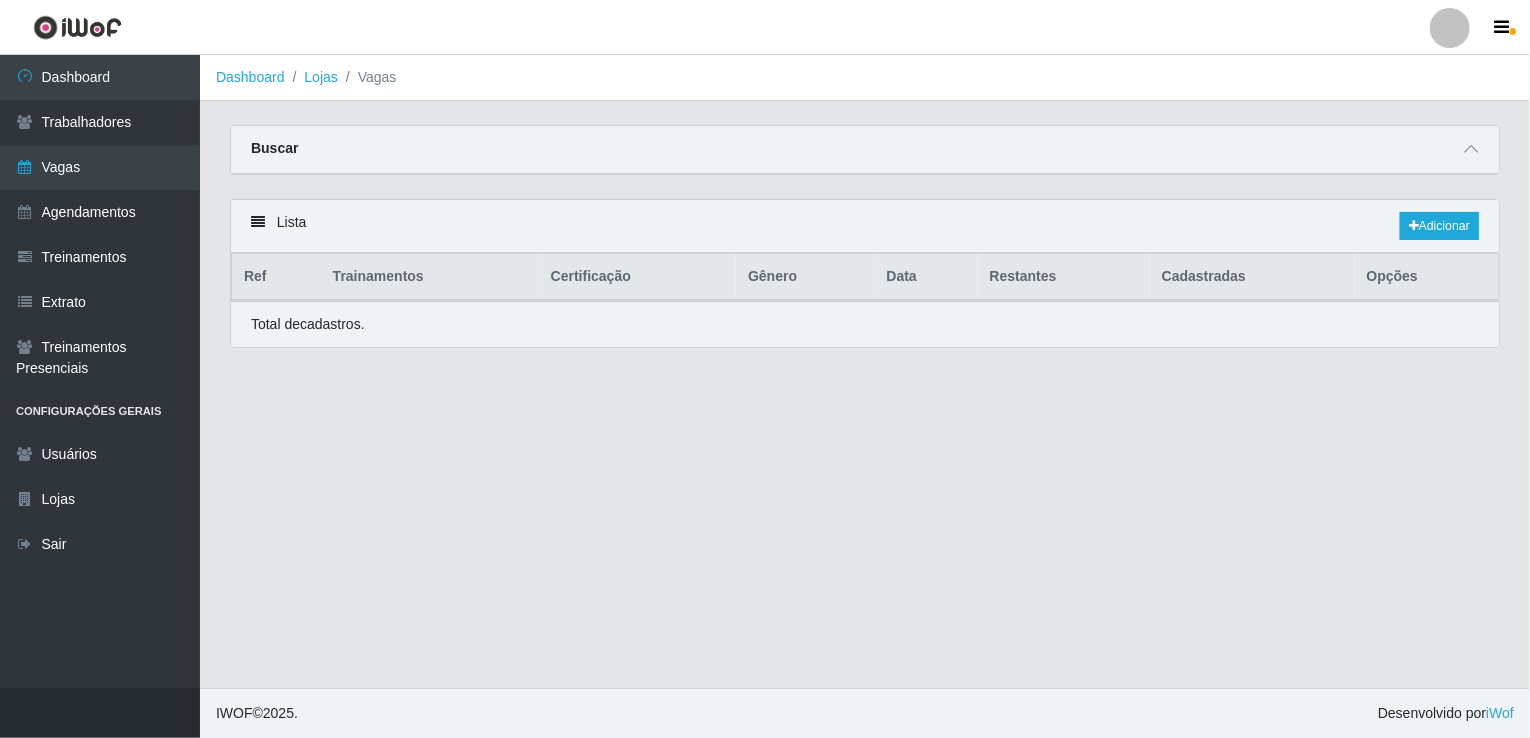 scroll, scrollTop: 0, scrollLeft: 0, axis: both 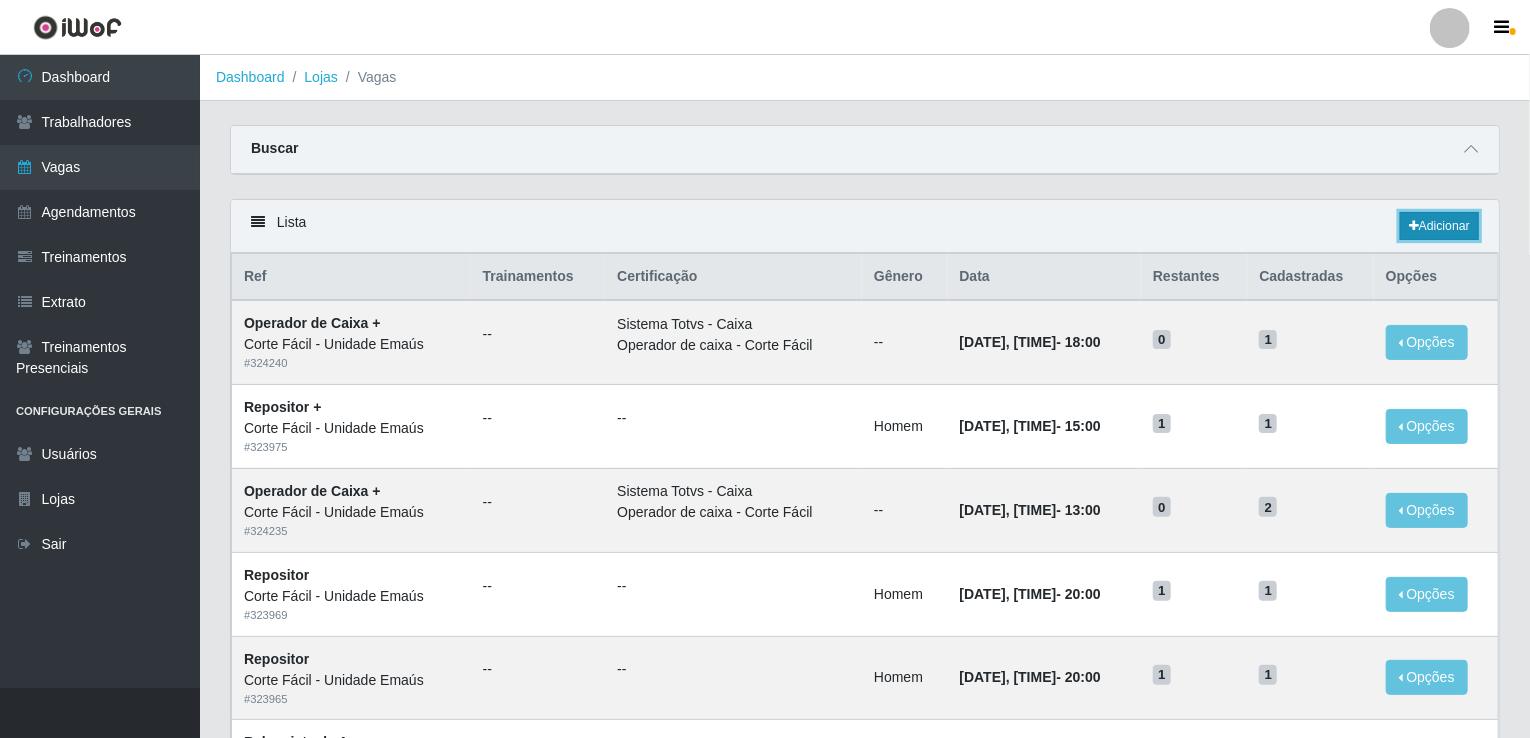 click on "Adicionar" at bounding box center [1439, 226] 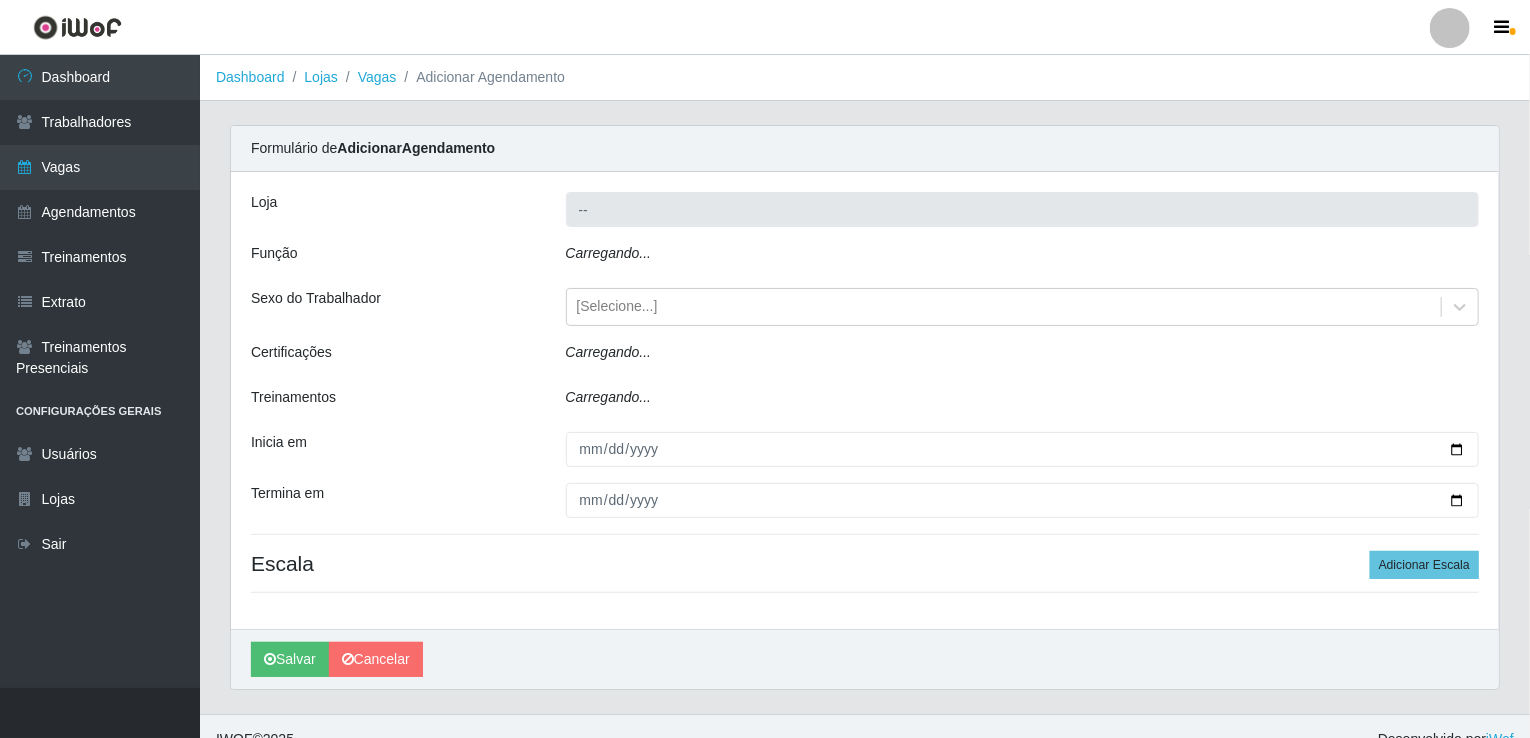 type on "Corte Fácil - Unidade Emaús" 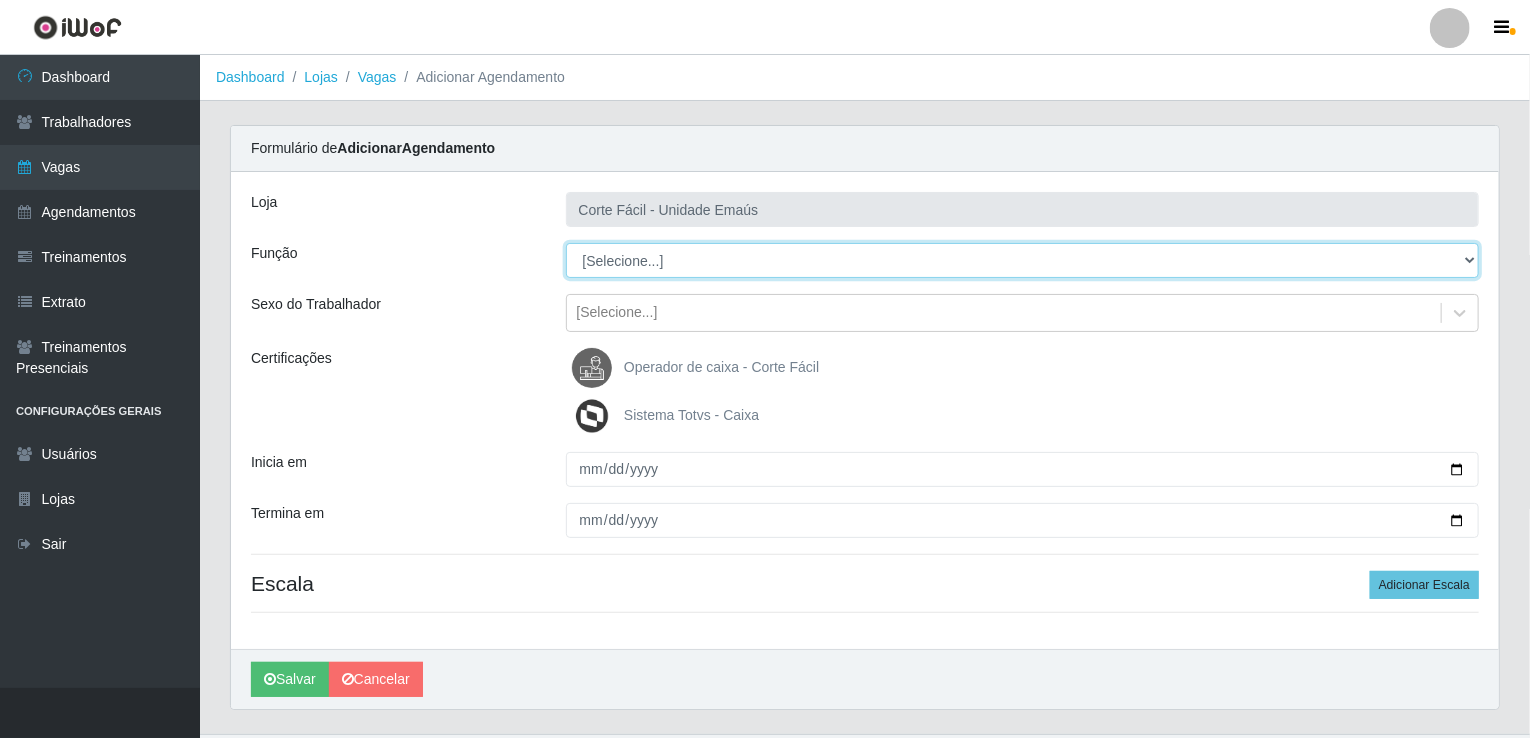 click on "[Selecione...] ASG ASG + ASG ++ Auxiliar de Cozinha Auxiliar de Cozinha + Auxiliar de Cozinha ++ Auxiliar de Estacionamento Auxiliar de Estacionamento + Auxiliar de Estacionamento ++ Balconista de Açougue  Balconista de Açougue + Balconista de Açougue ++ Balconista de Frios Balconista de Frios + Balconista de Frios ++ Balconista de Padaria  Balconista de Padaria + Balconista de Padaria ++ Embalador Embalador + Embalador ++ Operador de Caixa Operador de Caixa + Operador de Caixa ++ Repositor  Repositor + Repositor ++ Repositor de Hortifruti Repositor de Hortifruti + Repositor de Hortifruti ++" at bounding box center (1023, 260) 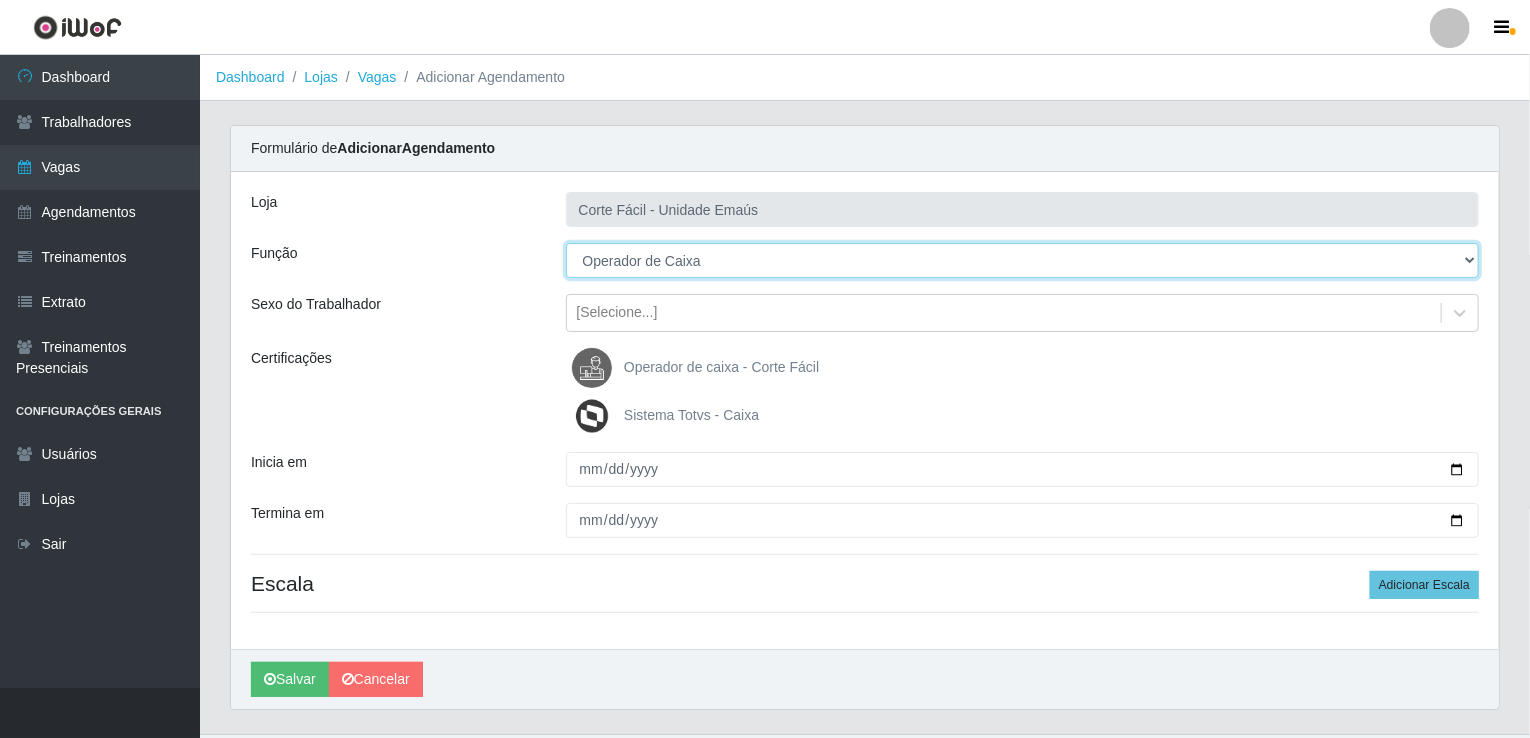 click on "[Selecione...] ASG ASG + ASG ++ Auxiliar de Cozinha Auxiliar de Cozinha + Auxiliar de Cozinha ++ Auxiliar de Estacionamento Auxiliar de Estacionamento + Auxiliar de Estacionamento ++ Balconista de Açougue  Balconista de Açougue + Balconista de Açougue ++ Balconista de Frios Balconista de Frios + Balconista de Frios ++ Balconista de Padaria  Balconista de Padaria + Balconista de Padaria ++ Embalador Embalador + Embalador ++ Operador de Caixa Operador de Caixa + Operador de Caixa ++ Repositor  Repositor + Repositor ++ Repositor de Hortifruti Repositor de Hortifruti + Repositor de Hortifruti ++" at bounding box center [1023, 260] 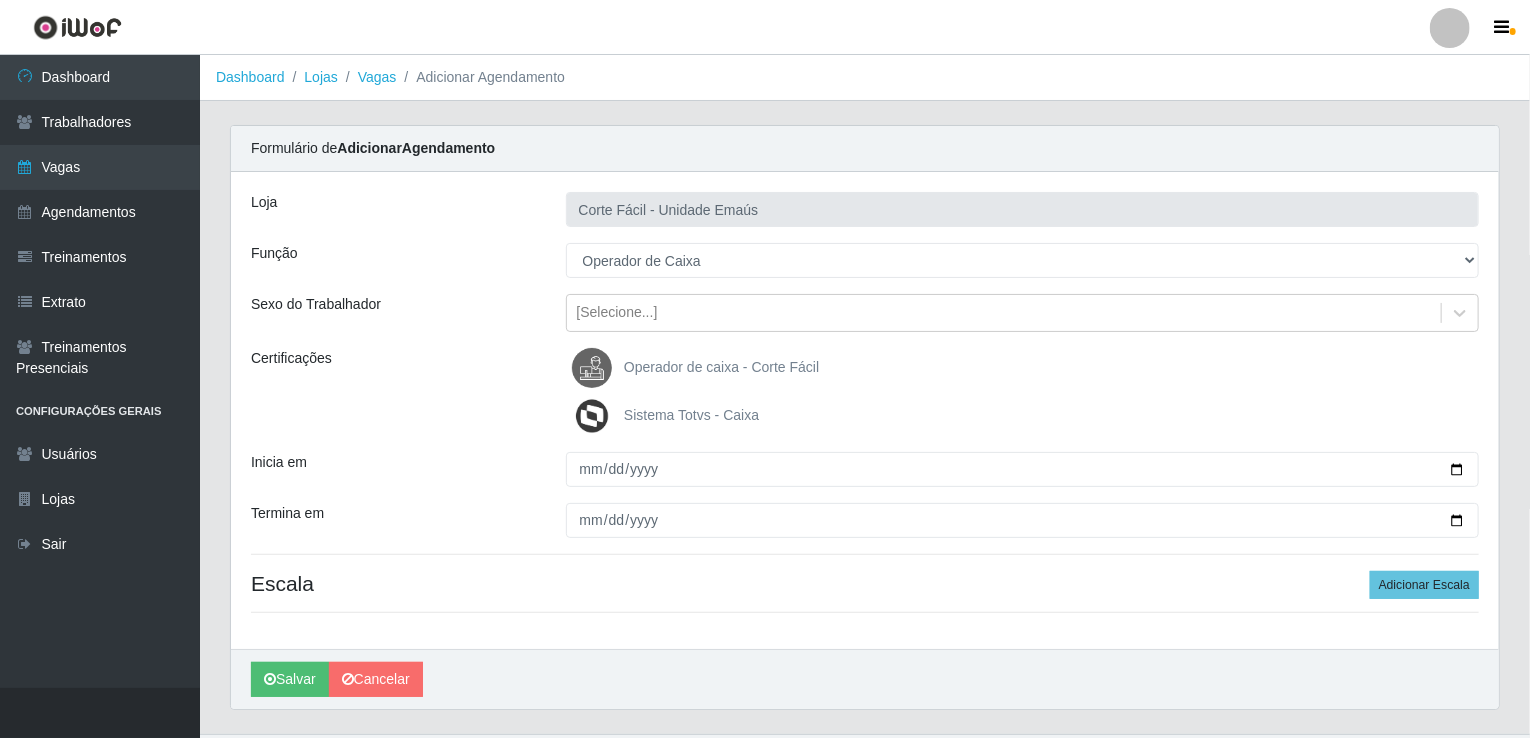 click on "Loja Corte Fácil - Unidade Emaús Função [Selecione...] ASG ASG + ASG ++ Auxiliar de Cozinha Auxiliar de Cozinha + Auxiliar de Cozinha ++ Auxiliar de Estacionamento Auxiliar de Estacionamento + Auxiliar de Estacionamento ++ Balconista de Açougue  Balconista de Açougue + Balconista de Açougue ++ Balconista de Frios Balconista de Frios + Balconista de Frios ++ Balconista de Padaria  Balconista de Padaria + Balconista de Padaria ++ Embalador Embalador + Embalador ++ Operador de Caixa Operador de Caixa + Operador de Caixa ++ Repositor  Repositor + Repositor ++ Repositor de Hortifruti Repositor de Hortifruti + Repositor de Hortifruti ++ Sexo do Trabalhador [Selecione...] Certificações   Operador de caixa - Corte Fácil   Sistema Totvs - Caixa Inicia em Termina em Escala Adicionar Escala" at bounding box center [865, 410] 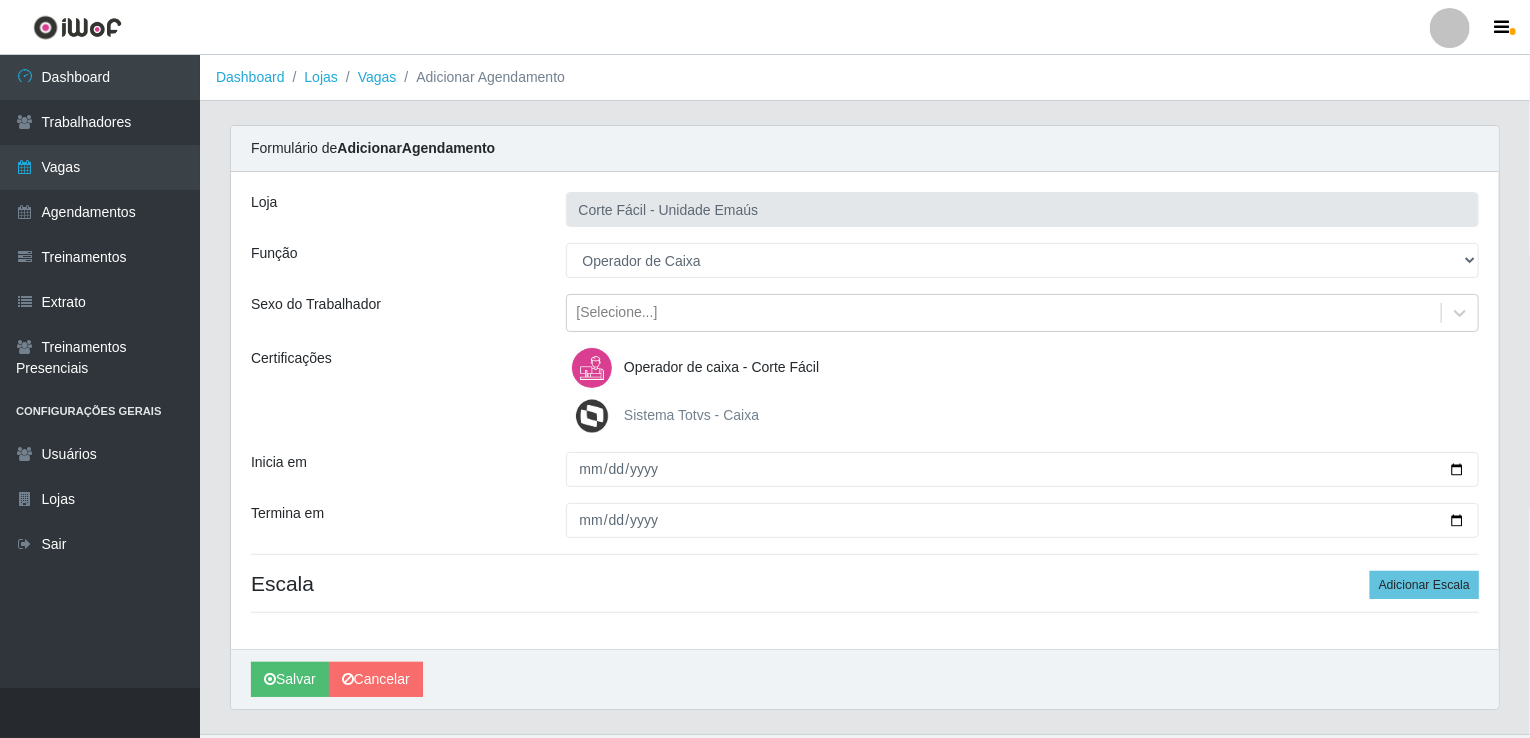 click at bounding box center [596, 416] 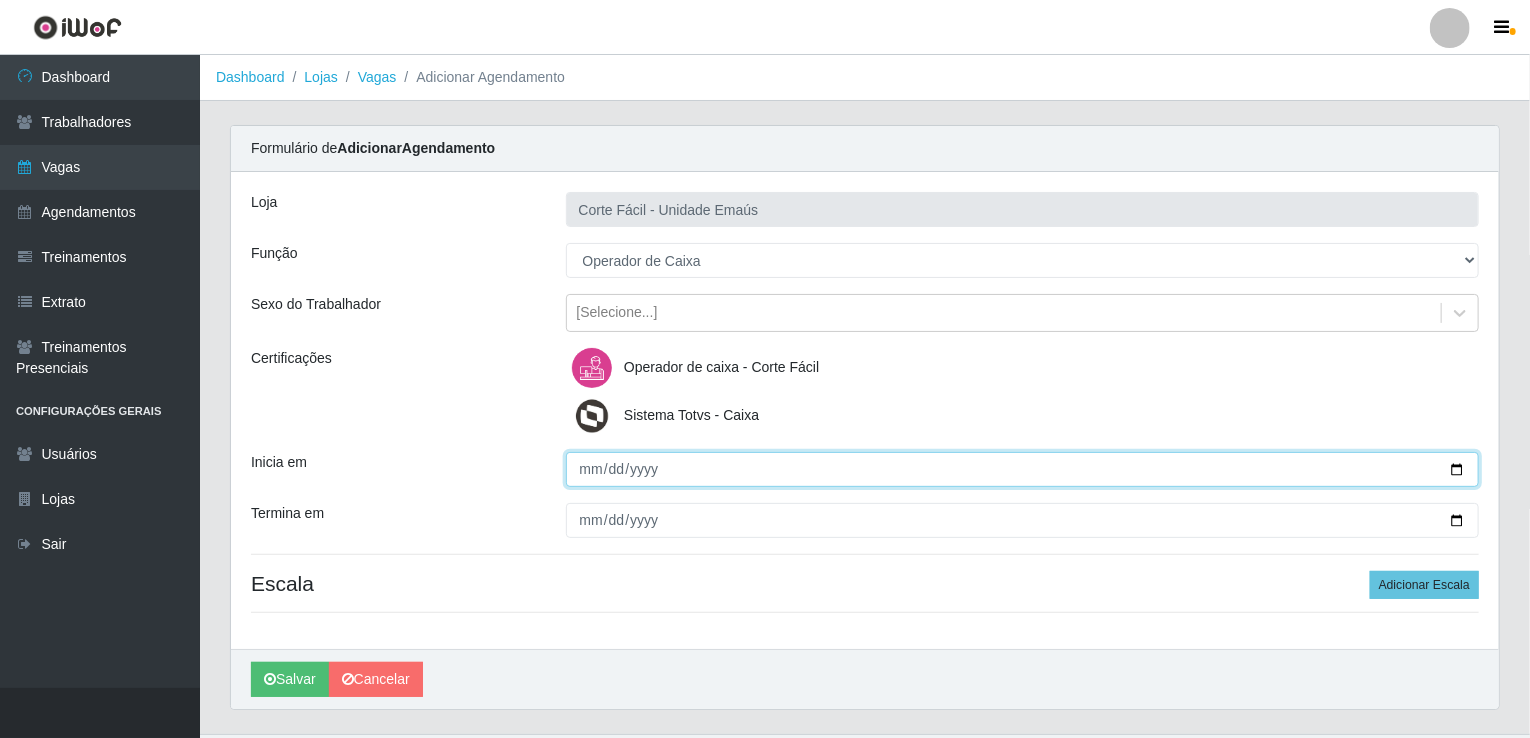 click on "Inicia em" at bounding box center [1023, 469] 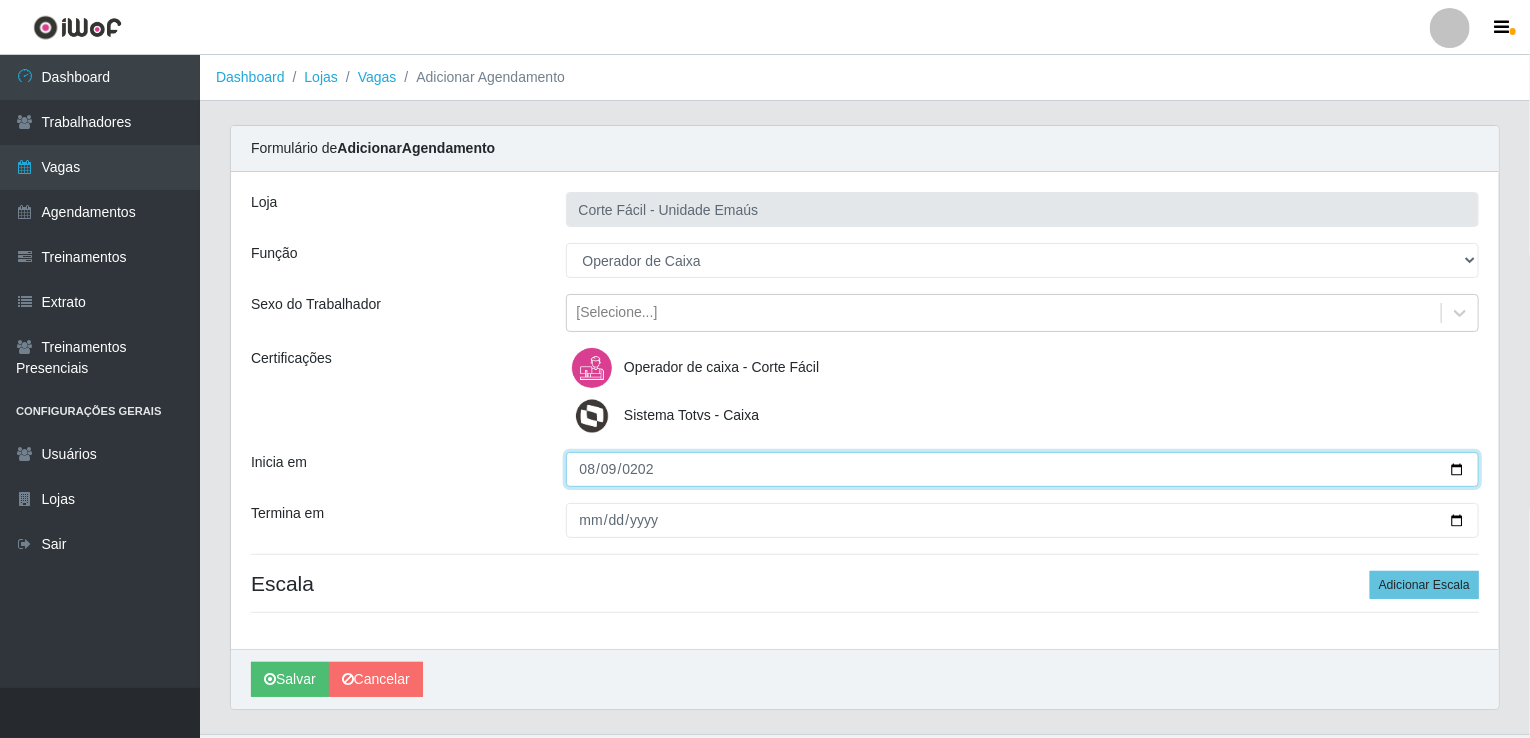 type on "2025-08-09" 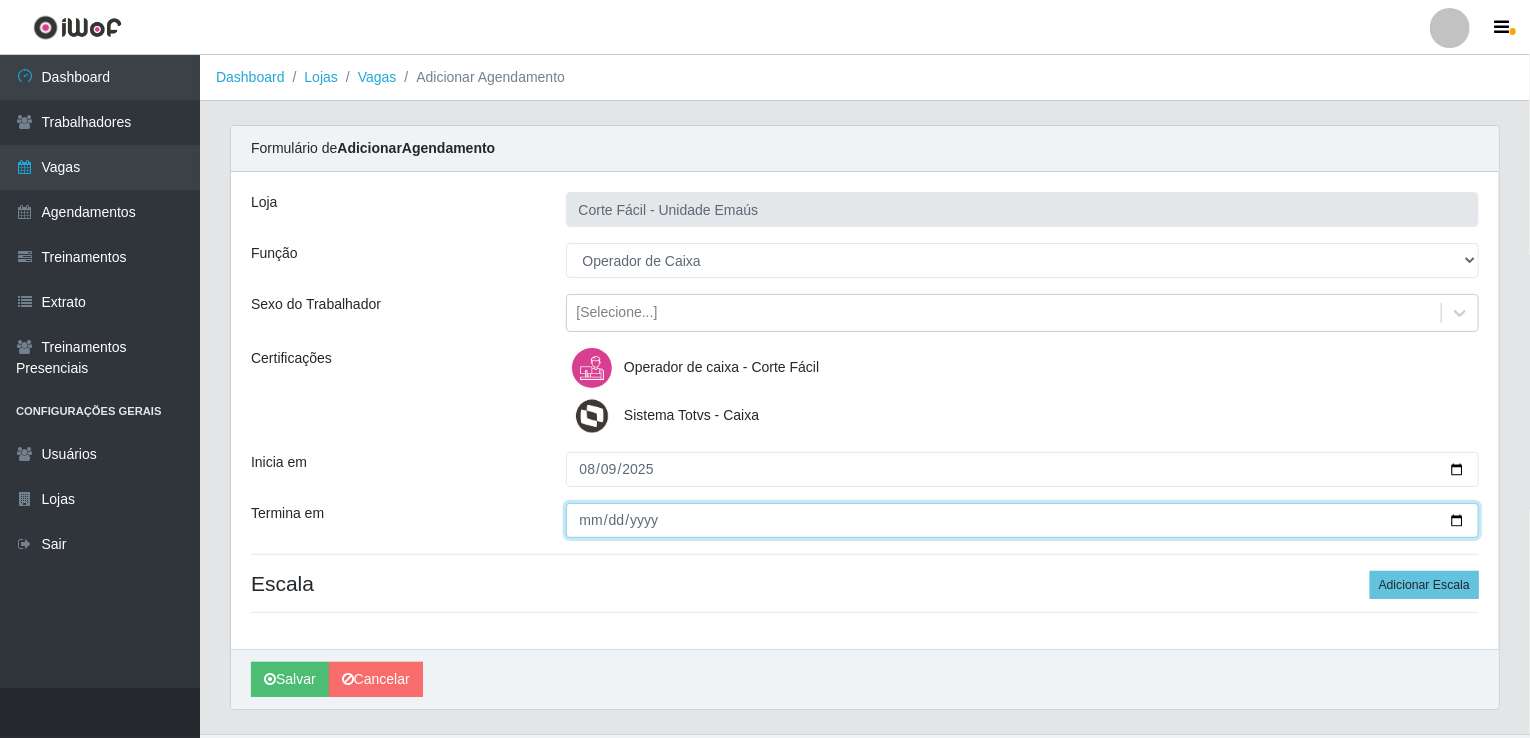 click on "Termina em" at bounding box center [1023, 520] 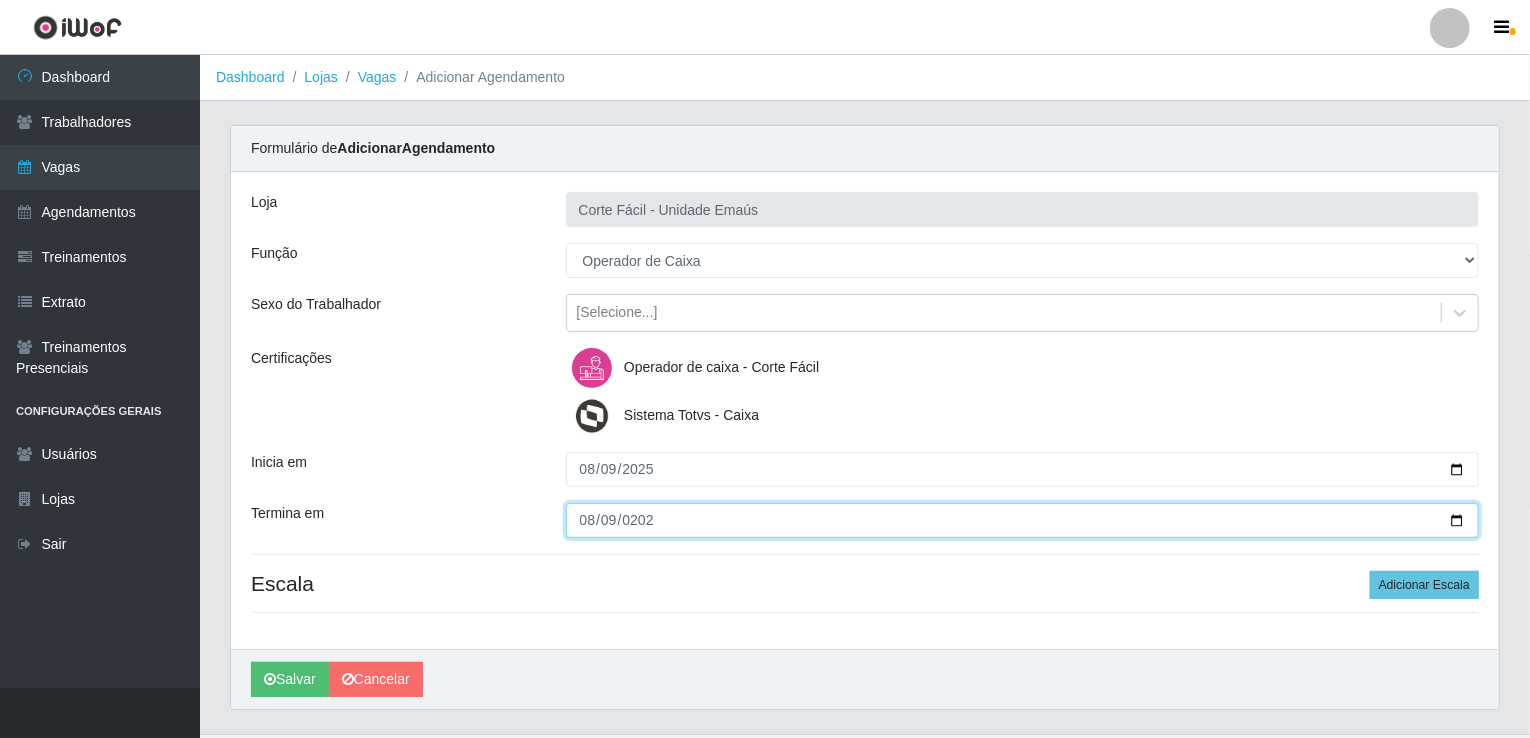 type on "2025-08-09" 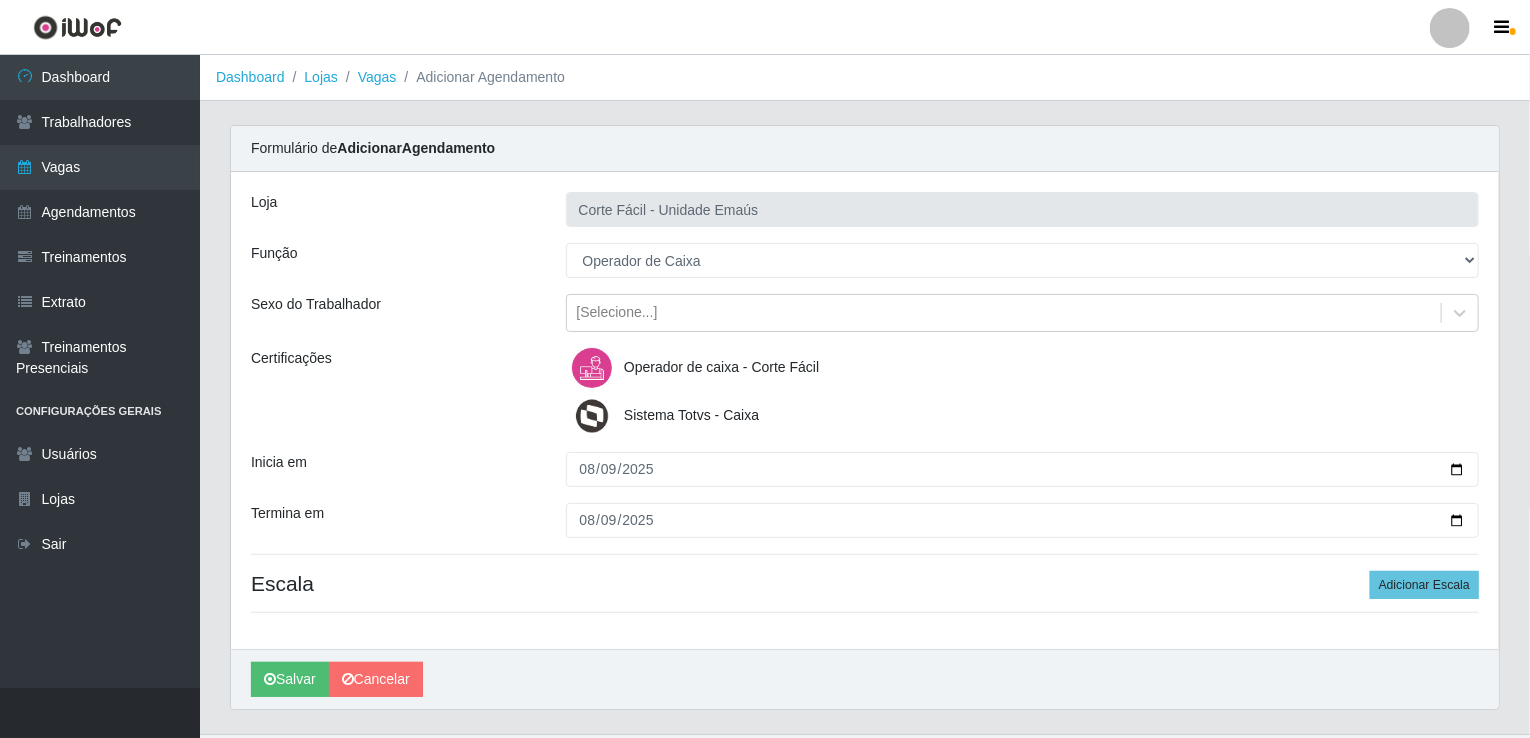 click on "Loja Corte Fácil - Unidade Emaús Função [Selecione...] ASG ASG + ASG ++ Auxiliar de Cozinha Auxiliar de Cozinha + Auxiliar de Cozinha ++ Auxiliar de Estacionamento Auxiliar de Estacionamento + Auxiliar de Estacionamento ++ Balconista de Açougue  Balconista de Açougue + Balconista de Açougue ++ Balconista de Frios Balconista de Frios + Balconista de Frios ++ Balconista de Padaria  Balconista de Padaria + Balconista de Padaria ++ Embalador Embalador + Embalador ++ Operador de Caixa Operador de Caixa + Operador de Caixa ++ Repositor  Repositor + Repositor ++ Repositor de Hortifruti Repositor de Hortifruti + Repositor de Hortifruti ++ Sexo do Trabalhador [Selecione...] Certificações   Operador de caixa - Corte Fácil   Sistema Totvs - Caixa Inicia em [DATE] Termina em [DATE] Escala Adicionar Escala" at bounding box center [865, 410] 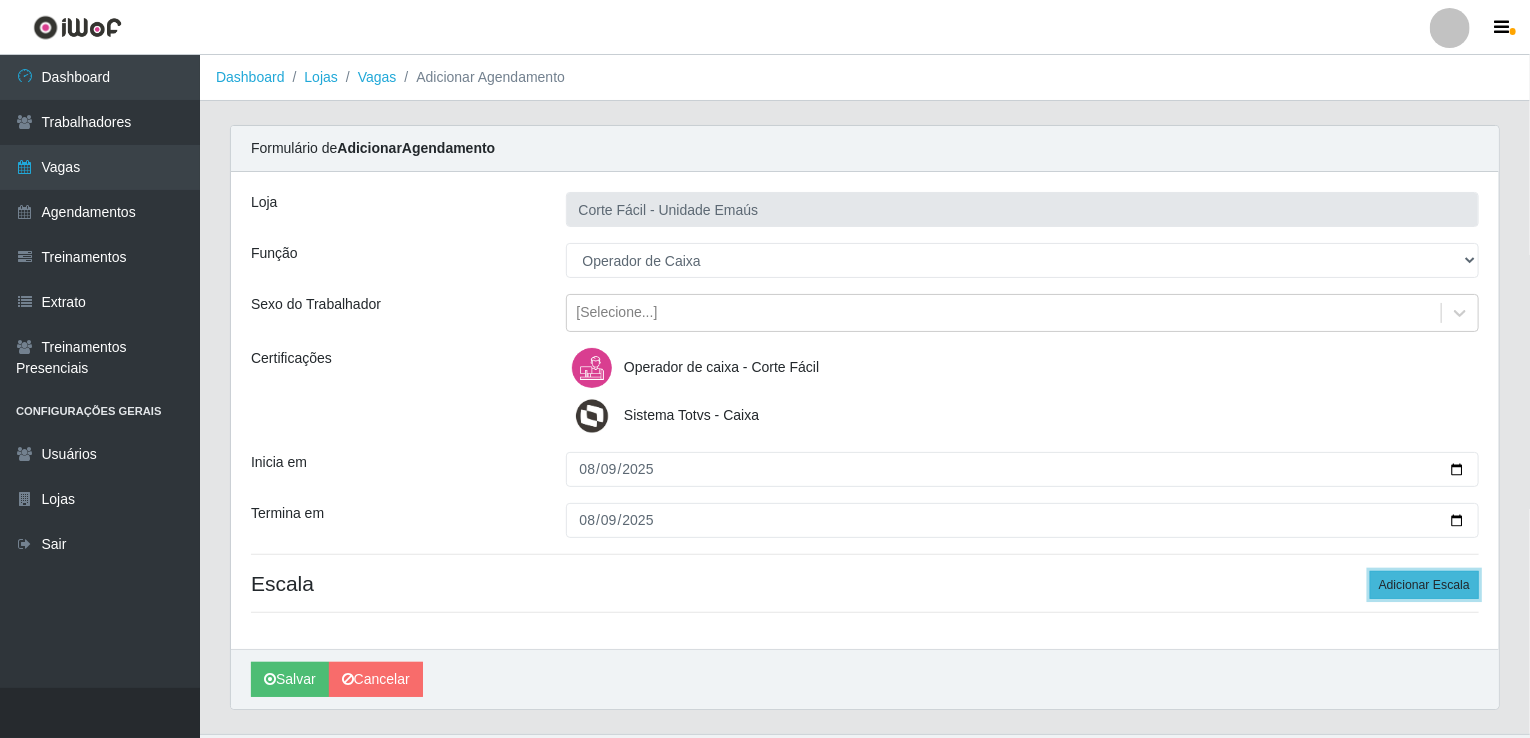 click on "Adicionar Escala" at bounding box center [1424, 585] 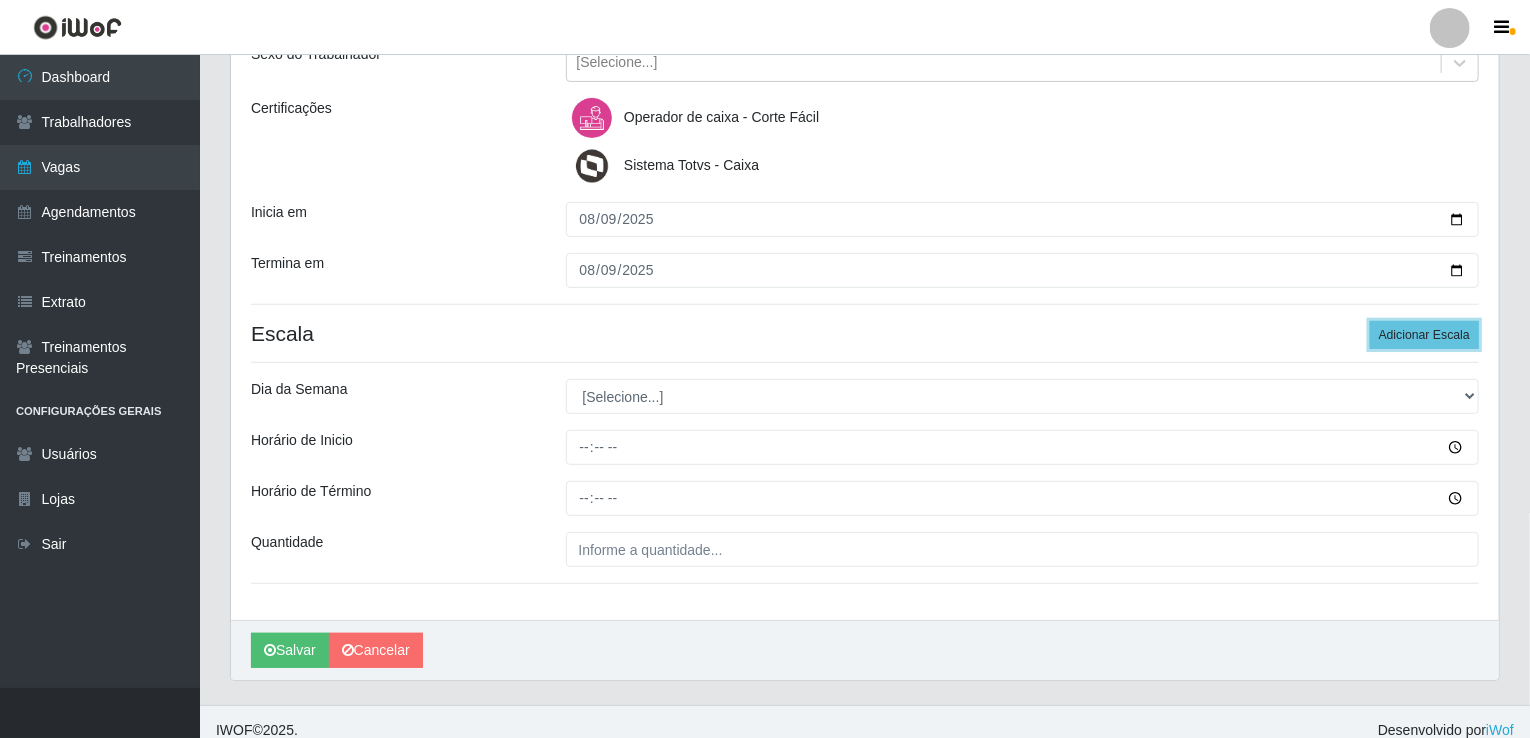 scroll, scrollTop: 265, scrollLeft: 0, axis: vertical 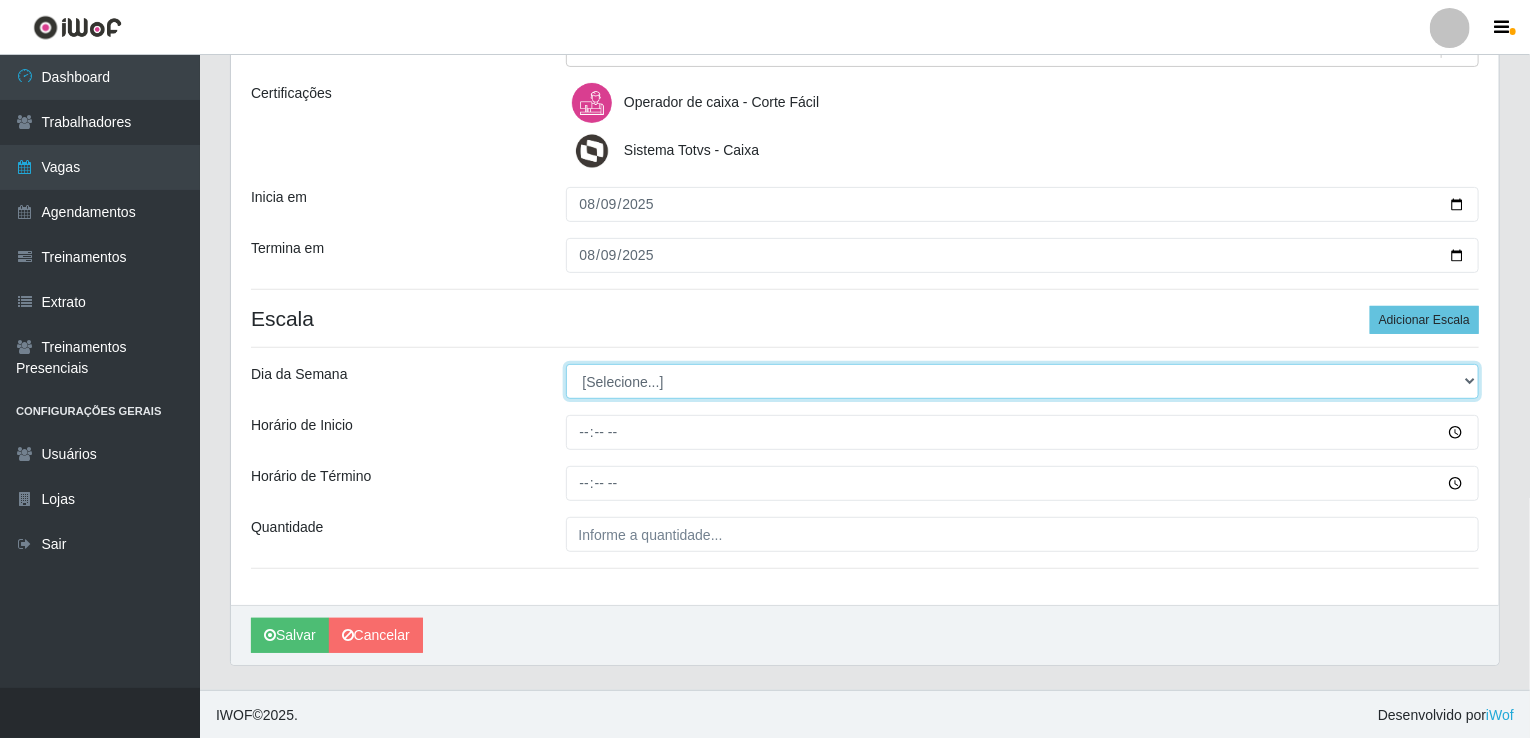 click on "[Selecione...] Segunda Terça Quarta Quinta Sexta Sábado Domingo" at bounding box center [1023, 381] 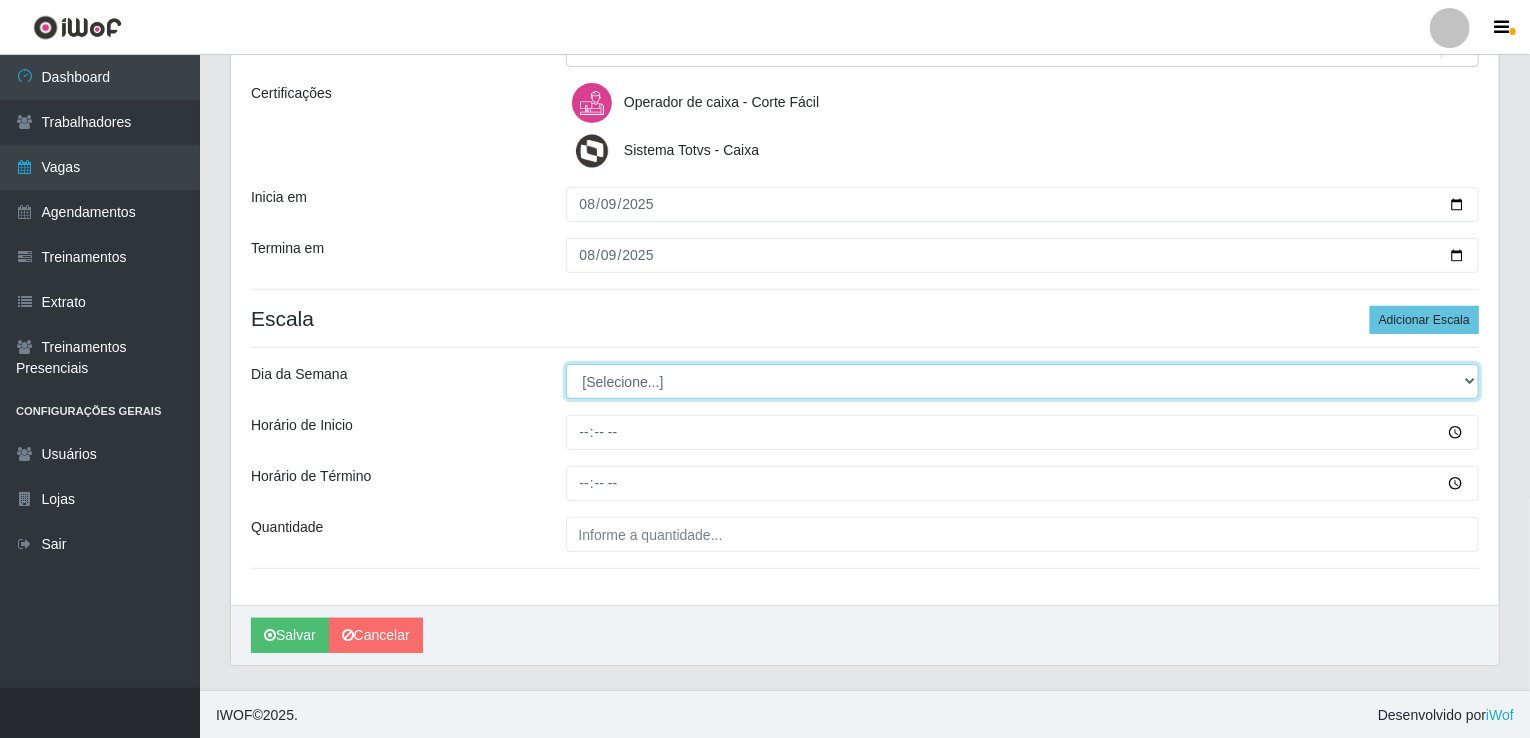 select on "6" 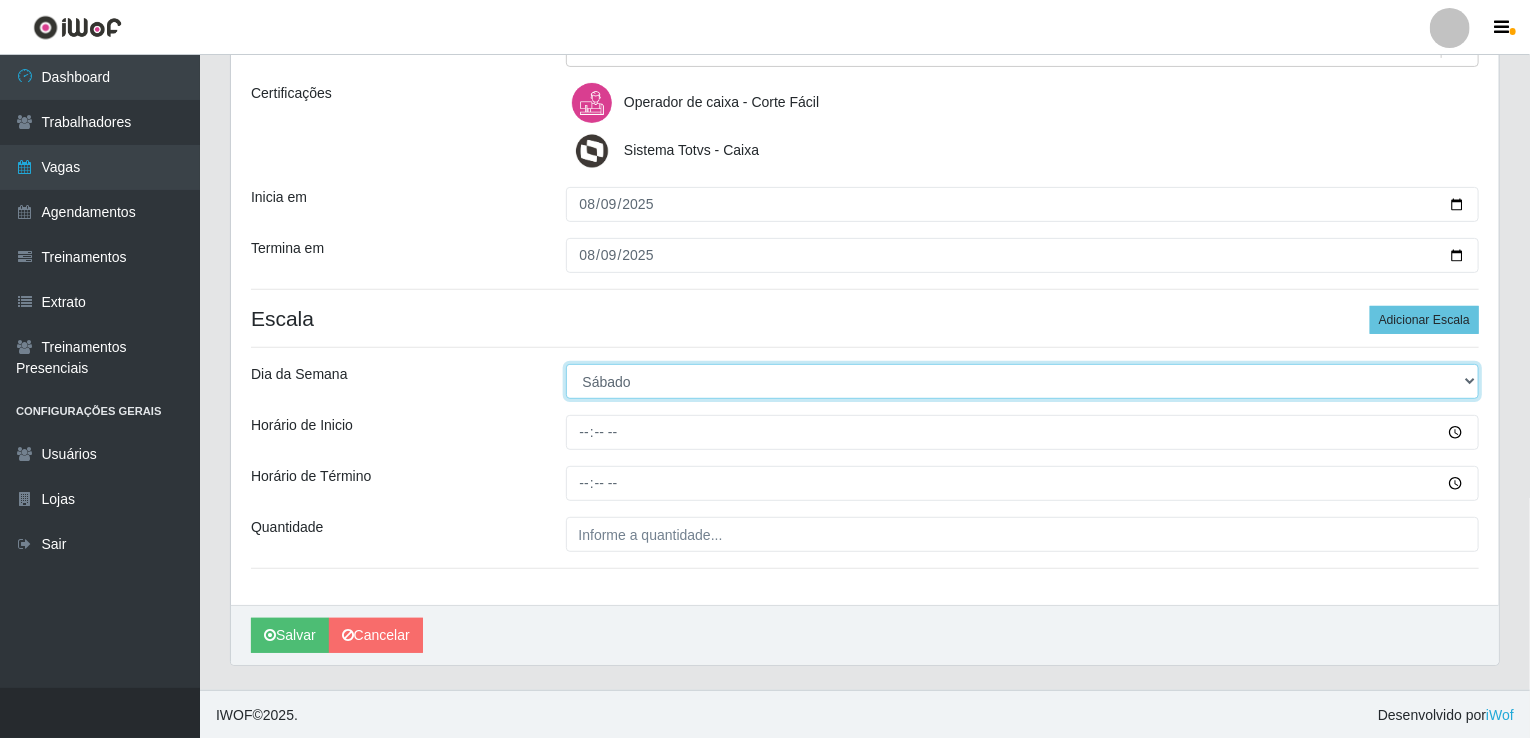 click on "[Selecione...] Segunda Terça Quarta Quinta Sexta Sábado Domingo" at bounding box center (1023, 381) 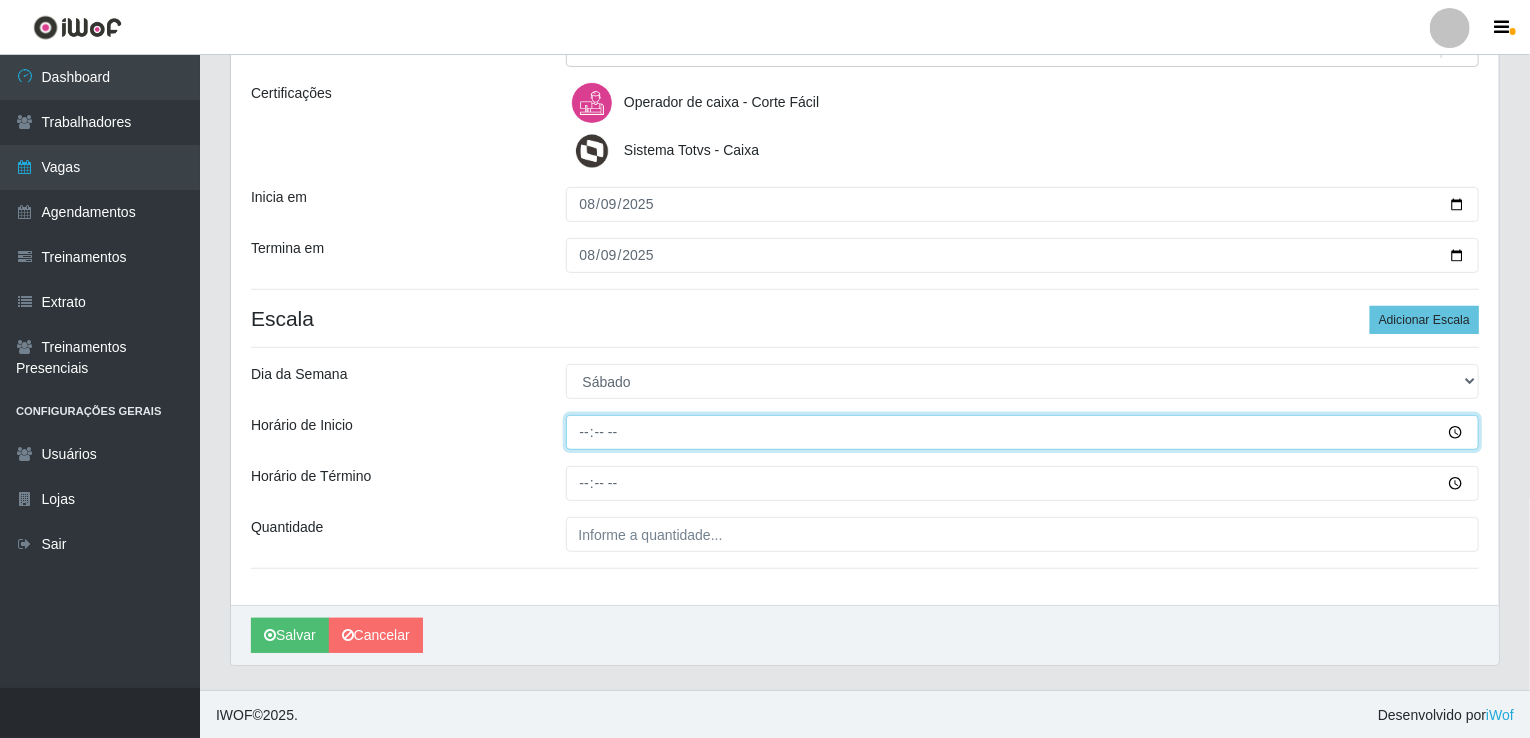 click on "Horário de Inicio" at bounding box center [1023, 432] 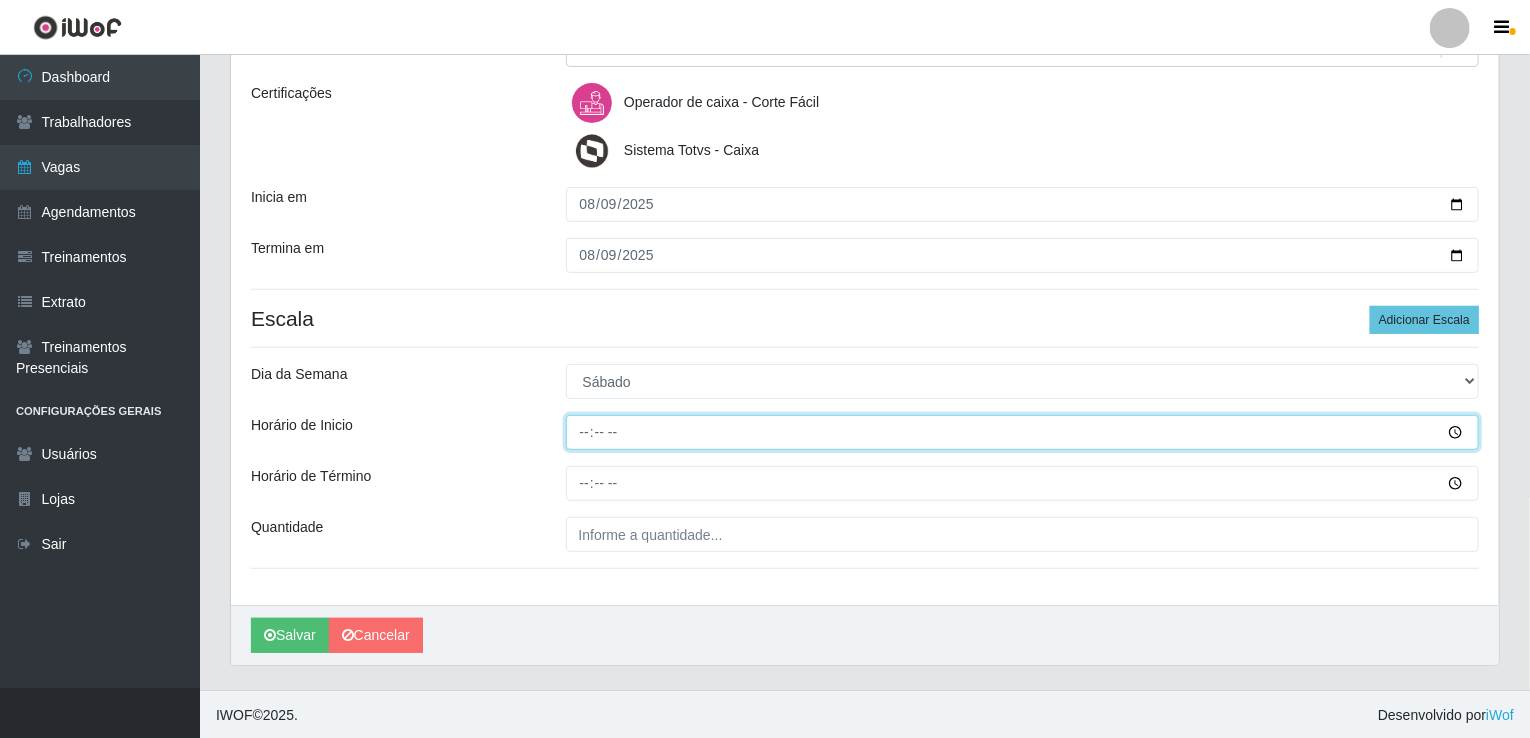 type on "14:00" 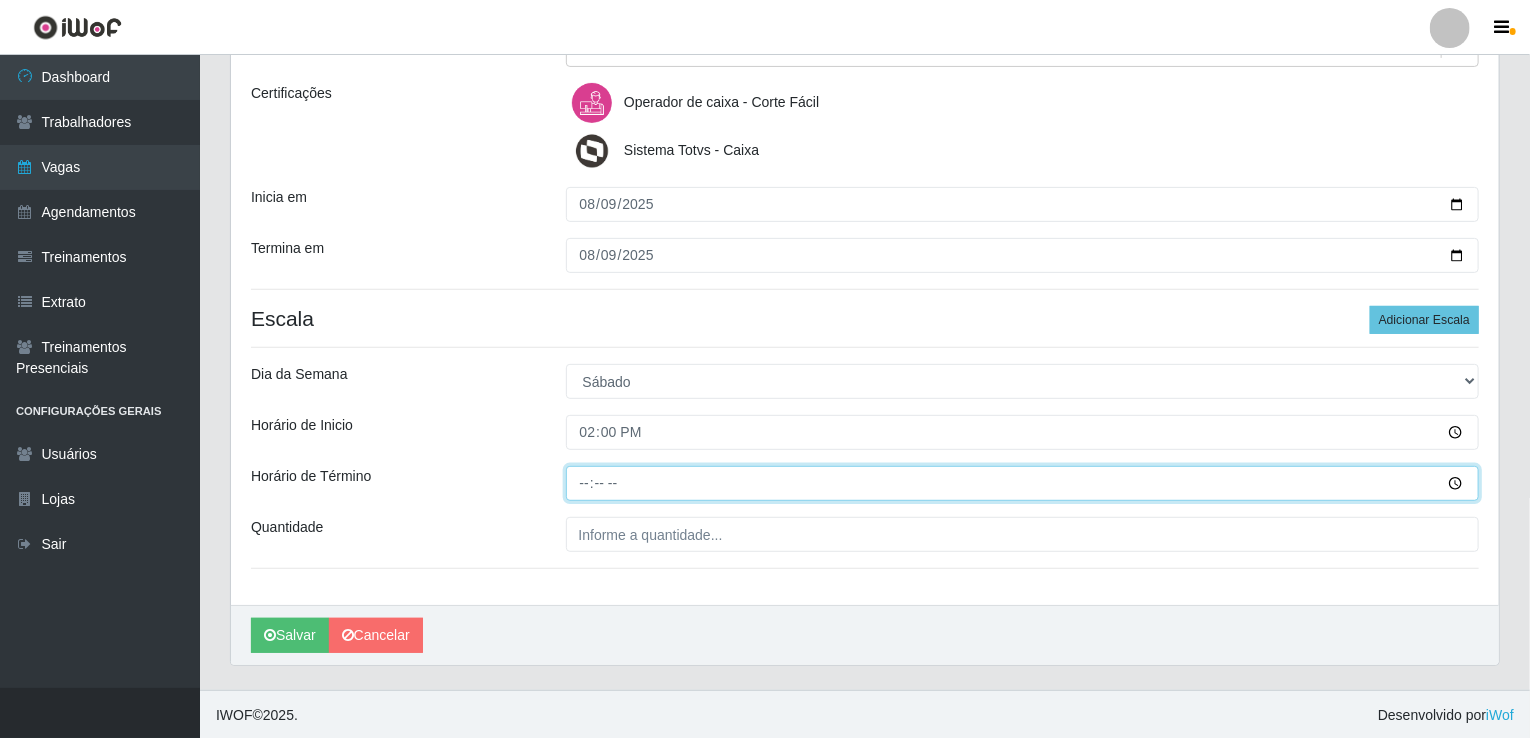 click on "Horário de Término" at bounding box center [1023, 483] 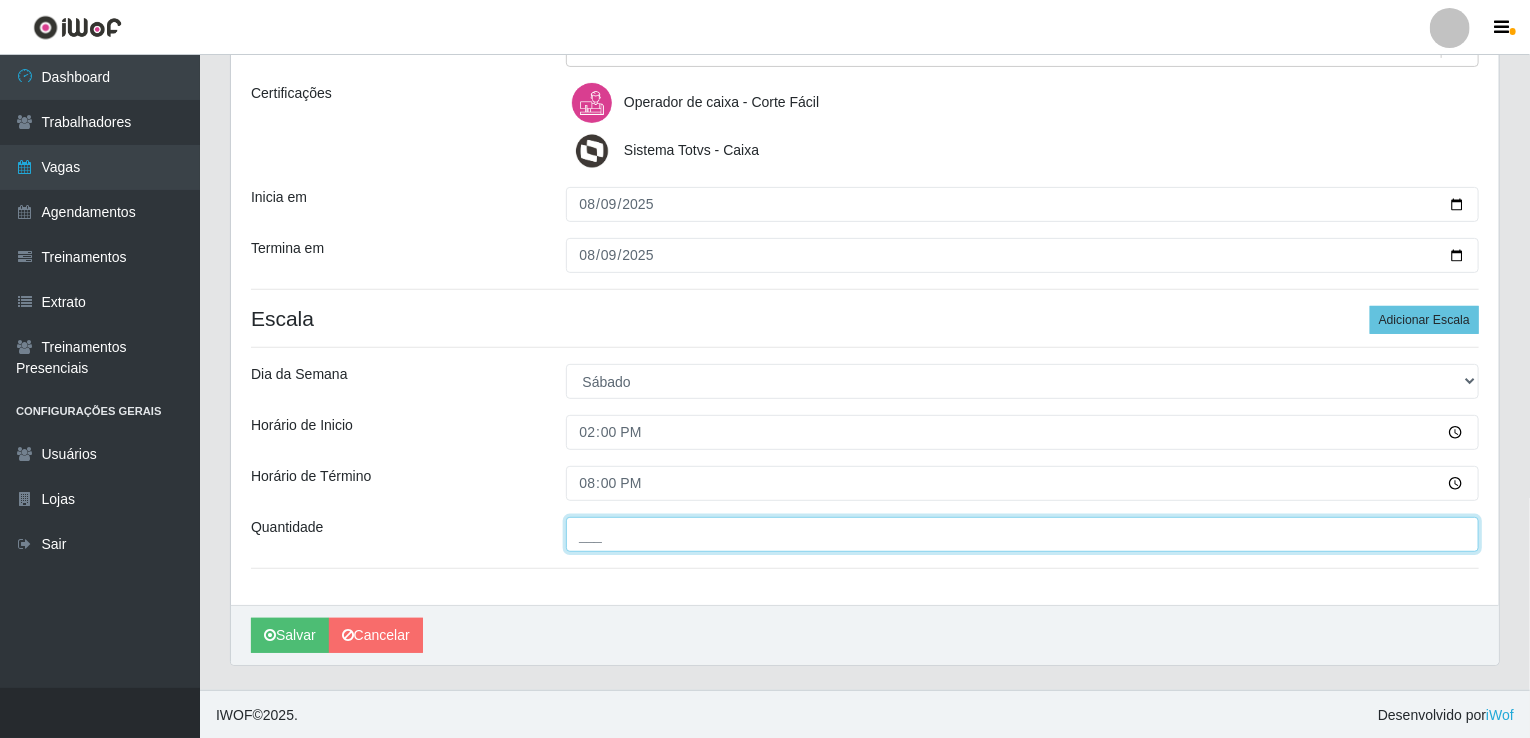 click on "___" at bounding box center [1023, 534] 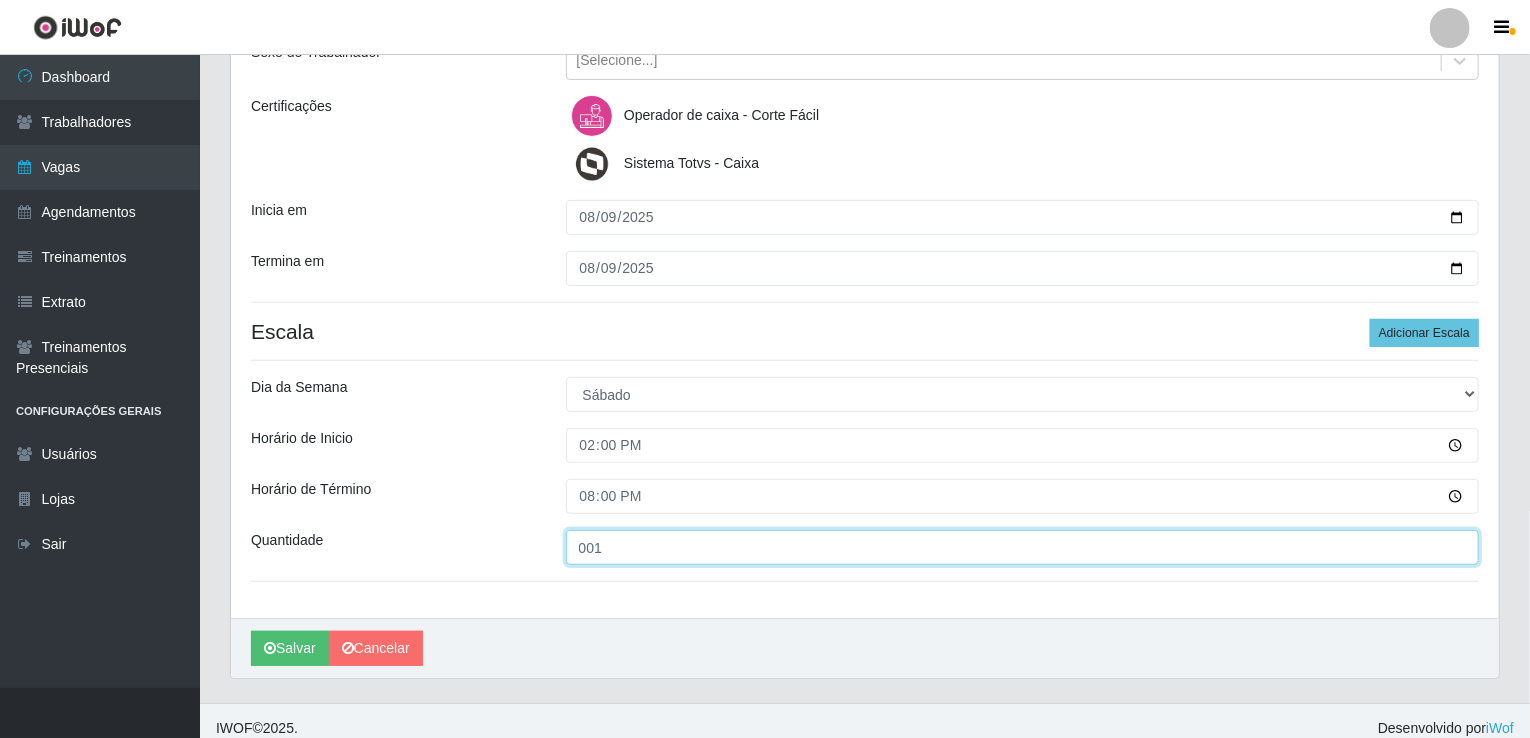 scroll, scrollTop: 265, scrollLeft: 0, axis: vertical 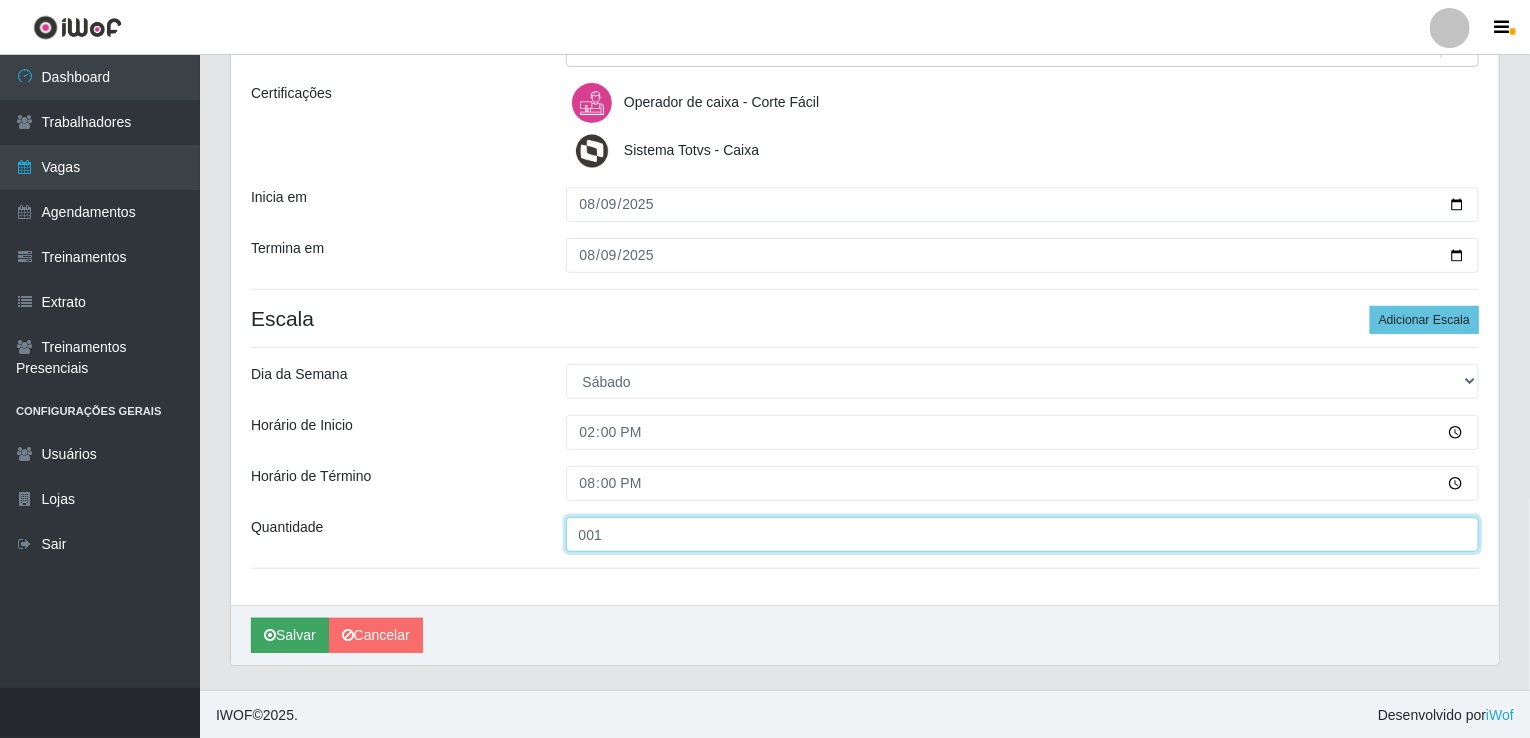 type on "001" 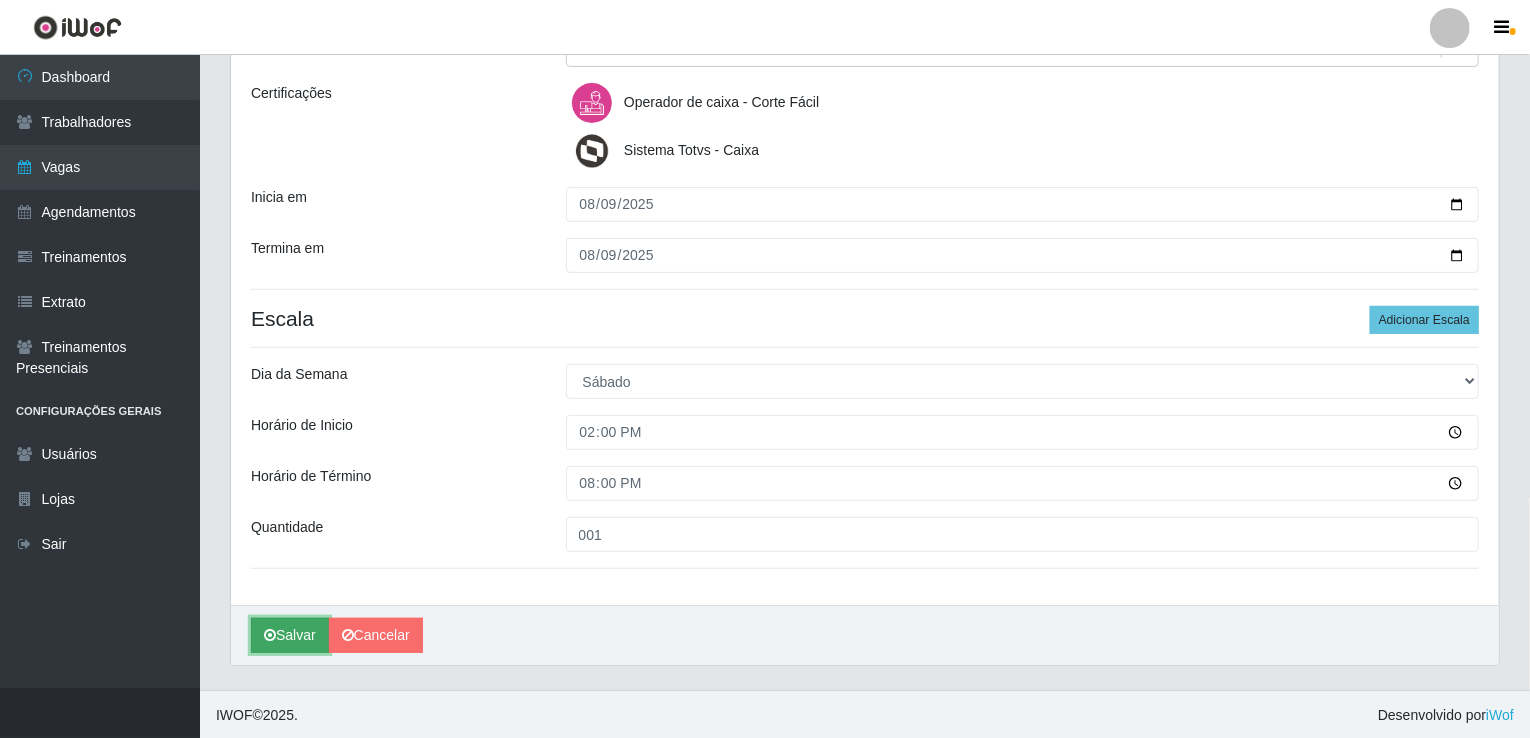 click at bounding box center [270, 635] 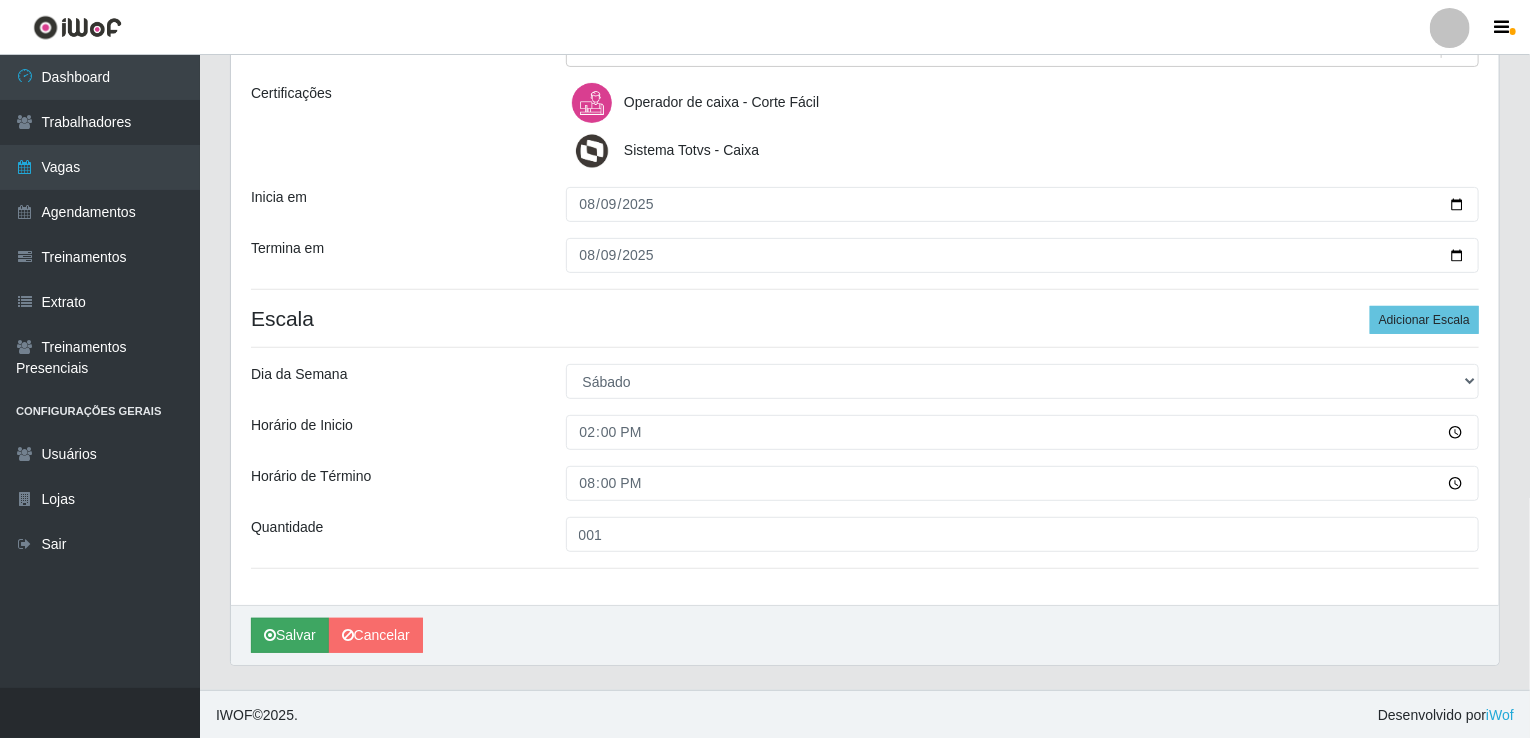 scroll, scrollTop: 0, scrollLeft: 0, axis: both 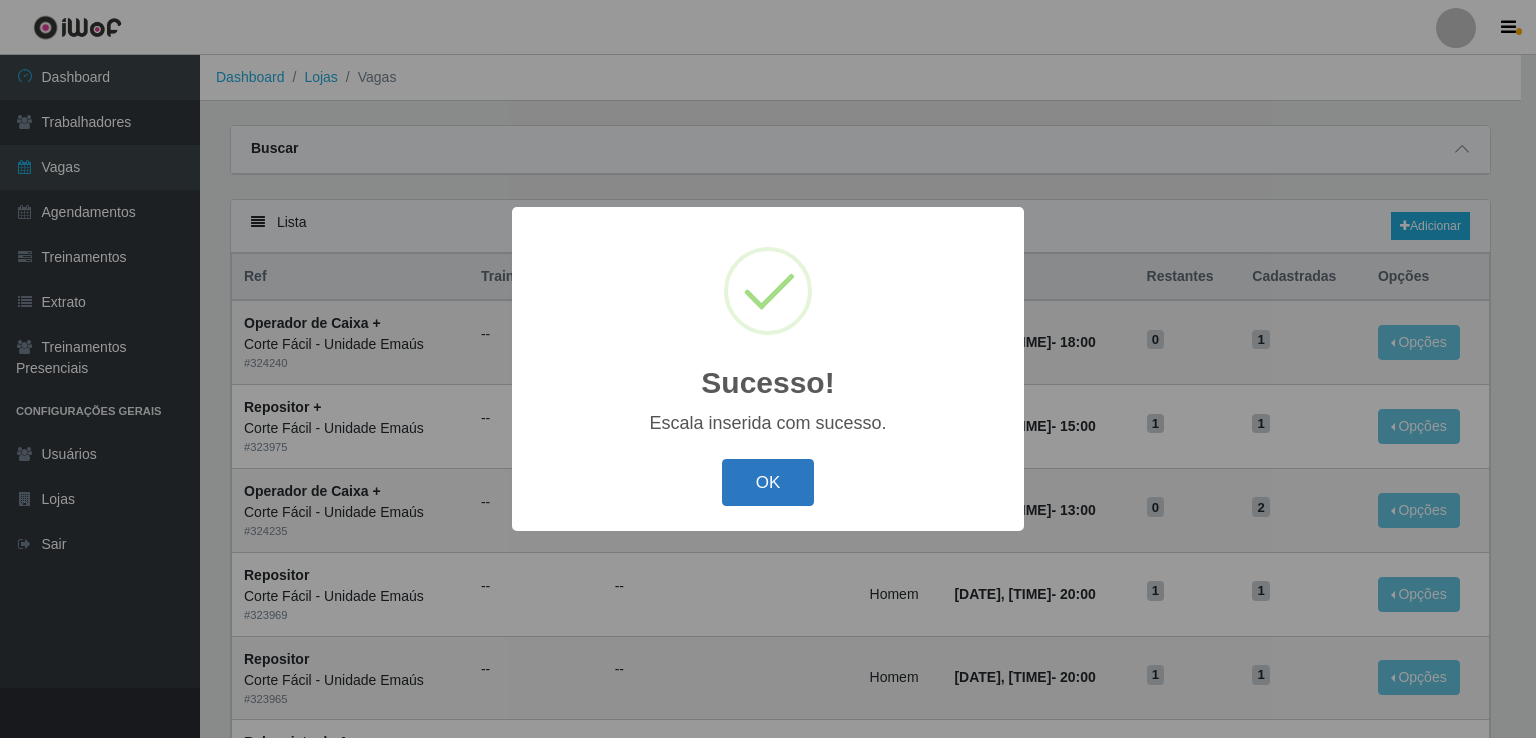 click on "OK" at bounding box center [768, 482] 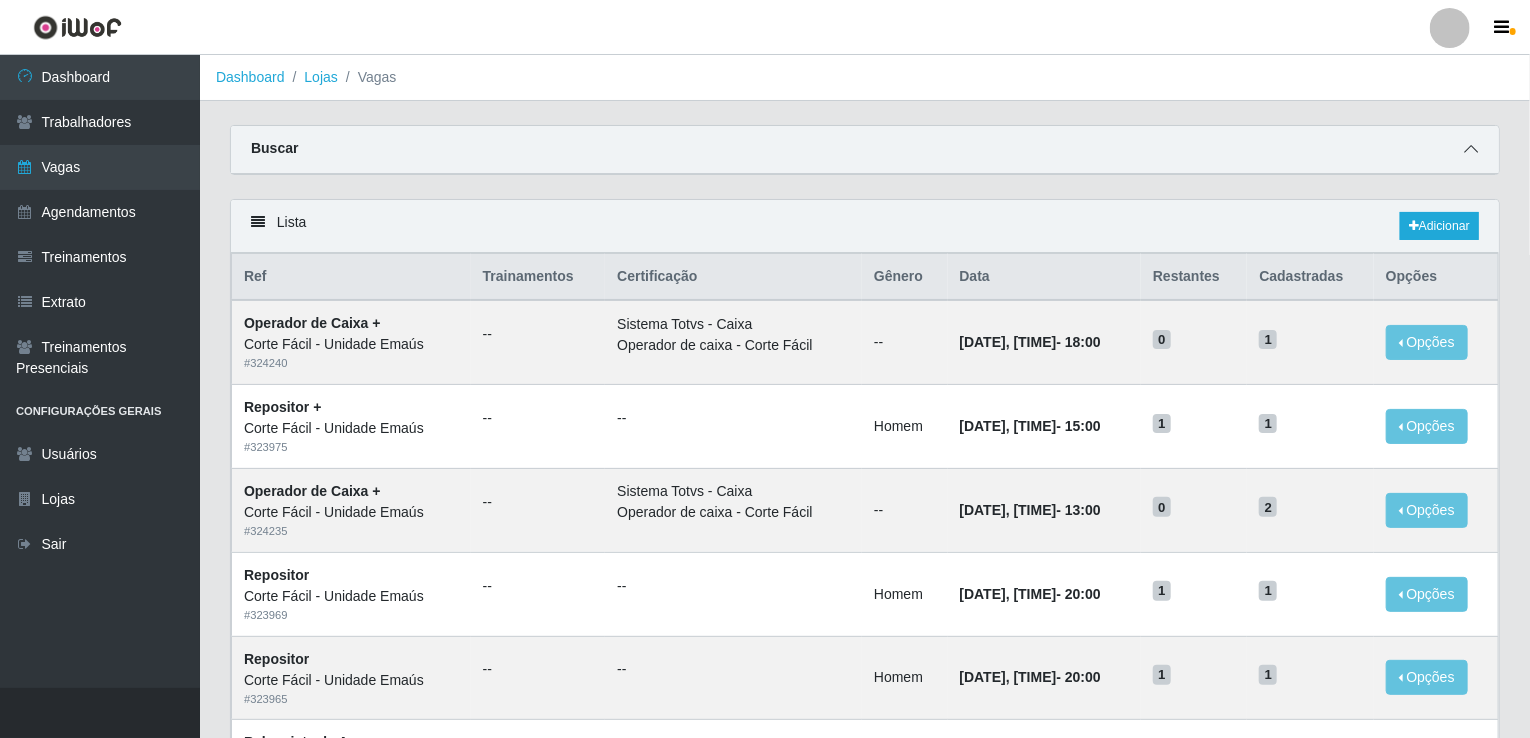 click at bounding box center [1471, 149] 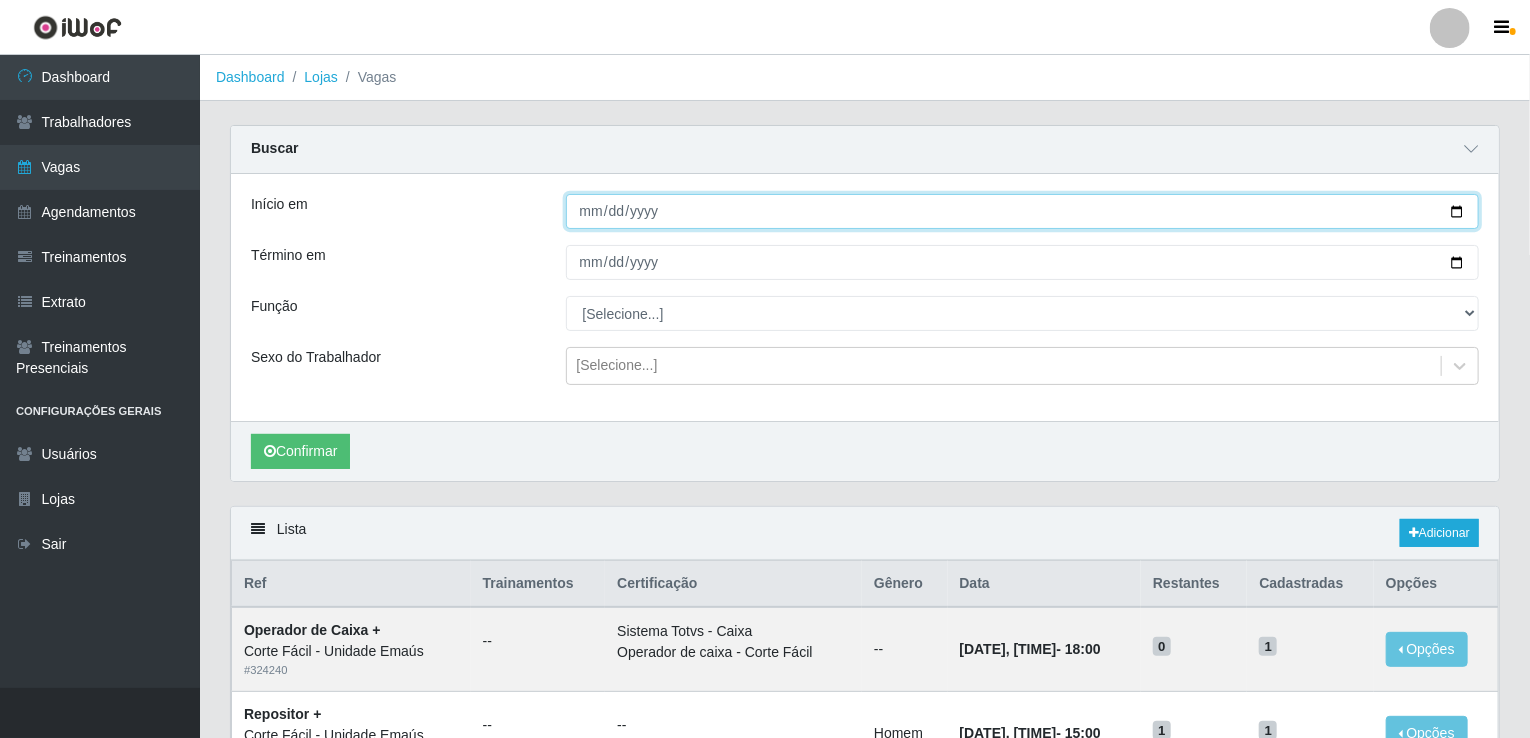 click on "Início em" at bounding box center [1023, 211] 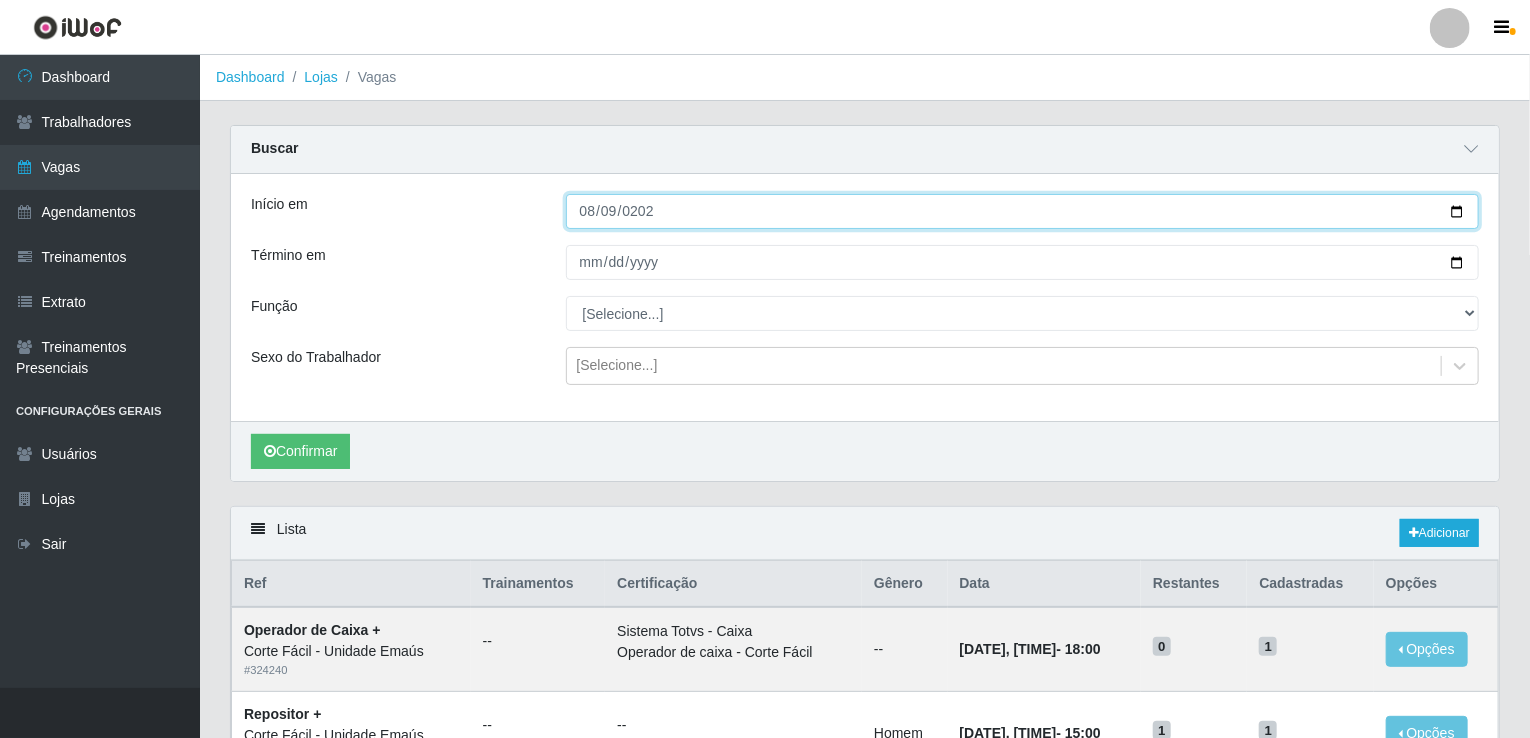 type on "2025-08-09" 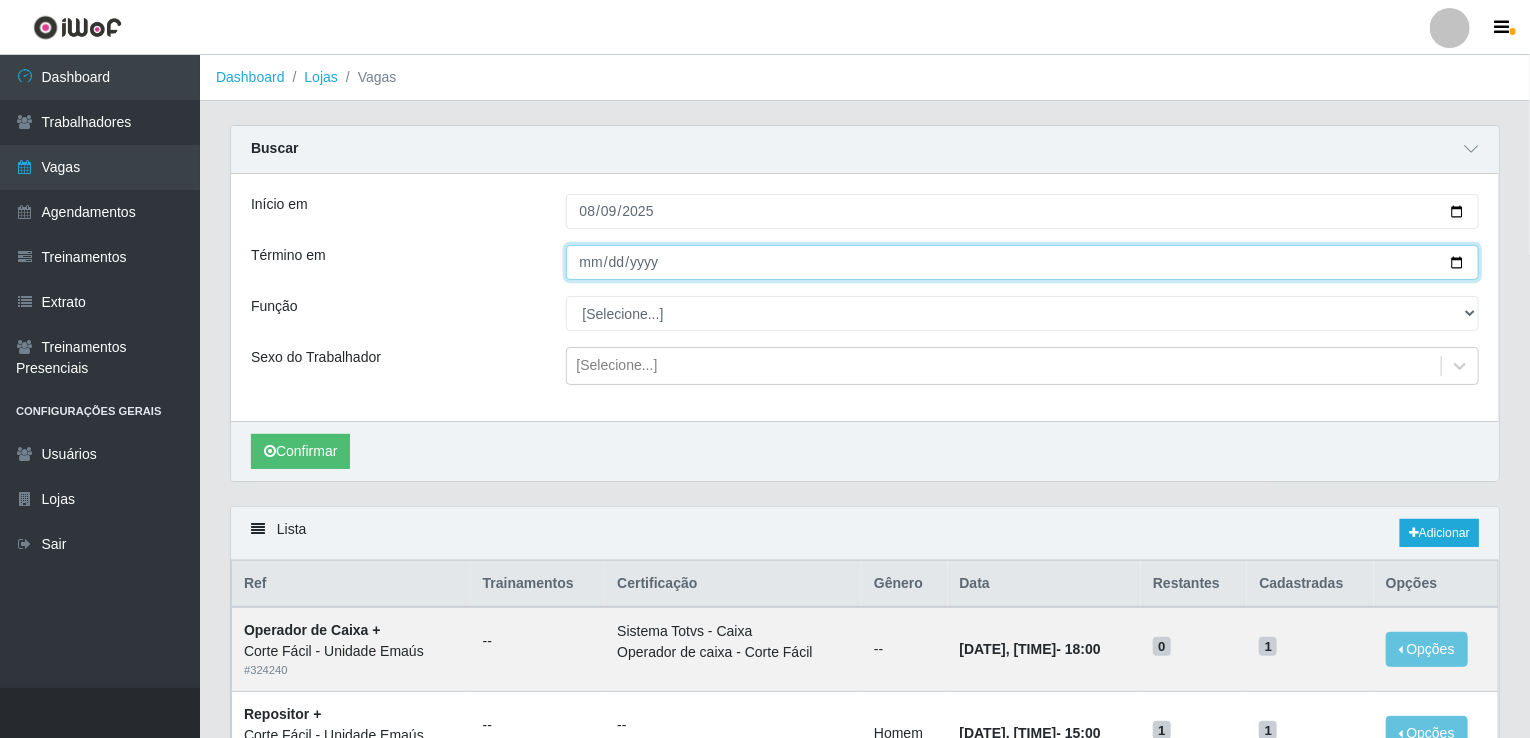 click on "Término em" at bounding box center (1023, 262) 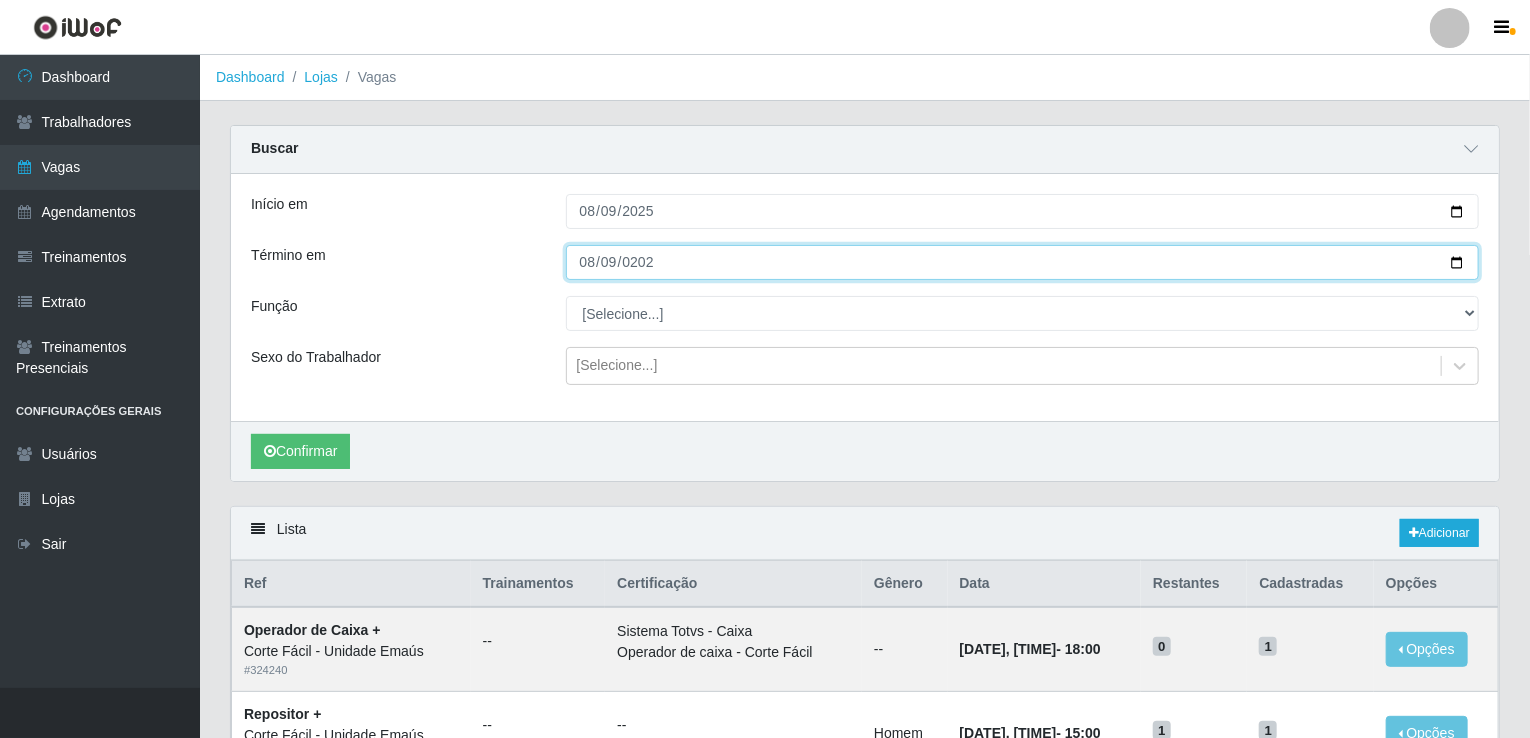 type on "2025-08-09" 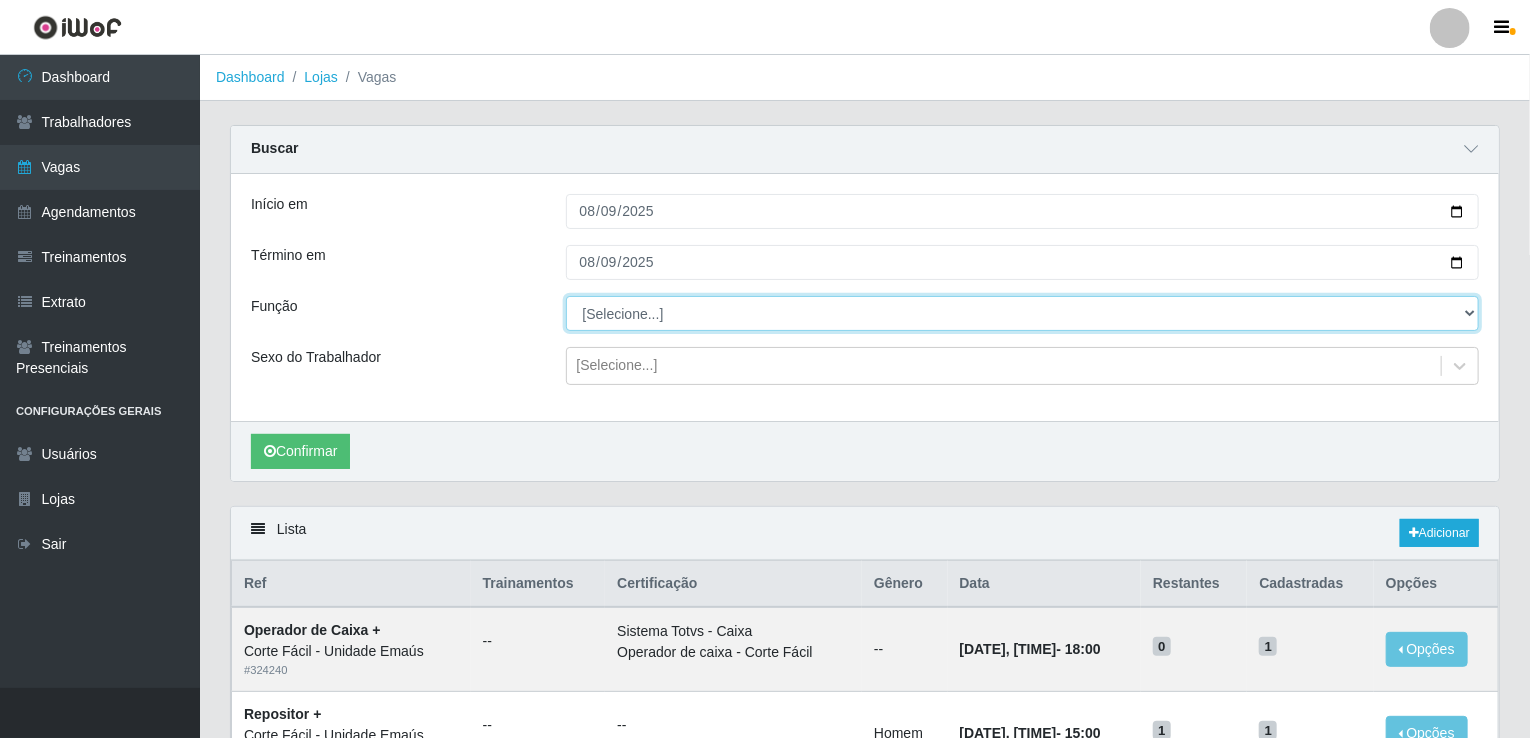click on "[Selecione...] ASG ASG + ASG ++ Auxiliar de Cozinha Auxiliar de Cozinha + Auxiliar de Cozinha ++ Auxiliar de Estacionamento Auxiliar de Estacionamento + Auxiliar de Estacionamento ++ Balconista de Açougue  Balconista de Açougue + Balconista de Açougue ++ Balconista de Frios Balconista de Frios + Balconista de Frios ++ Balconista de Padaria  Balconista de Padaria + Balconista de Padaria ++ Embalador Embalador + Embalador ++ Operador de Caixa Operador de Caixa + Operador de Caixa ++ Repositor  Repositor + Repositor ++ Repositor de Hortifruti Repositor de Hortifruti + Repositor de Hortifruti ++" at bounding box center [1023, 313] 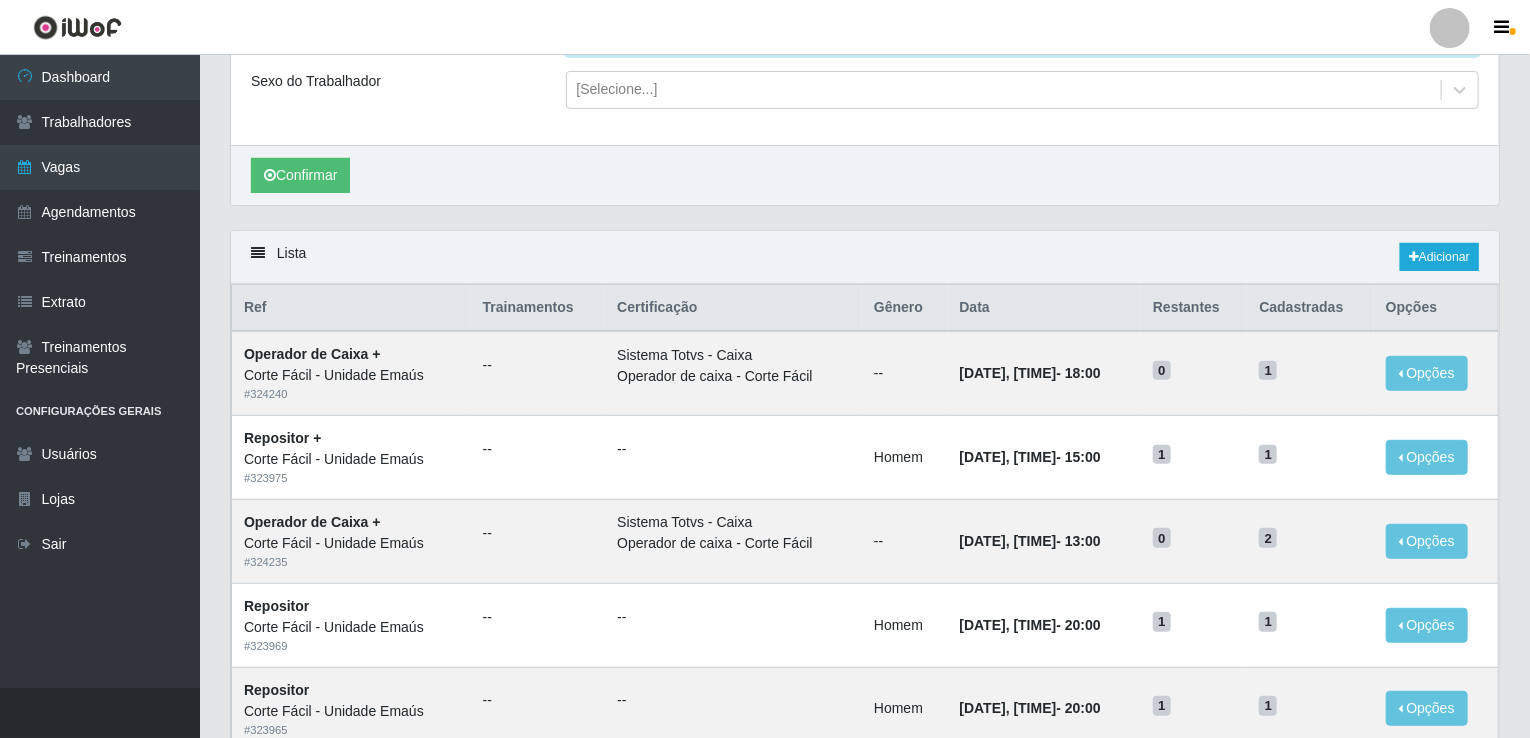 scroll, scrollTop: 200, scrollLeft: 0, axis: vertical 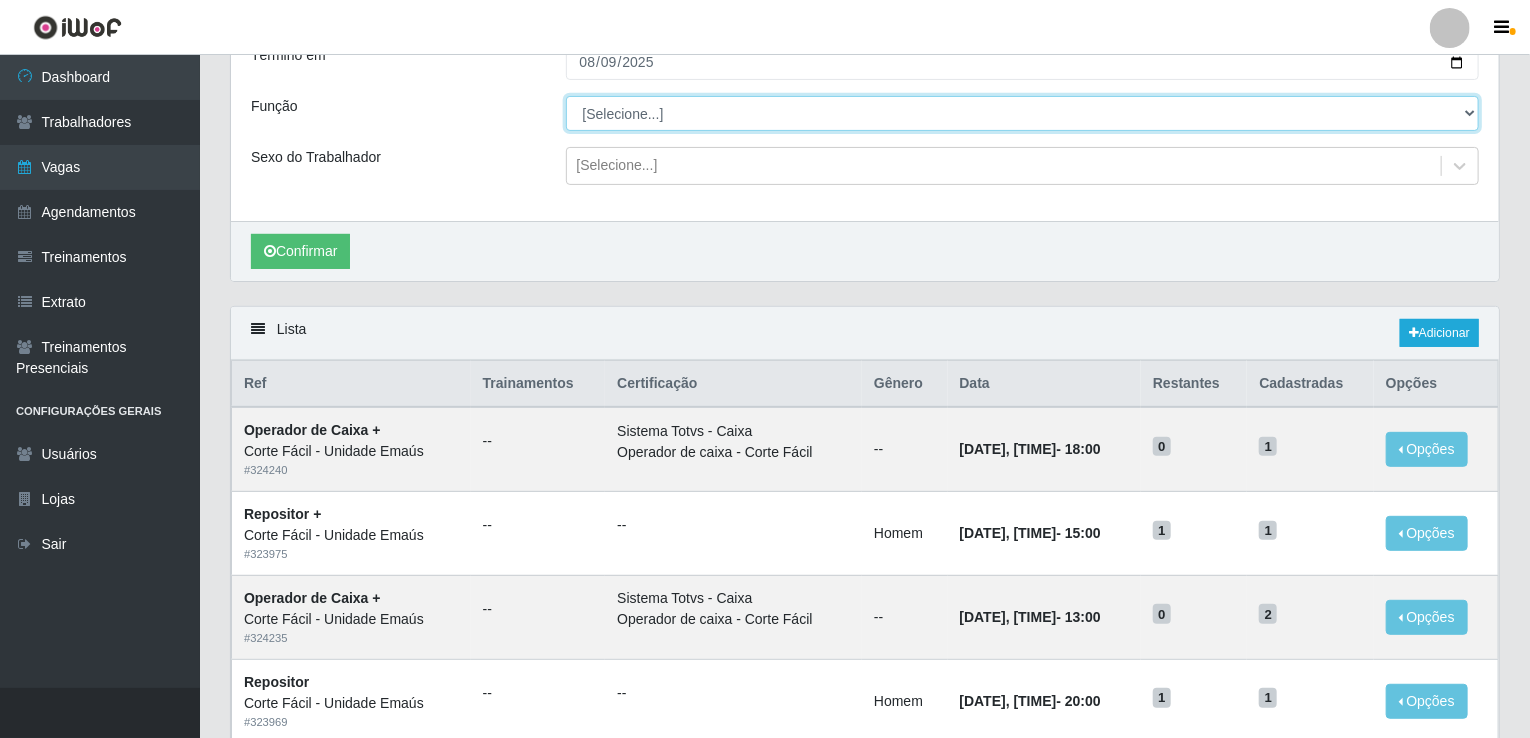 click on "[Selecione...] ASG ASG + ASG ++ Auxiliar de Cozinha Auxiliar de Cozinha + Auxiliar de Cozinha ++ Auxiliar de Estacionamento Auxiliar de Estacionamento + Auxiliar de Estacionamento ++ Balconista de Açougue  Balconista de Açougue + Balconista de Açougue ++ Balconista de Frios Balconista de Frios + Balconista de Frios ++ Balconista de Padaria  Balconista de Padaria + Balconista de Padaria ++ Embalador Embalador + Embalador ++ Operador de Caixa Operador de Caixa + Operador de Caixa ++ Repositor  Repositor + Repositor ++ Repositor de Hortifruti Repositor de Hortifruti + Repositor de Hortifruti ++" at bounding box center [1023, 113] 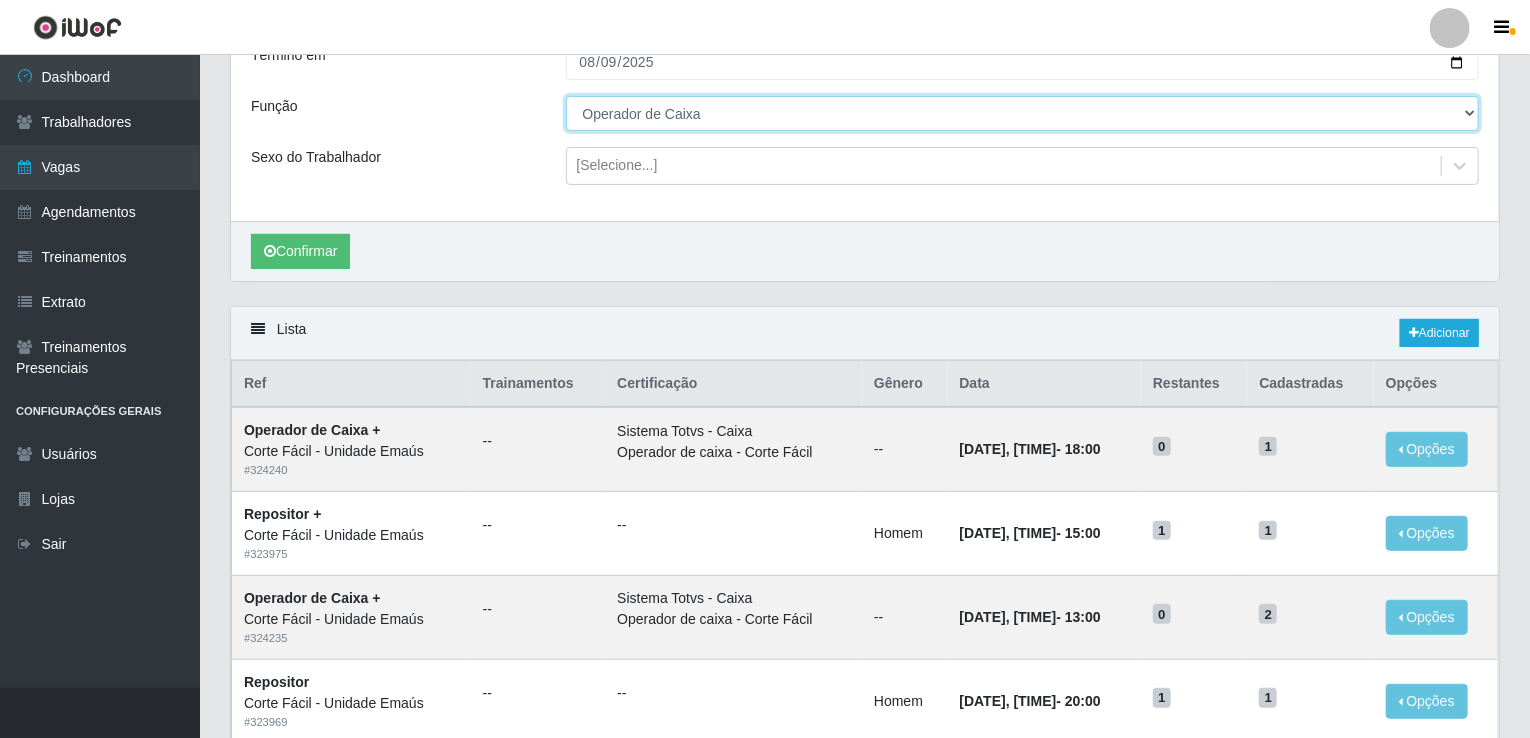 click on "[Selecione...] ASG ASG + ASG ++ Auxiliar de Cozinha Auxiliar de Cozinha + Auxiliar de Cozinha ++ Auxiliar de Estacionamento Auxiliar de Estacionamento + Auxiliar de Estacionamento ++ Balconista de Açougue  Balconista de Açougue + Balconista de Açougue ++ Balconista de Frios Balconista de Frios + Balconista de Frios ++ Balconista de Padaria  Balconista de Padaria + Balconista de Padaria ++ Embalador Embalador + Embalador ++ Operador de Caixa Operador de Caixa + Operador de Caixa ++ Repositor  Repositor + Repositor ++ Repositor de Hortifruti Repositor de Hortifruti + Repositor de Hortifruti ++" at bounding box center [1023, 113] 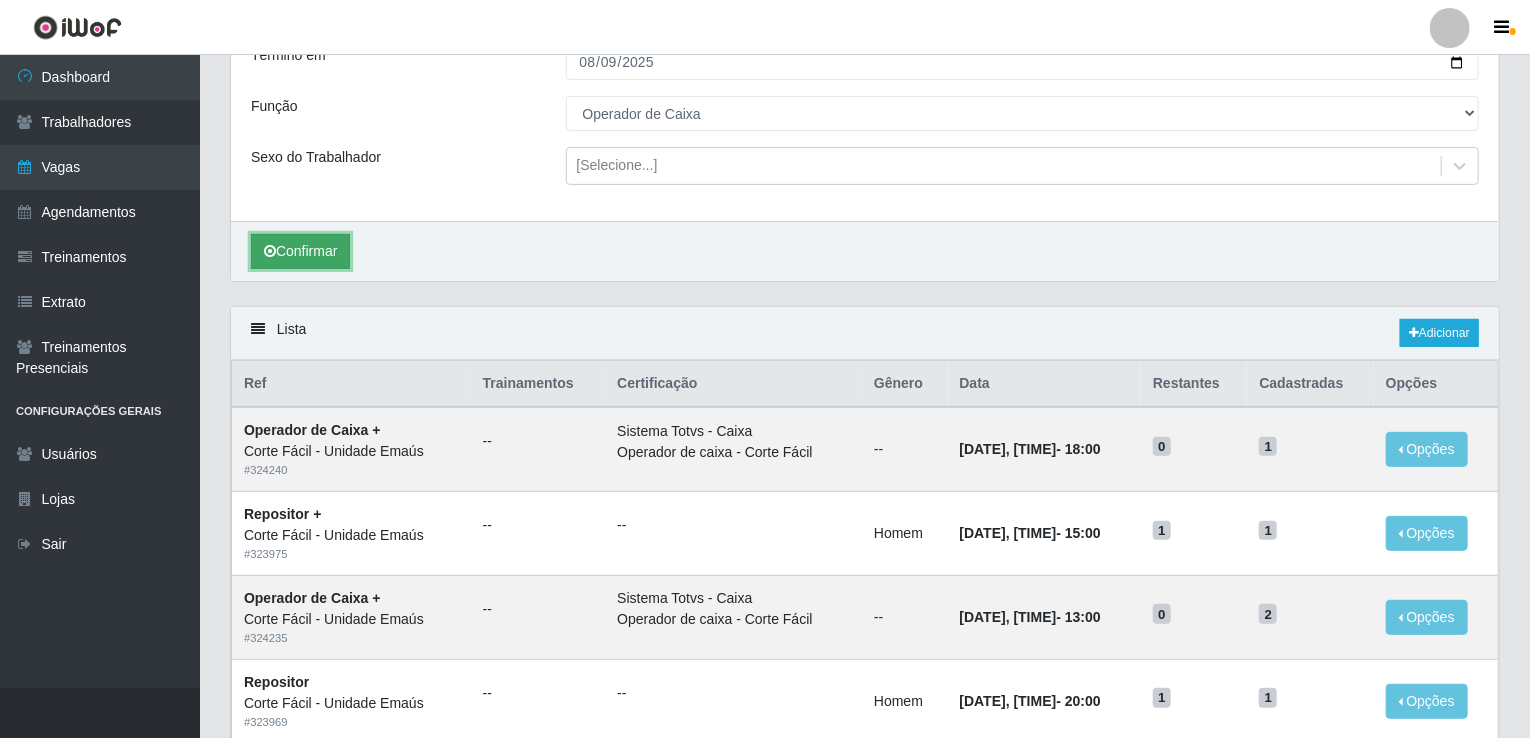 click on "Confirmar" at bounding box center (300, 251) 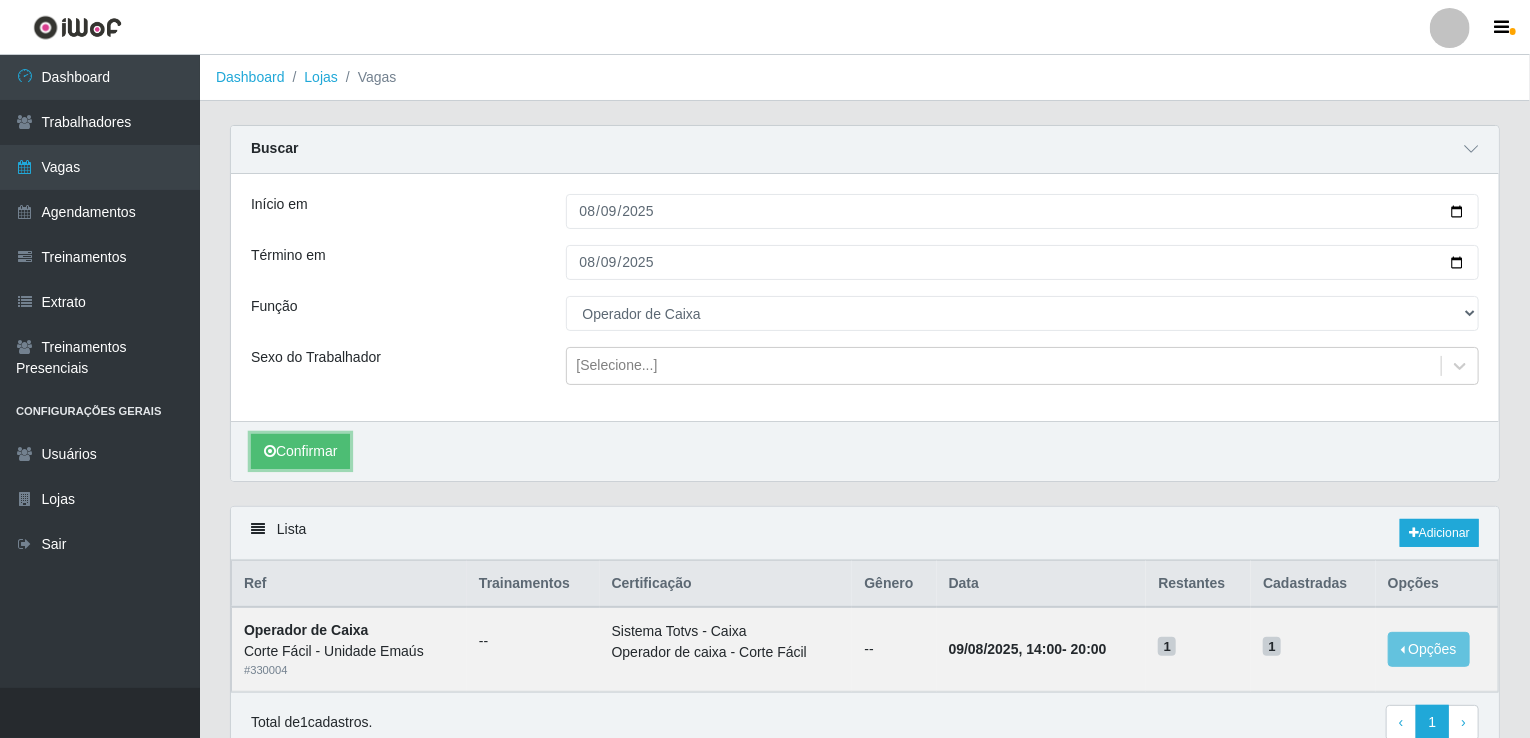 scroll, scrollTop: 0, scrollLeft: 0, axis: both 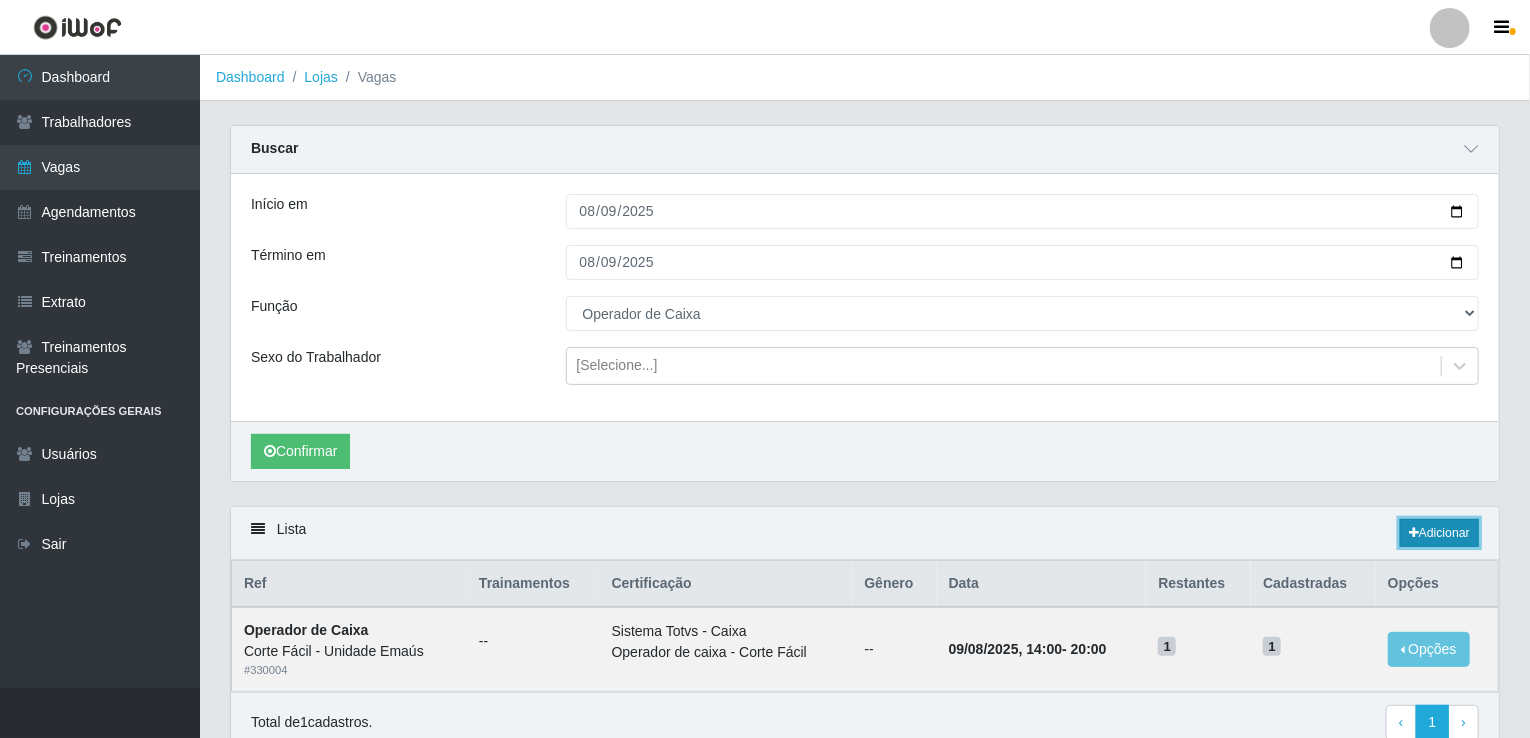 click on "Adicionar" at bounding box center (1439, 533) 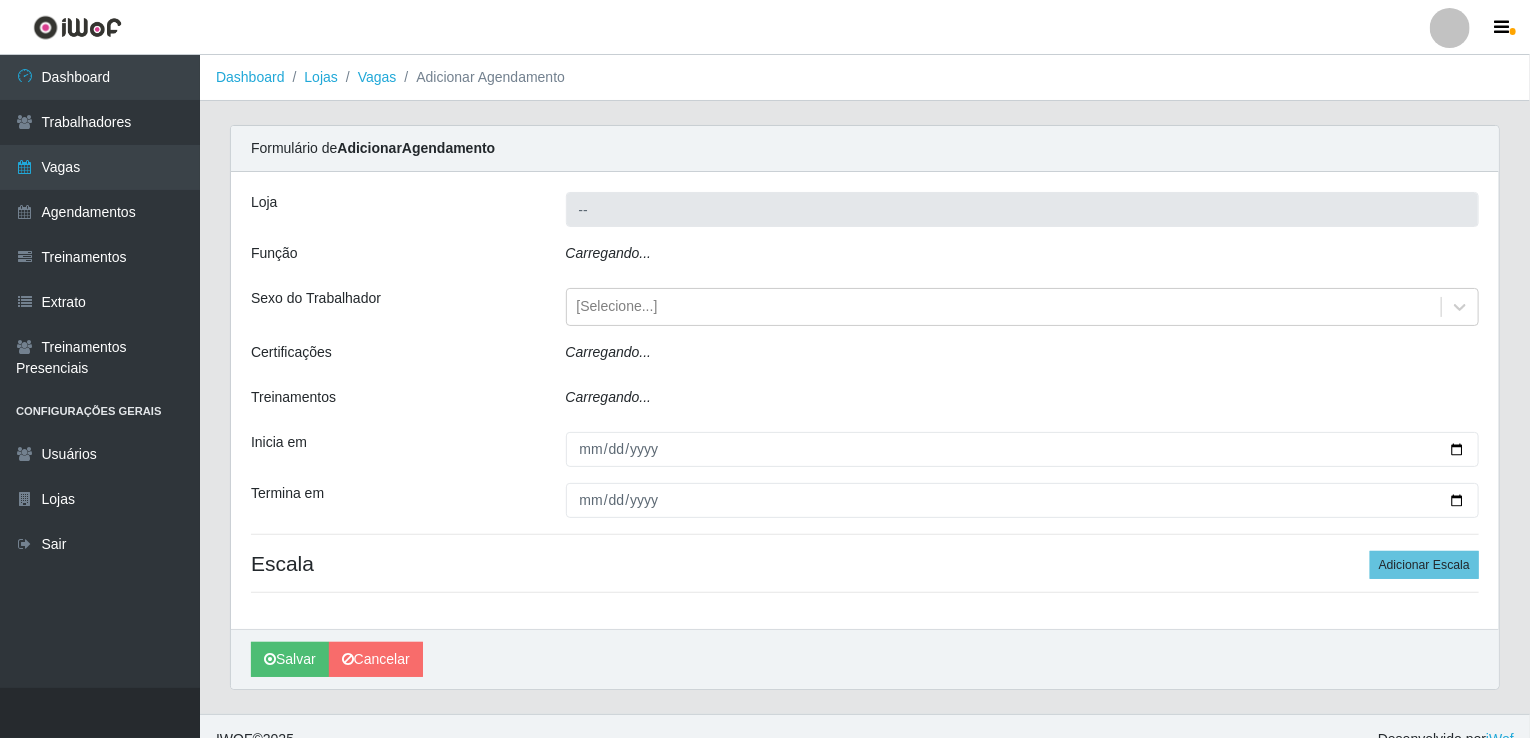 type on "Corte Fácil - Unidade Emaús" 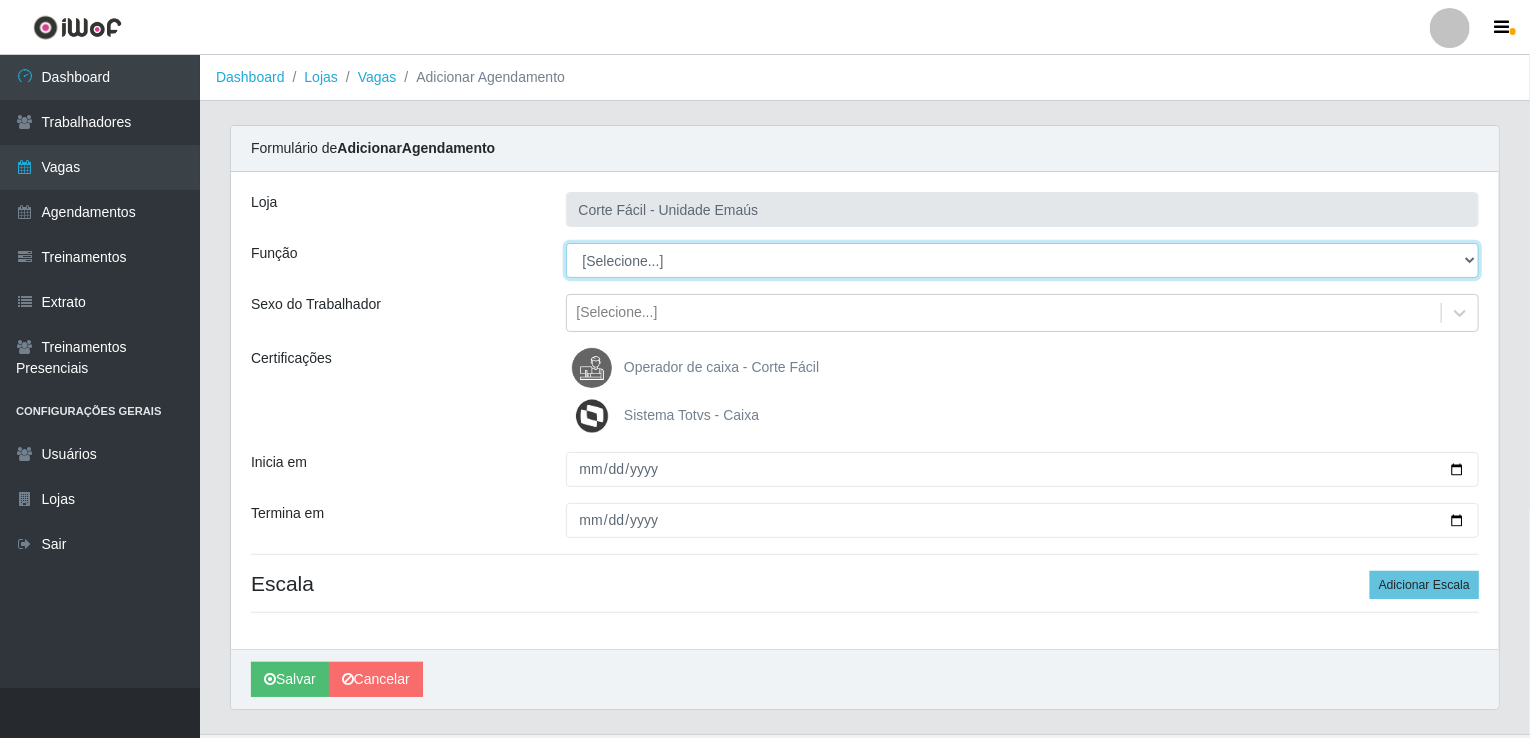 click on "[Selecione...] ASG ASG + ASG ++ Auxiliar de Cozinha Auxiliar de Cozinha + Auxiliar de Cozinha ++ Auxiliar de Estacionamento Auxiliar de Estacionamento + Auxiliar de Estacionamento ++ Balconista de Açougue  Balconista de Açougue + Balconista de Açougue ++ Balconista de Frios Balconista de Frios + Balconista de Frios ++ Balconista de Padaria  Balconista de Padaria + Balconista de Padaria ++ Embalador Embalador + Embalador ++ Operador de Caixa Operador de Caixa + Operador de Caixa ++ Repositor  Repositor + Repositor ++ Repositor de Hortifruti Repositor de Hortifruti + Repositor de Hortifruti ++" at bounding box center (1023, 260) 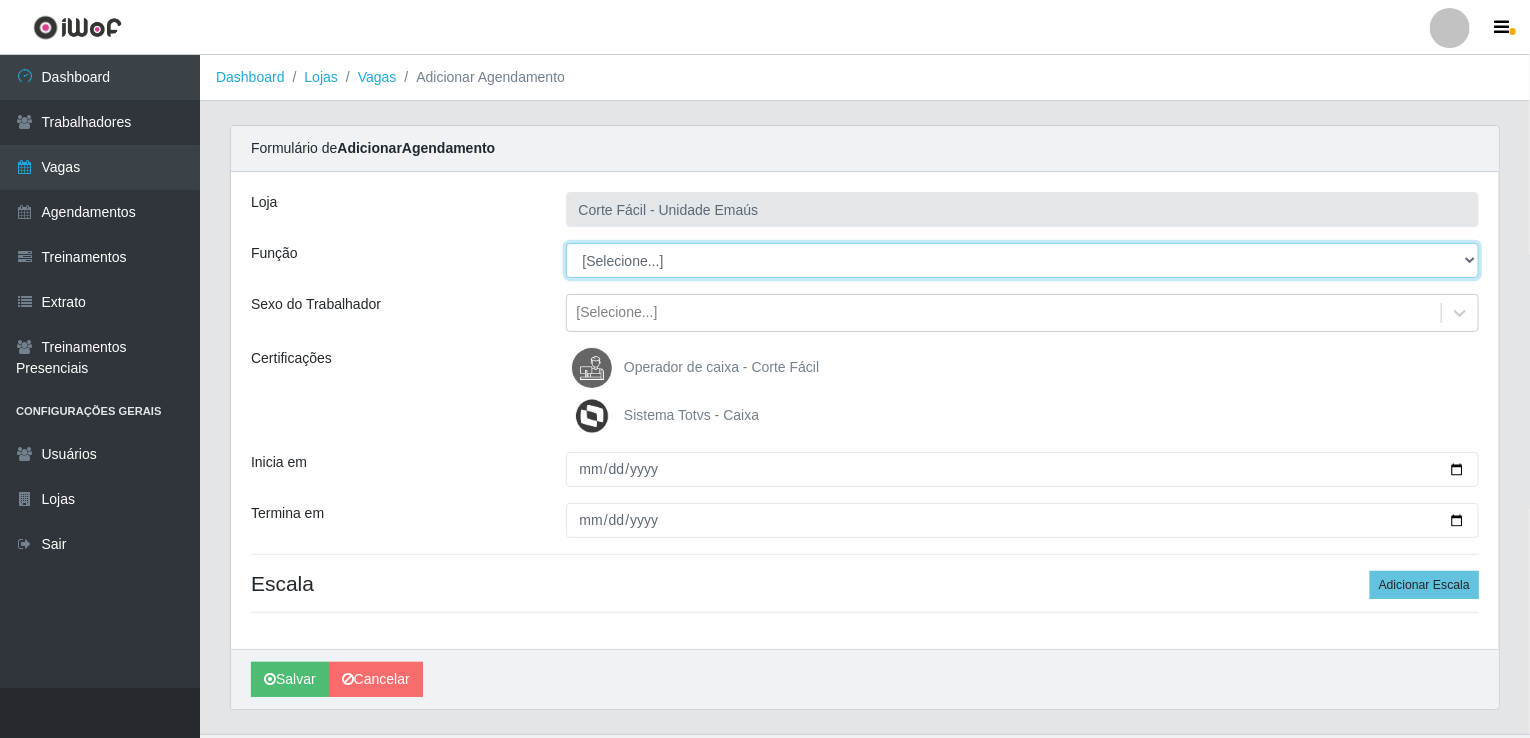 select on "22" 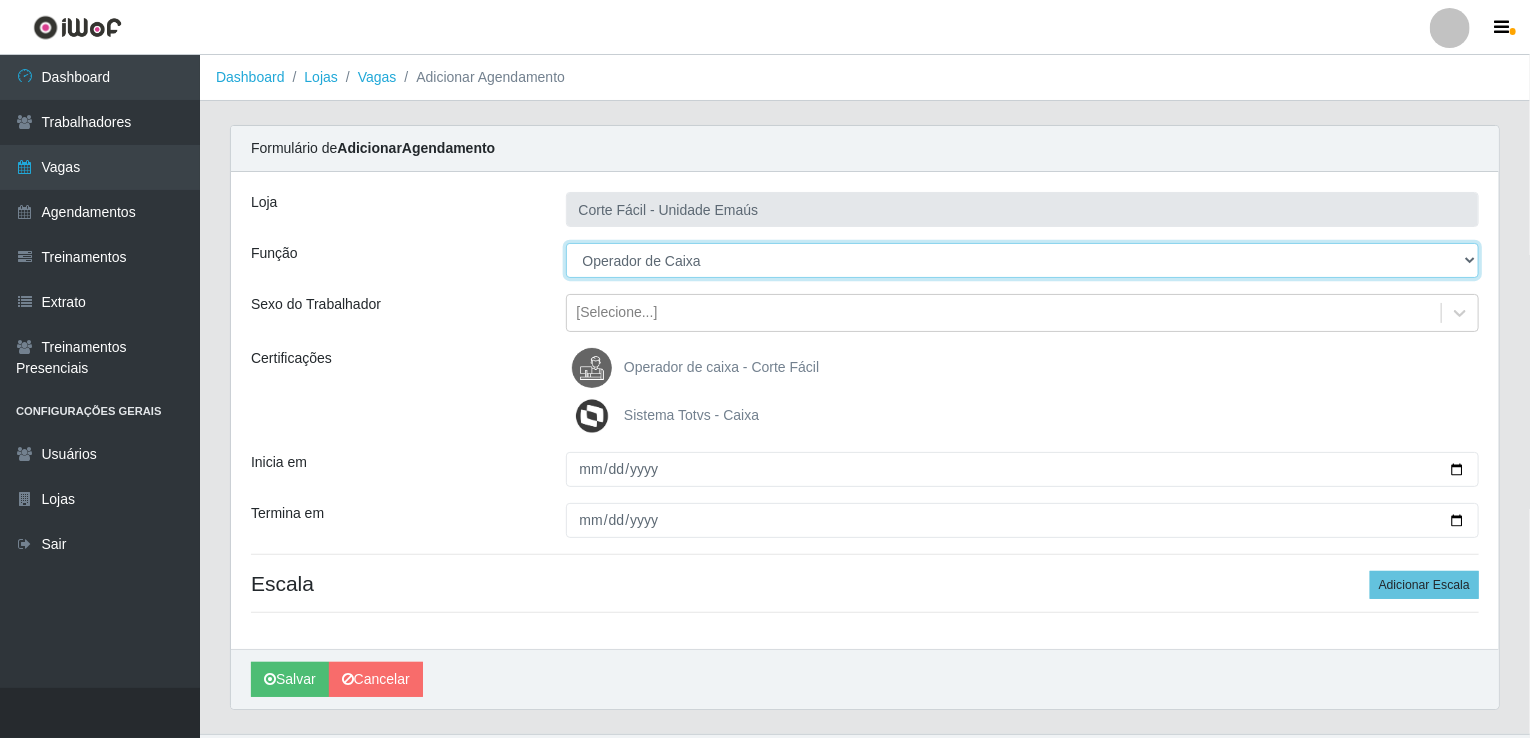 click on "[Selecione...] ASG ASG + ASG ++ Auxiliar de Cozinha Auxiliar de Cozinha + Auxiliar de Cozinha ++ Auxiliar de Estacionamento Auxiliar de Estacionamento + Auxiliar de Estacionamento ++ Balconista de Açougue  Balconista de Açougue + Balconista de Açougue ++ Balconista de Frios Balconista de Frios + Balconista de Frios ++ Balconista de Padaria  Balconista de Padaria + Balconista de Padaria ++ Embalador Embalador + Embalador ++ Operador de Caixa Operador de Caixa + Operador de Caixa ++ Repositor  Repositor + Repositor ++ Repositor de Hortifruti Repositor de Hortifruti + Repositor de Hortifruti ++" at bounding box center (1023, 260) 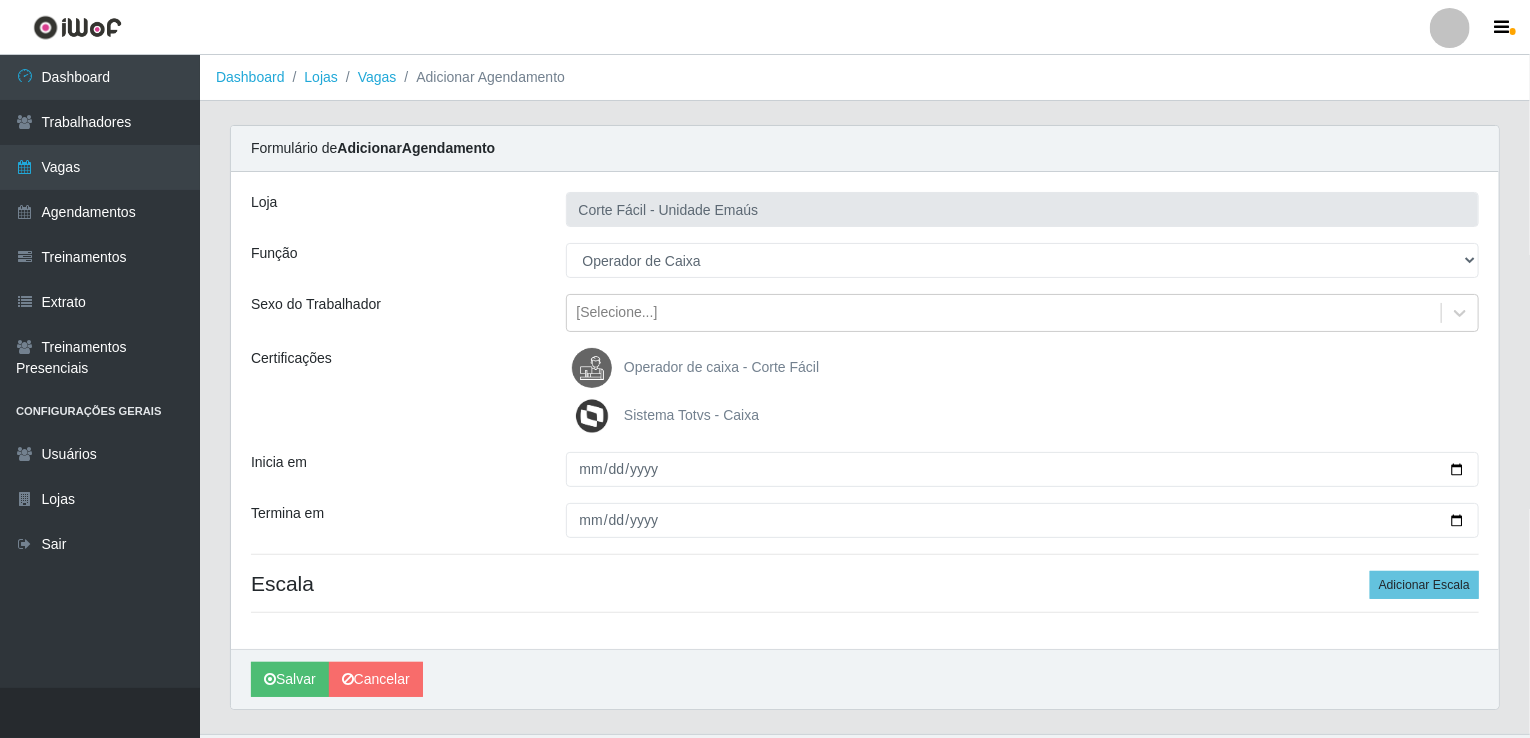 click at bounding box center [596, 368] 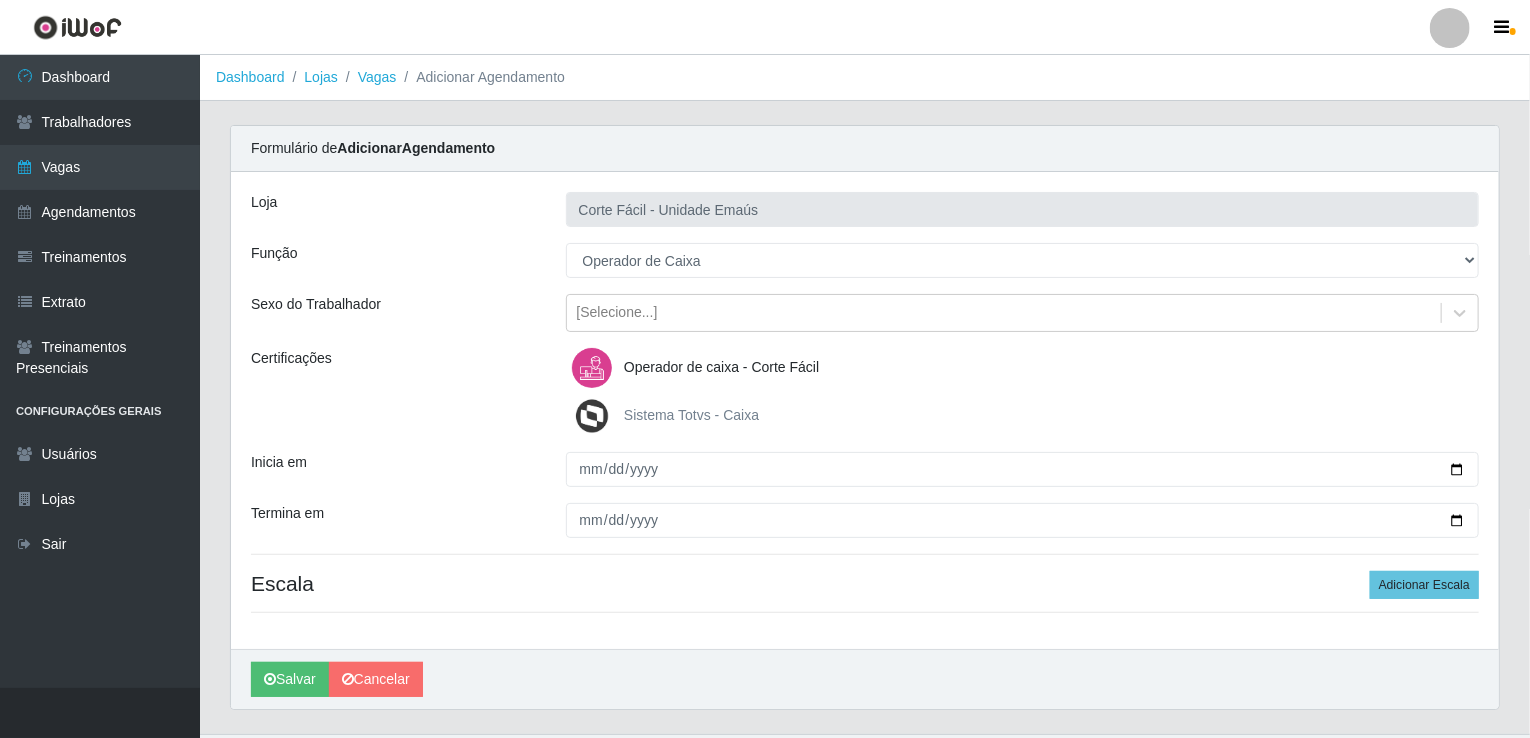 click at bounding box center (596, 416) 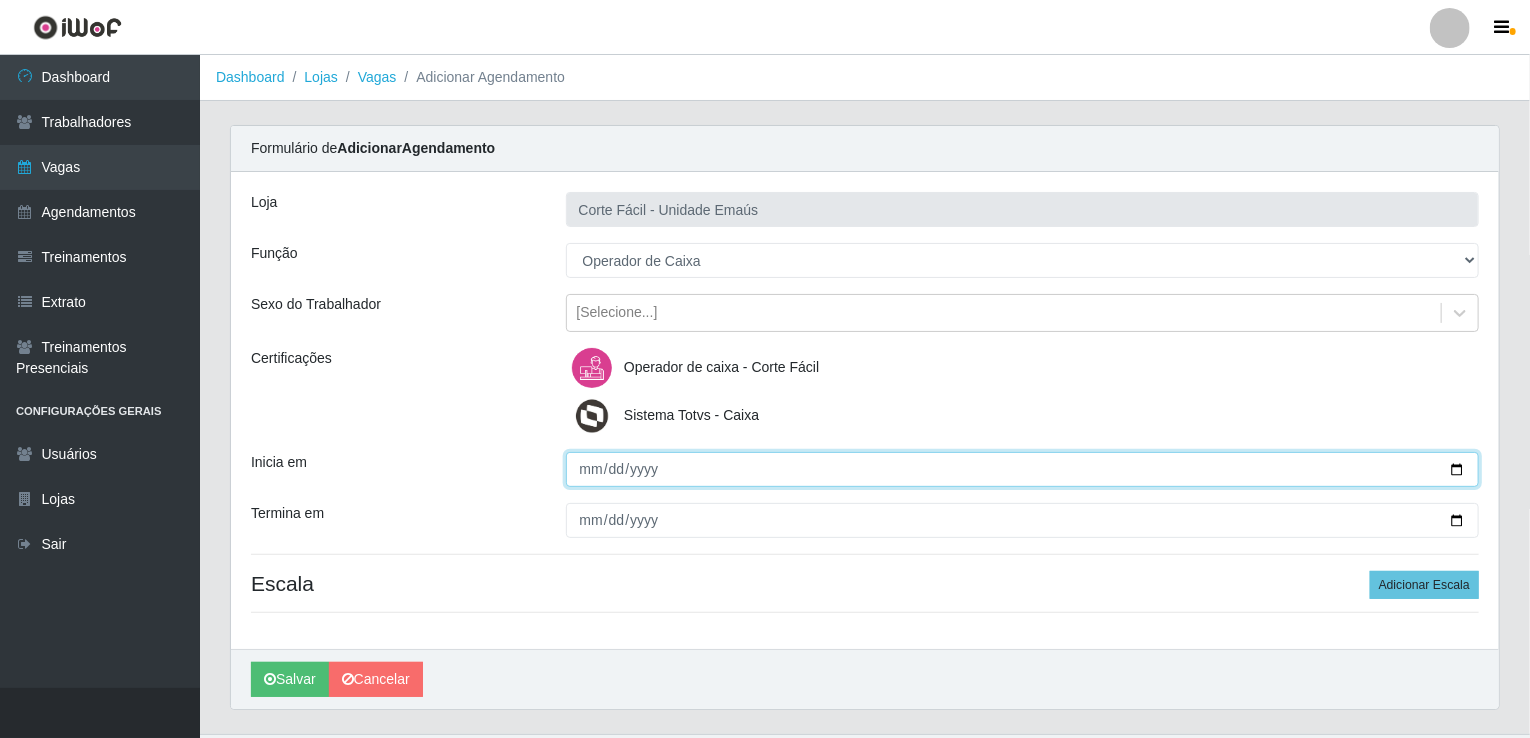 click on "Inicia em" at bounding box center (1023, 469) 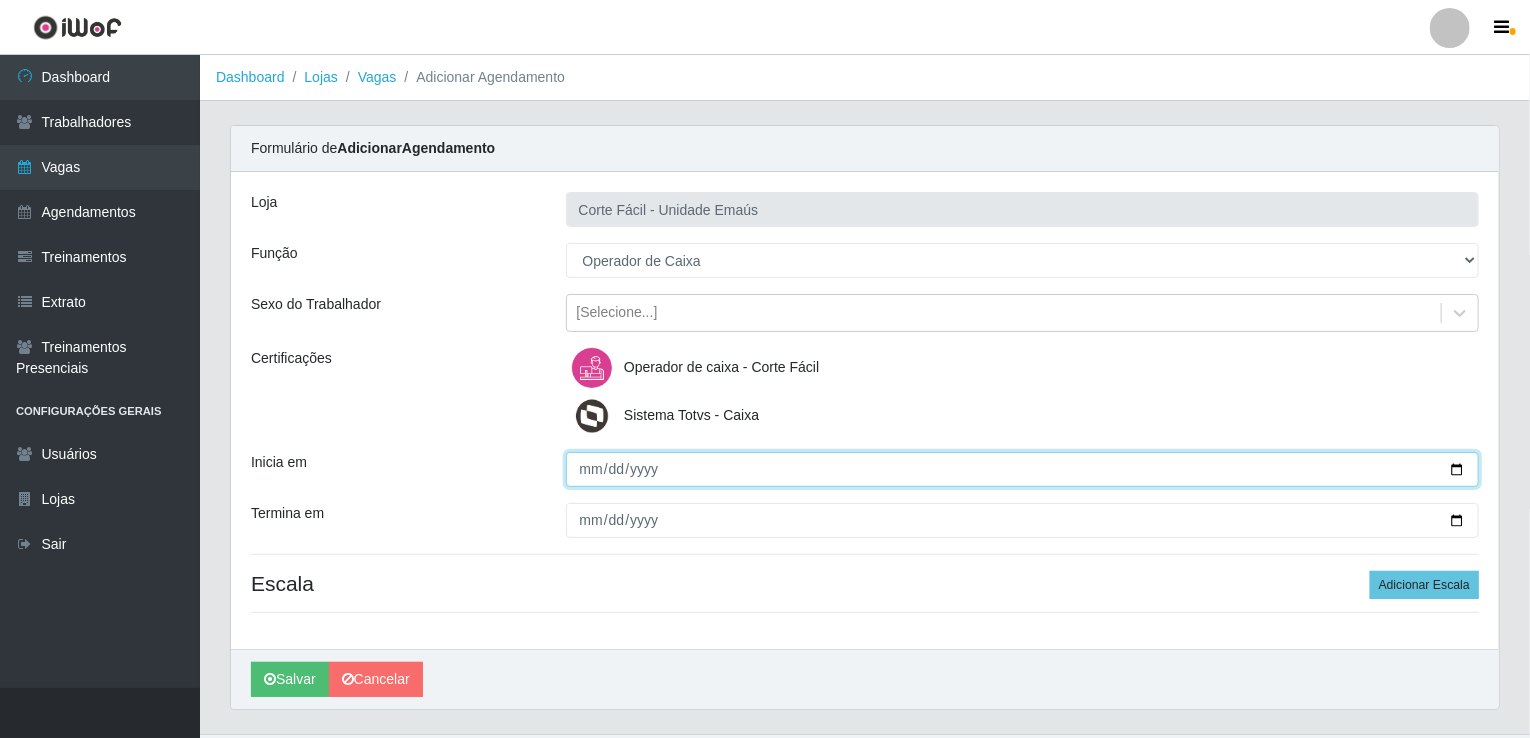 type on "[DATE]" 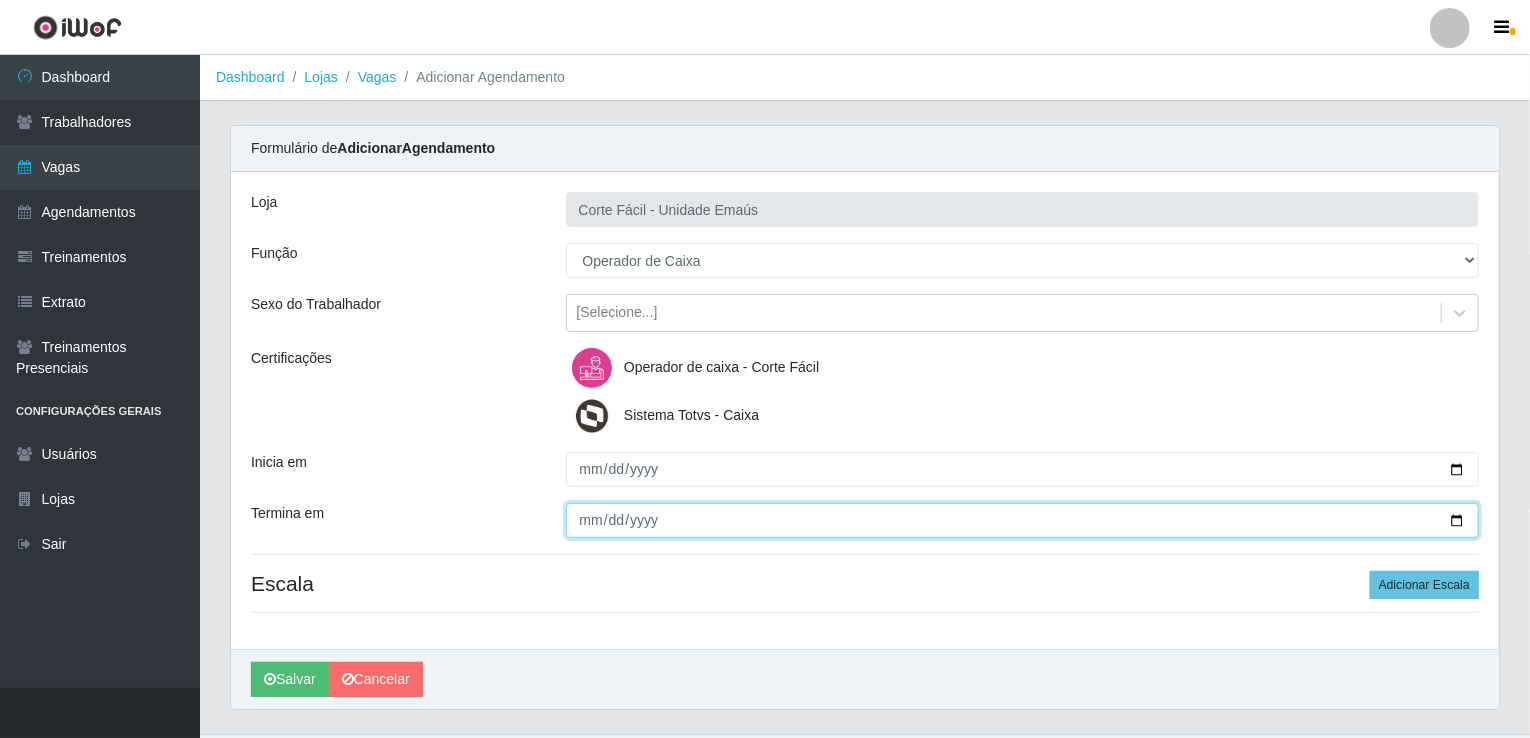type on "[DATE]" 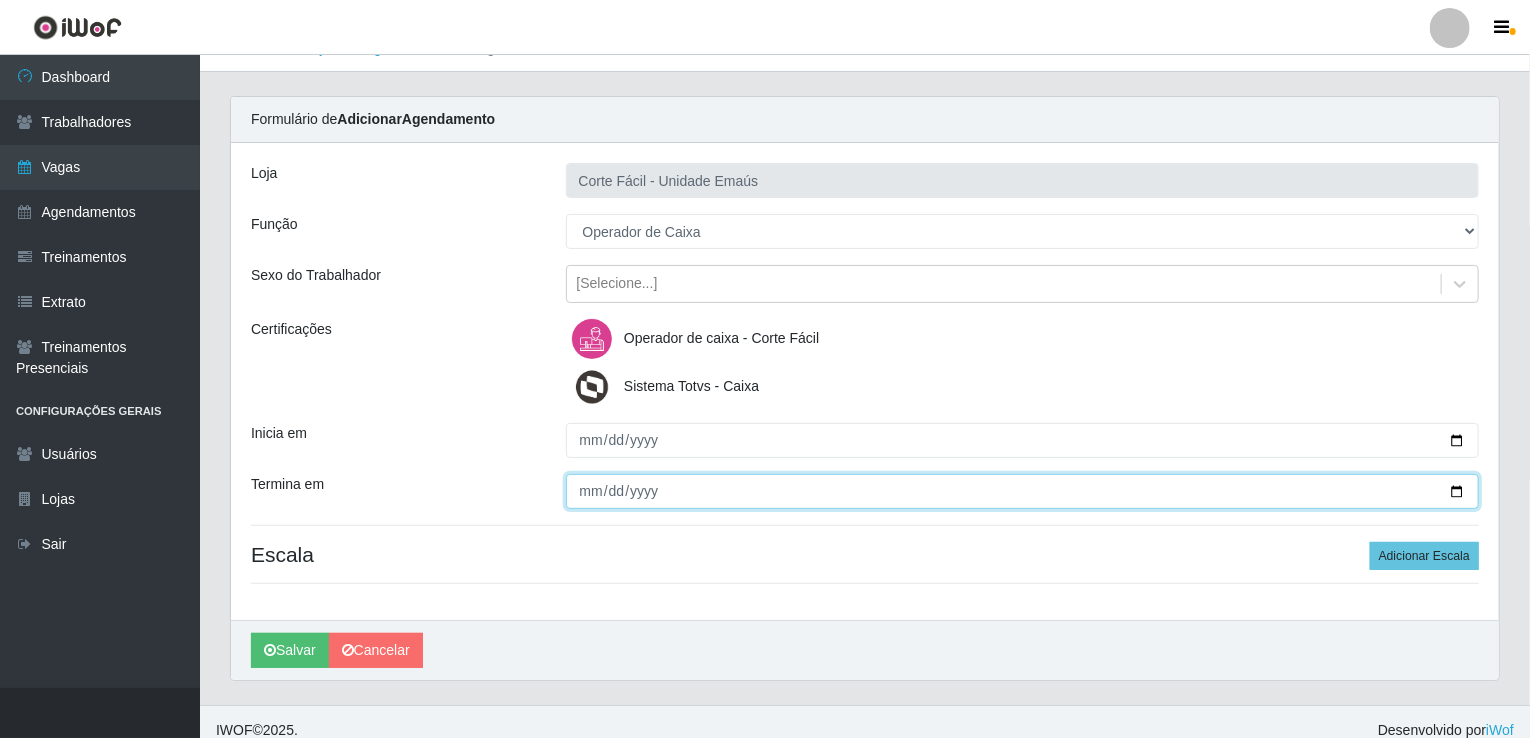 scroll, scrollTop: 44, scrollLeft: 0, axis: vertical 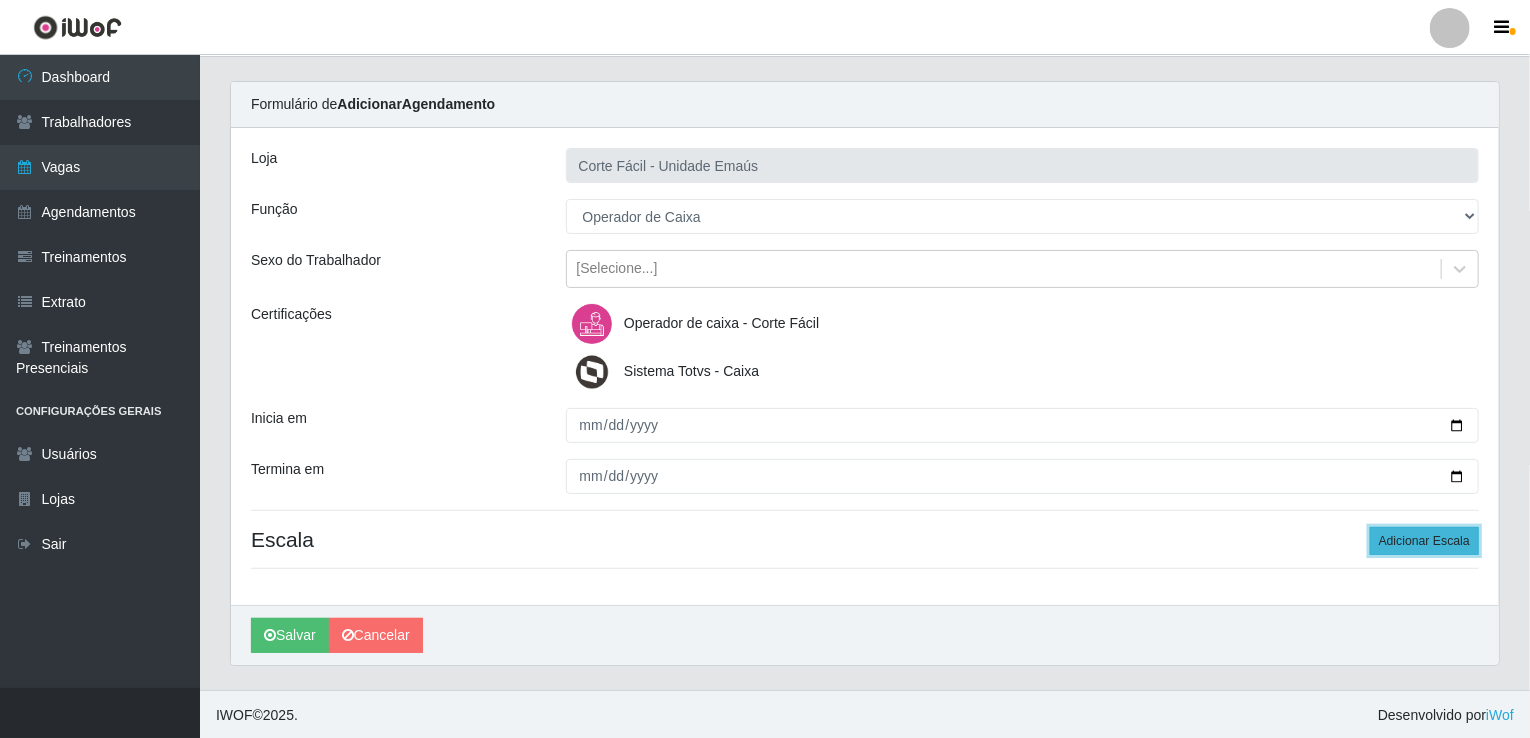 click on "Adicionar Escala" at bounding box center [1424, 541] 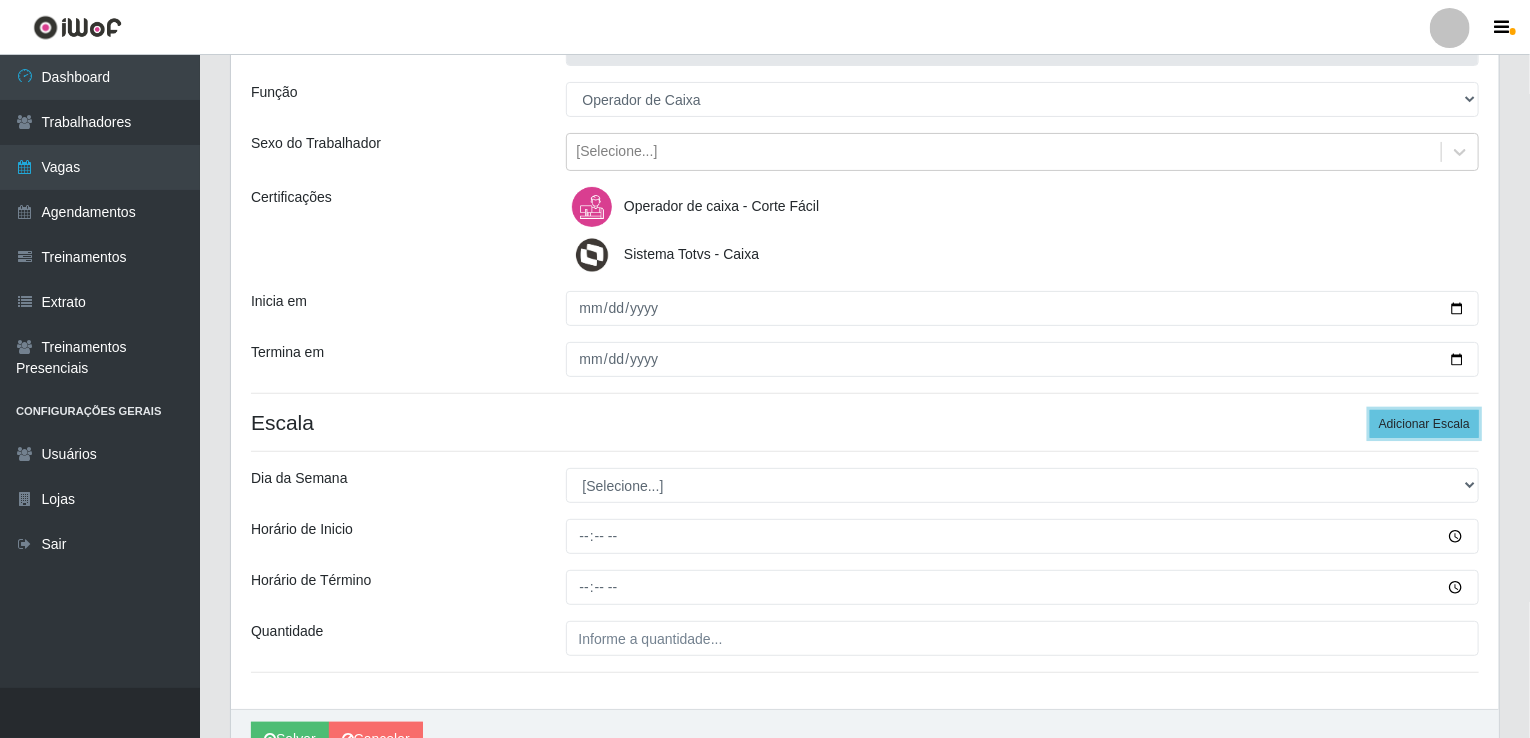 scroll, scrollTop: 265, scrollLeft: 0, axis: vertical 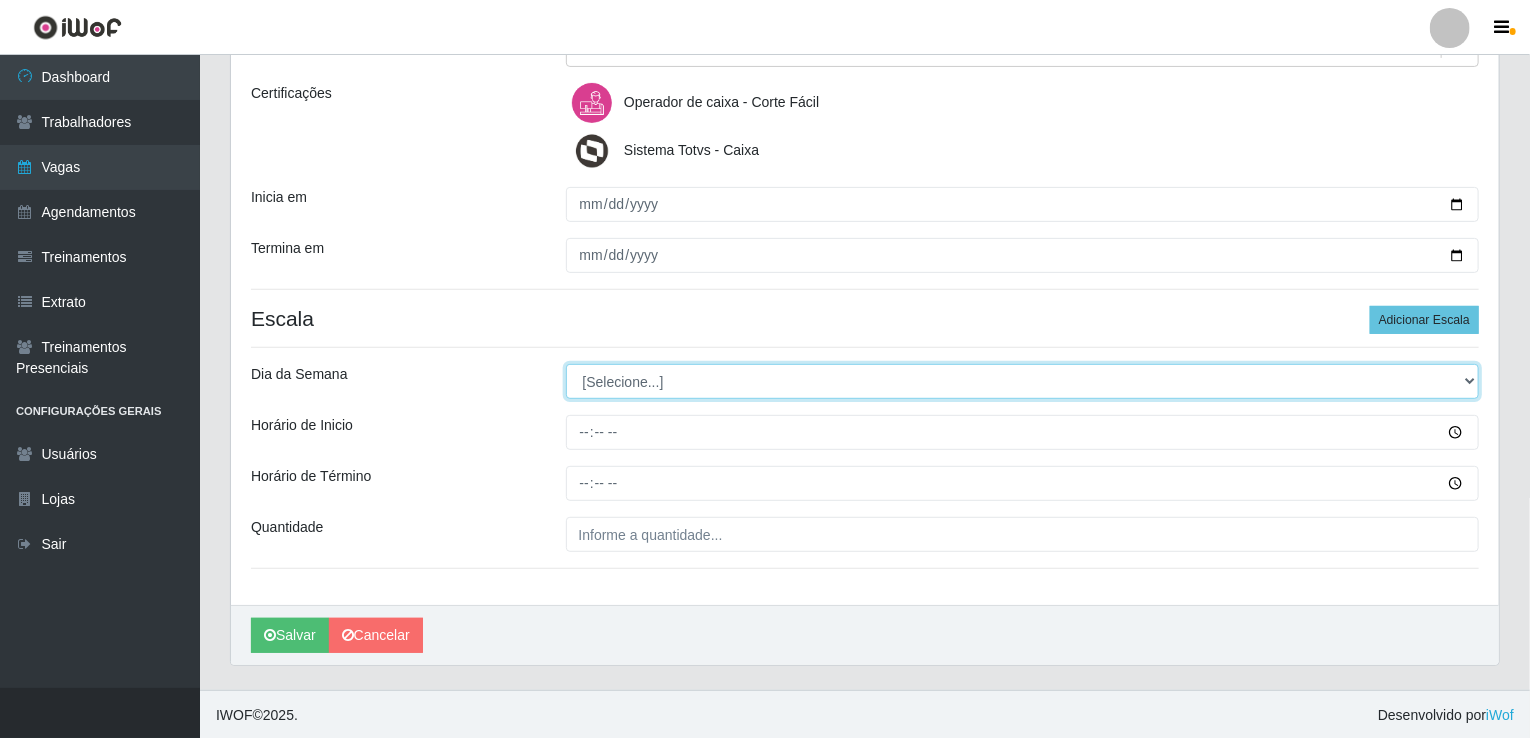 click on "[Selecione...] Segunda Terça Quarta Quinta Sexta Sábado Domingo" at bounding box center [1023, 381] 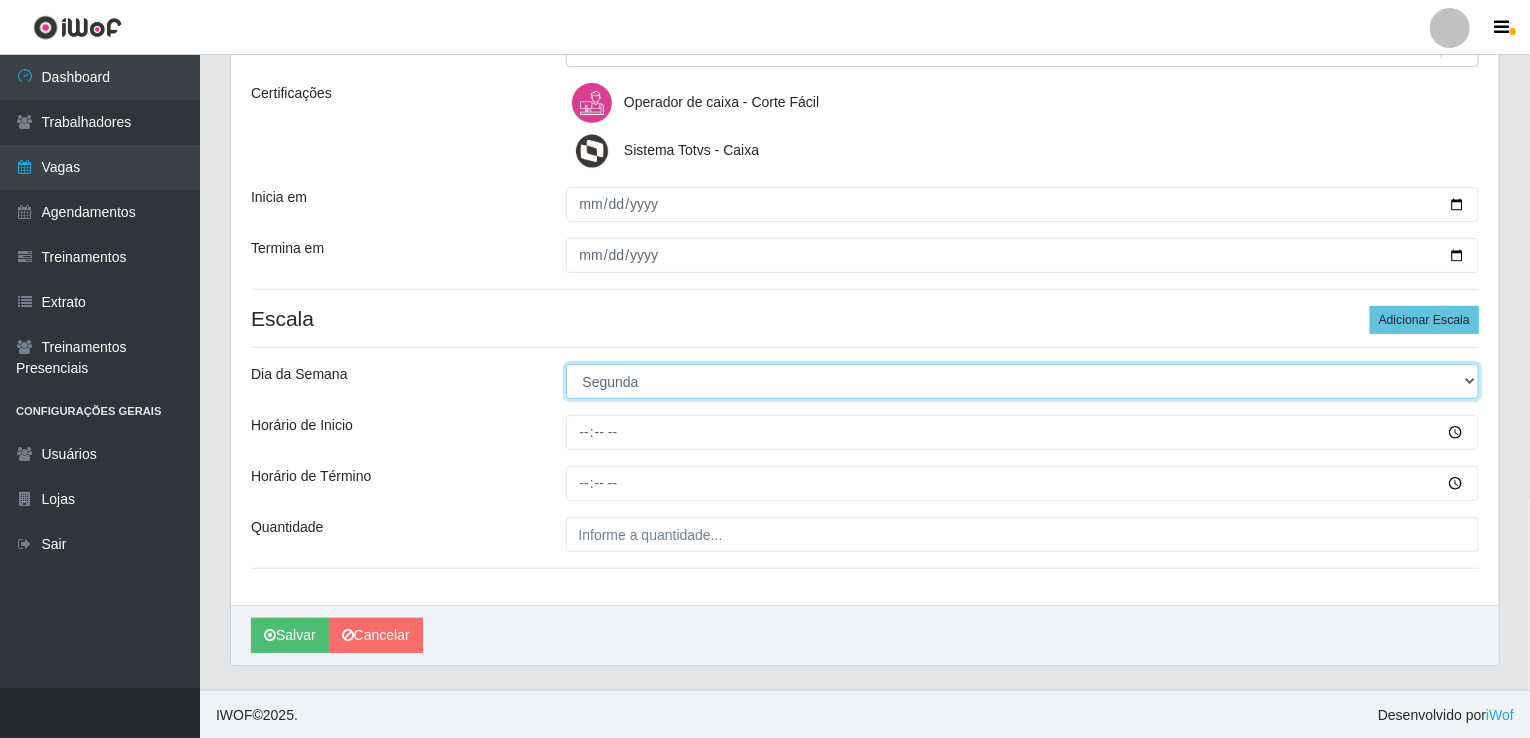 click on "[Selecione...] Segunda Terça Quarta Quinta Sexta Sábado Domingo" at bounding box center (1023, 381) 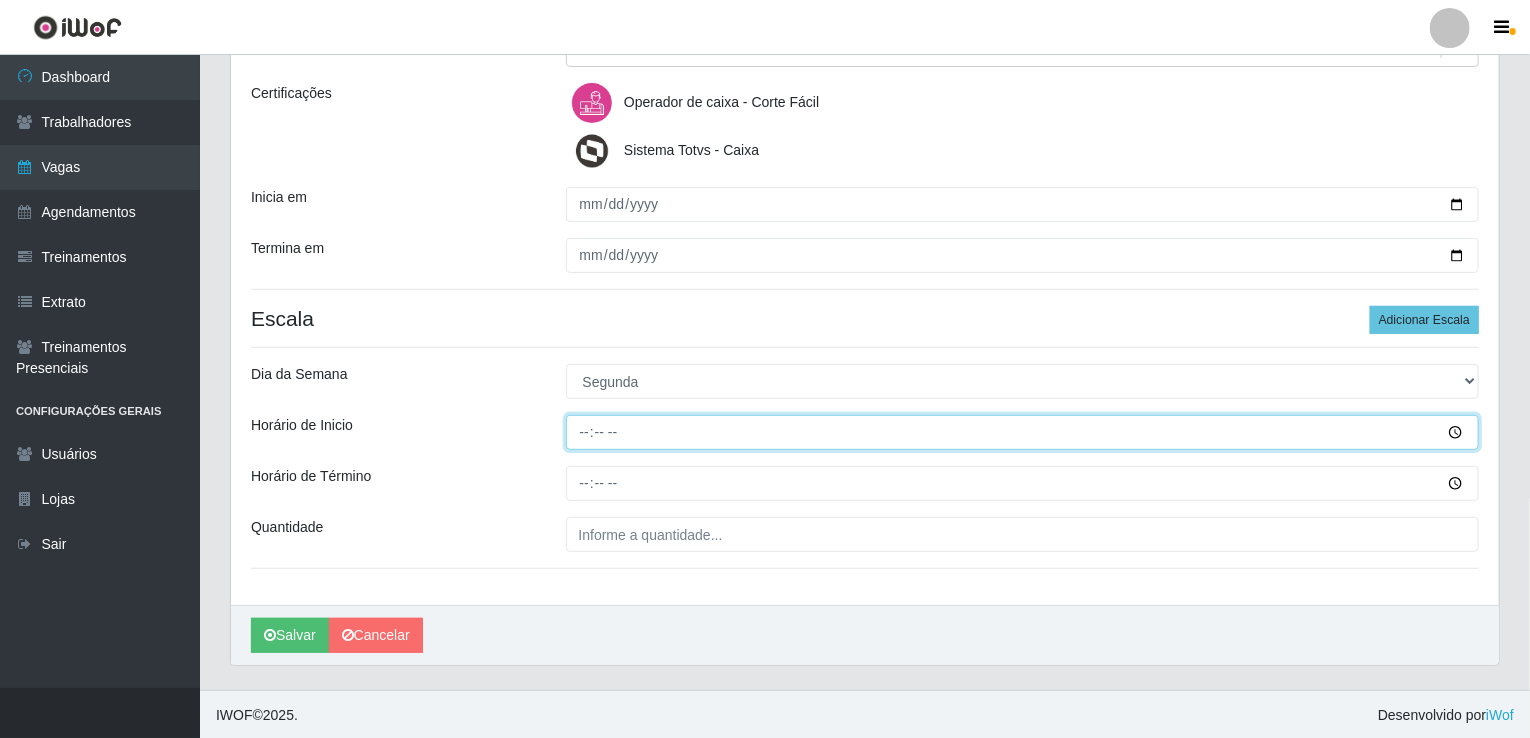 click on "Horário de Inicio" at bounding box center (1023, 432) 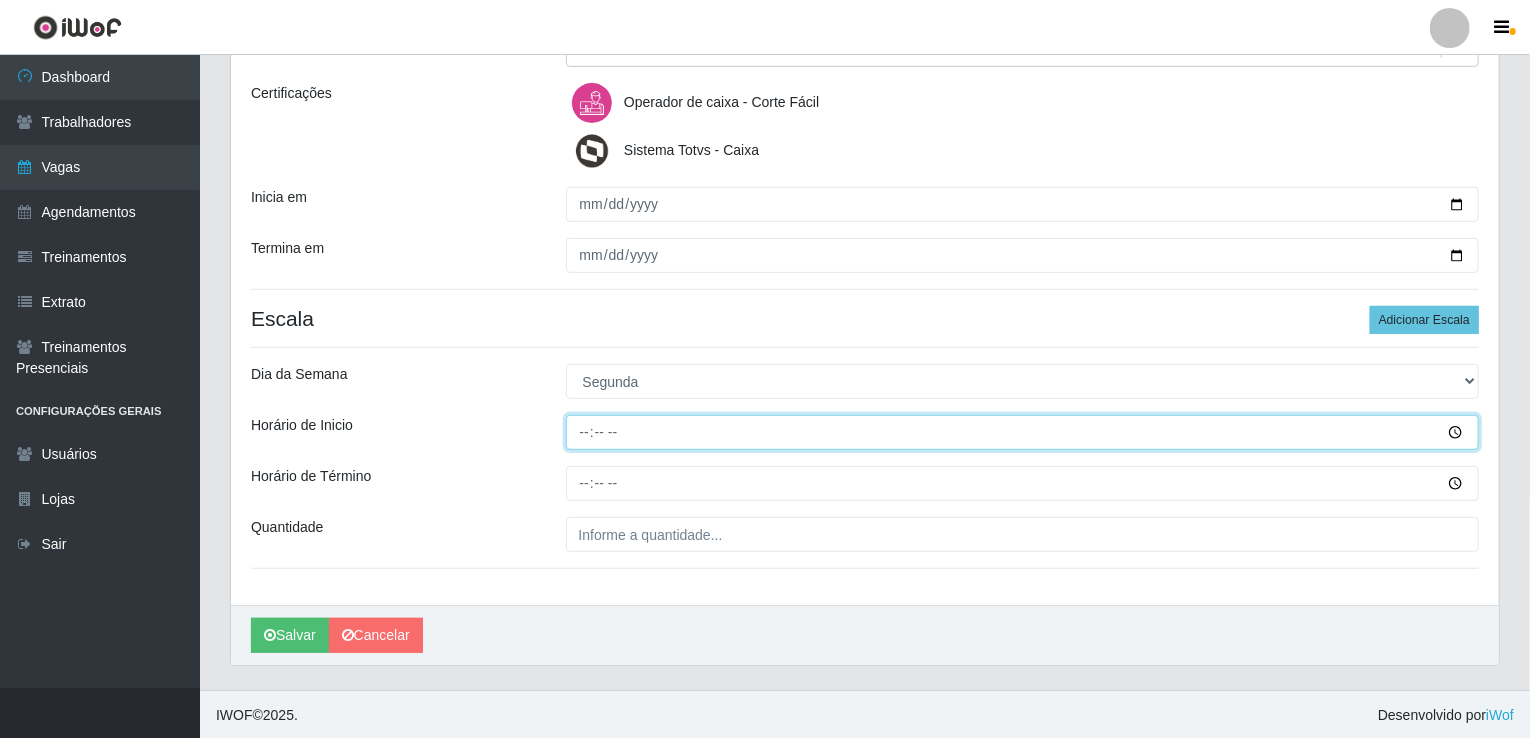 type on "14:00" 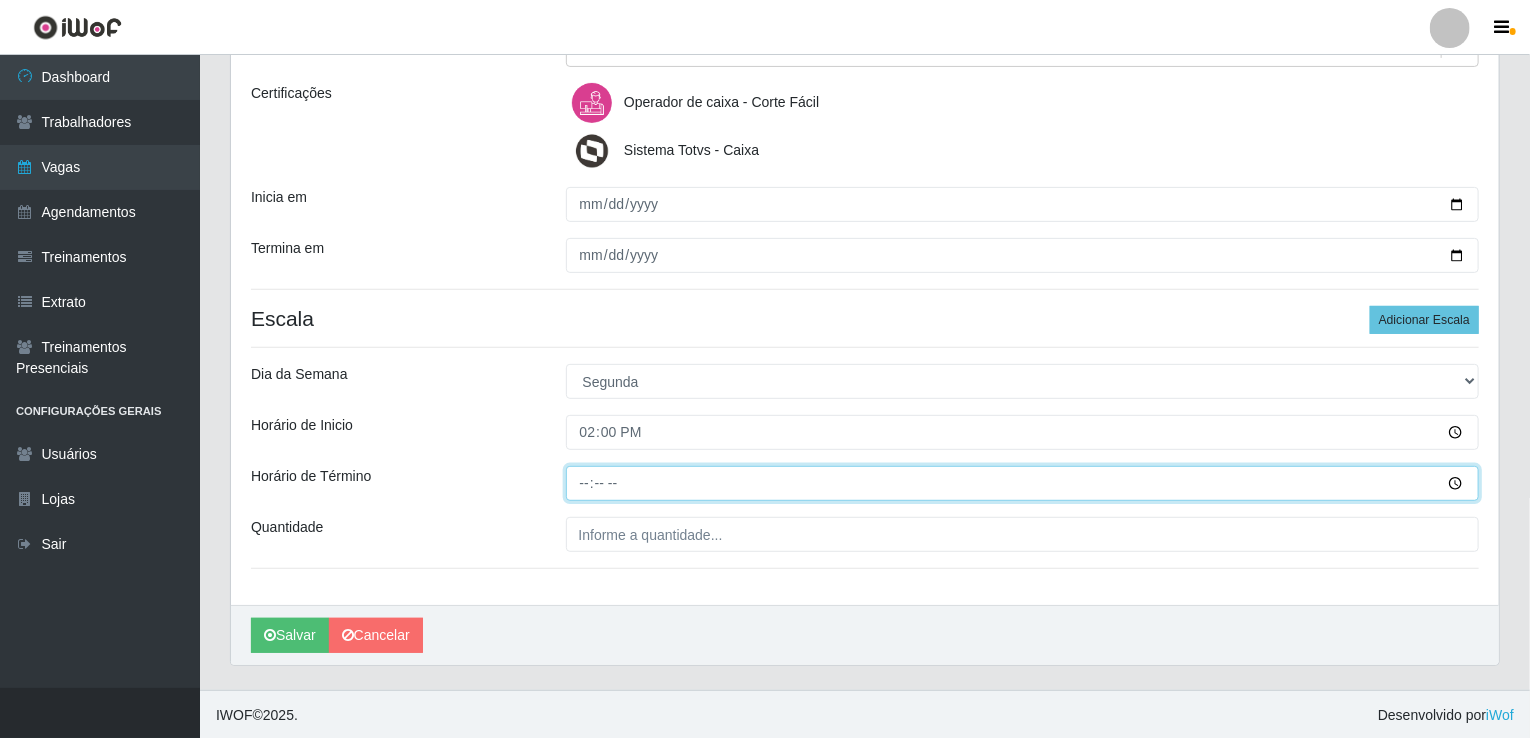 type on "20:00" 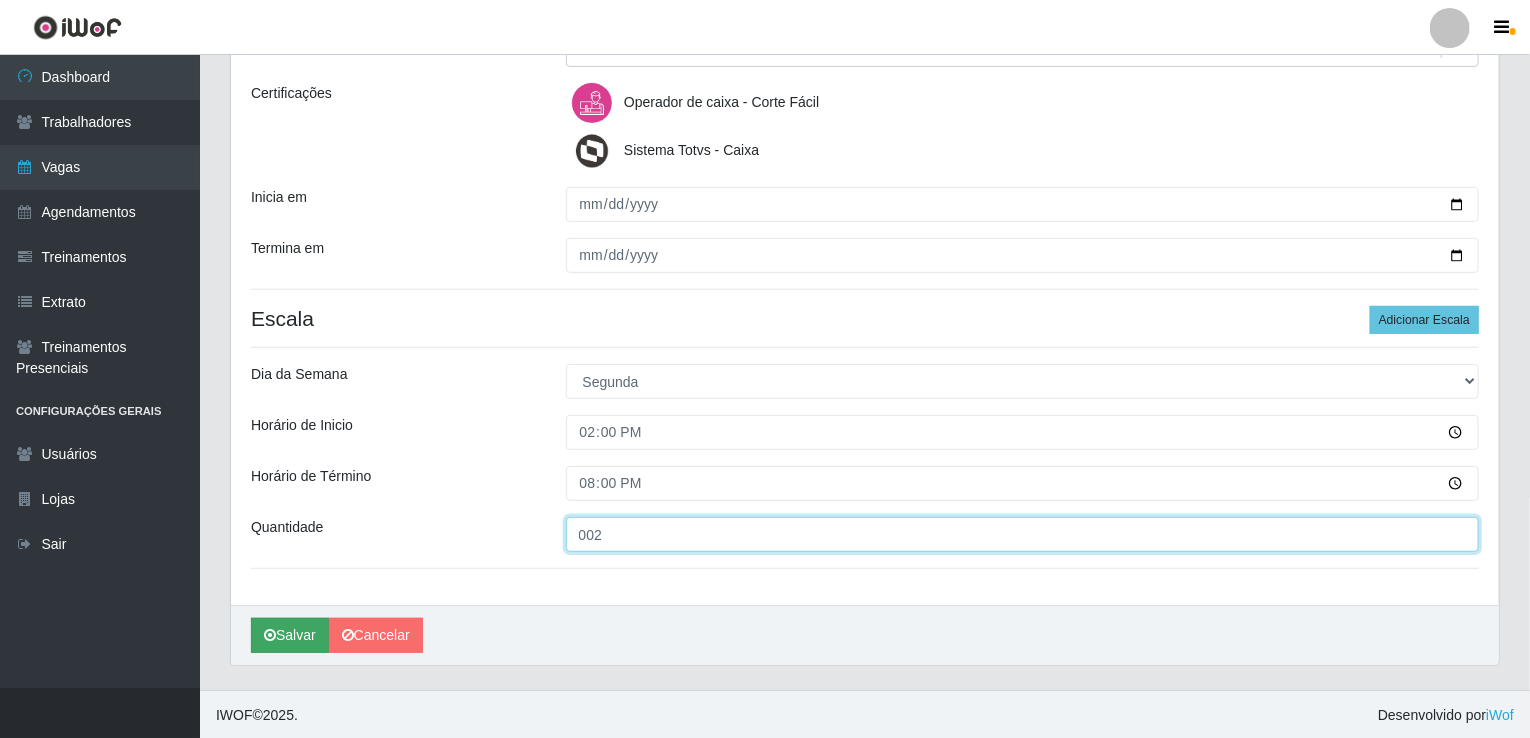 type on "002" 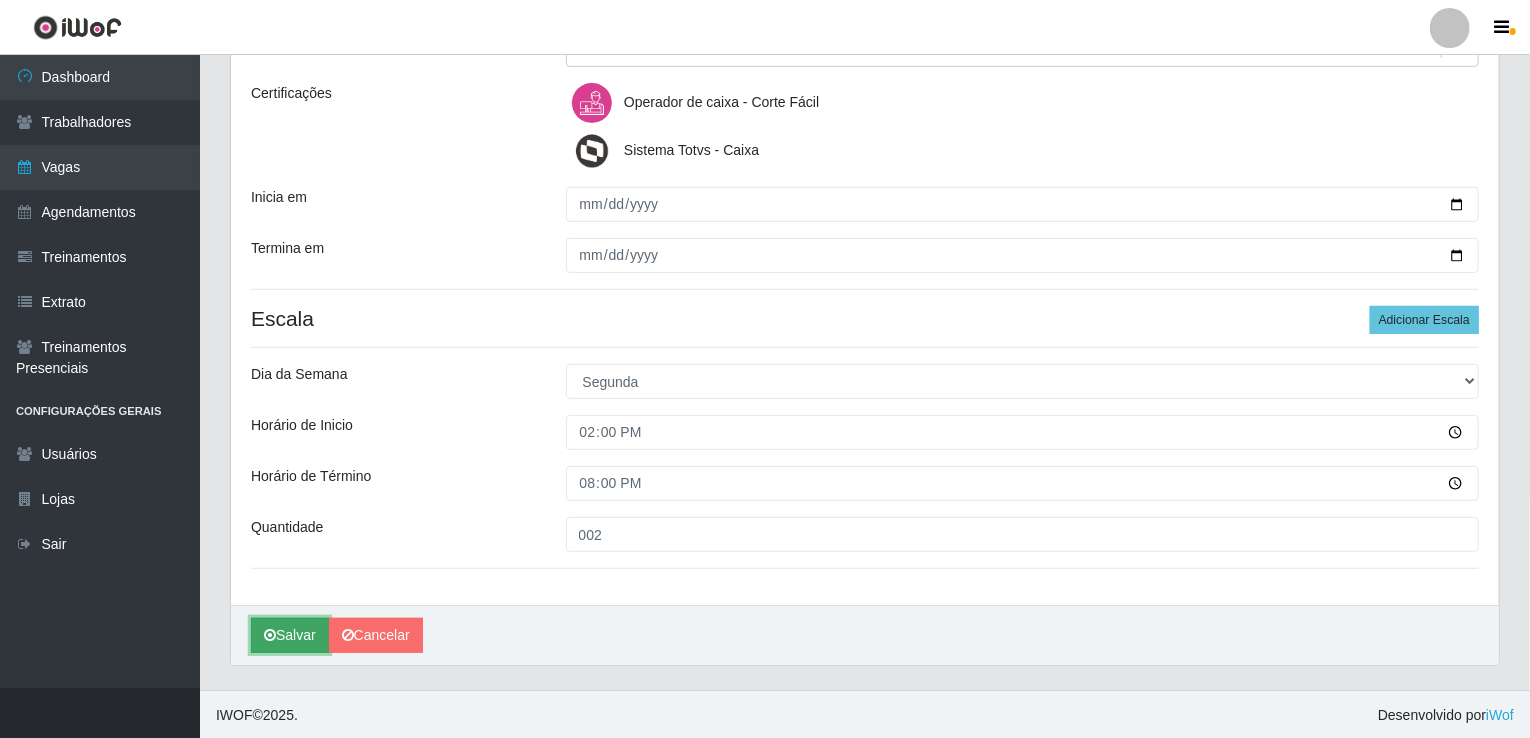 click on "Salvar" at bounding box center [290, 635] 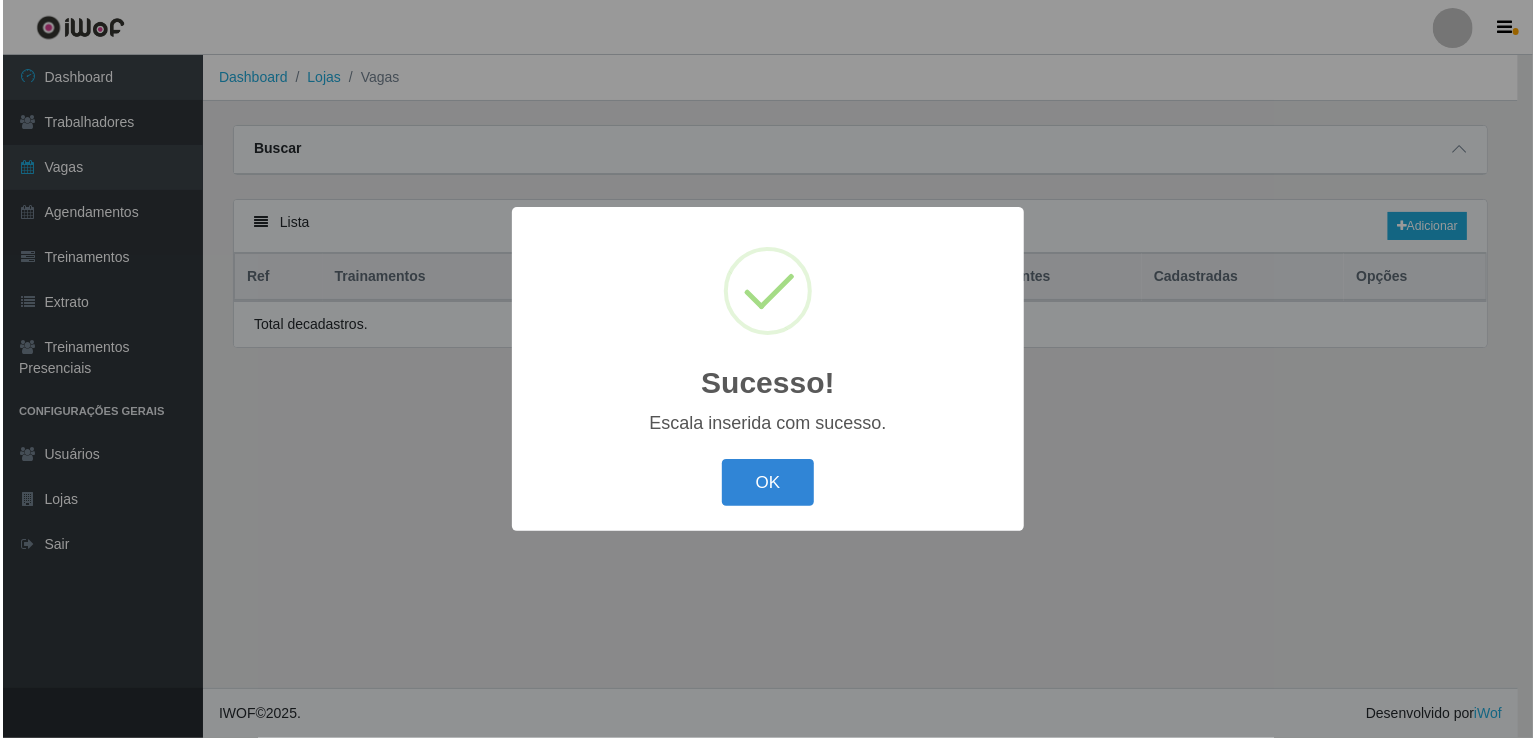 scroll, scrollTop: 0, scrollLeft: 0, axis: both 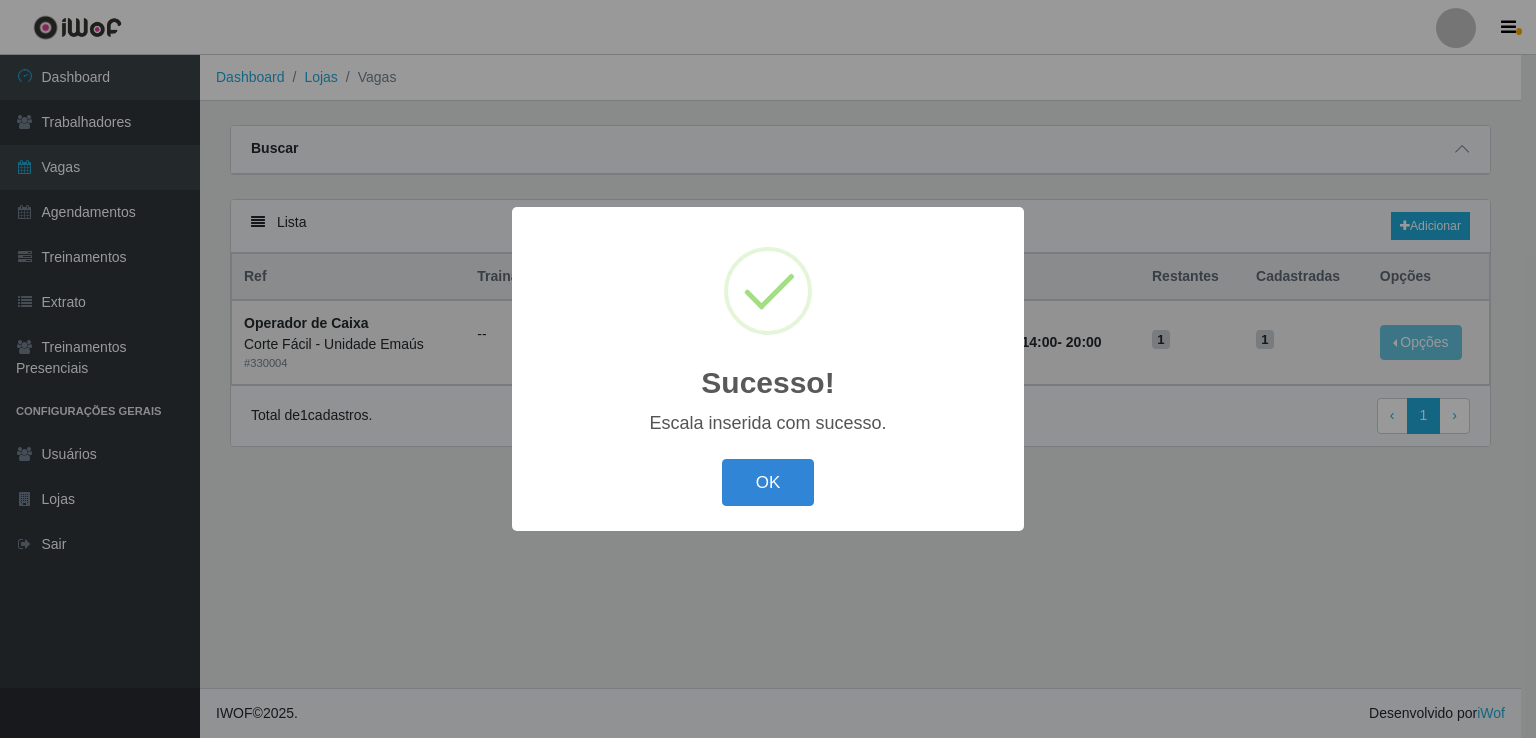 click on "OK Cancel" at bounding box center (768, 482) 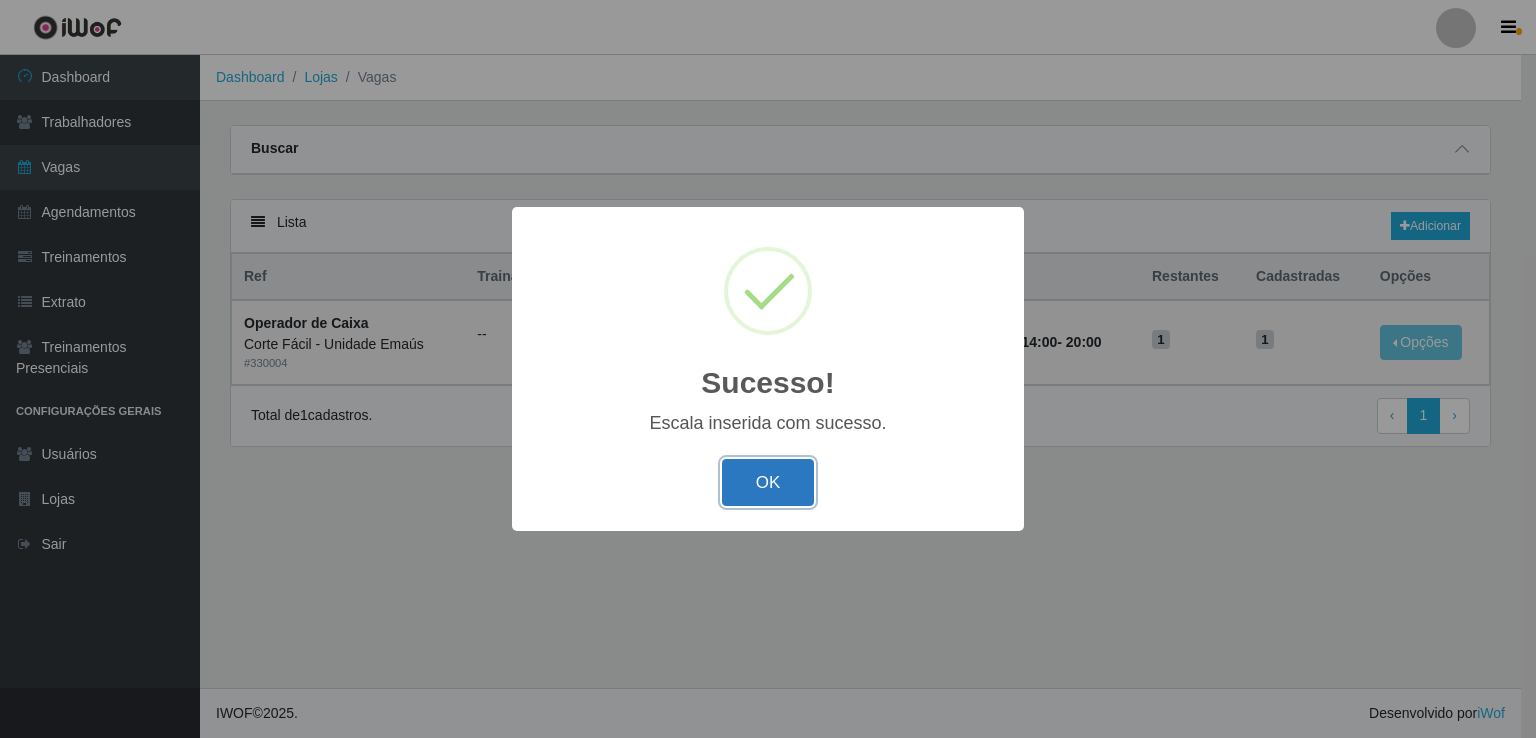 click on "OK" at bounding box center (768, 482) 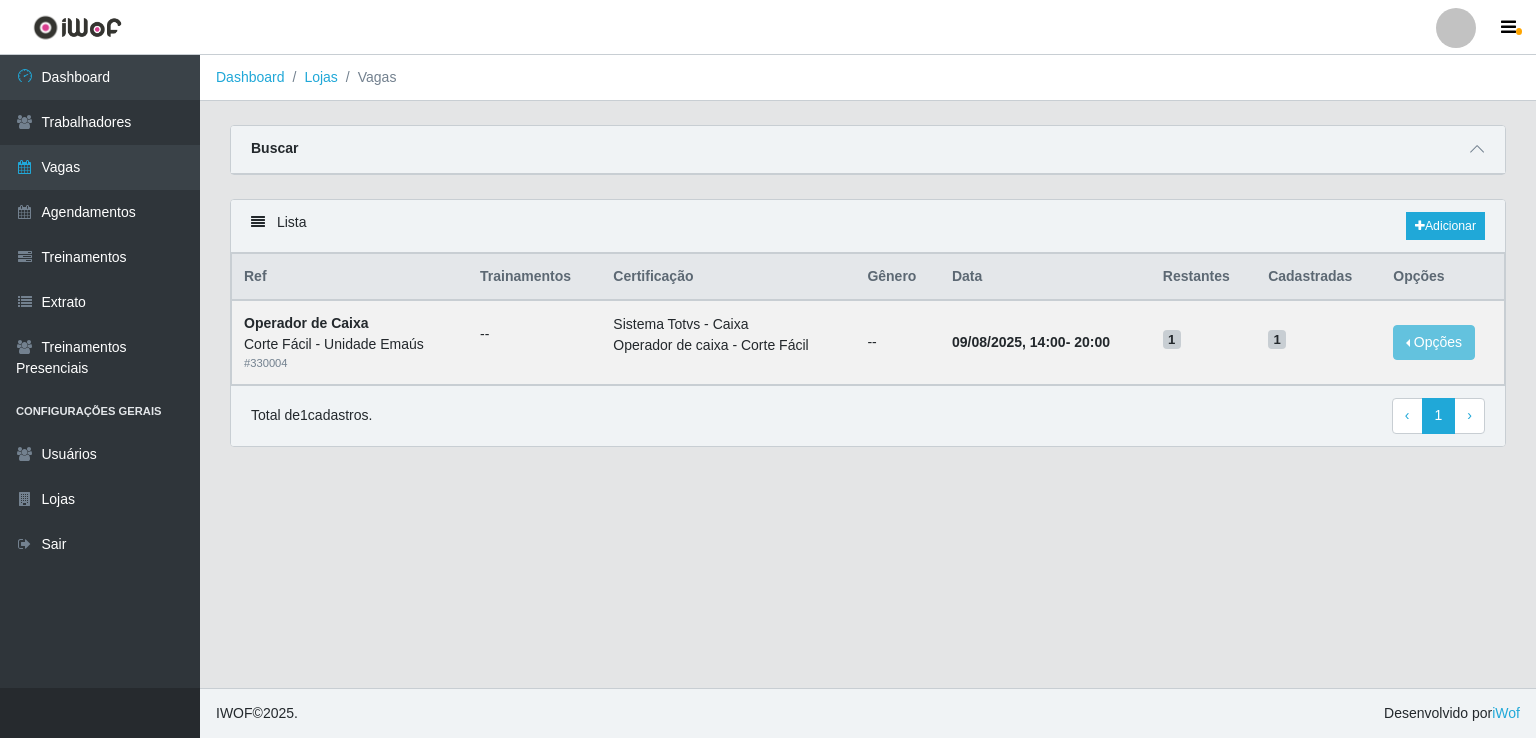 click on "Buscar" at bounding box center [868, 150] 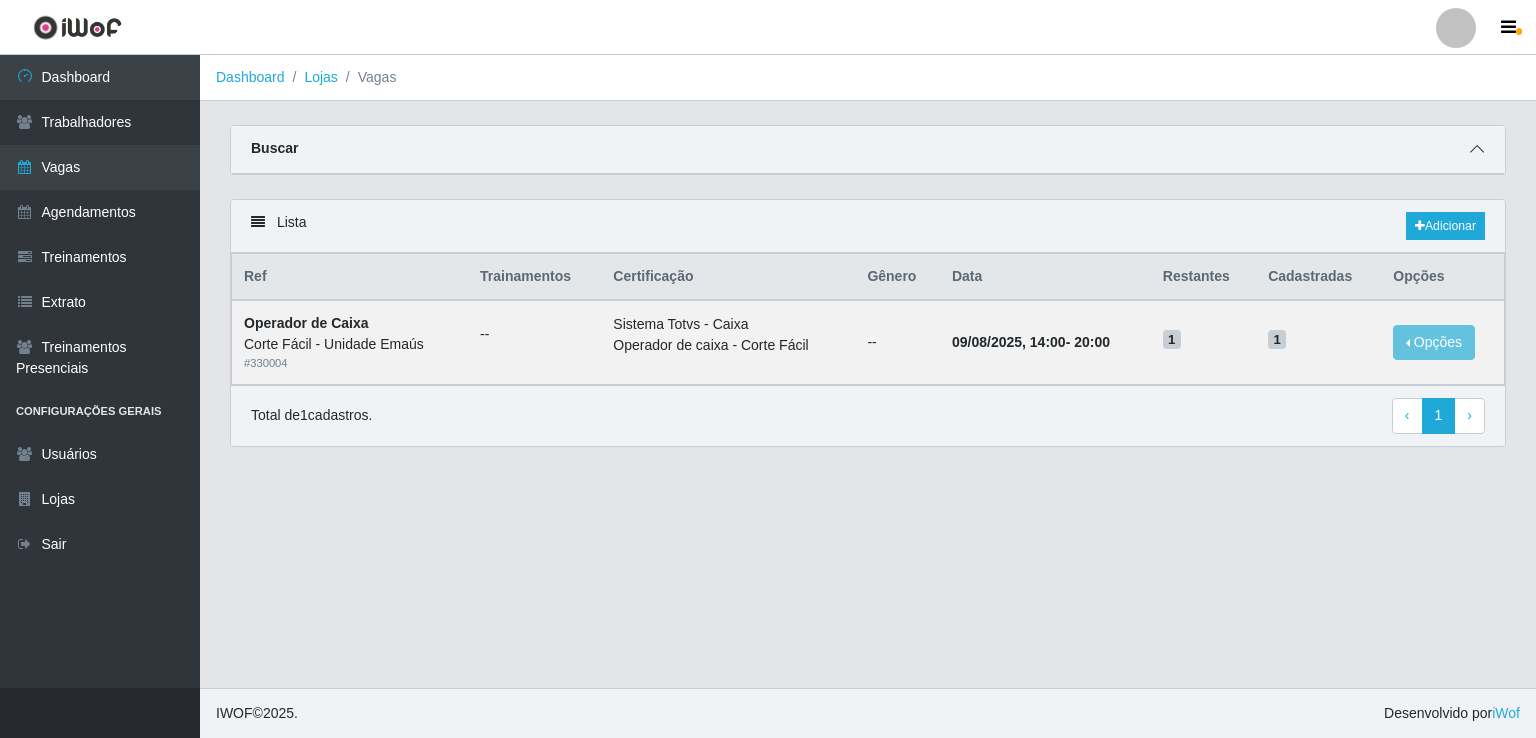 click at bounding box center [1477, 149] 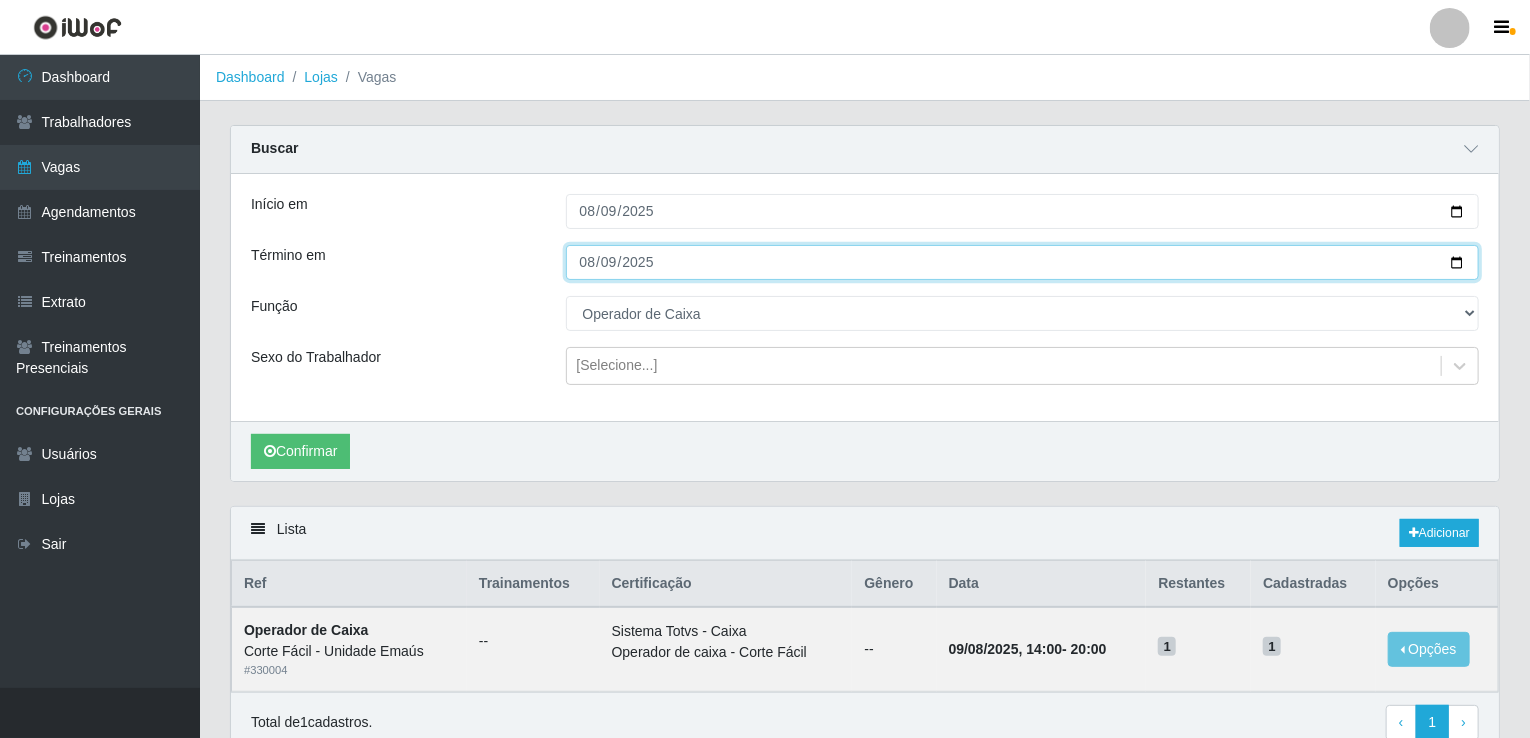 click on "2025-08-09" at bounding box center (1023, 262) 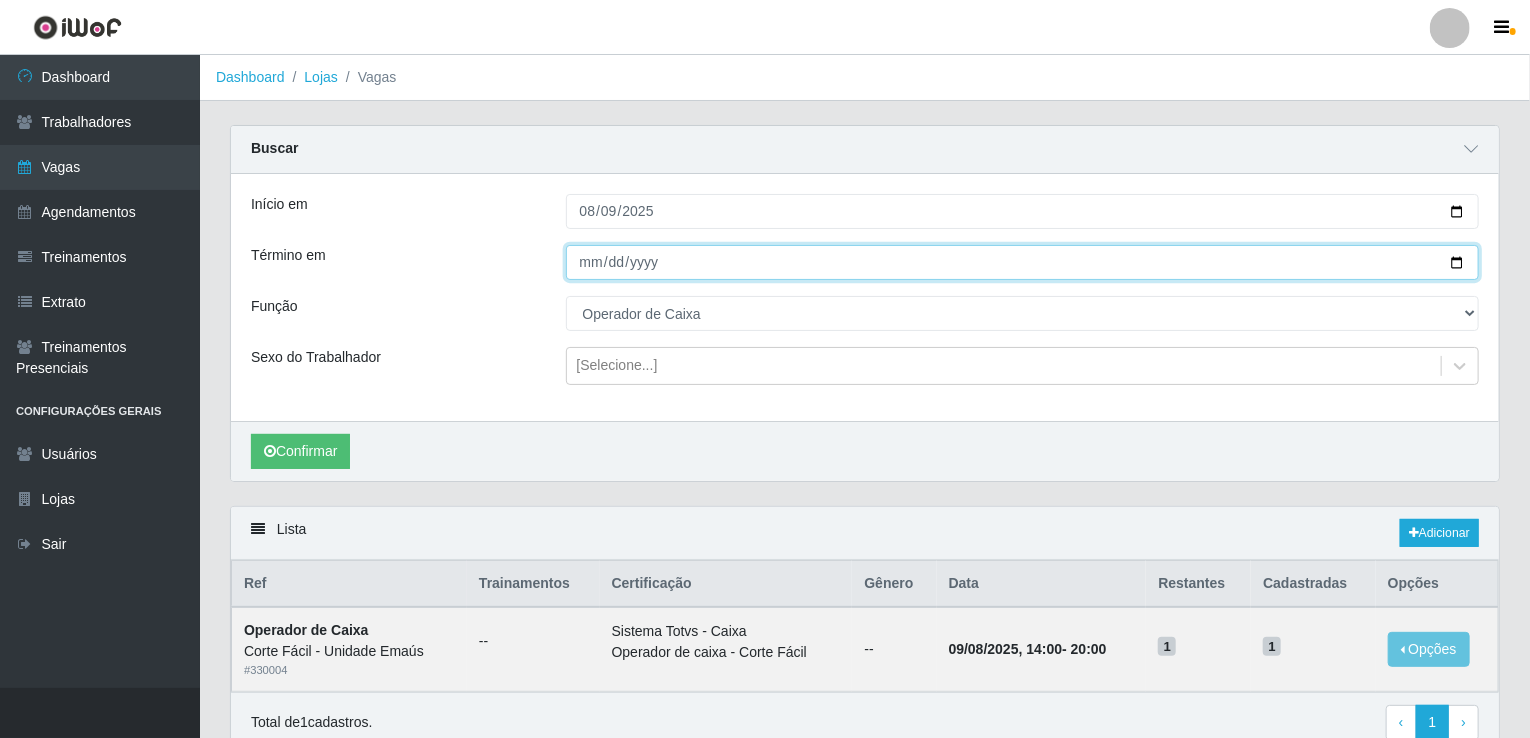 type on "[DATE]" 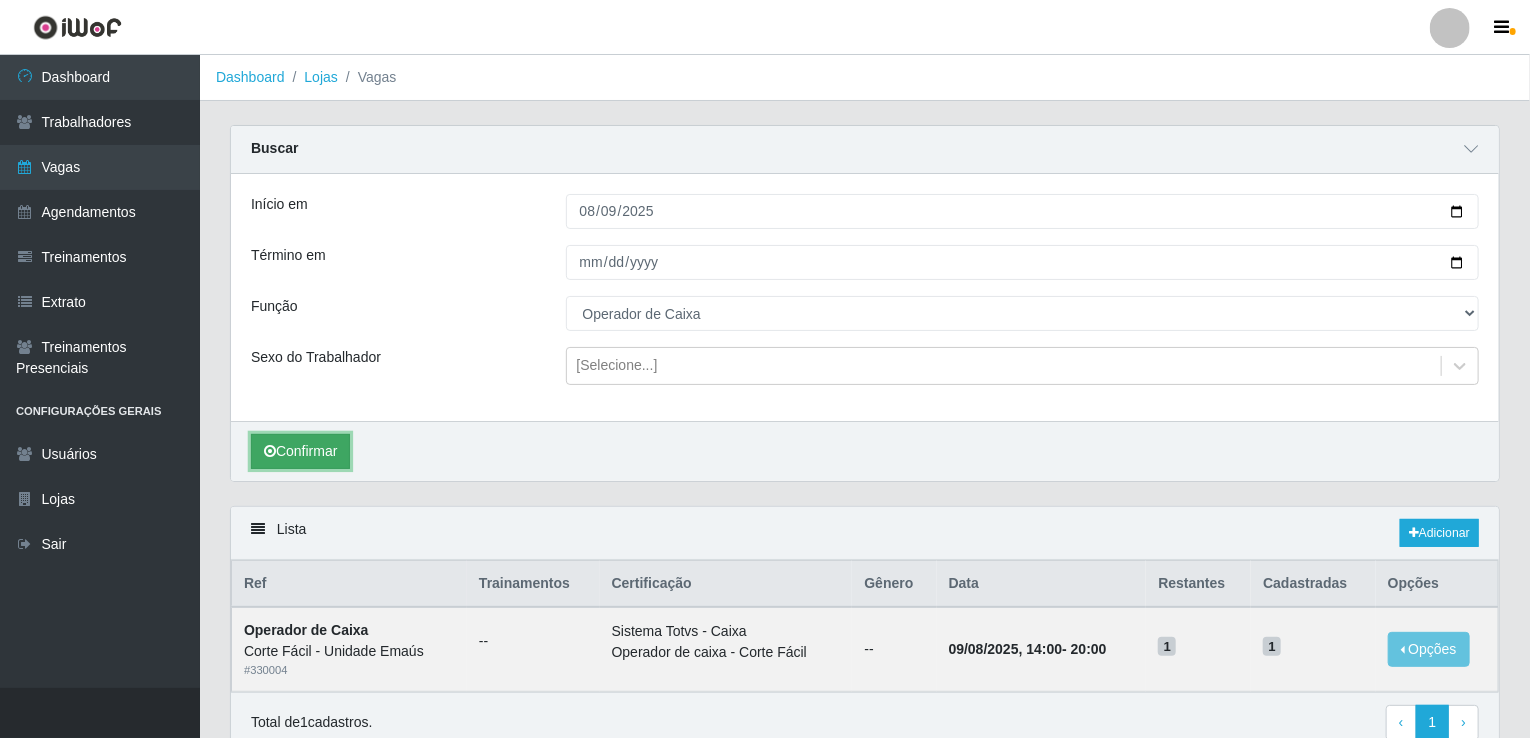 click on "Confirmar" at bounding box center (300, 451) 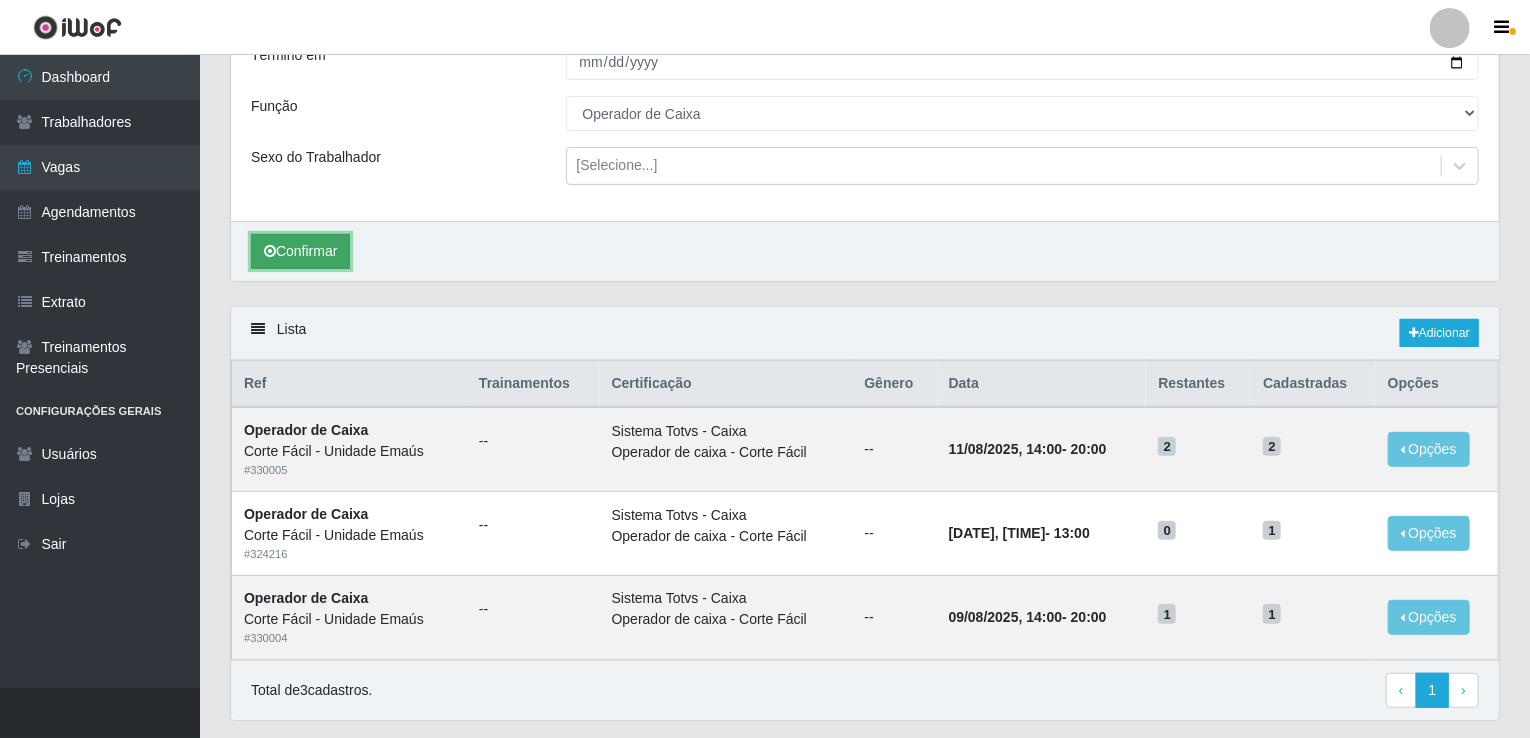 scroll, scrollTop: 254, scrollLeft: 0, axis: vertical 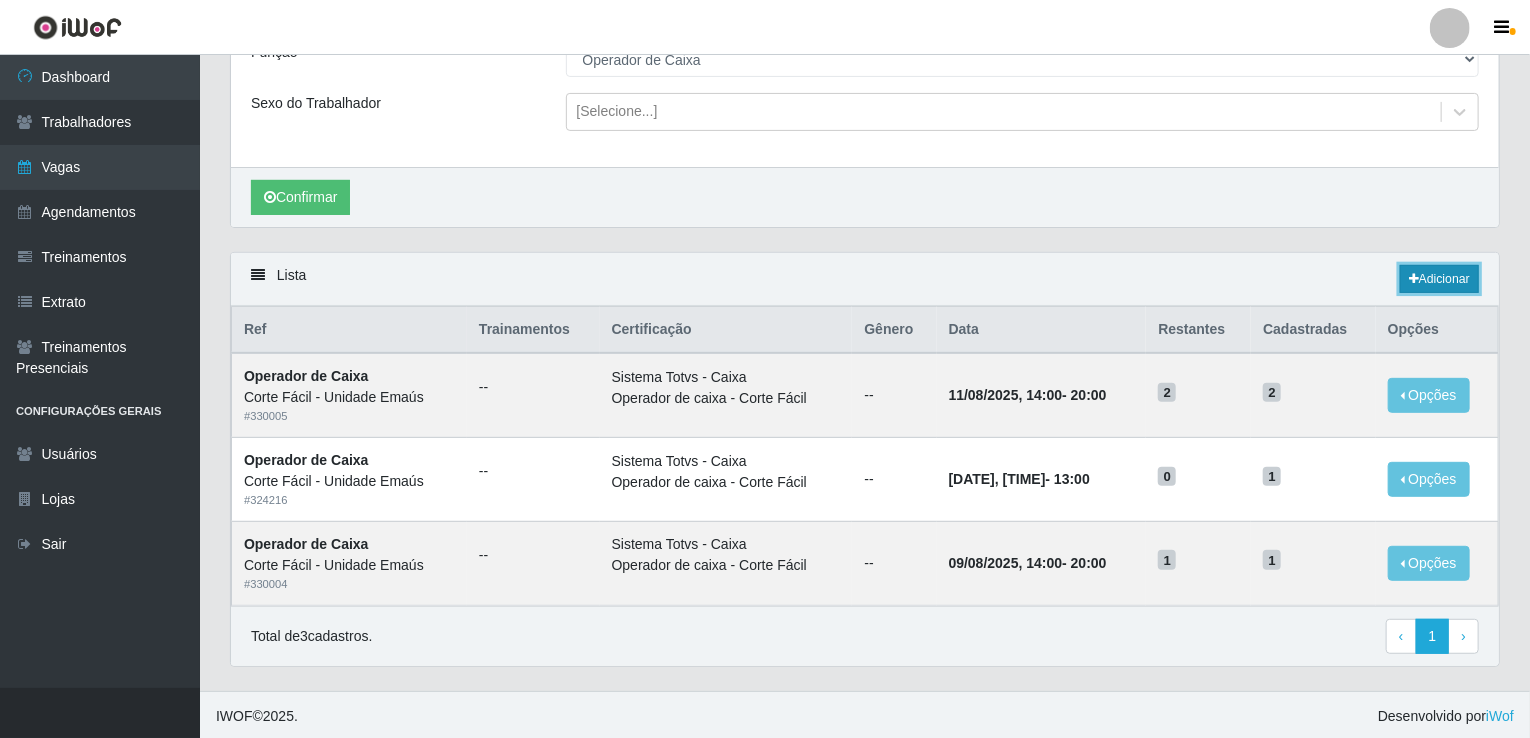 click on "Adicionar" at bounding box center (1439, 279) 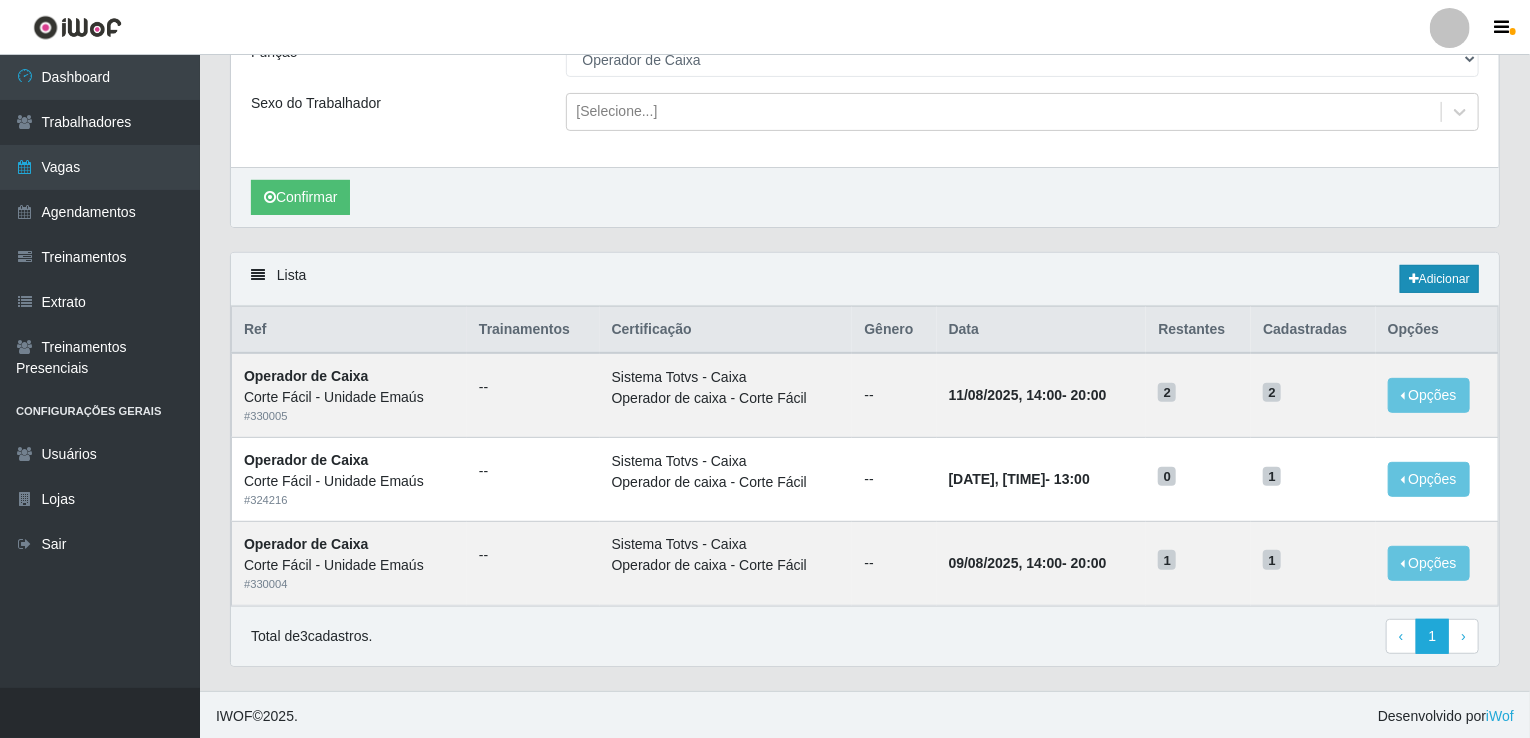 scroll, scrollTop: 0, scrollLeft: 0, axis: both 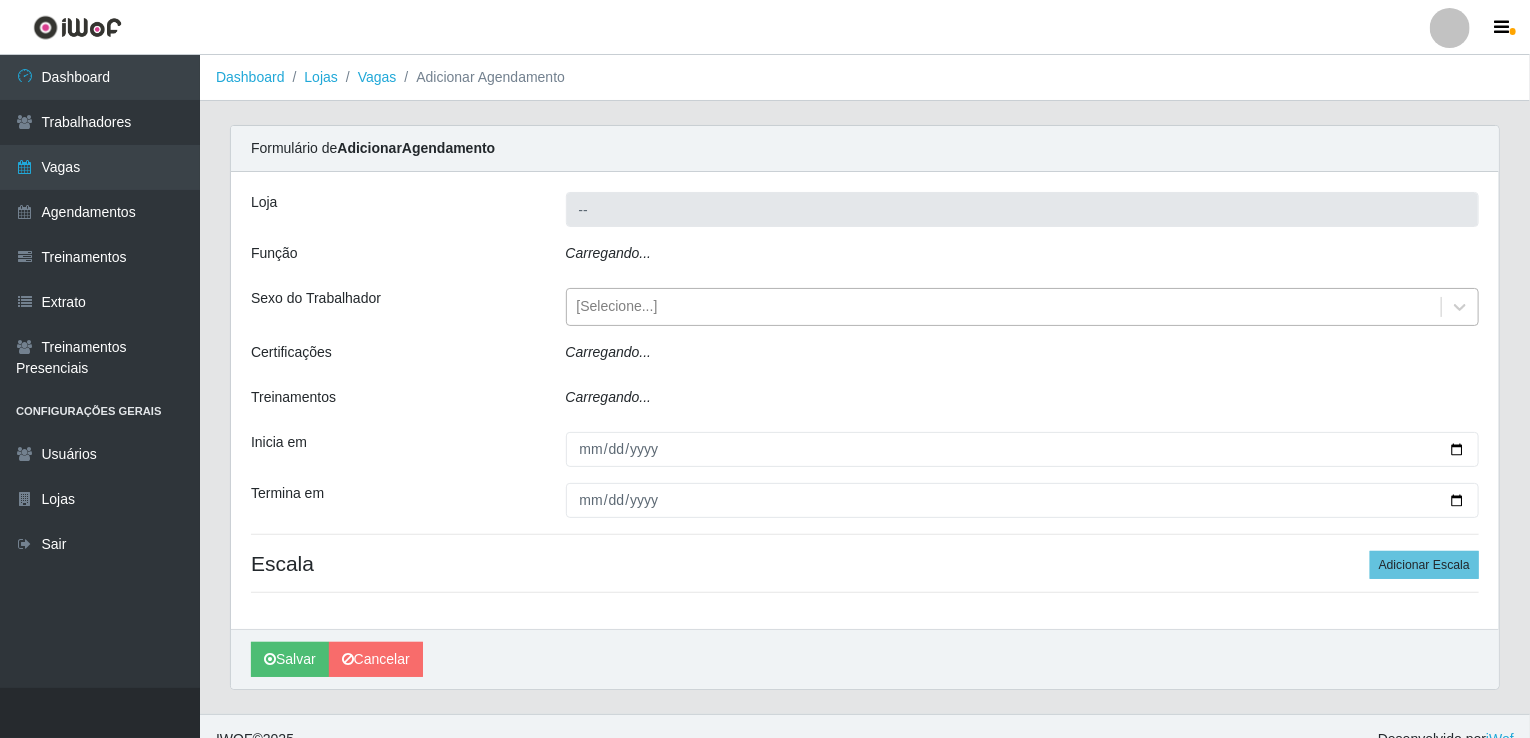 type on "Corte Fácil - Unidade Emaús" 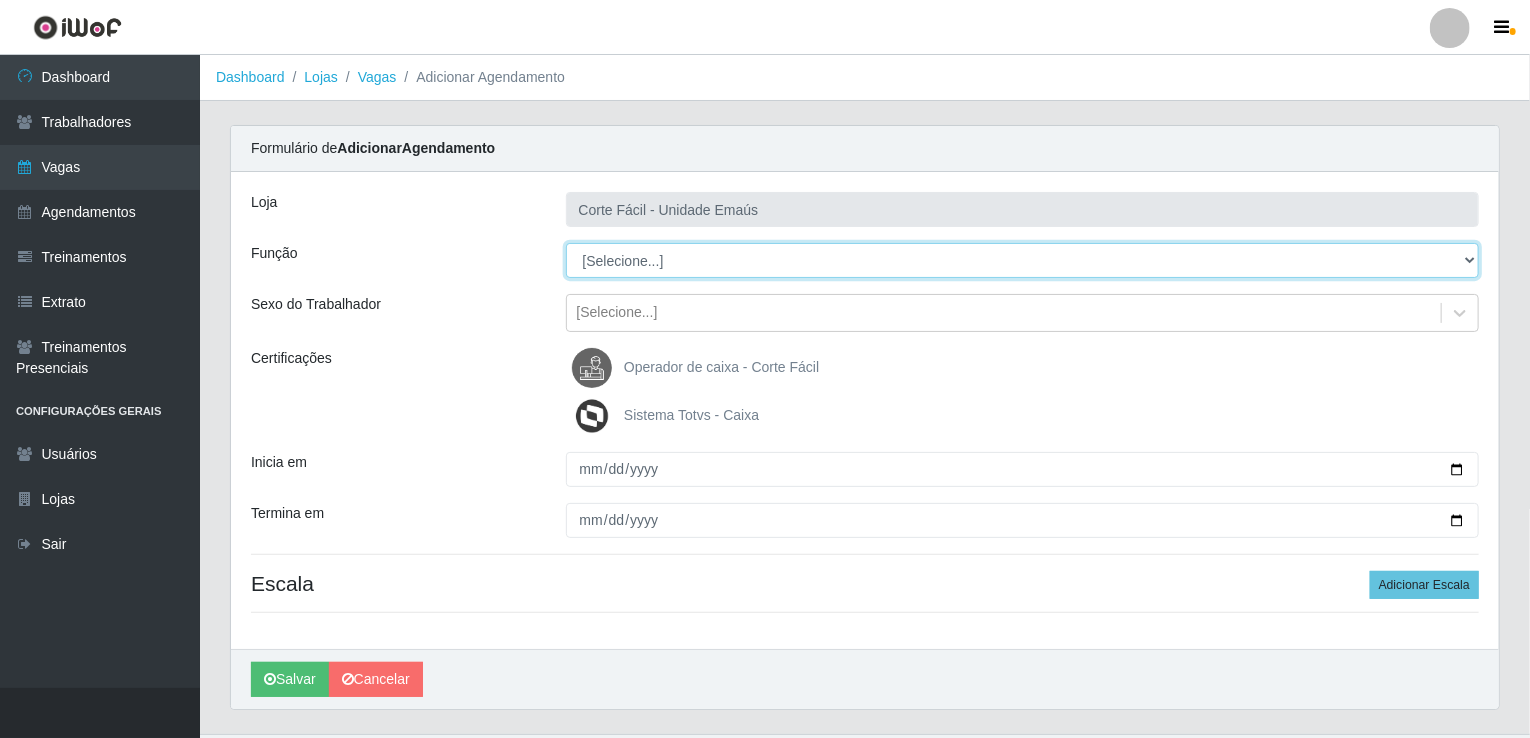 click on "[Selecione...] ASG ASG + ASG ++ Auxiliar de Cozinha Auxiliar de Cozinha + Auxiliar de Cozinha ++ Auxiliar de Estacionamento Auxiliar de Estacionamento + Auxiliar de Estacionamento ++ Balconista de Açougue  Balconista de Açougue + Balconista de Açougue ++ Balconista de Frios Balconista de Frios + Balconista de Frios ++ Balconista de Padaria  Balconista de Padaria + Balconista de Padaria ++ Embalador Embalador + Embalador ++ Operador de Caixa Operador de Caixa + Operador de Caixa ++ Repositor  Repositor + Repositor ++ Repositor de Hortifruti Repositor de Hortifruti + Repositor de Hortifruti ++" at bounding box center [1023, 260] 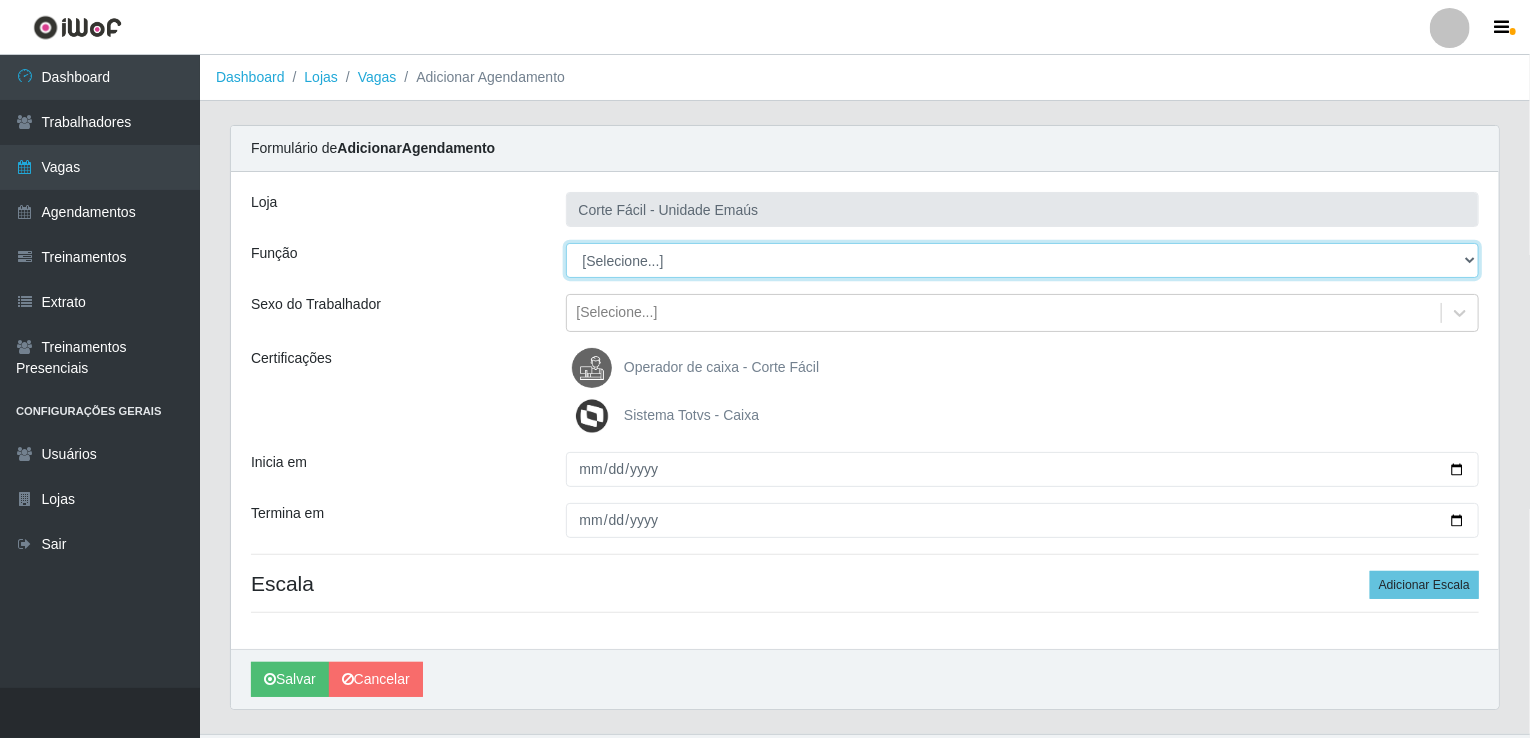 select on "22" 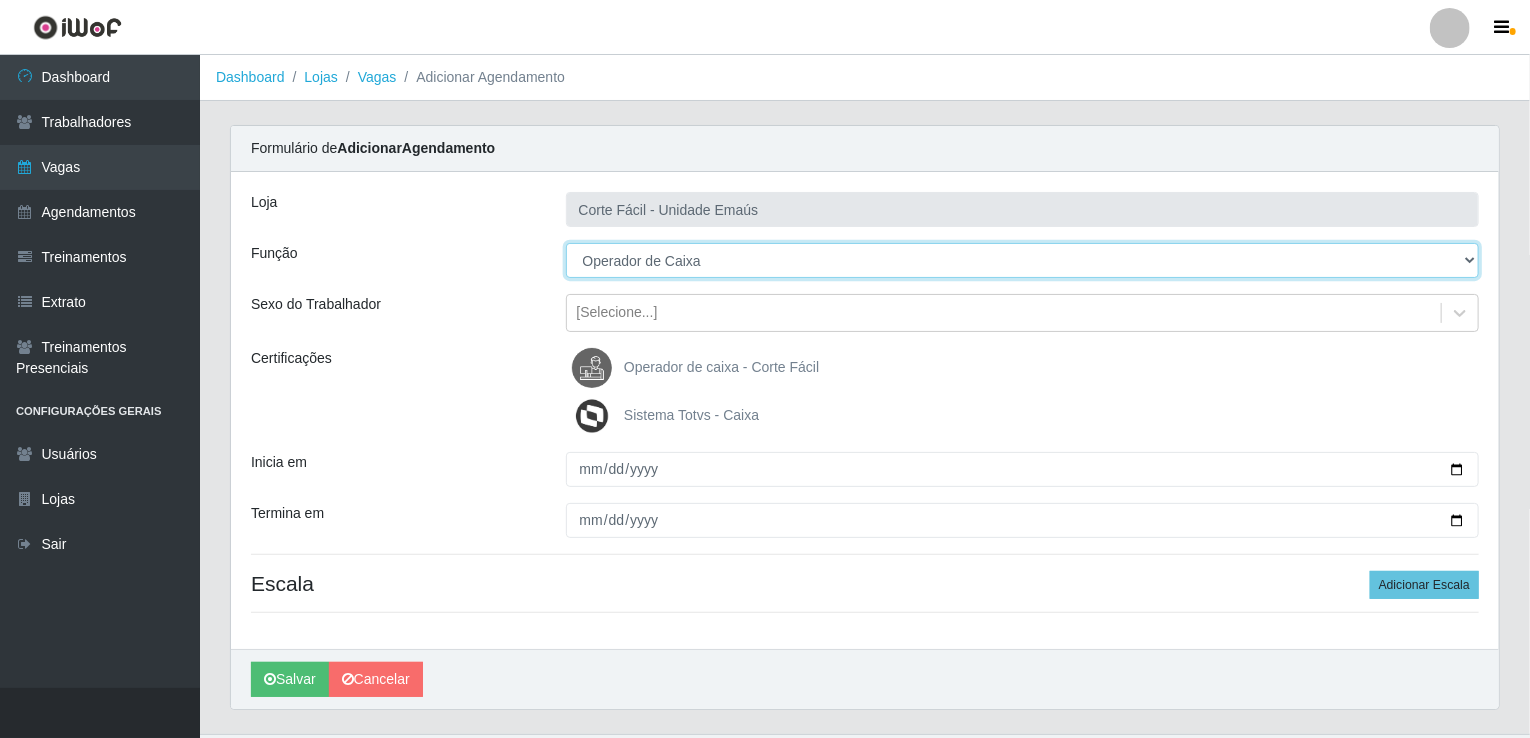 click on "[Selecione...] ASG ASG + ASG ++ Auxiliar de Cozinha Auxiliar de Cozinha + Auxiliar de Cozinha ++ Auxiliar de Estacionamento Auxiliar de Estacionamento + Auxiliar de Estacionamento ++ Balconista de Açougue  Balconista de Açougue + Balconista de Açougue ++ Balconista de Frios Balconista de Frios + Balconista de Frios ++ Balconista de Padaria  Balconista de Padaria + Balconista de Padaria ++ Embalador Embalador + Embalador ++ Operador de Caixa Operador de Caixa + Operador de Caixa ++ Repositor  Repositor + Repositor ++ Repositor de Hortifruti Repositor de Hortifruti + Repositor de Hortifruti ++" at bounding box center [1023, 260] 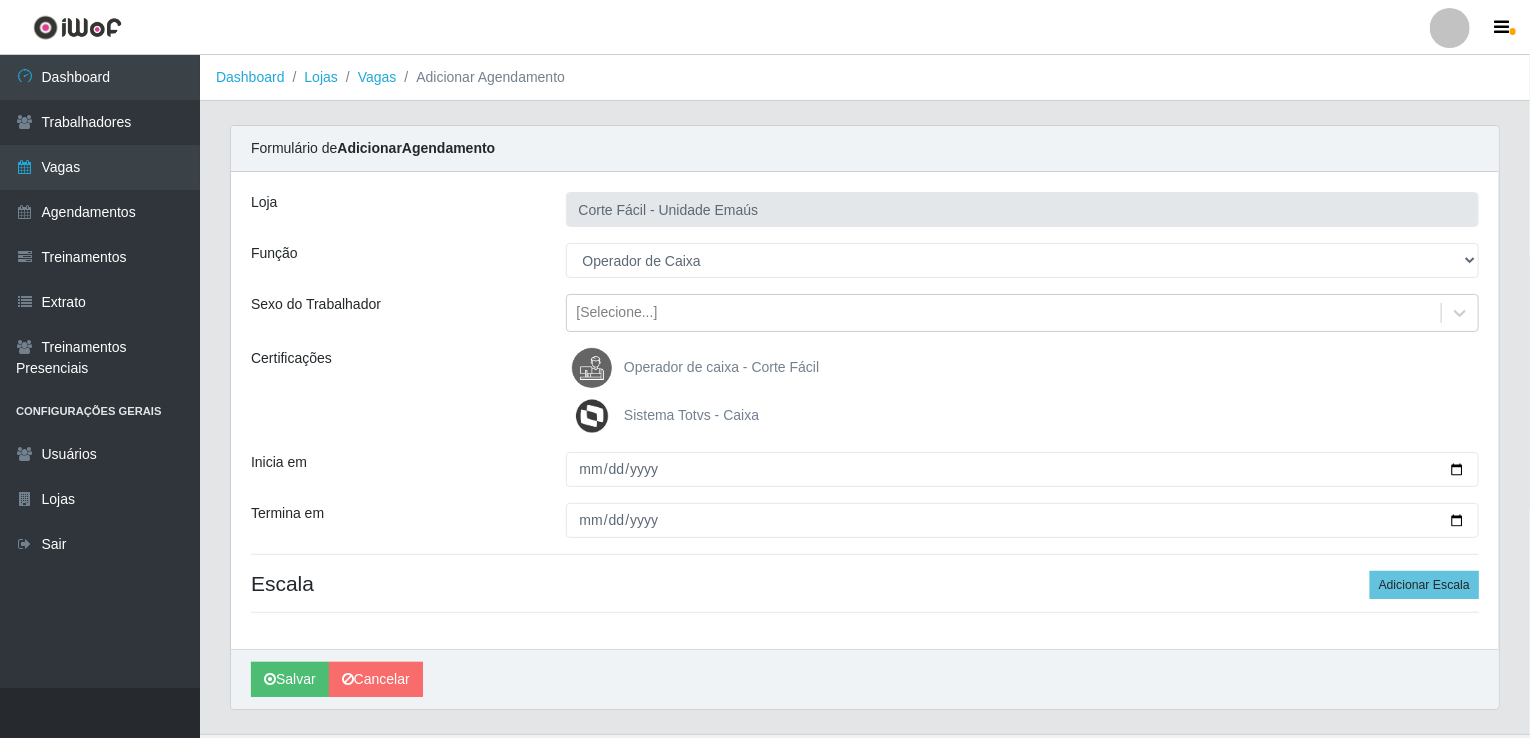 click on "Operador de caixa - Corte Fácil" at bounding box center (721, 367) 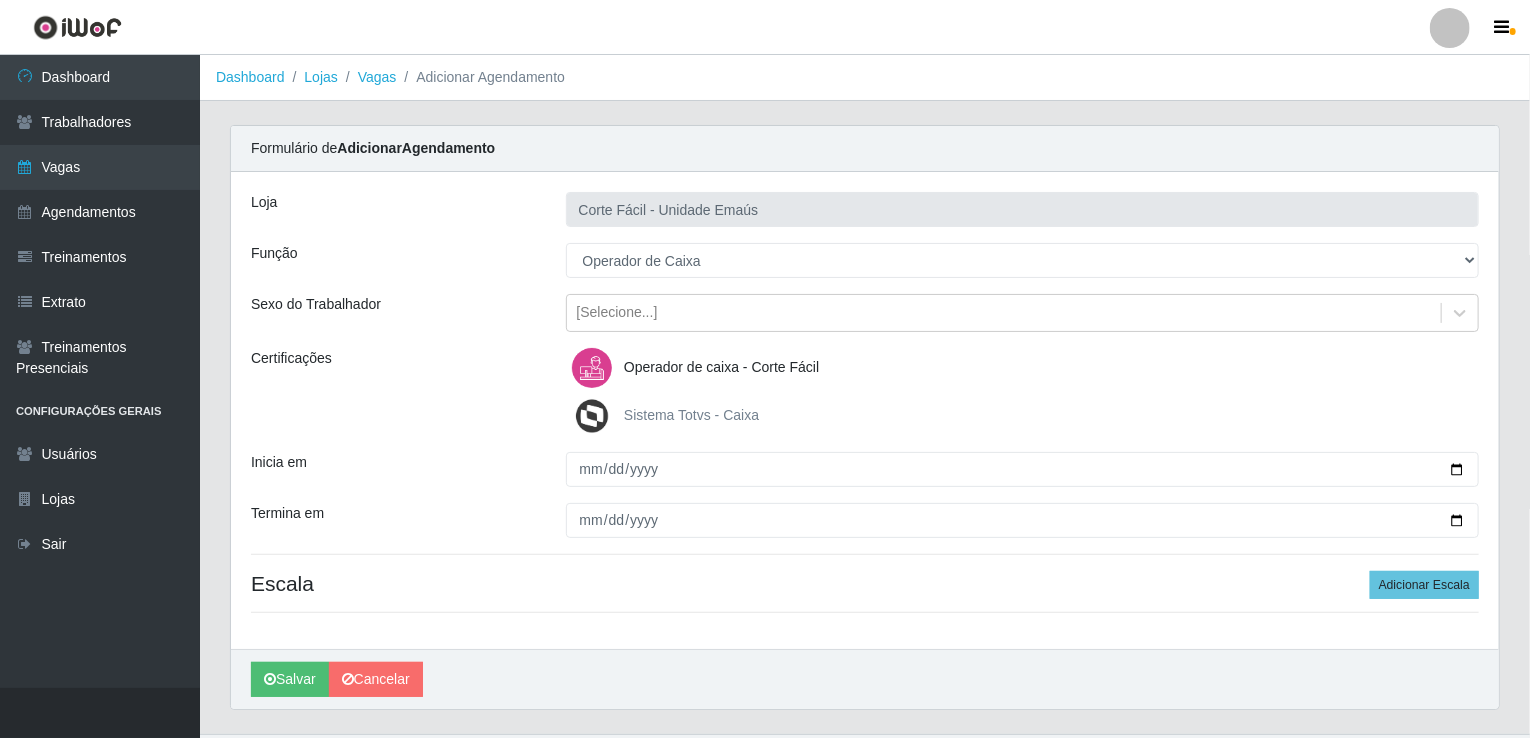 click at bounding box center [596, 416] 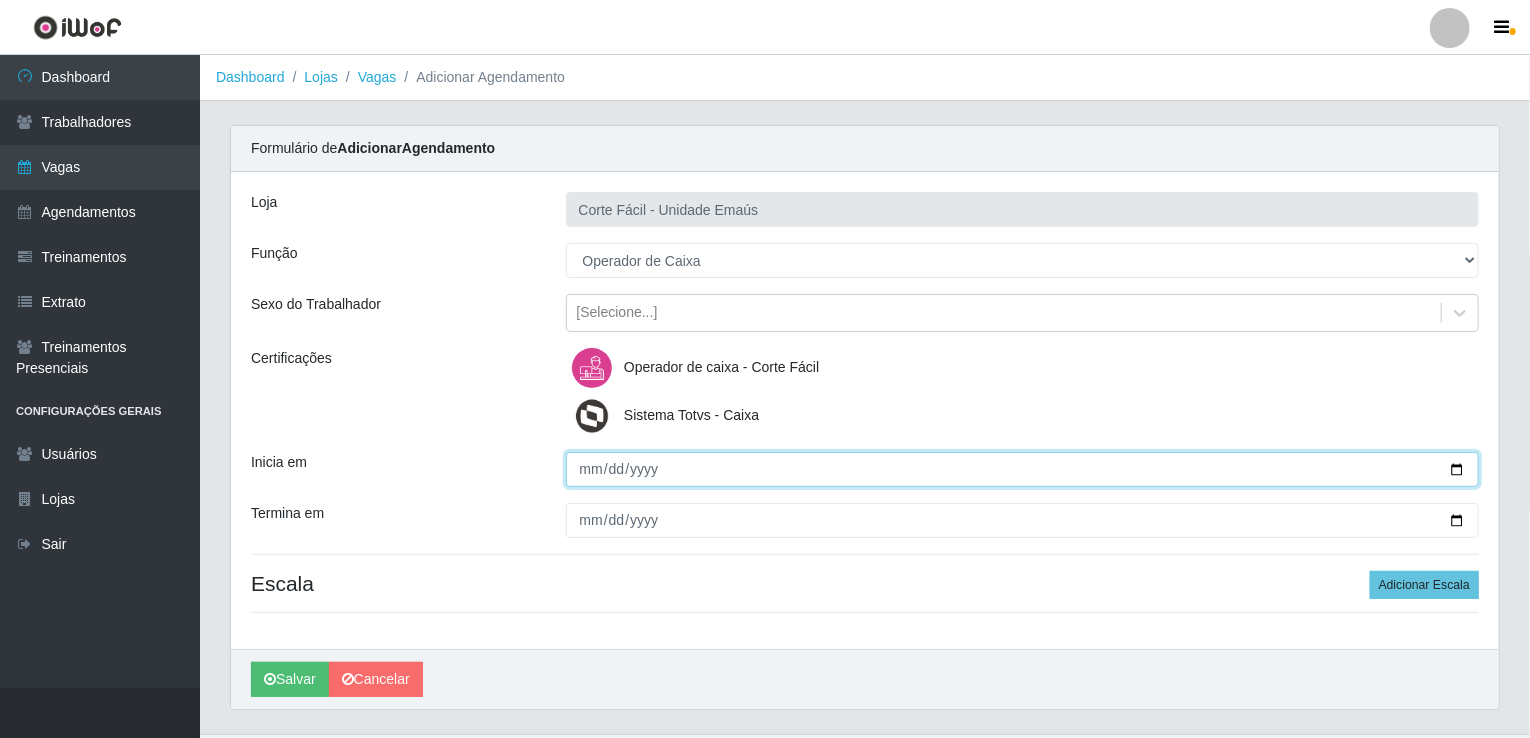 click on "Inicia em" at bounding box center [1023, 469] 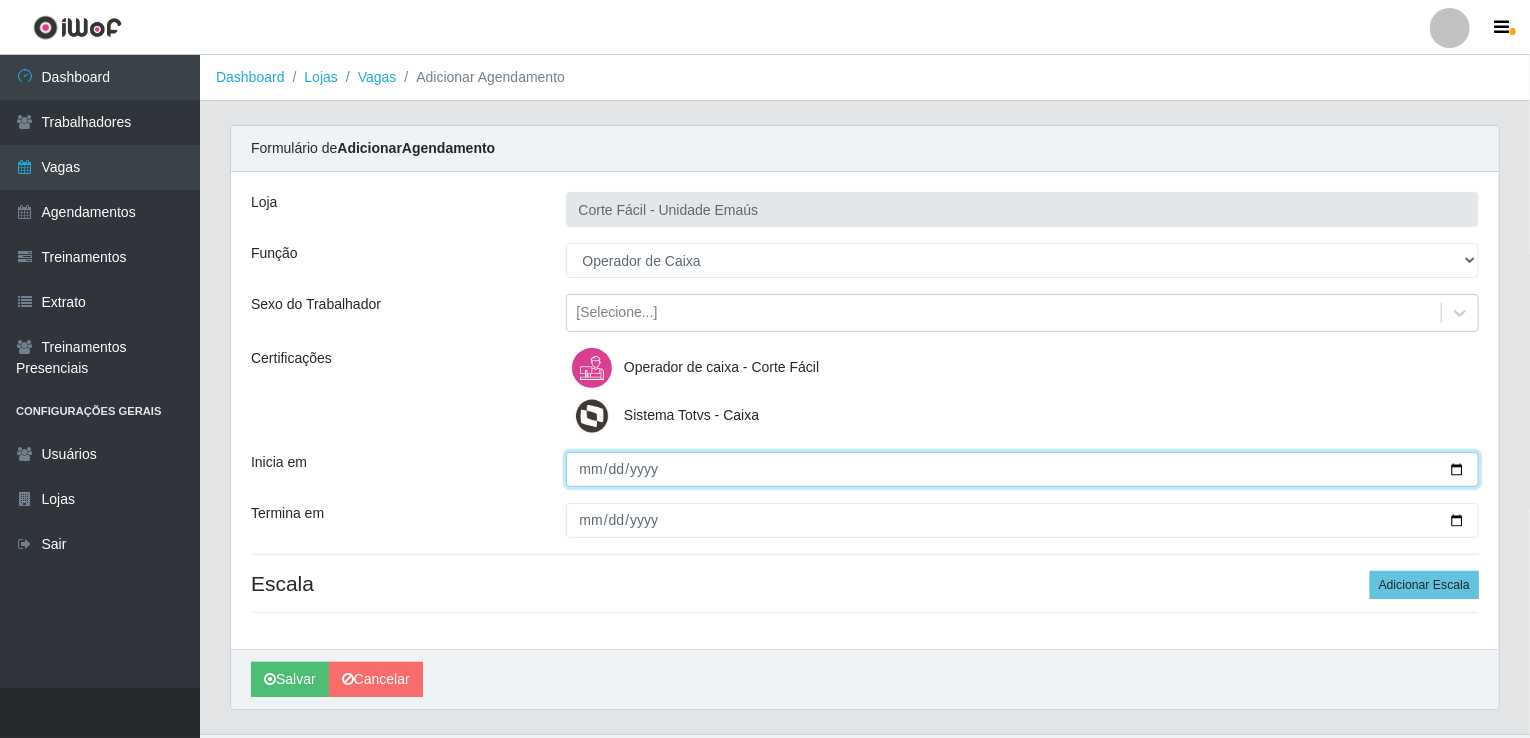 type on "[DATE]" 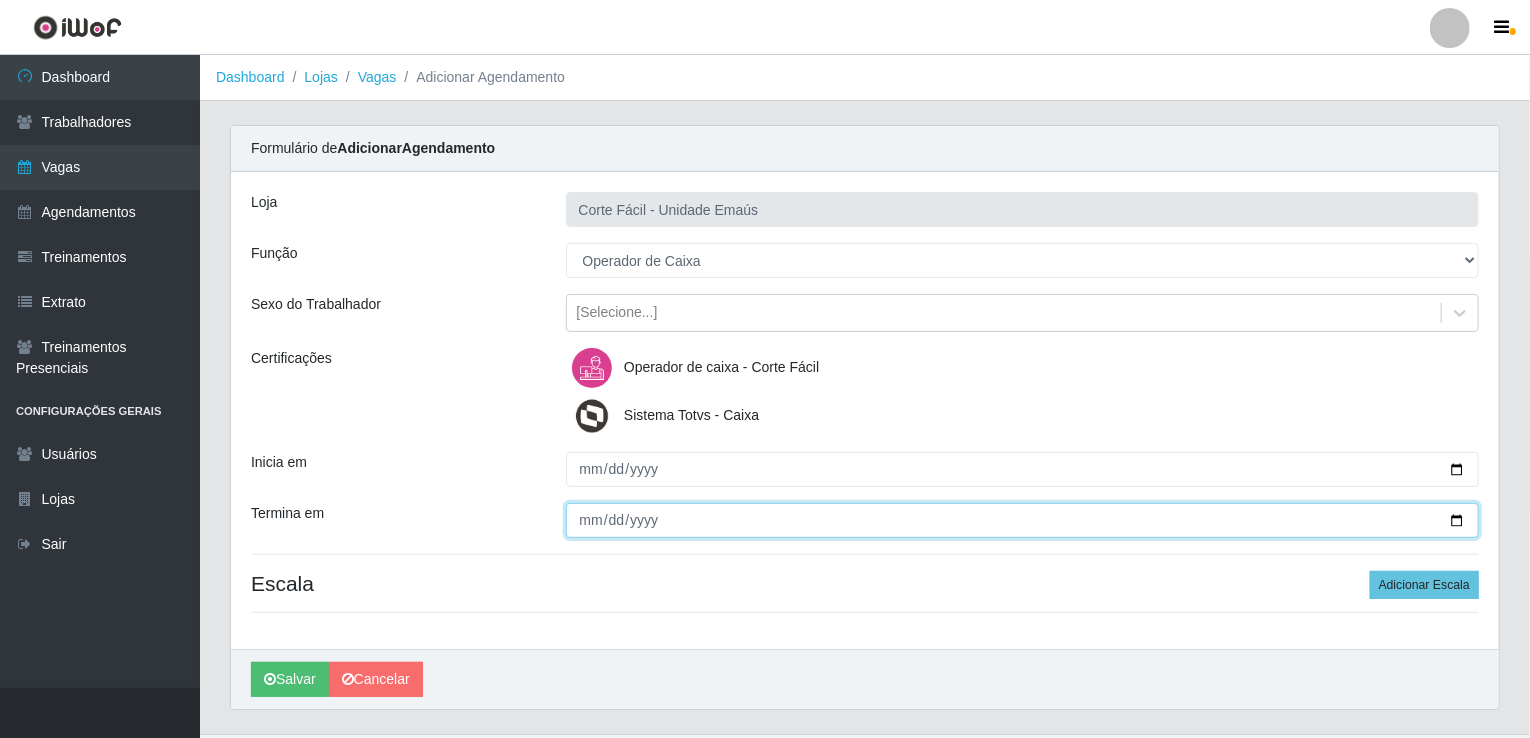type on "[DATE]" 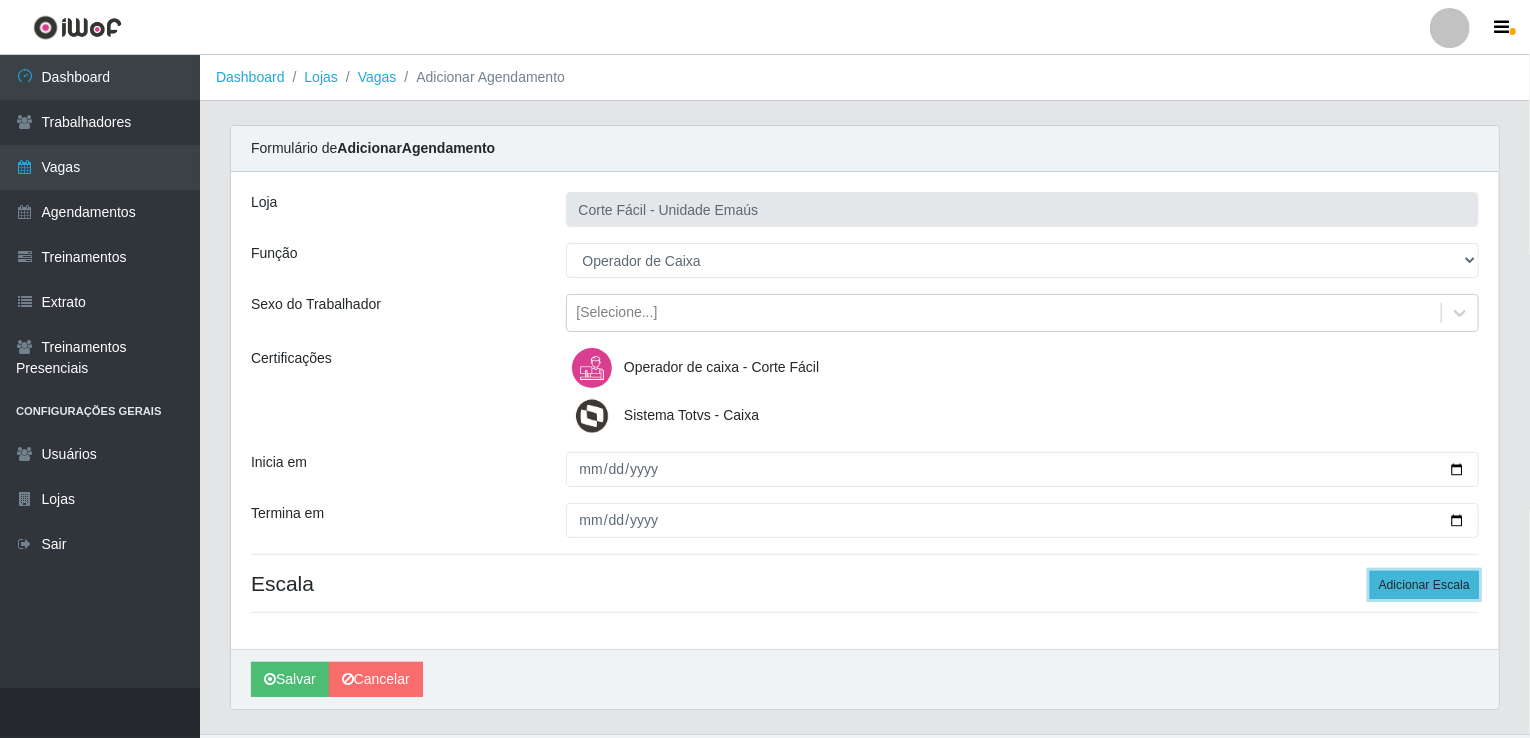 click on "Adicionar Escala" at bounding box center (1424, 585) 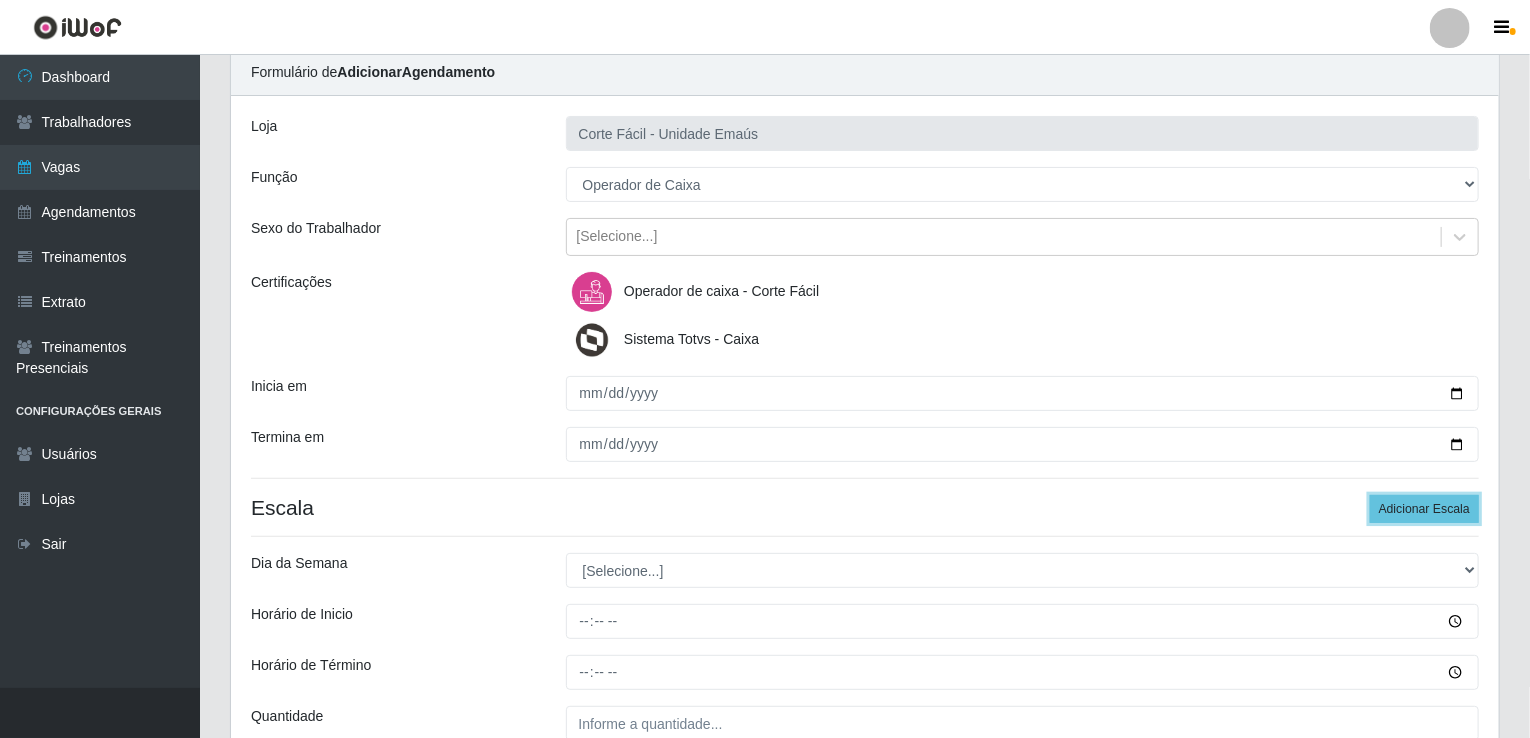 scroll, scrollTop: 200, scrollLeft: 0, axis: vertical 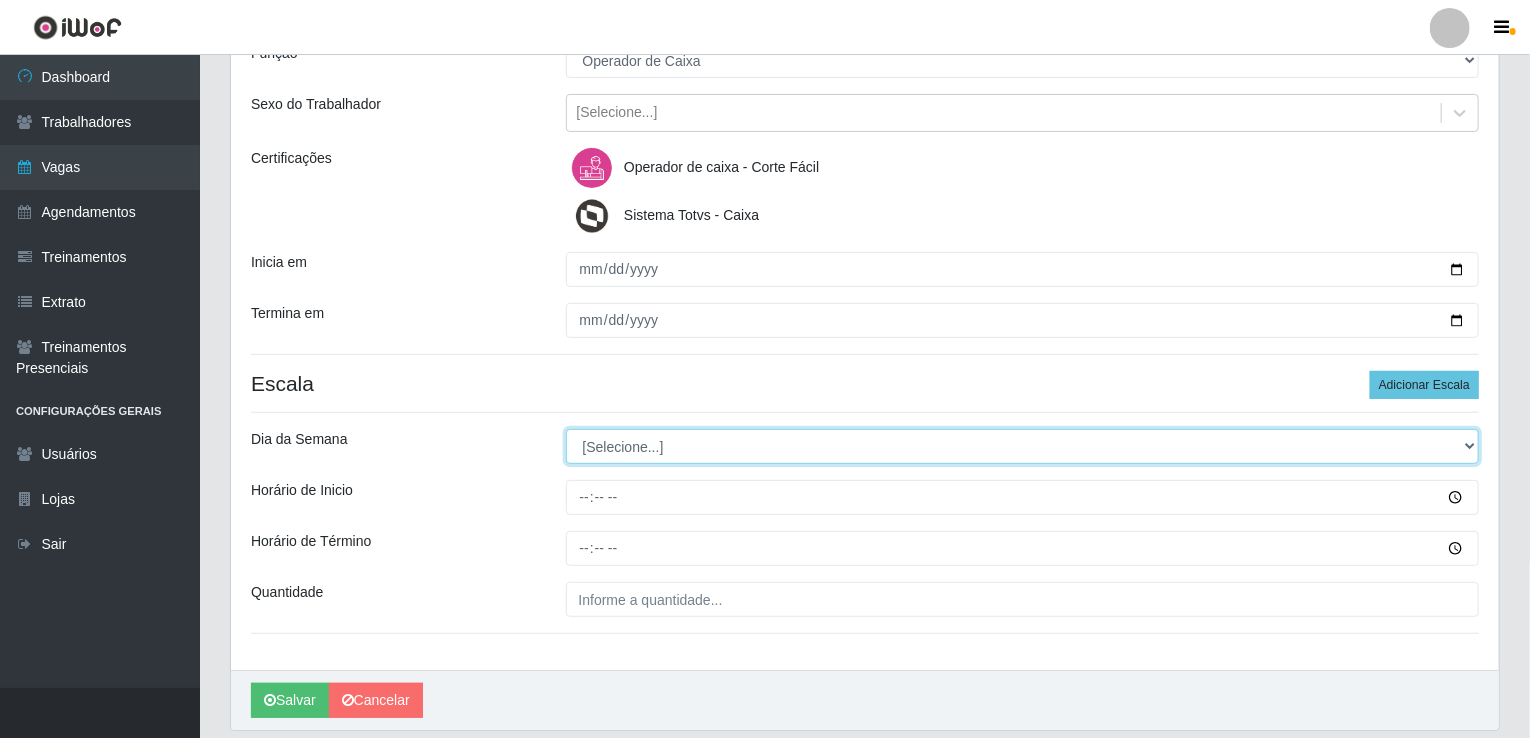 click on "[Selecione...] Segunda Terça Quarta Quinta Sexta Sábado Domingo" at bounding box center [1023, 446] 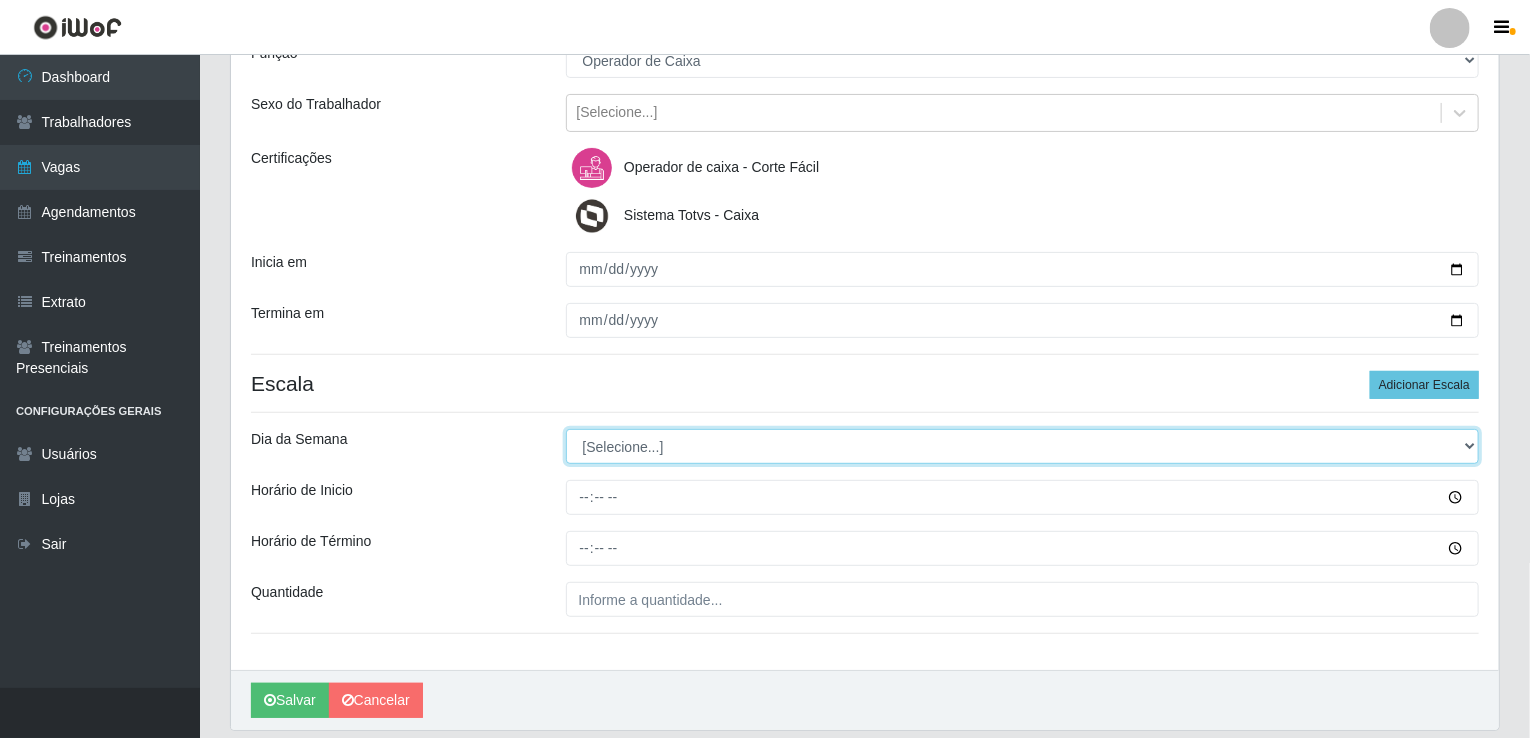 select on "2" 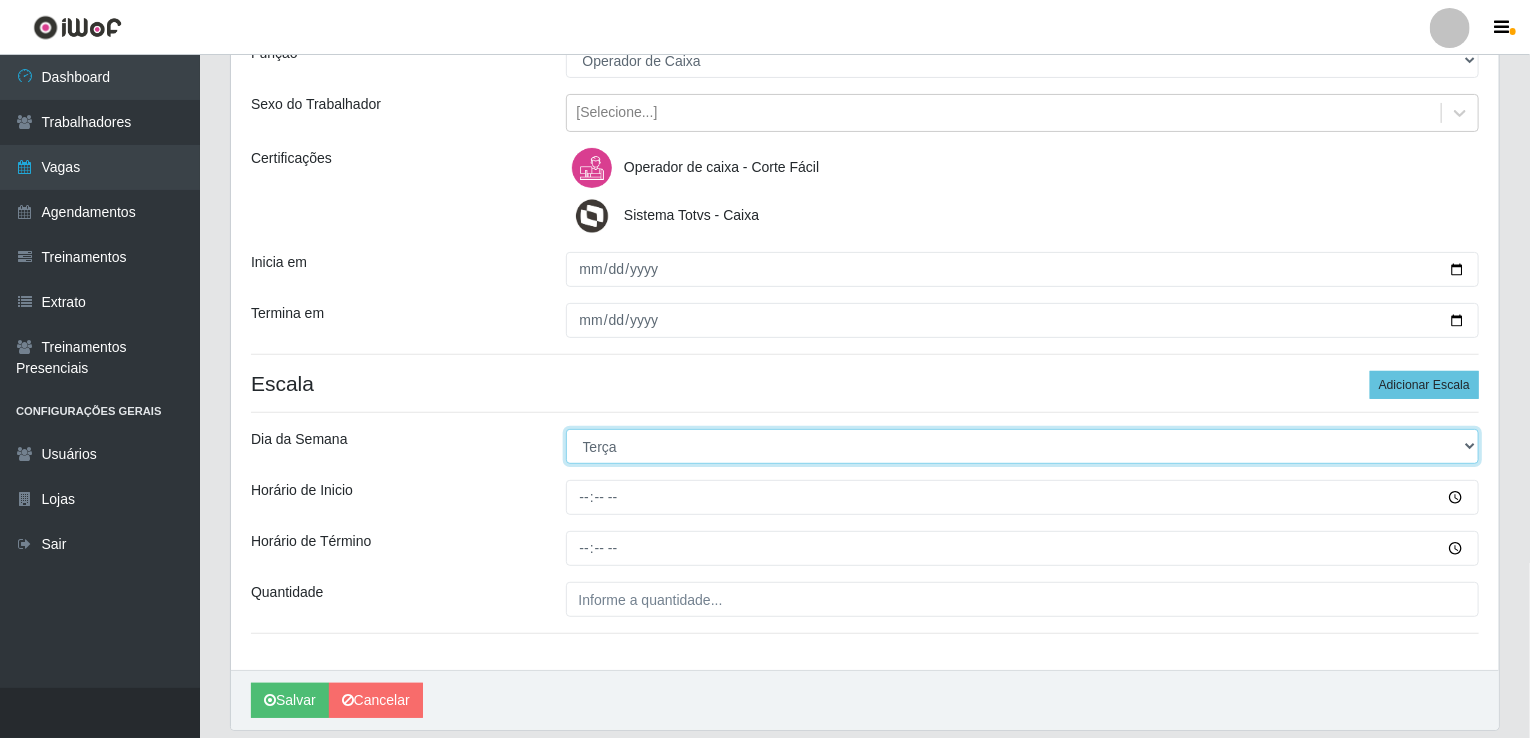click on "[Selecione...] Segunda Terça Quarta Quinta Sexta Sábado Domingo" at bounding box center (1023, 446) 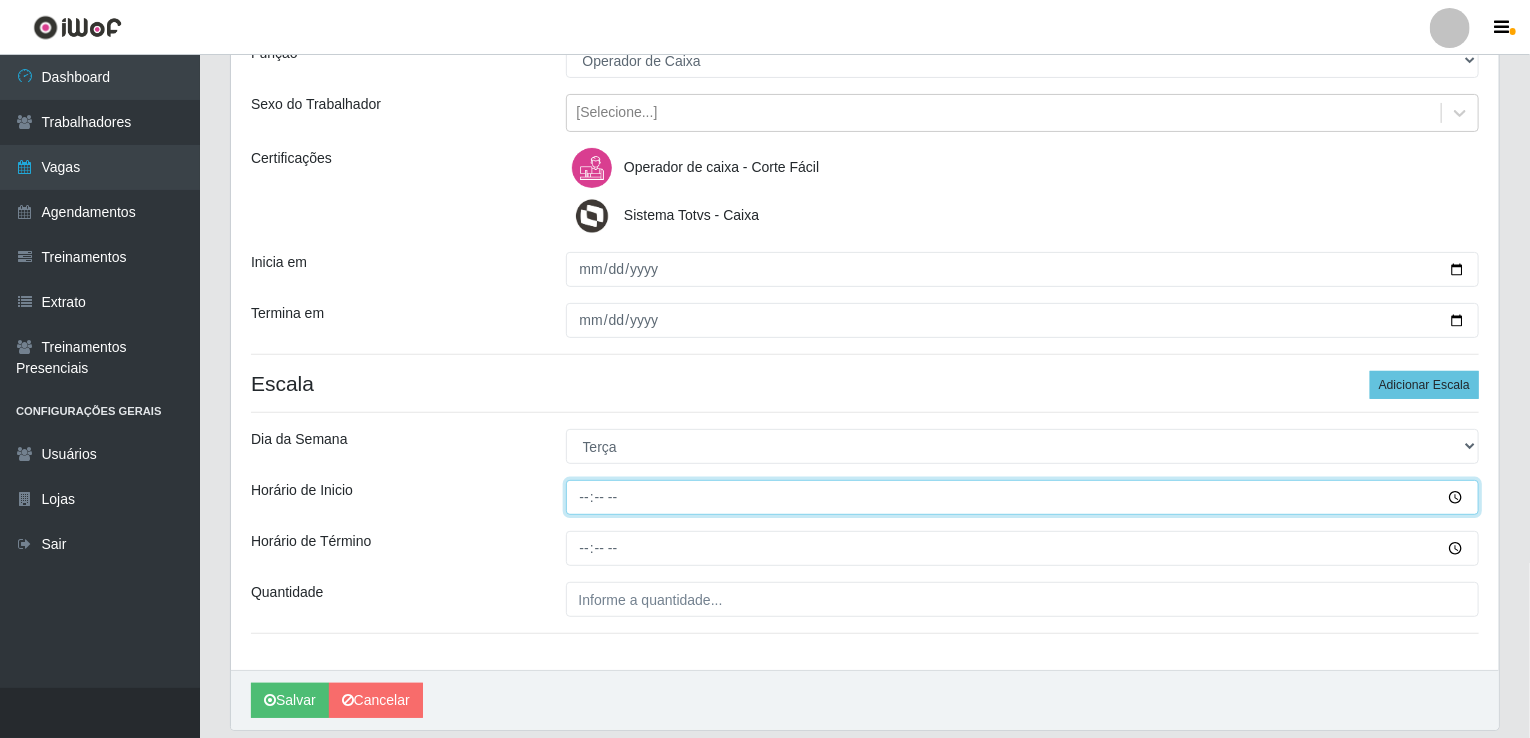 click on "Horário de Inicio" at bounding box center [1023, 497] 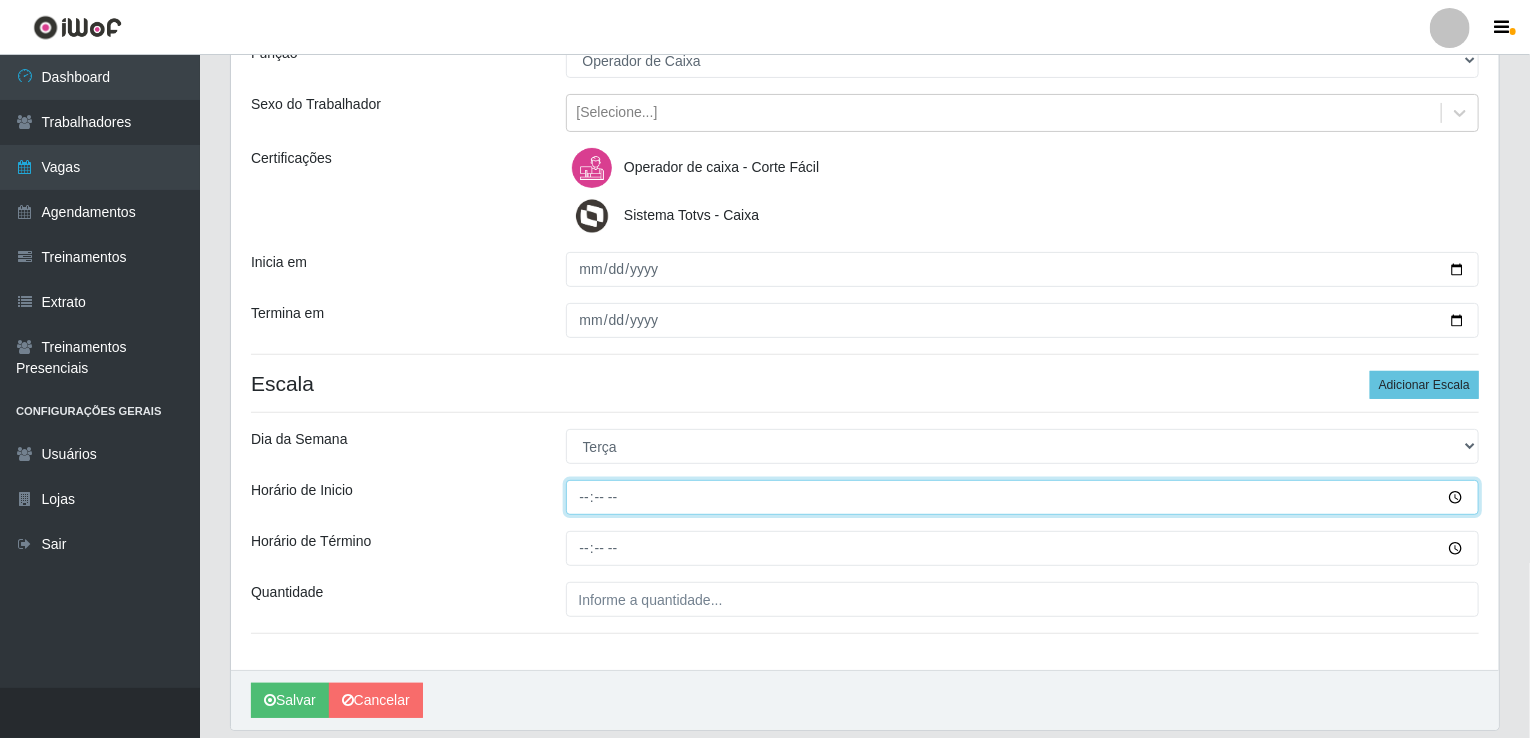 type on "14:00" 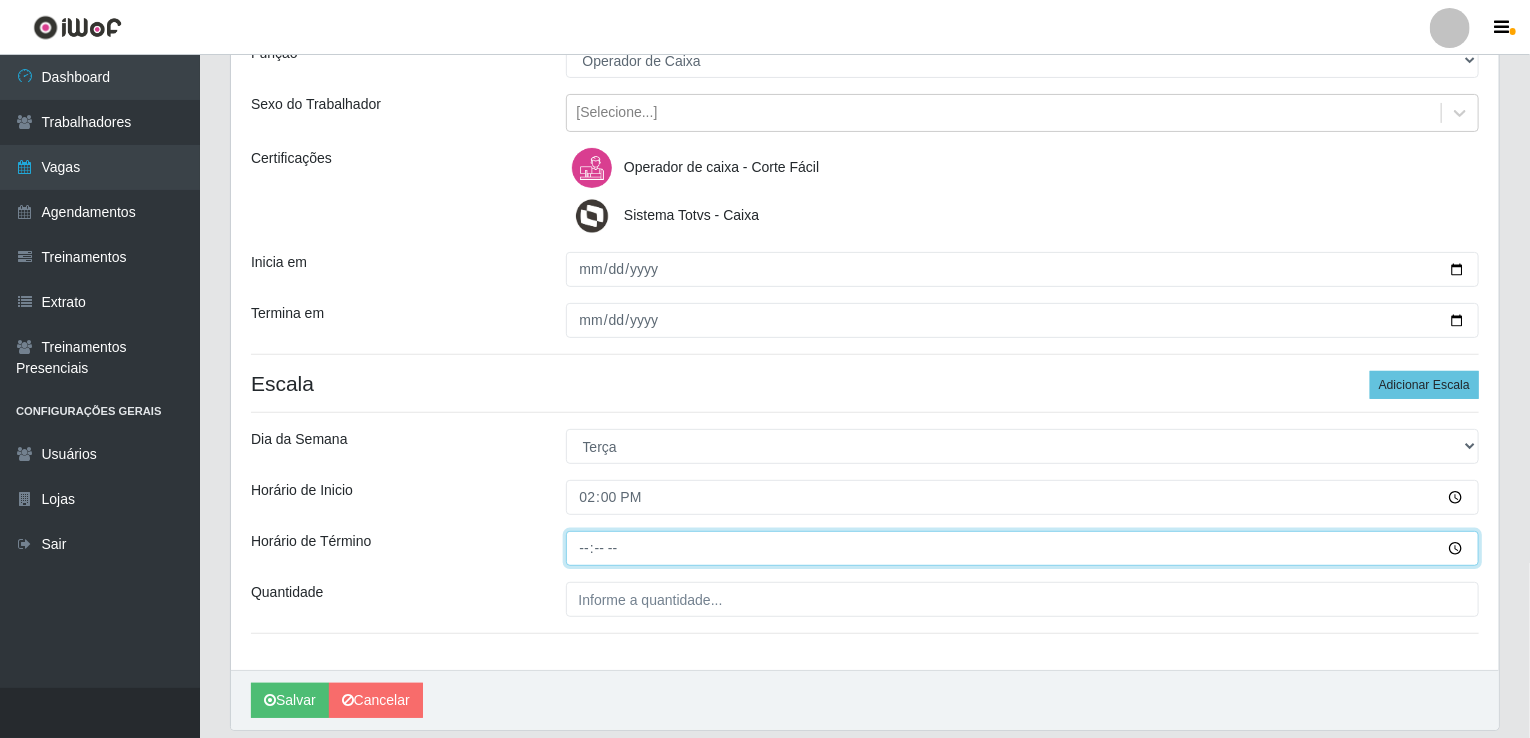 click on "Horário de Término" at bounding box center (1023, 548) 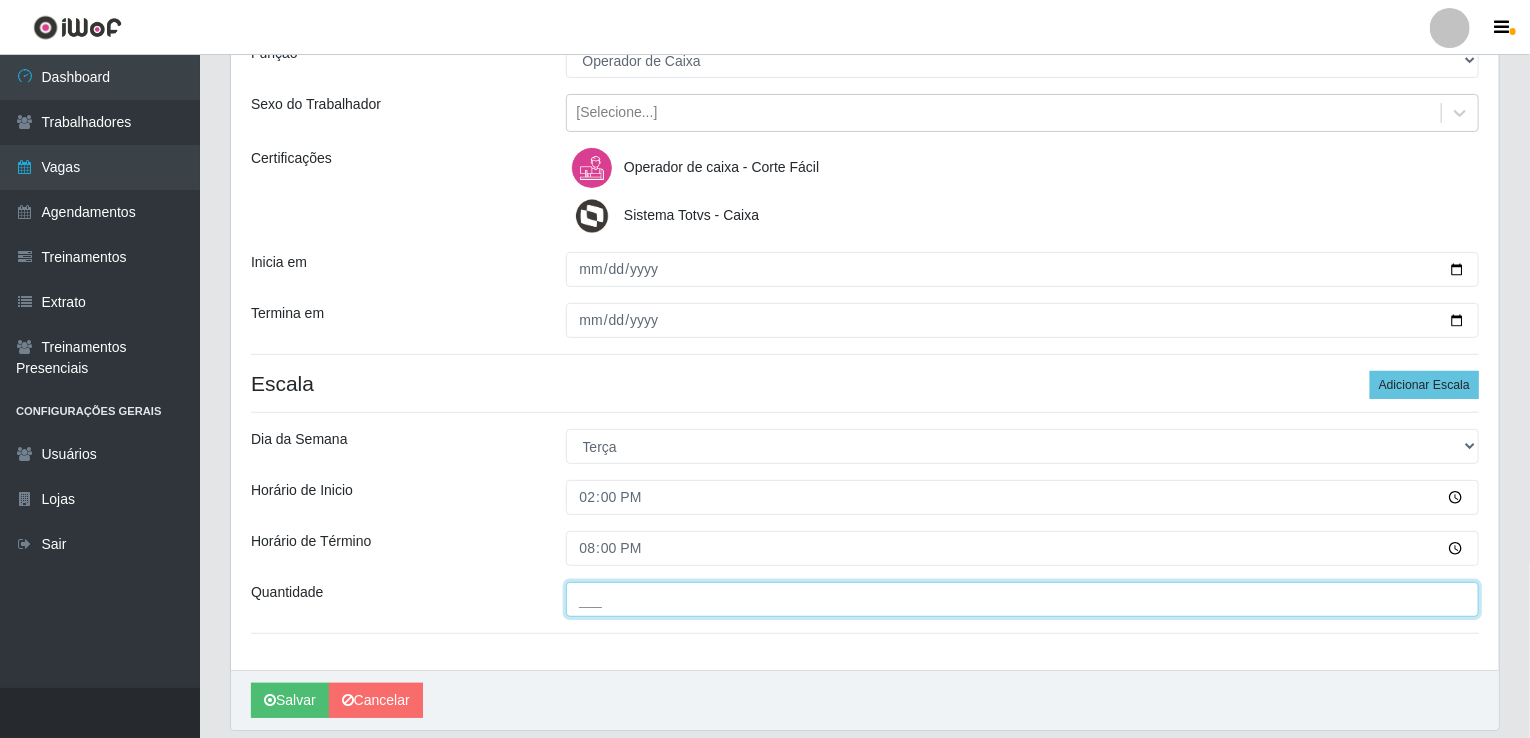 click on "___" at bounding box center [1023, 599] 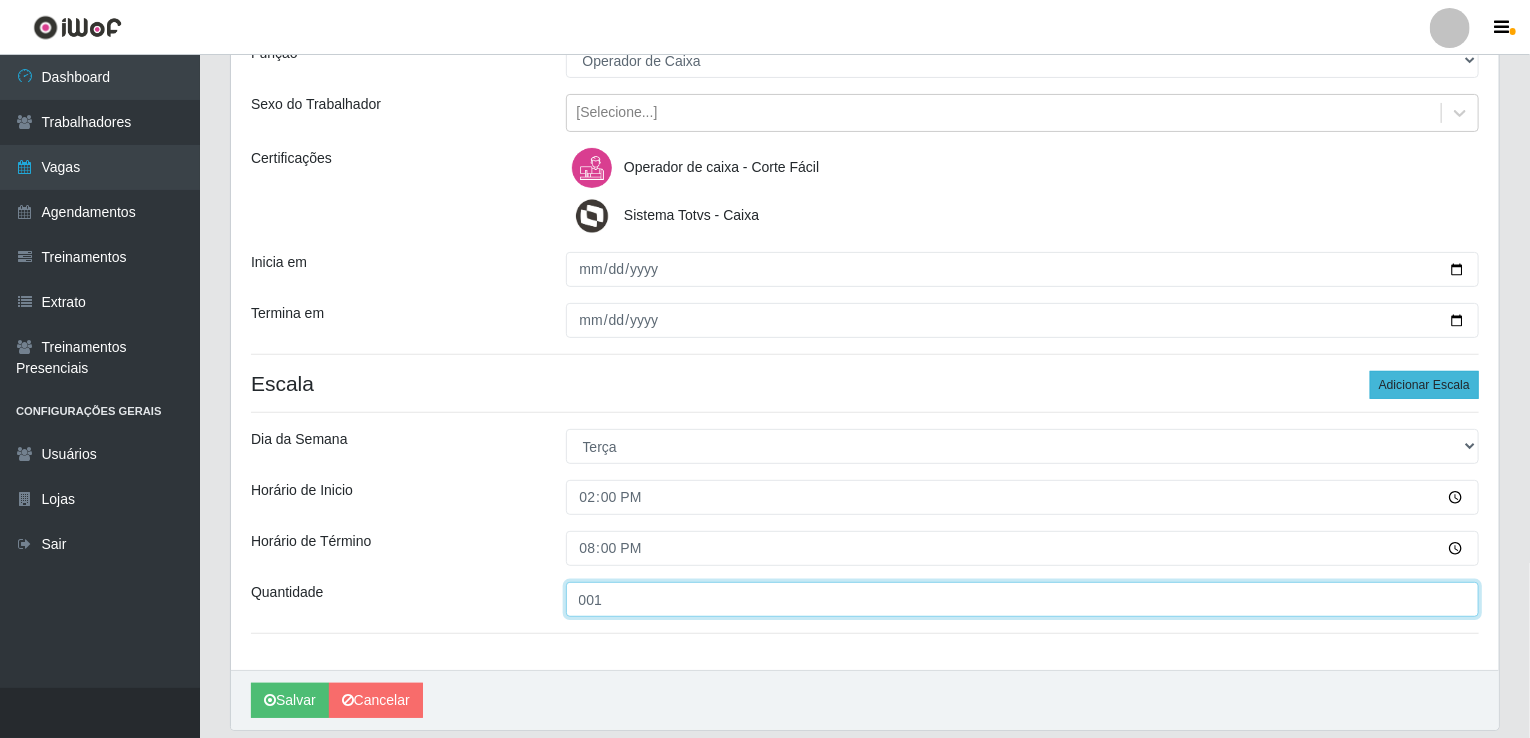 type on "001" 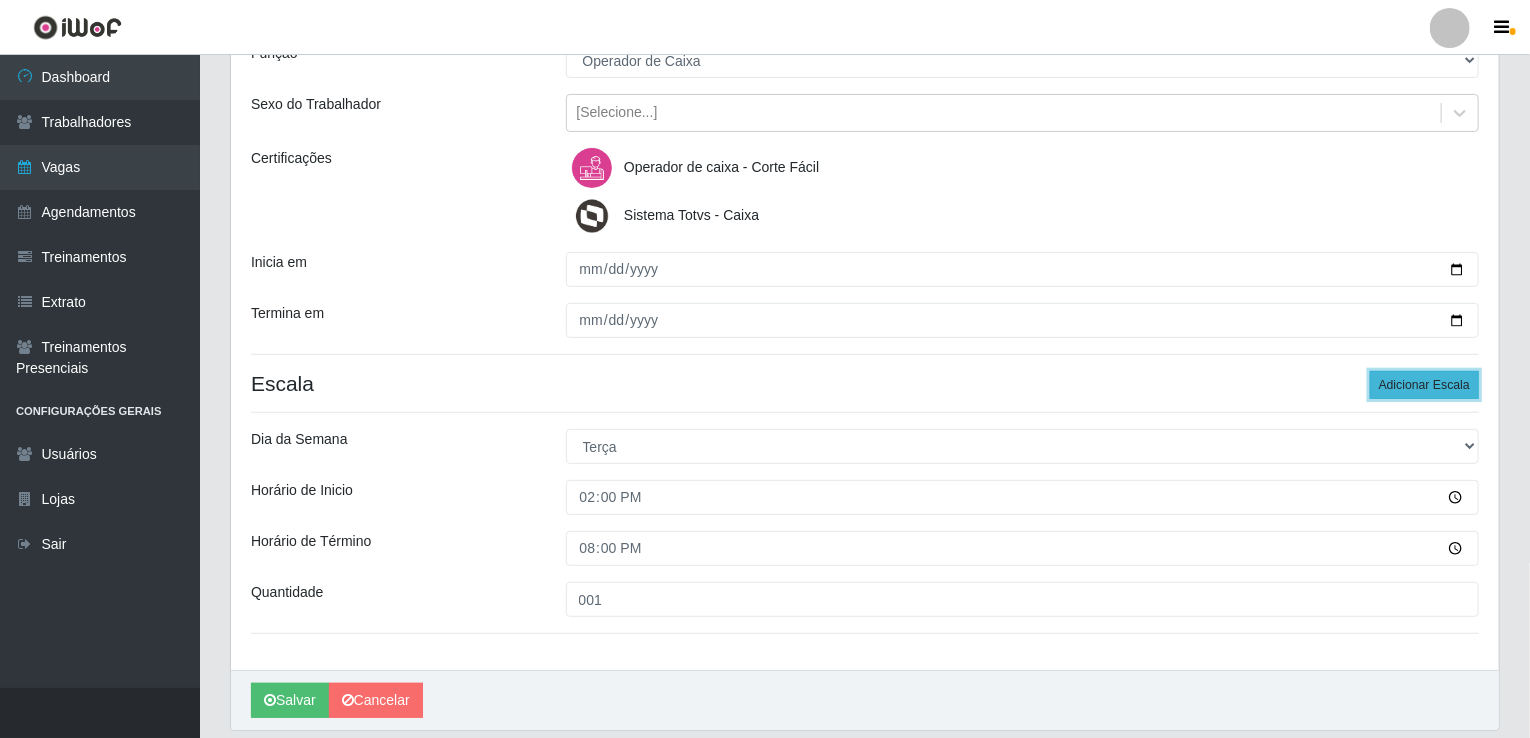 click on "Adicionar Escala" at bounding box center [1424, 385] 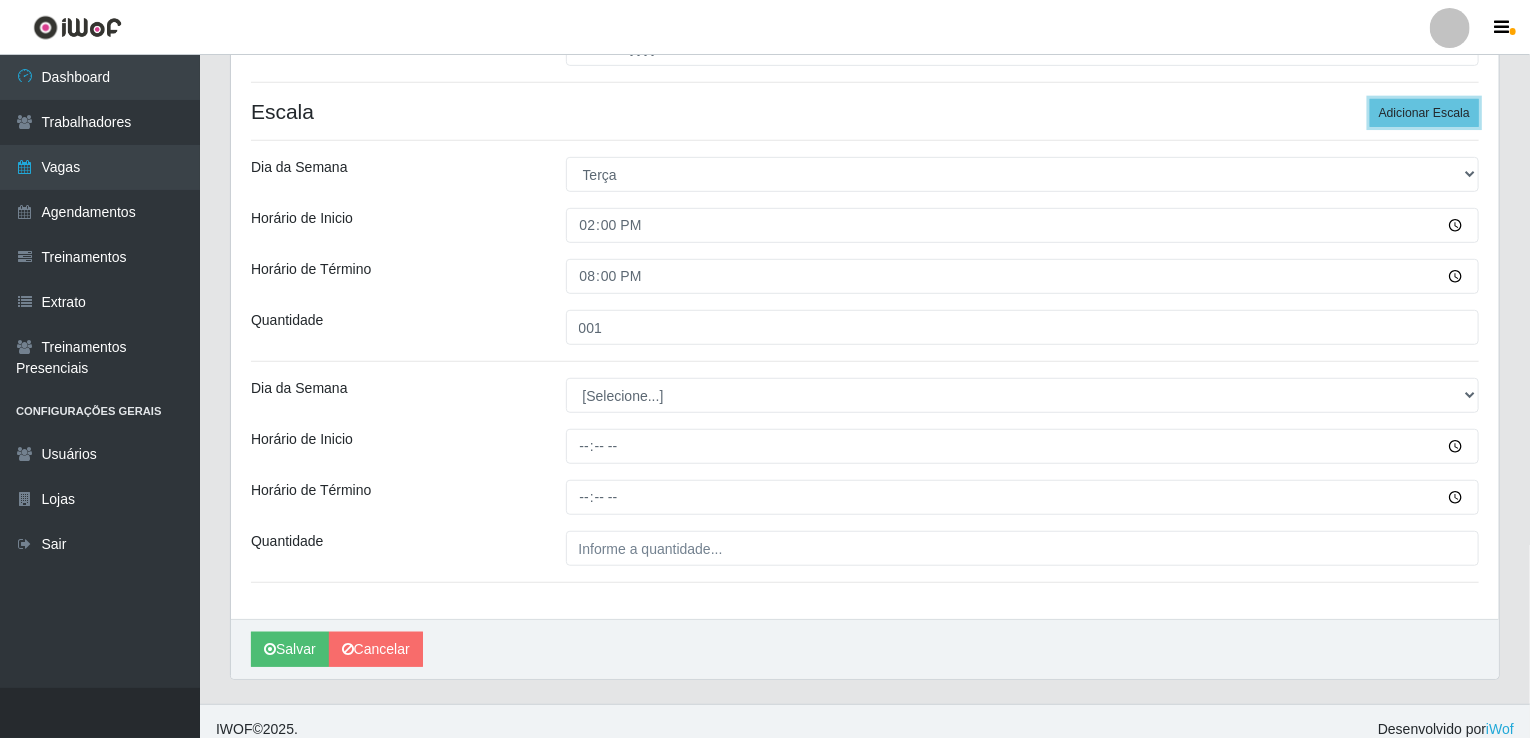 scroll, scrollTop: 486, scrollLeft: 0, axis: vertical 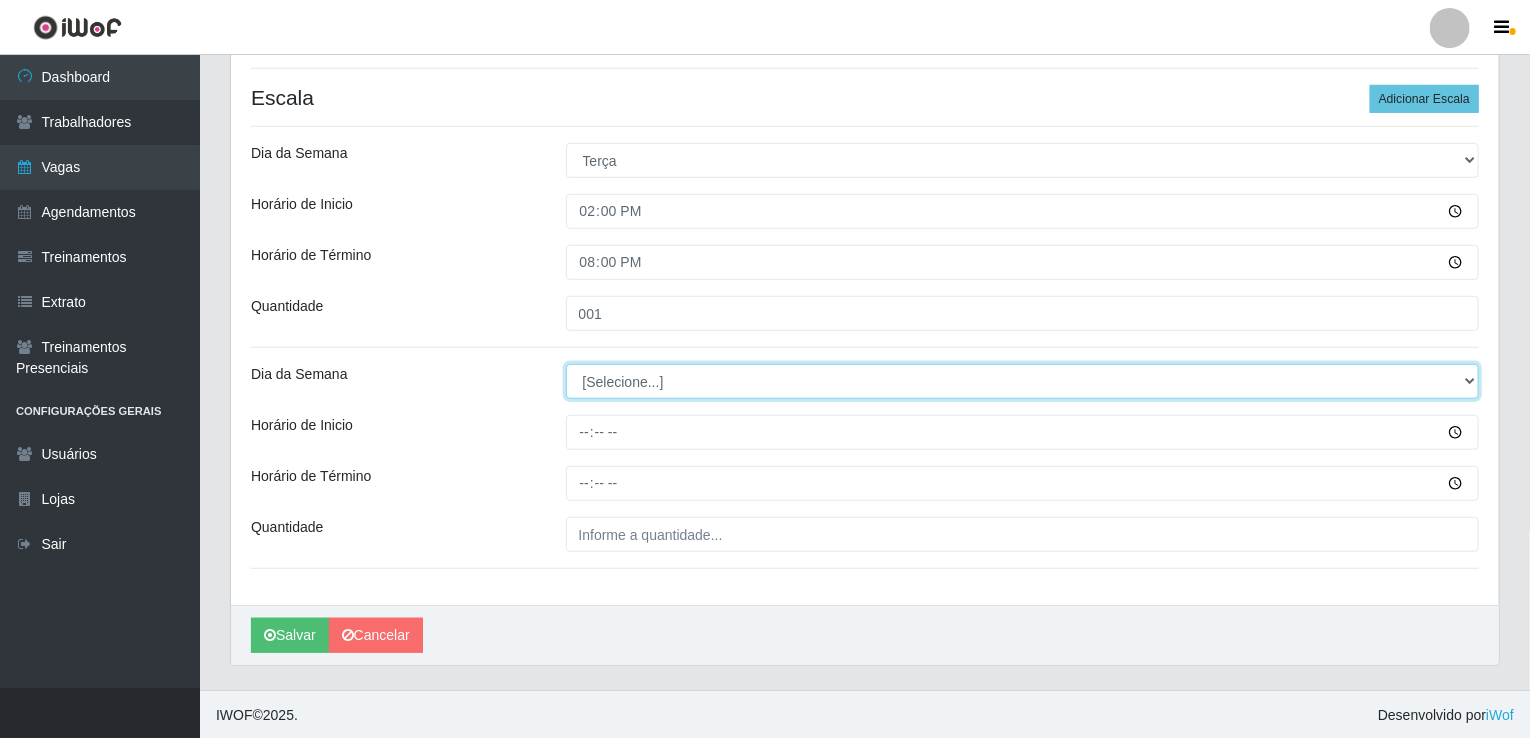 click on "[Selecione...] Segunda Terça Quarta Quinta Sexta Sábado Domingo" at bounding box center [1023, 381] 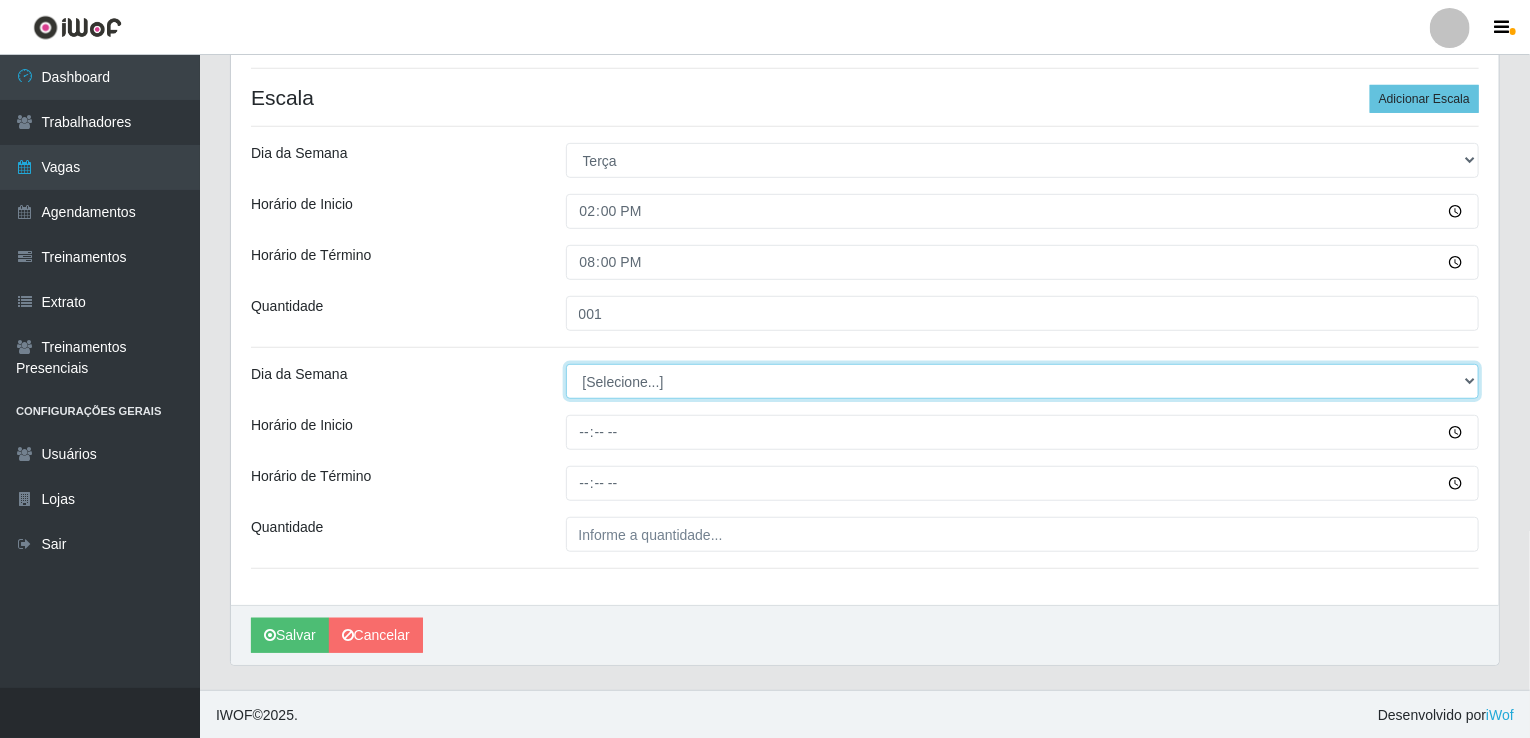 click on "[Selecione...] Segunda Terça Quarta Quinta Sexta Sábado Domingo" at bounding box center (1023, 381) 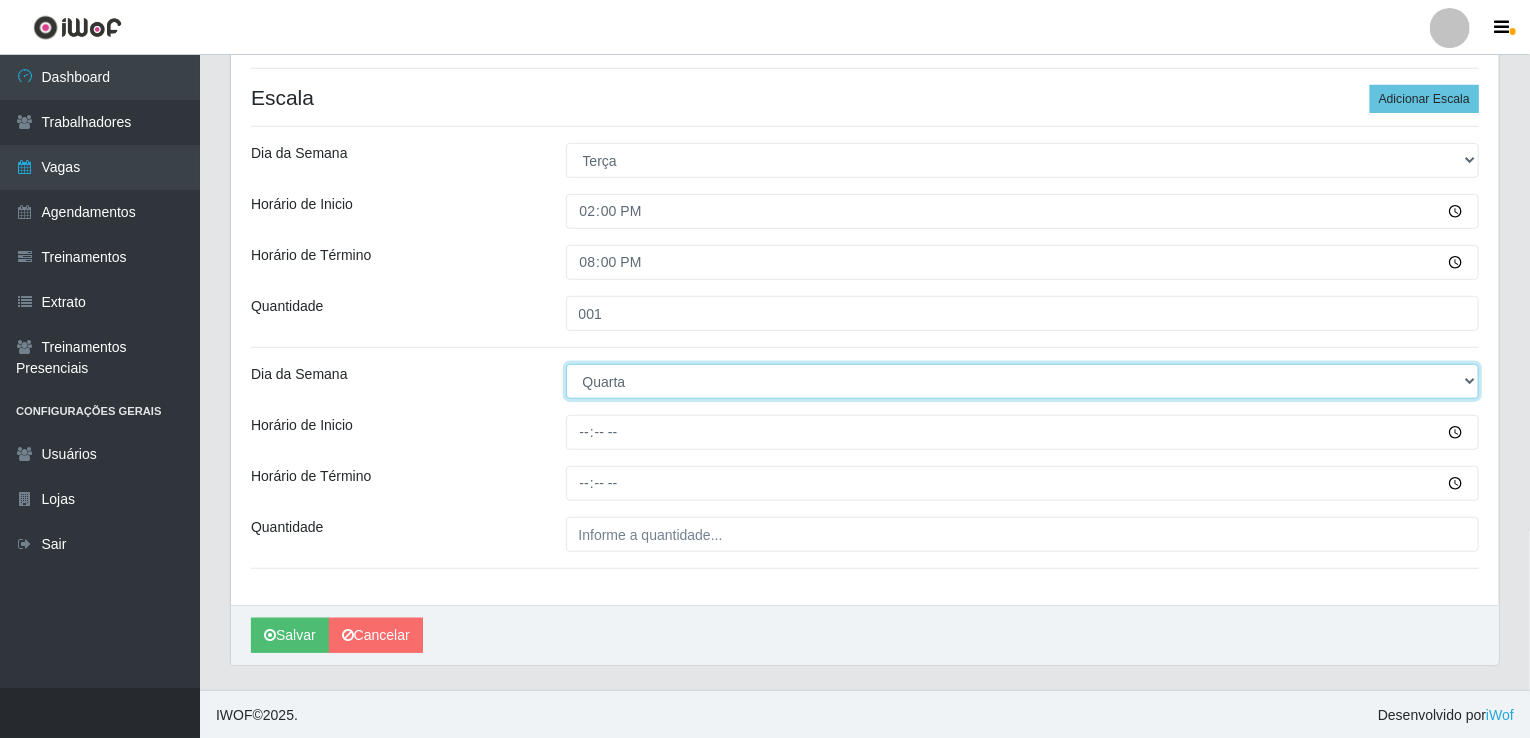 click on "[Selecione...] Segunda Terça Quarta Quinta Sexta Sábado Domingo" at bounding box center [1023, 381] 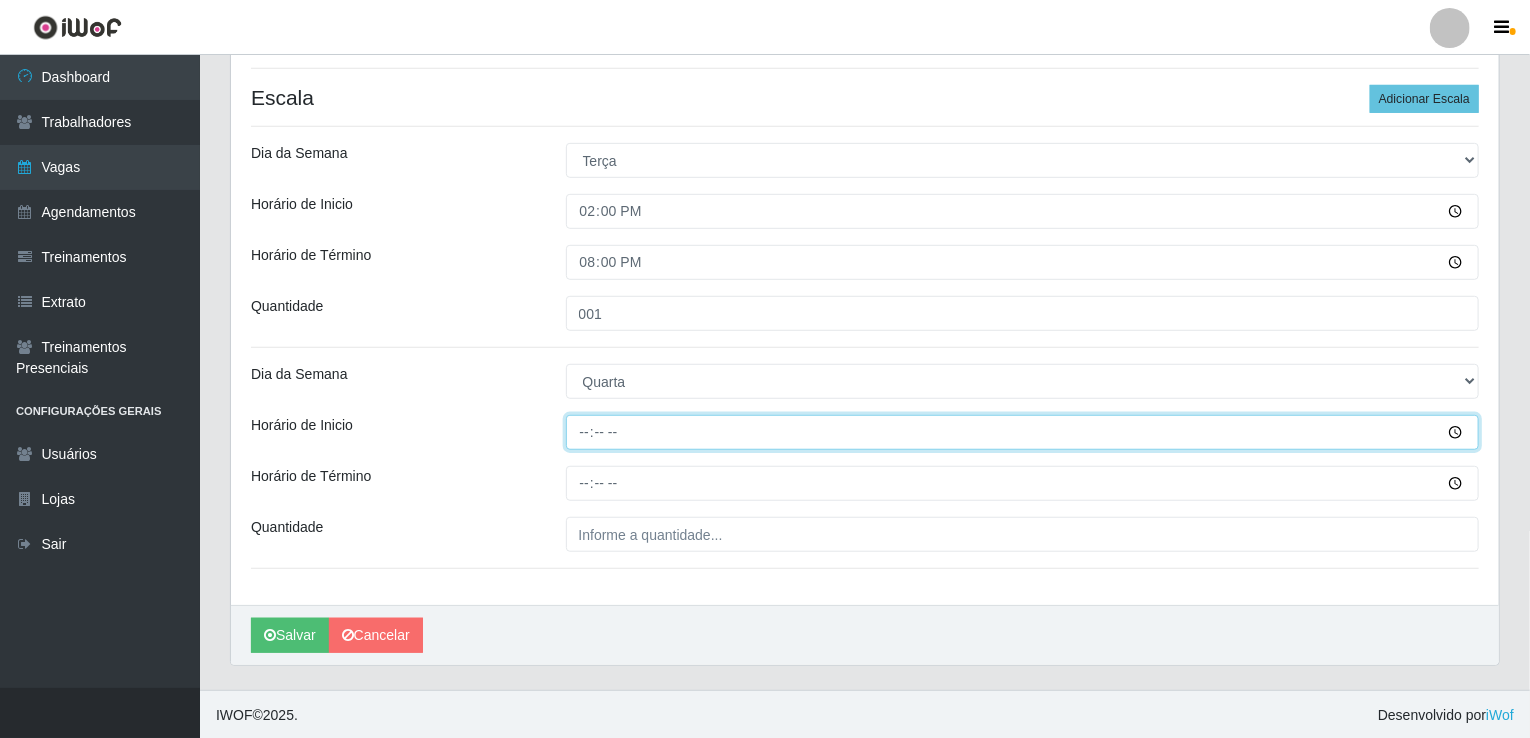 click on "Horário de Inicio" at bounding box center (1023, 432) 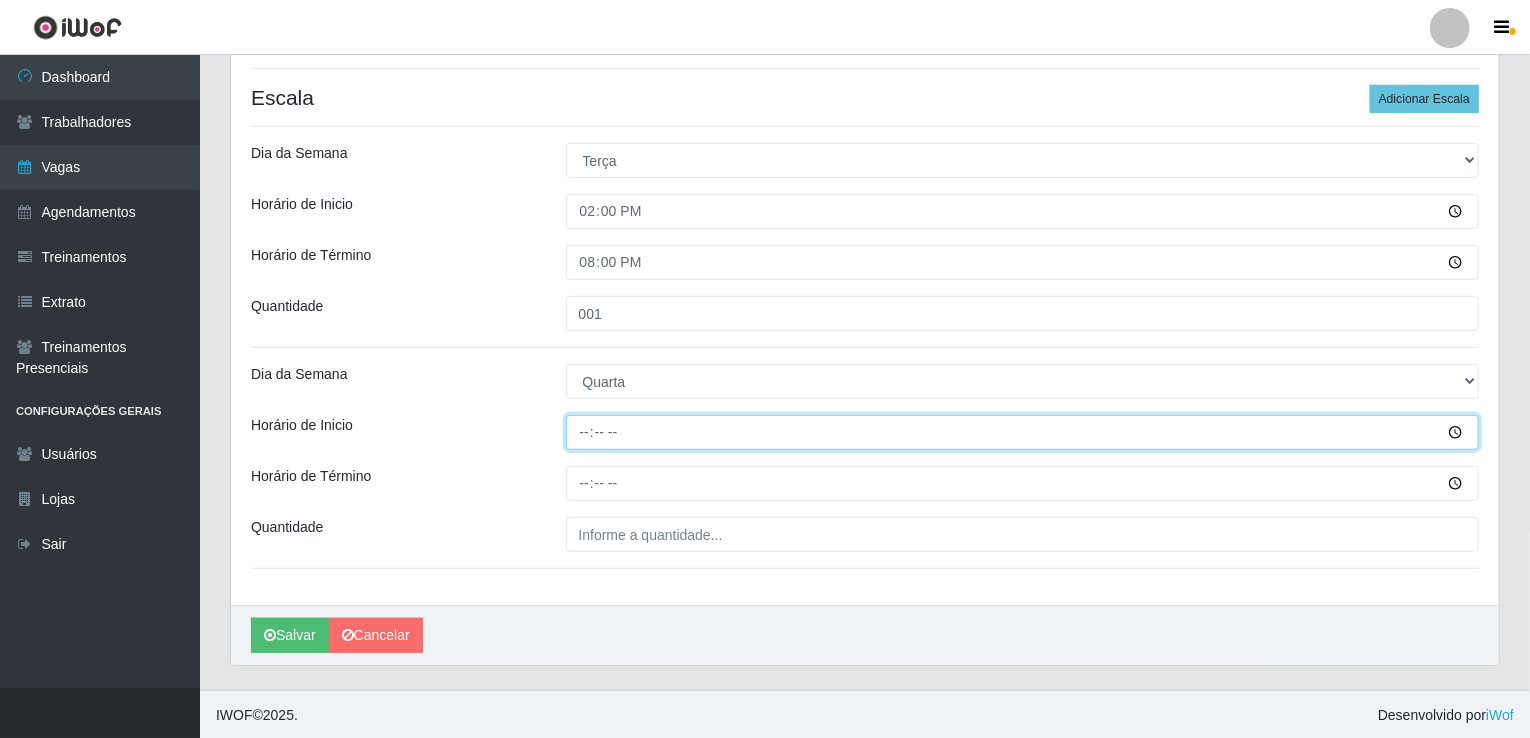 type on "14:00" 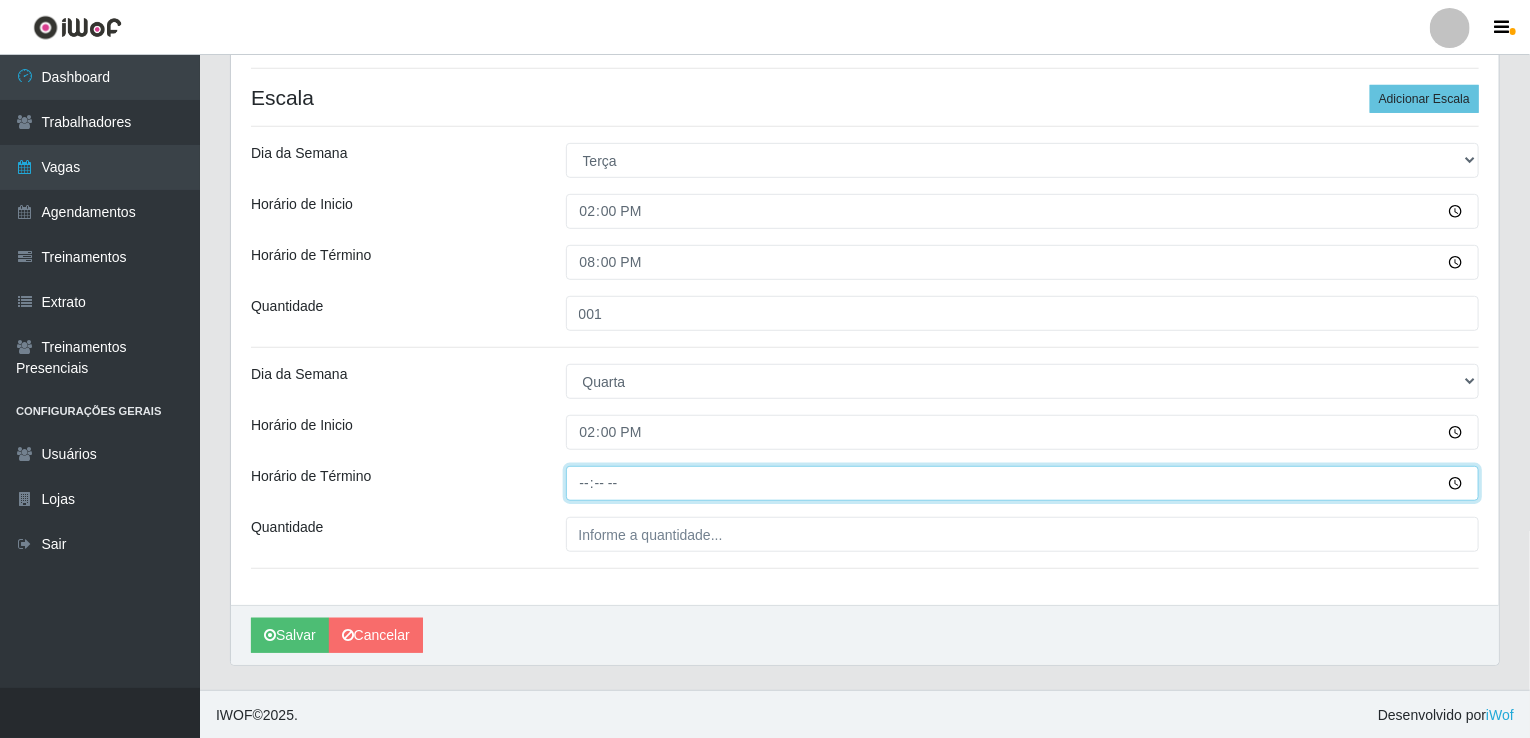 click on "Horário de Término" at bounding box center [1023, 483] 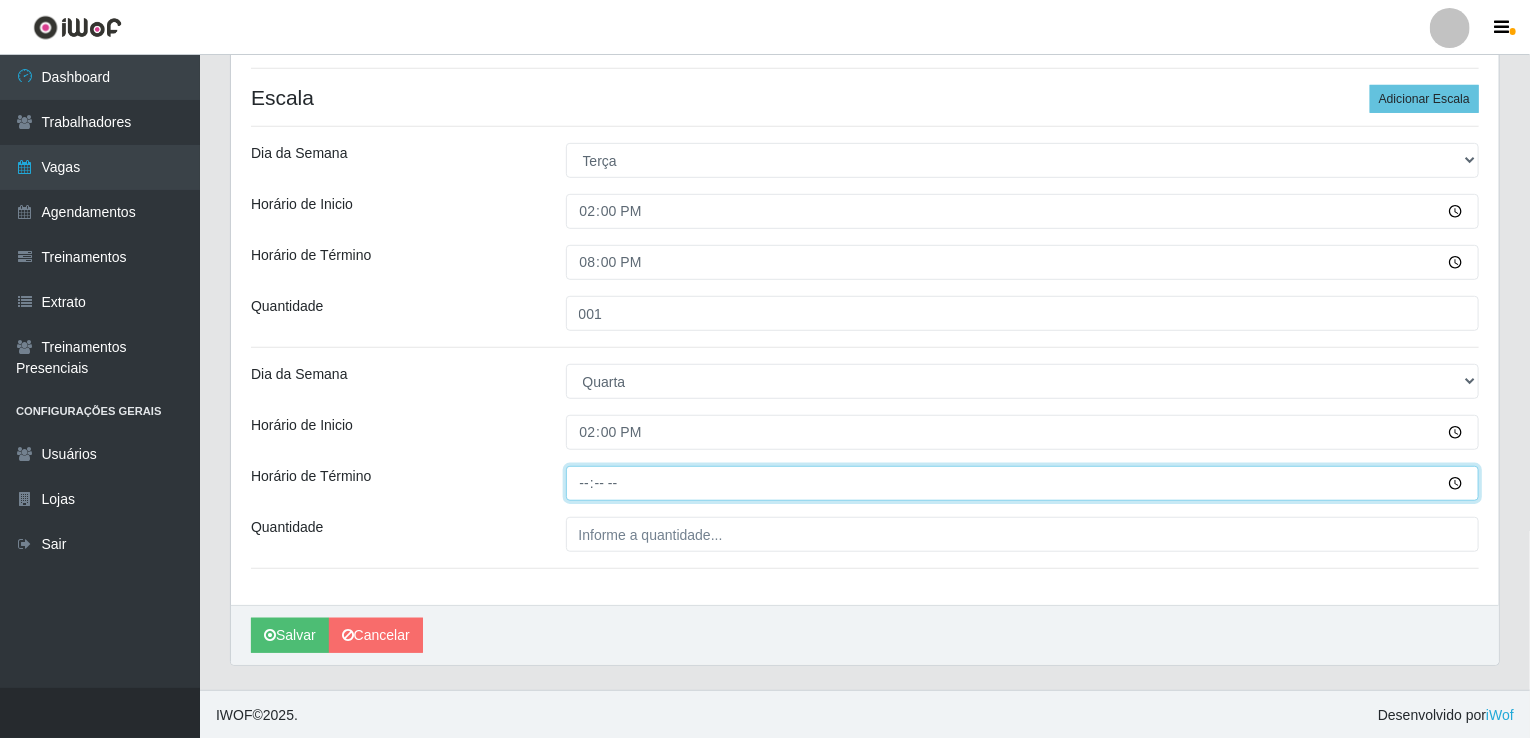 type on "20:00" 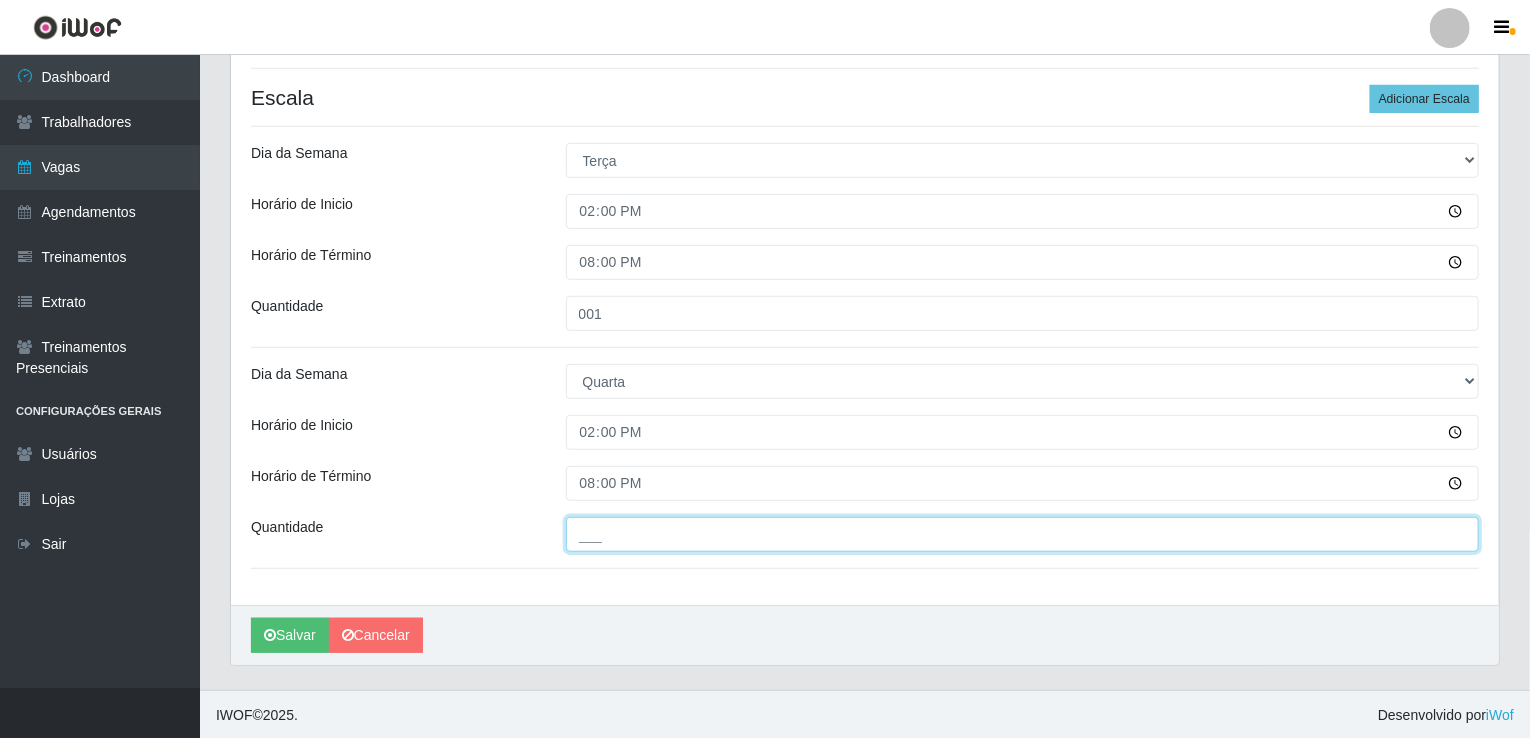 click on "___" at bounding box center (1023, 534) 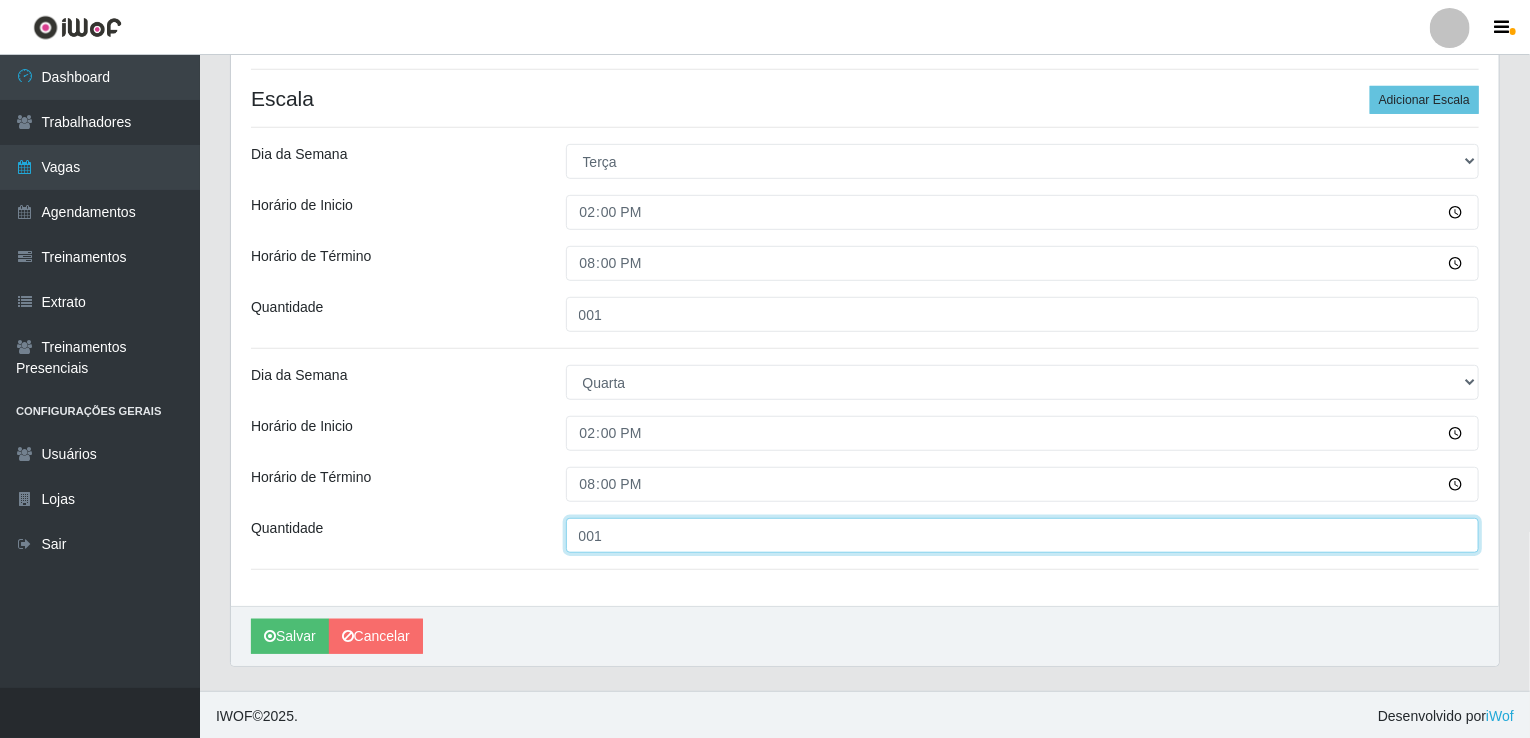 scroll, scrollTop: 486, scrollLeft: 0, axis: vertical 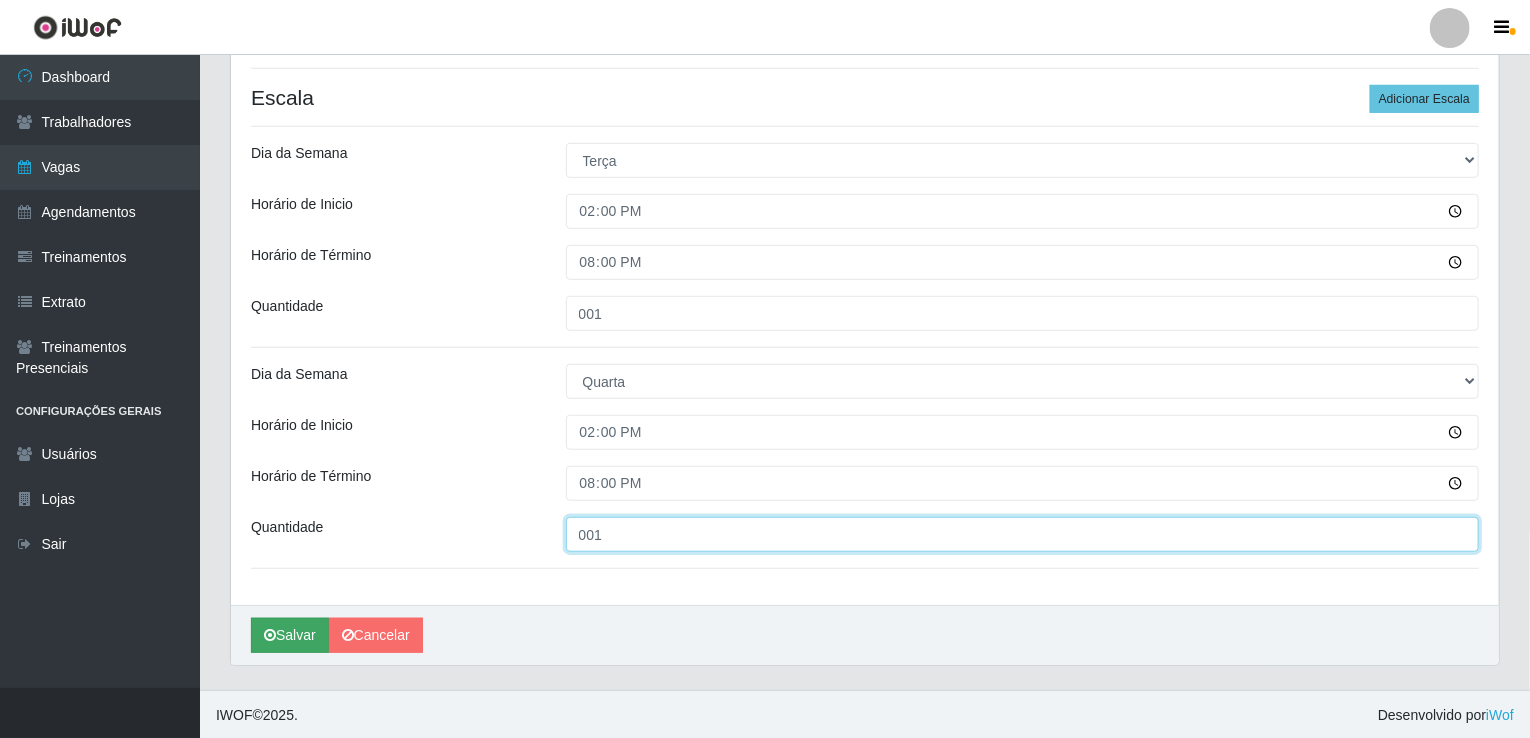 type on "001" 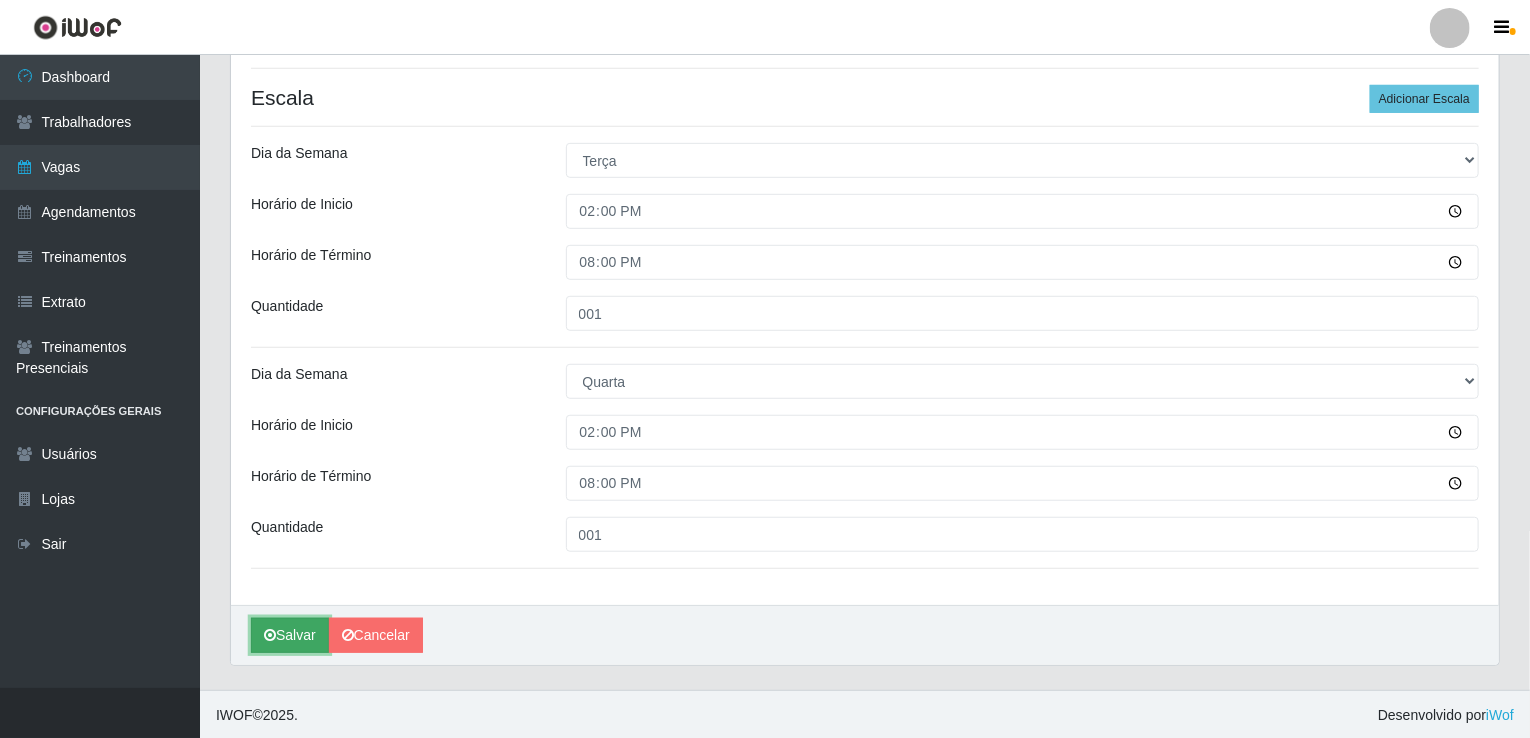 click on "Salvar" at bounding box center [290, 635] 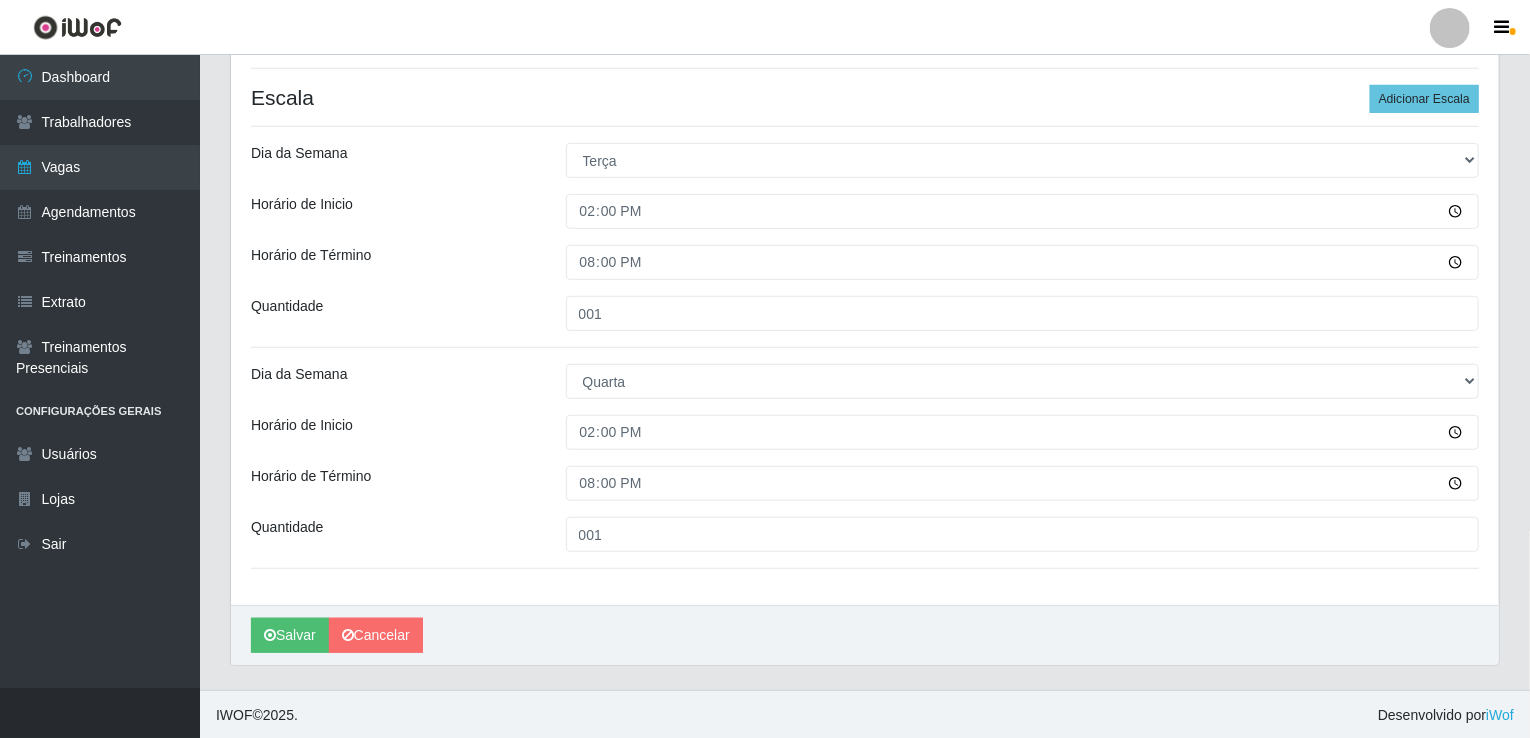 scroll, scrollTop: 0, scrollLeft: 0, axis: both 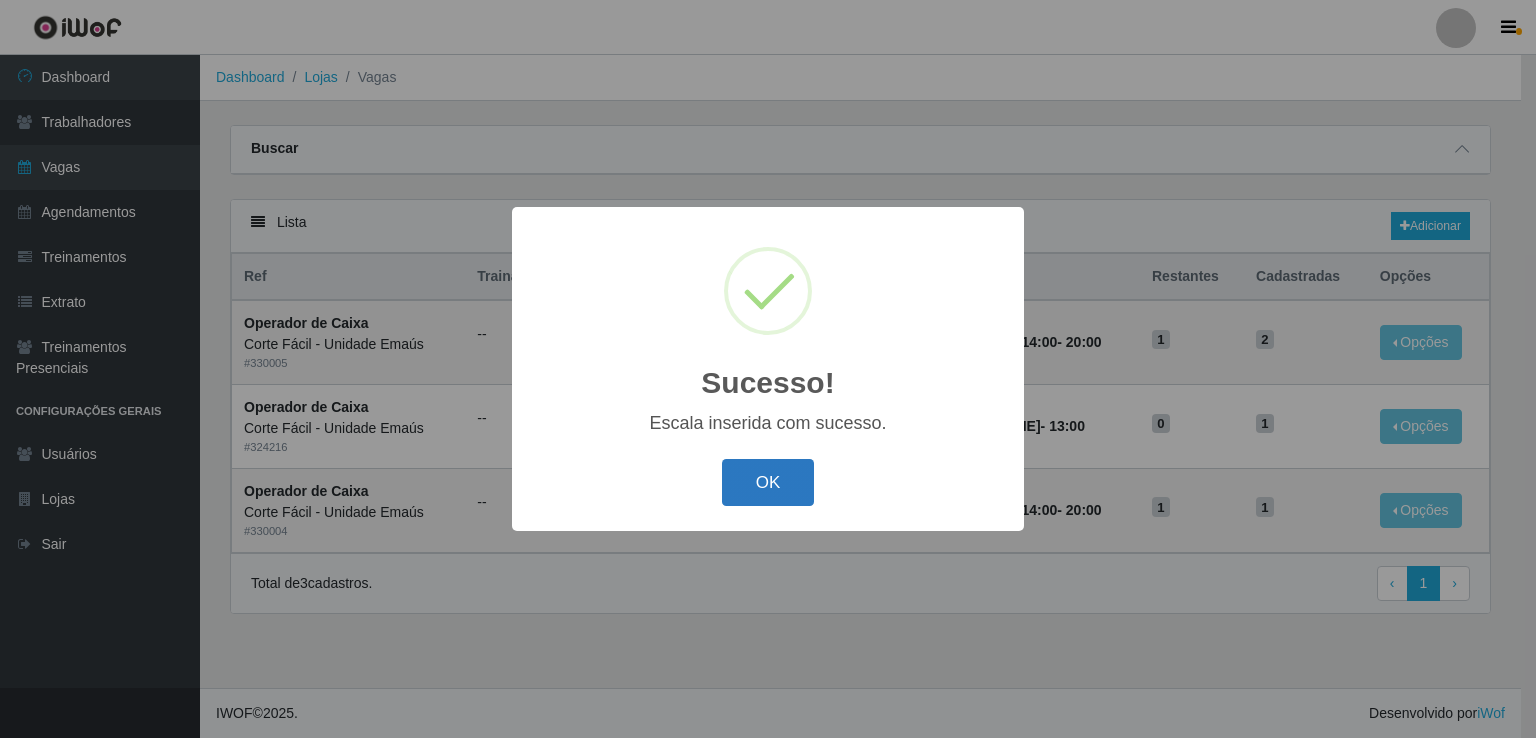 click on "OK" at bounding box center [768, 482] 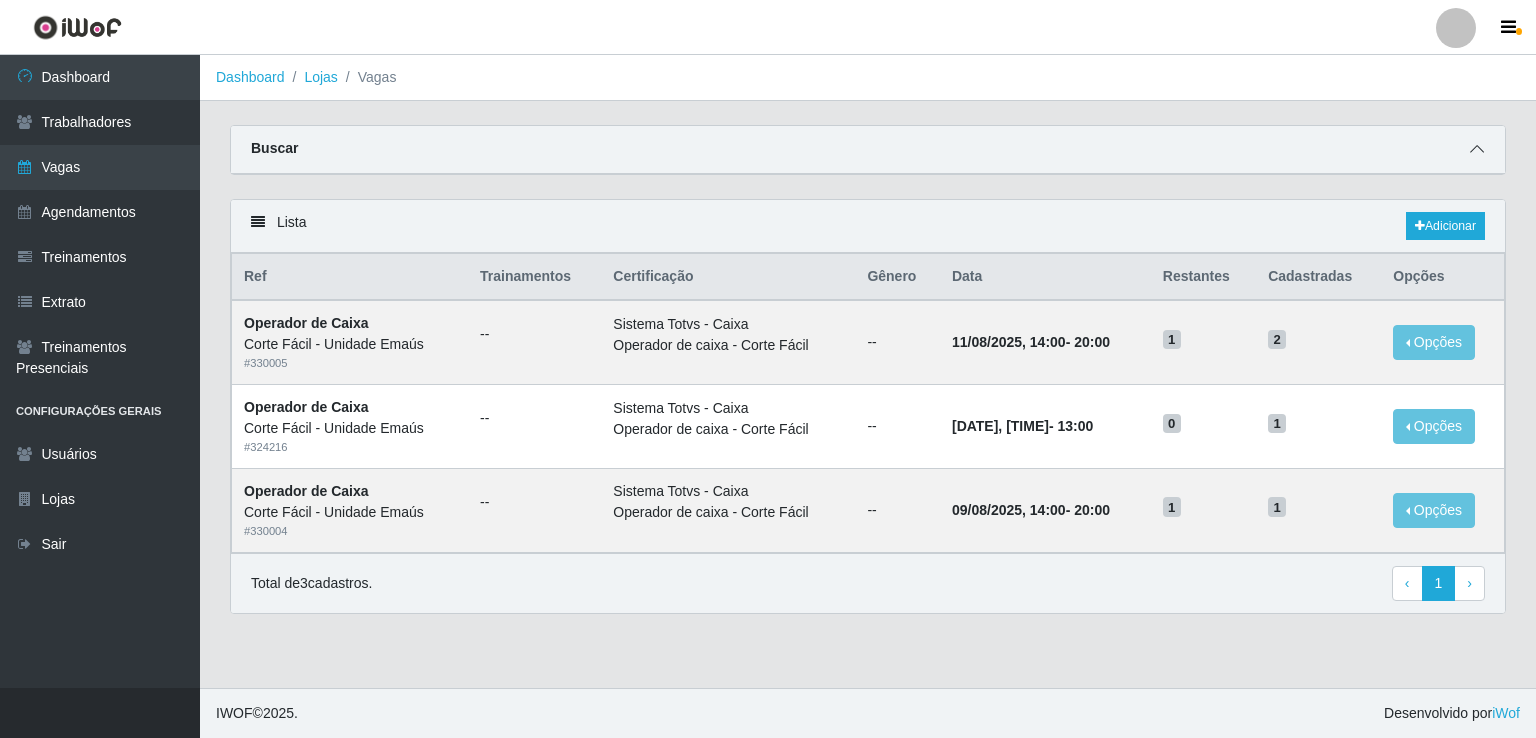 click at bounding box center (1477, 149) 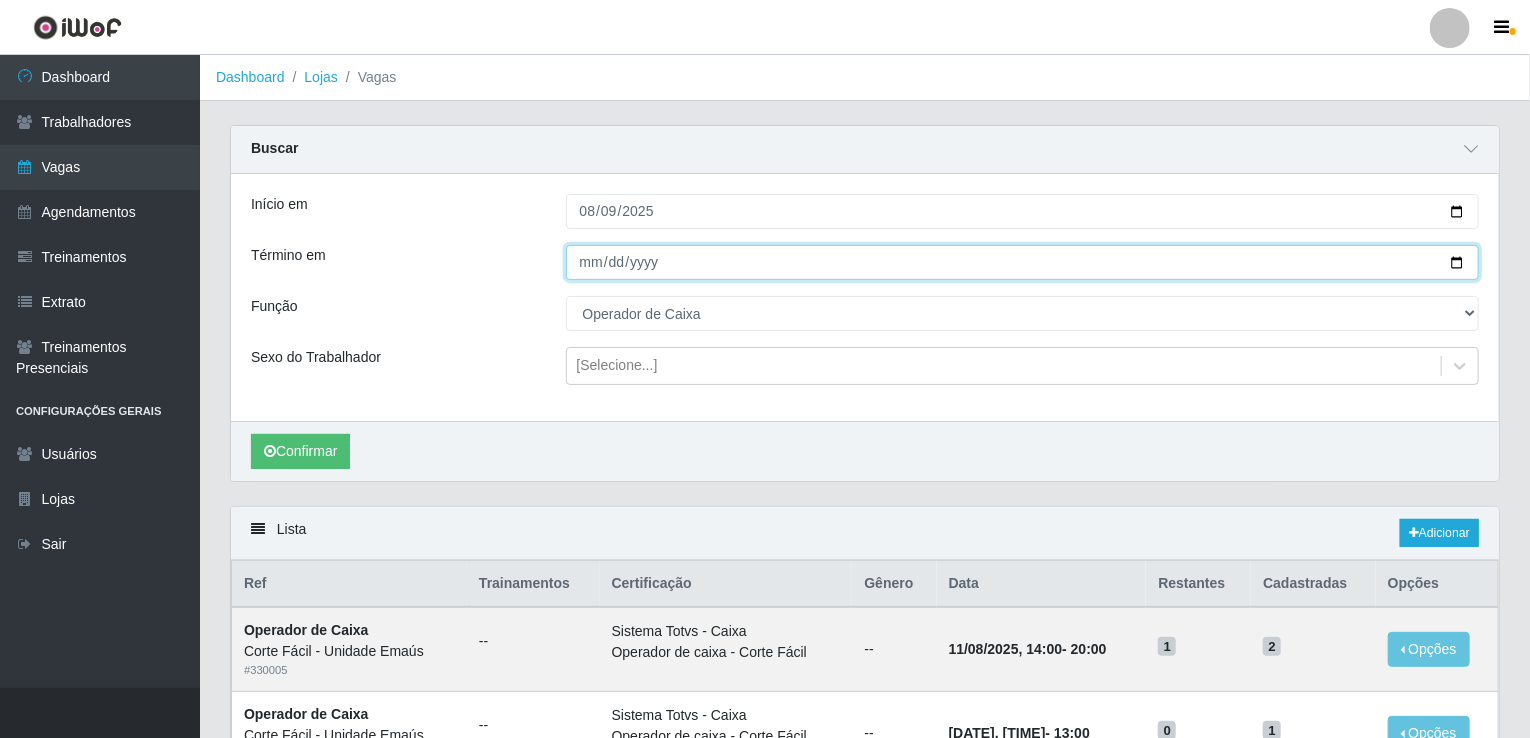 click on "[DATE]" at bounding box center [1023, 262] 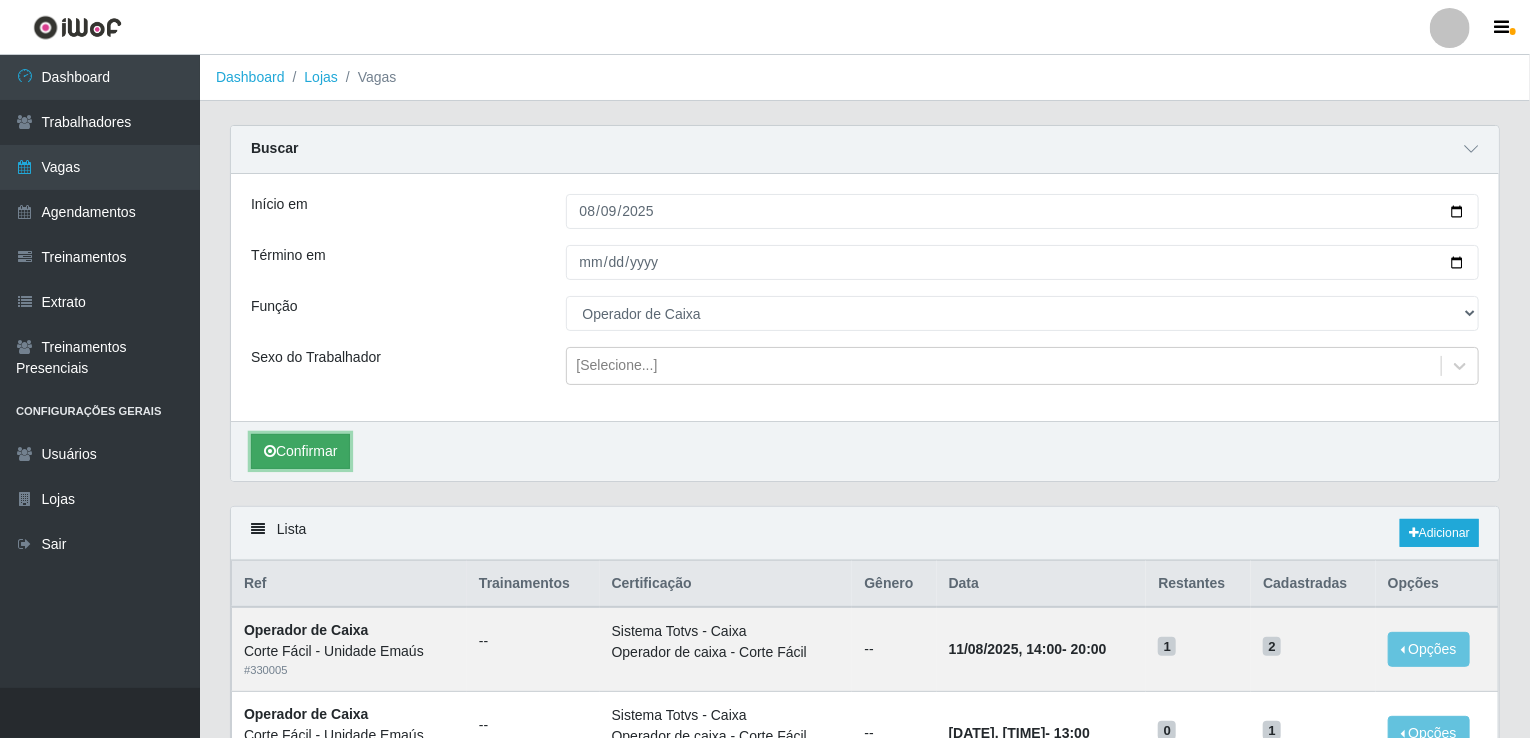 click on "Confirmar" at bounding box center [300, 451] 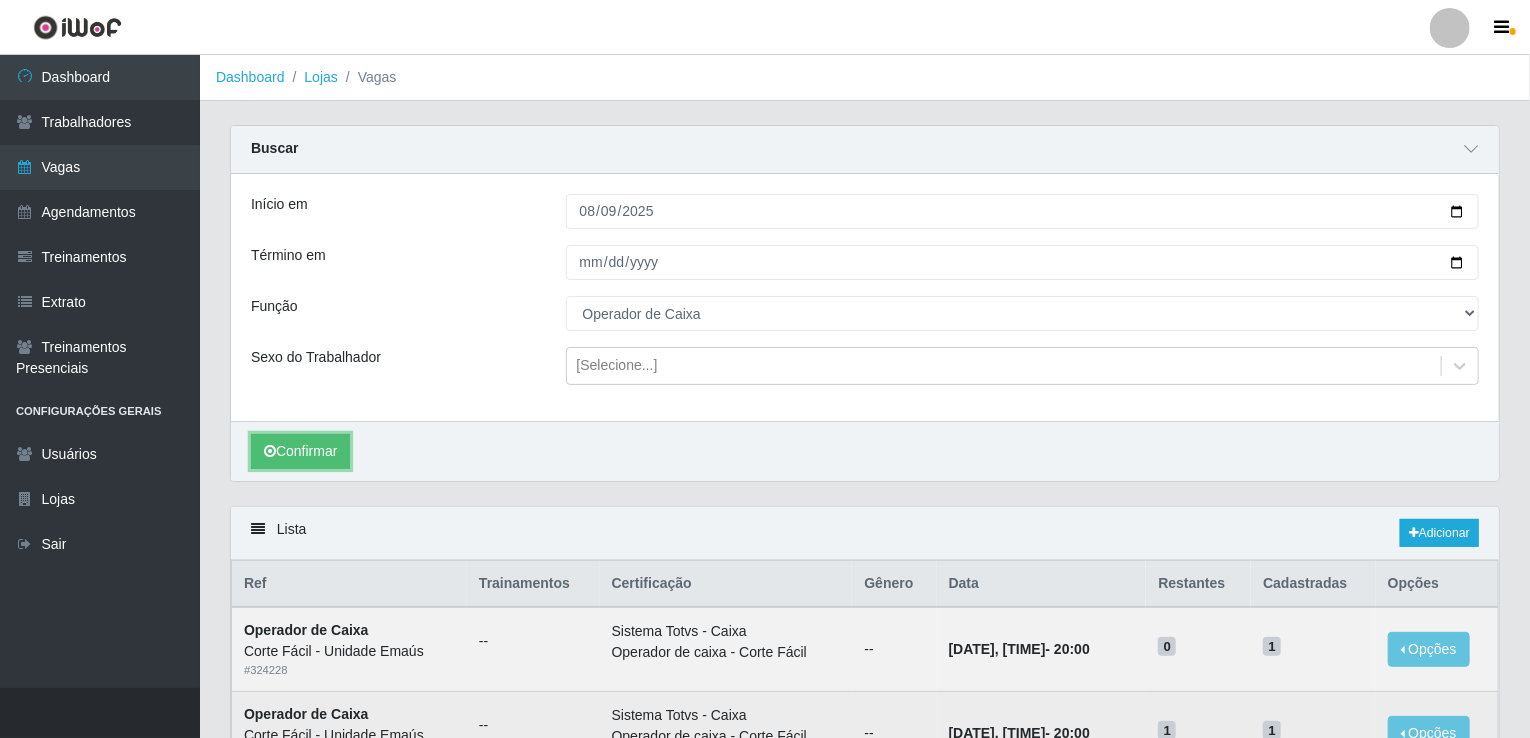 scroll, scrollTop: 0, scrollLeft: 0, axis: both 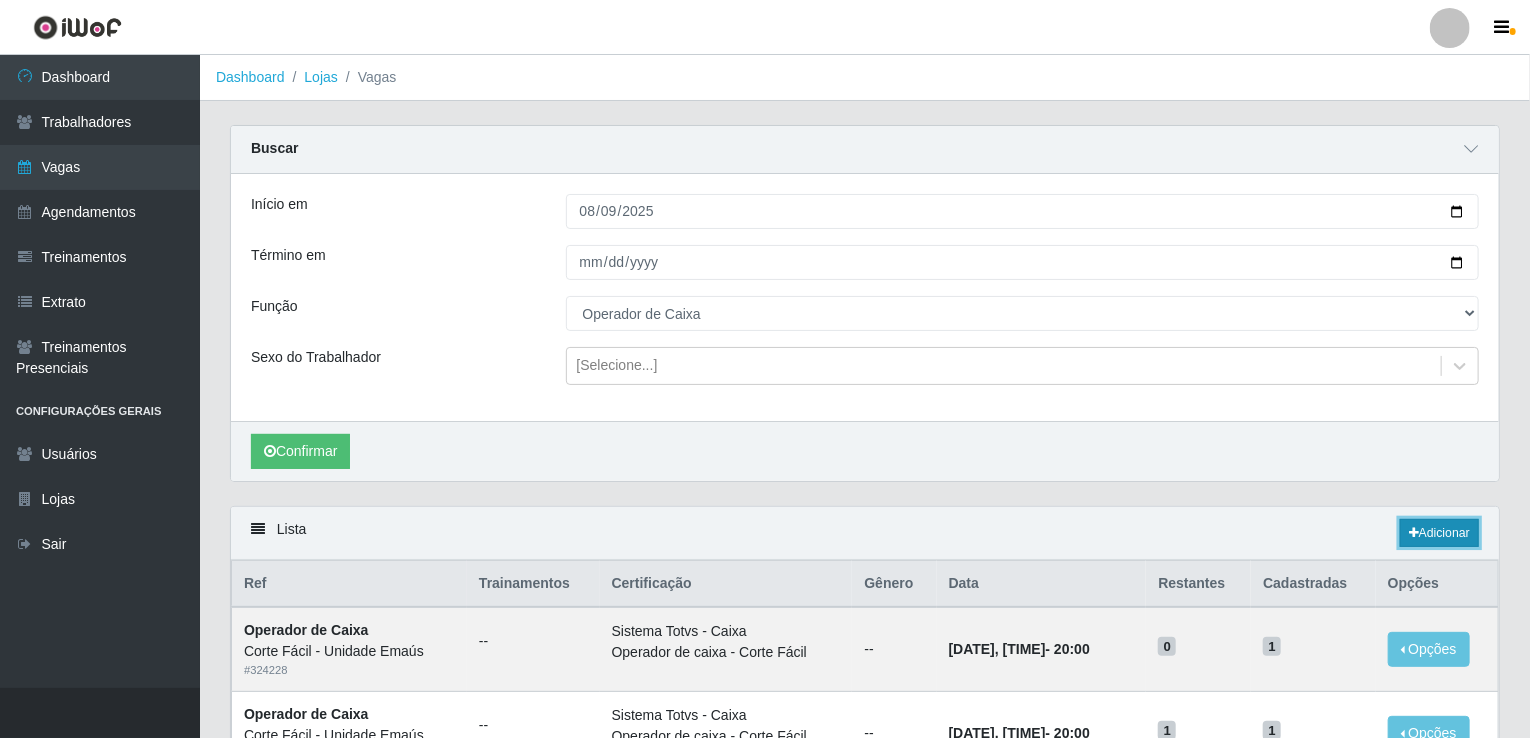 click on "Adicionar" at bounding box center [1439, 533] 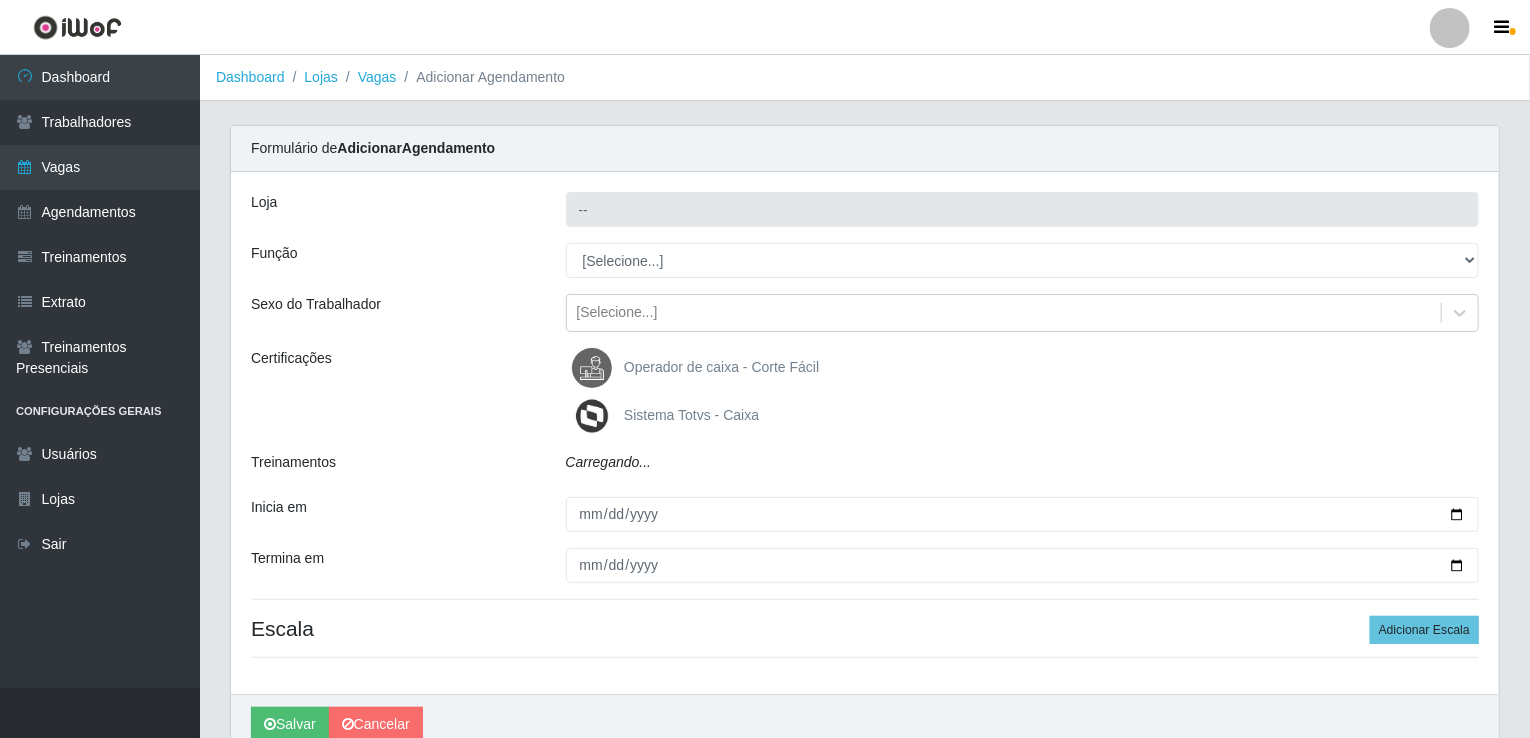 type on "Corte Fácil - Unidade Emaús" 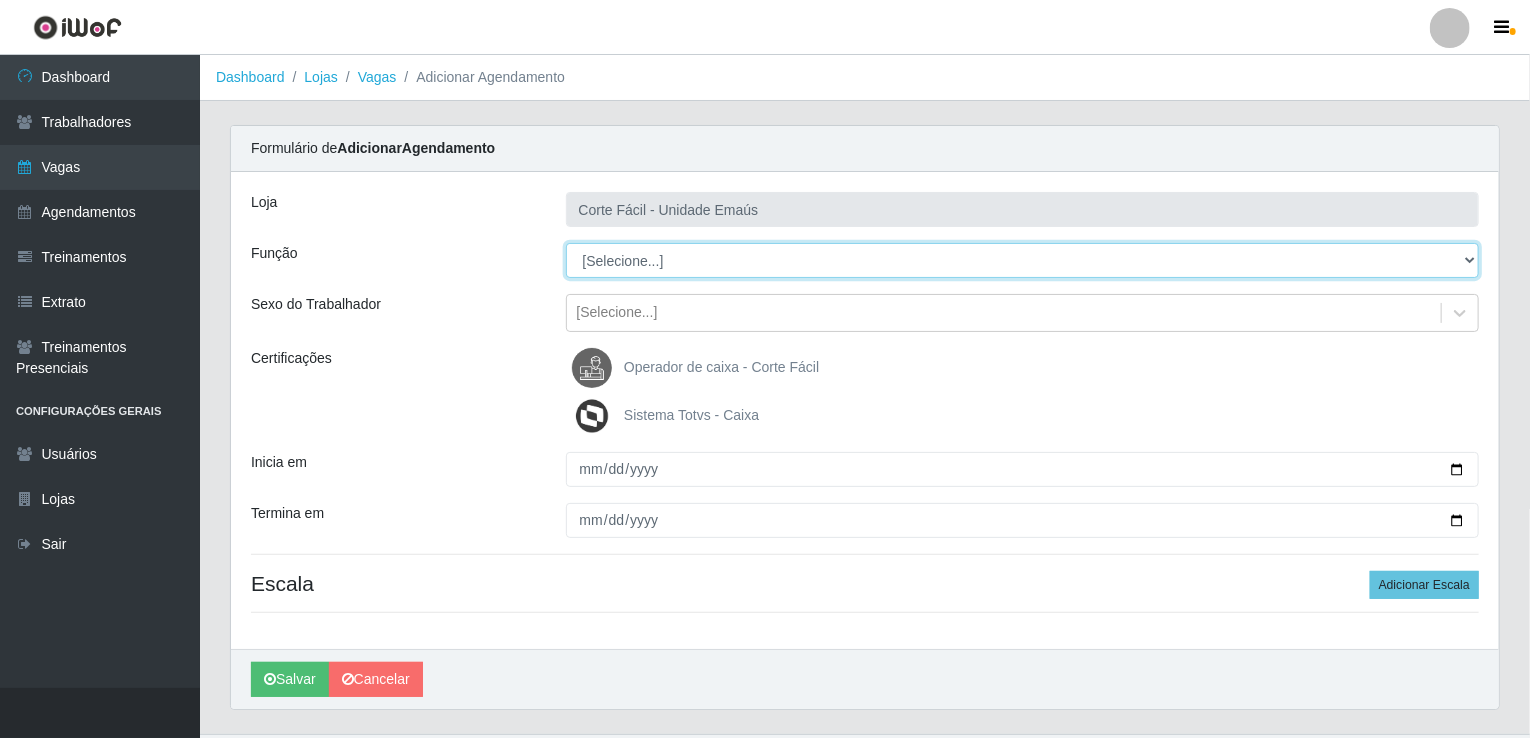 click on "[Selecione...] ASG ASG + ASG ++ Auxiliar de Cozinha Auxiliar de Cozinha + Auxiliar de Cozinha ++ Auxiliar de Estacionamento Auxiliar de Estacionamento + Auxiliar de Estacionamento ++ Balconista de Açougue  Balconista de Açougue + Balconista de Açougue ++ Balconista de Frios Balconista de Frios + Balconista de Frios ++ Balconista de Padaria  Balconista de Padaria + Balconista de Padaria ++ Embalador Embalador + Embalador ++ Operador de Caixa Operador de Caixa + Operador de Caixa ++ Repositor  Repositor + Repositor ++ Repositor de Hortifruti Repositor de Hortifruti + Repositor de Hortifruti ++" at bounding box center [1023, 260] 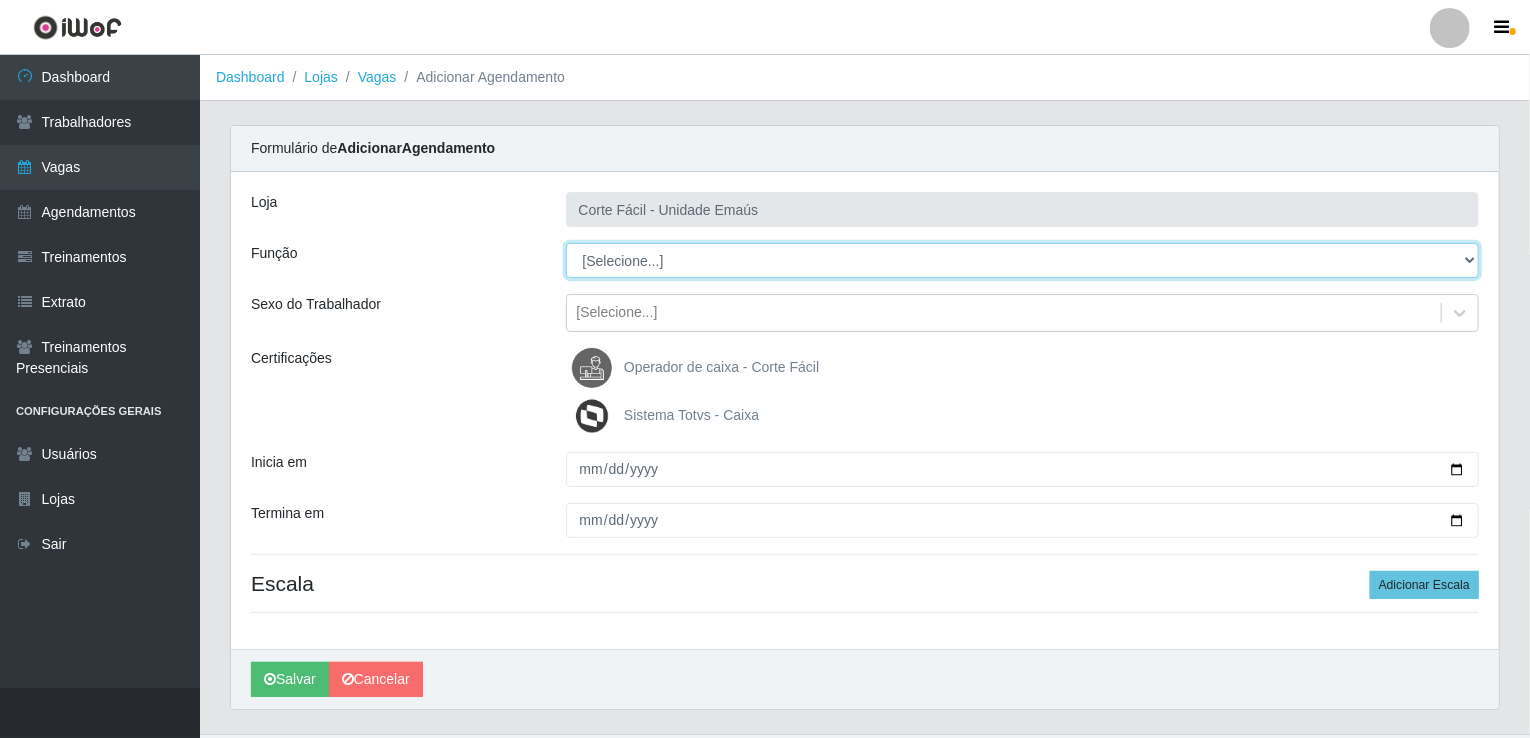 select on "22" 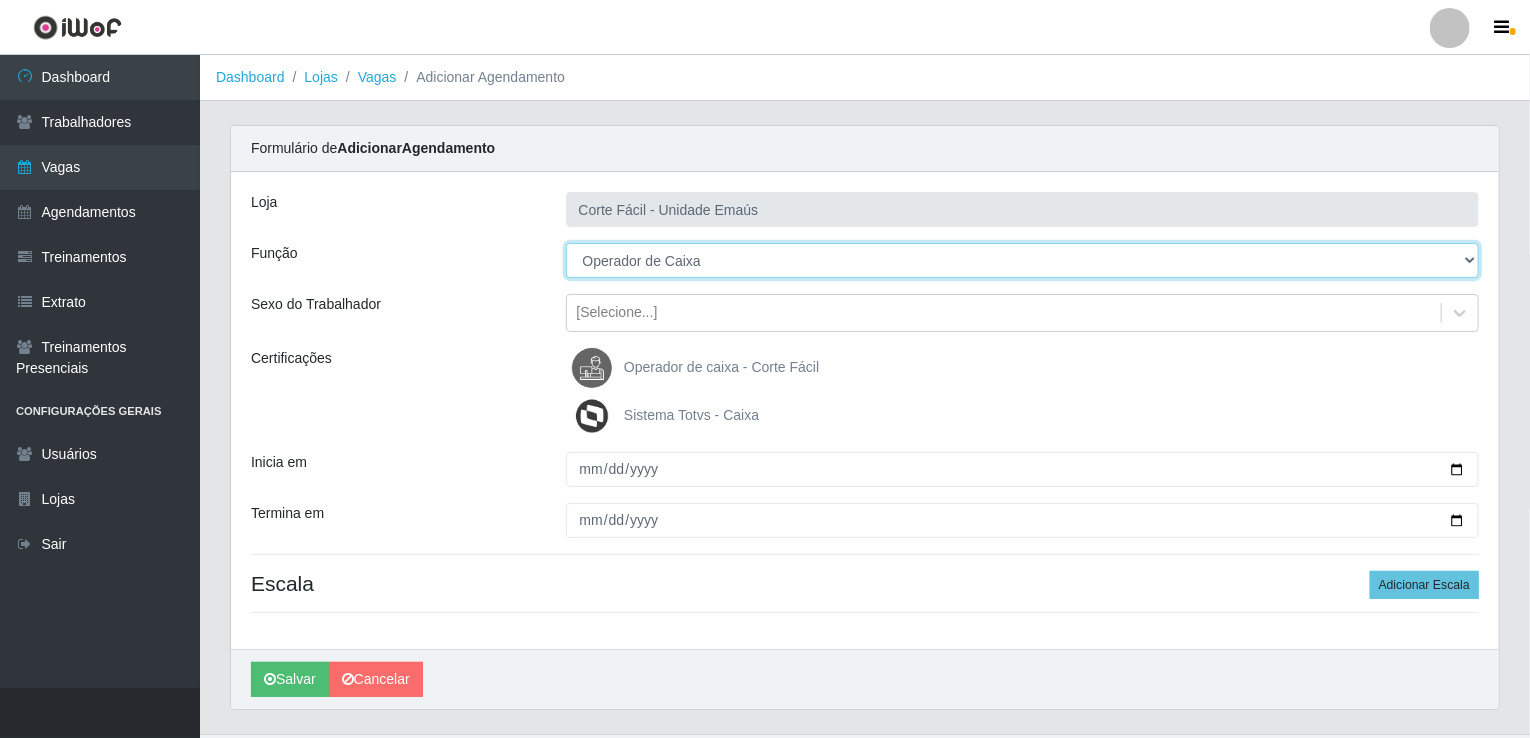 click on "[Selecione...] ASG ASG + ASG ++ Auxiliar de Cozinha Auxiliar de Cozinha + Auxiliar de Cozinha ++ Auxiliar de Estacionamento Auxiliar de Estacionamento + Auxiliar de Estacionamento ++ Balconista de Açougue  Balconista de Açougue + Balconista de Açougue ++ Balconista de Frios Balconista de Frios + Balconista de Frios ++ Balconista de Padaria  Balconista de Padaria + Balconista de Padaria ++ Embalador Embalador + Embalador ++ Operador de Caixa Operador de Caixa + Operador de Caixa ++ Repositor  Repositor + Repositor ++ Repositor de Hortifruti Repositor de Hortifruti + Repositor de Hortifruti ++" at bounding box center [1023, 260] 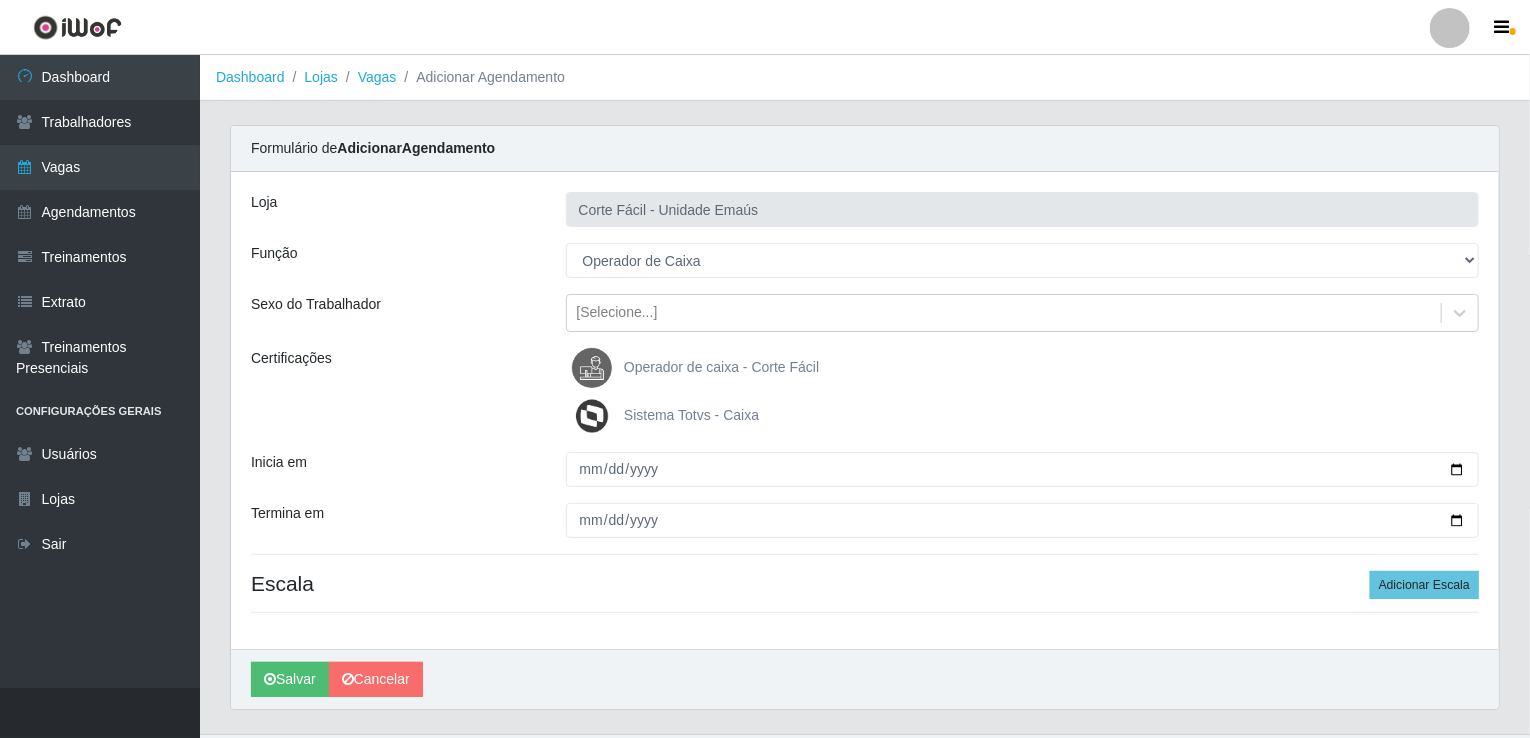 click on "Operador de caixa - Corte Fácil" at bounding box center (721, 367) 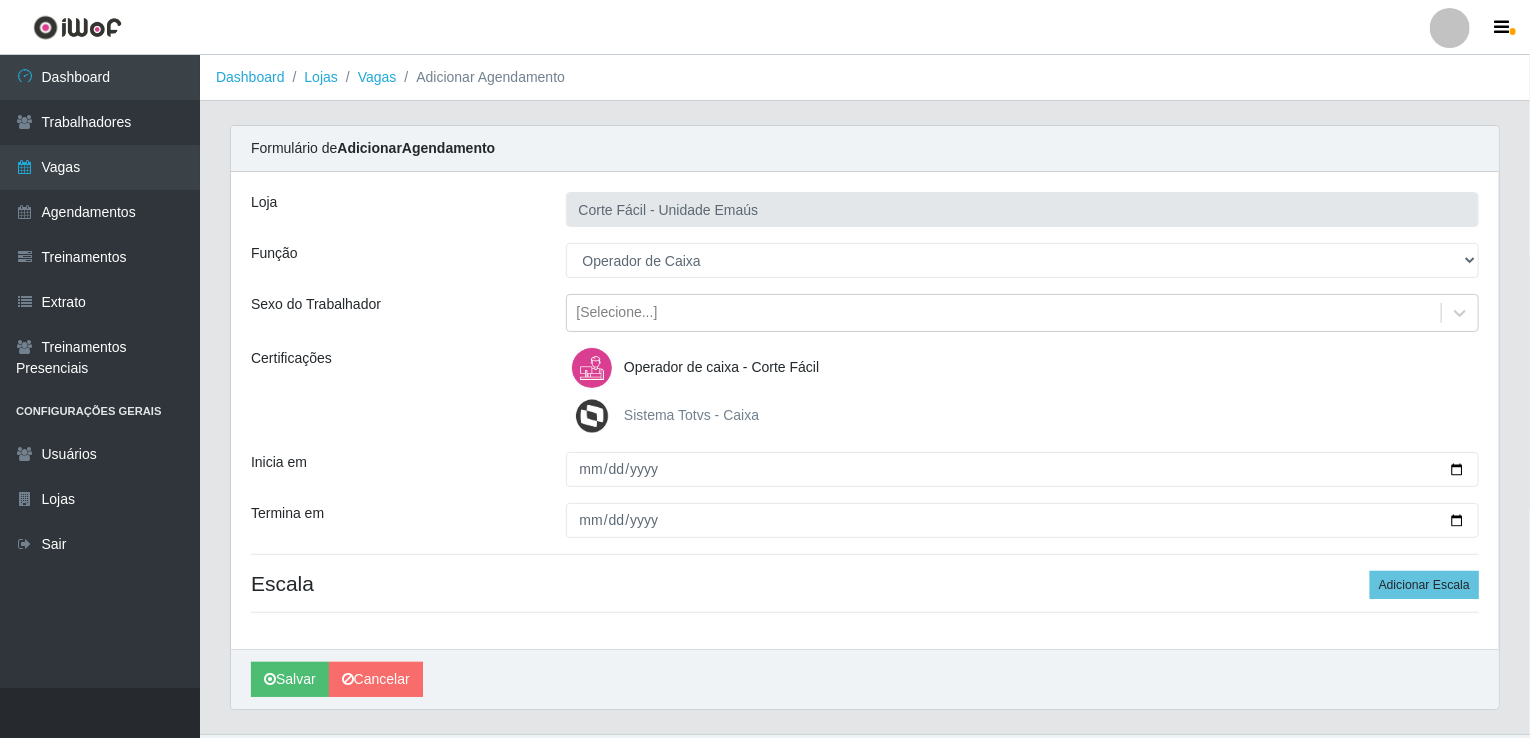 click on "Sistema Totvs - Caixa" at bounding box center [691, 415] 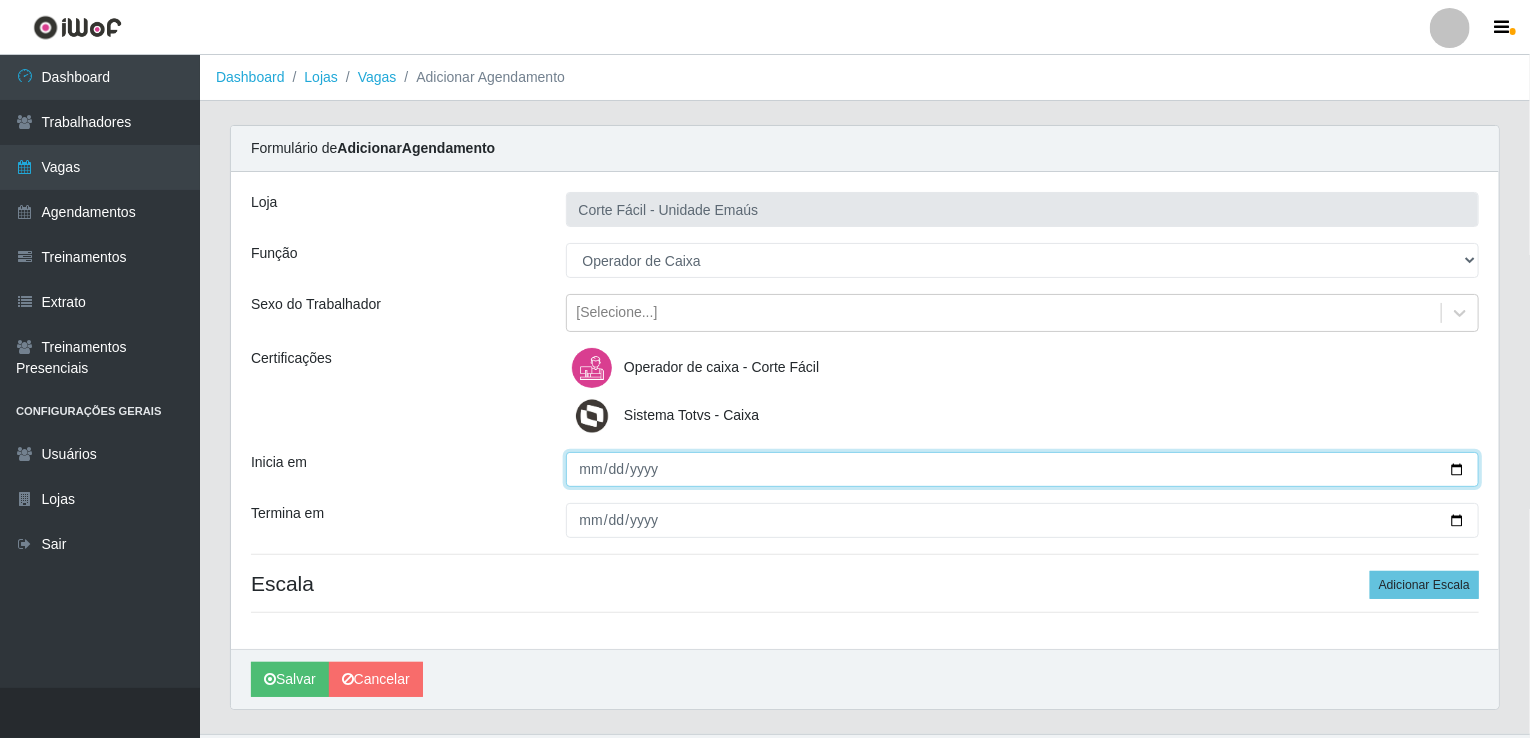 click on "Inicia em" at bounding box center [1023, 469] 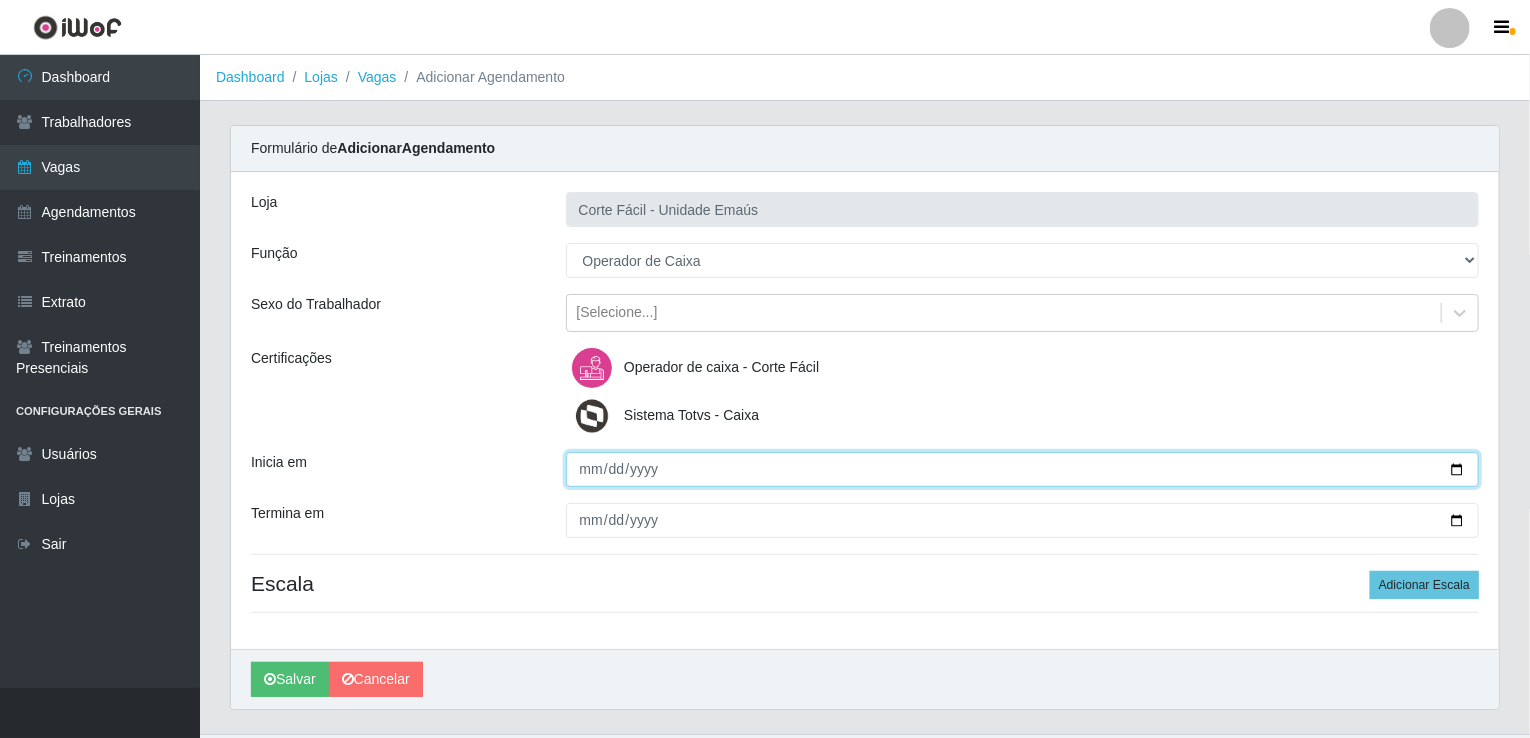 click on "Inicia em" at bounding box center (1023, 469) 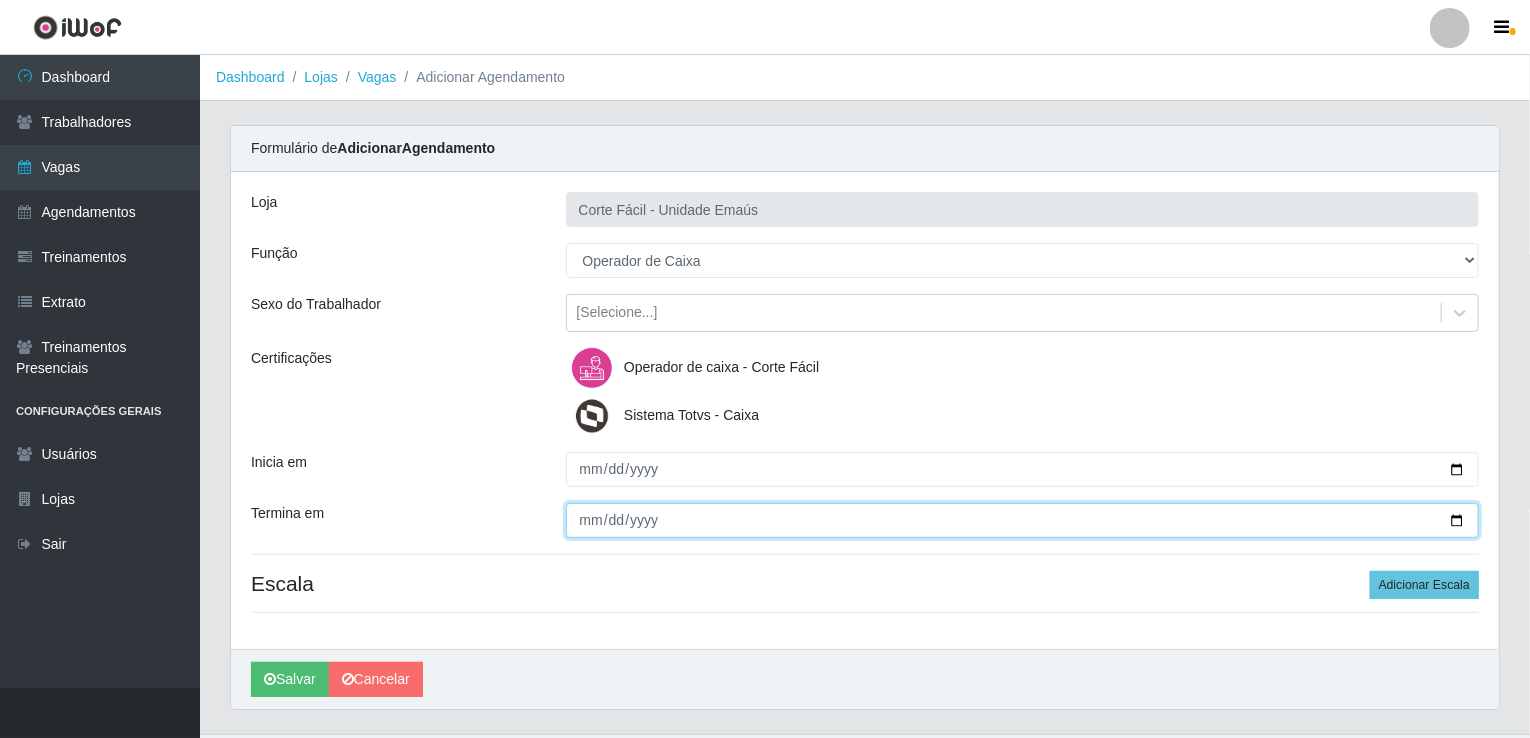 click on "Termina em" at bounding box center [1023, 520] 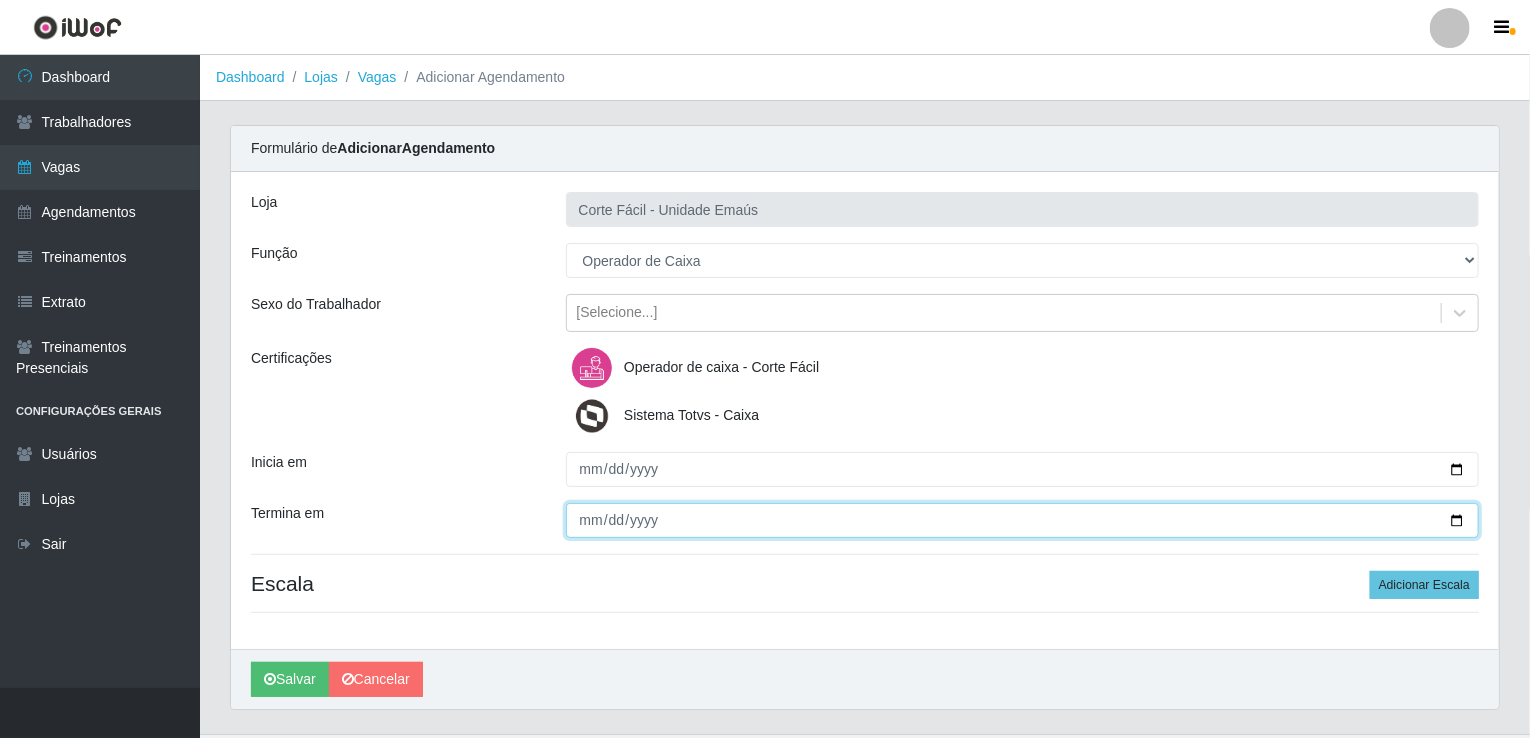 type on "[DATE]" 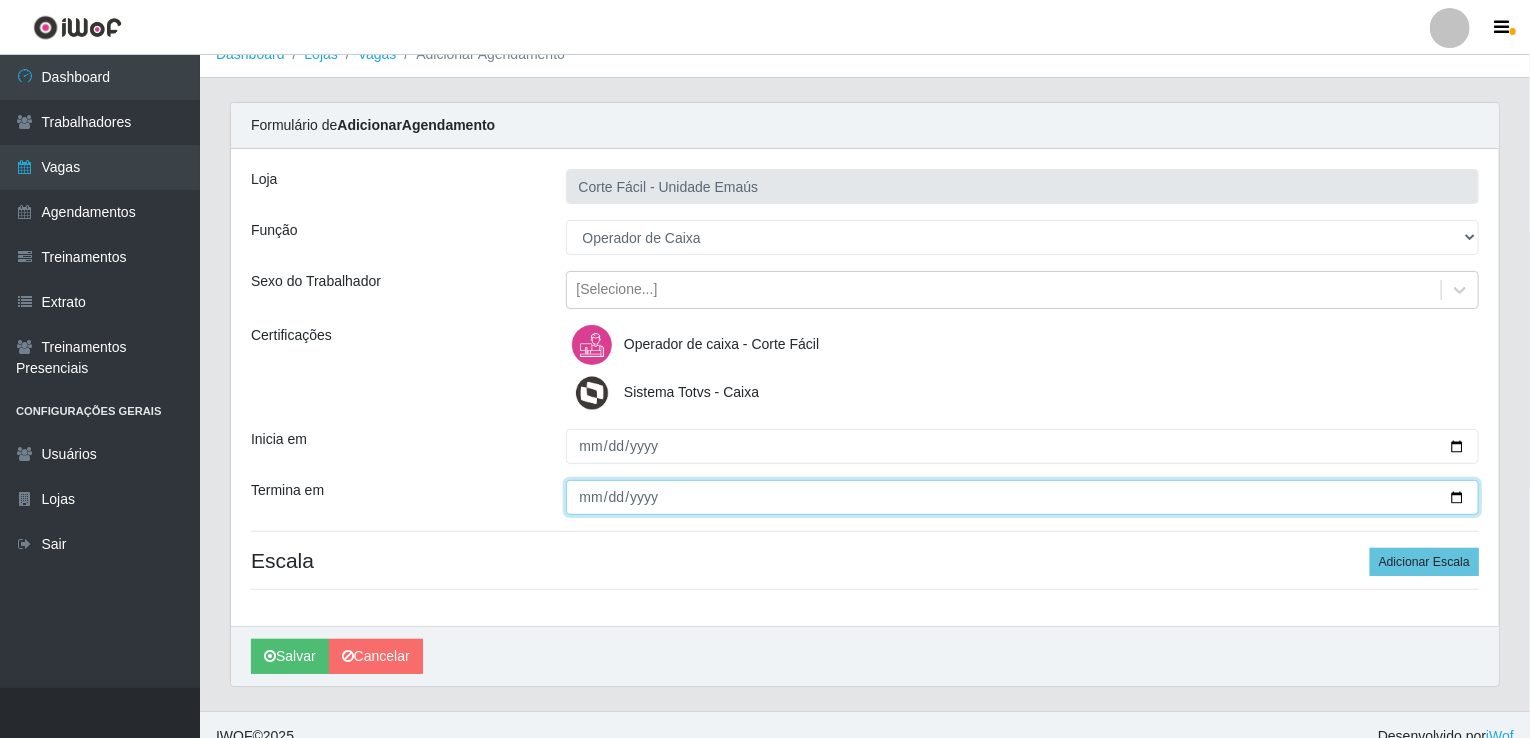 scroll, scrollTop: 44, scrollLeft: 0, axis: vertical 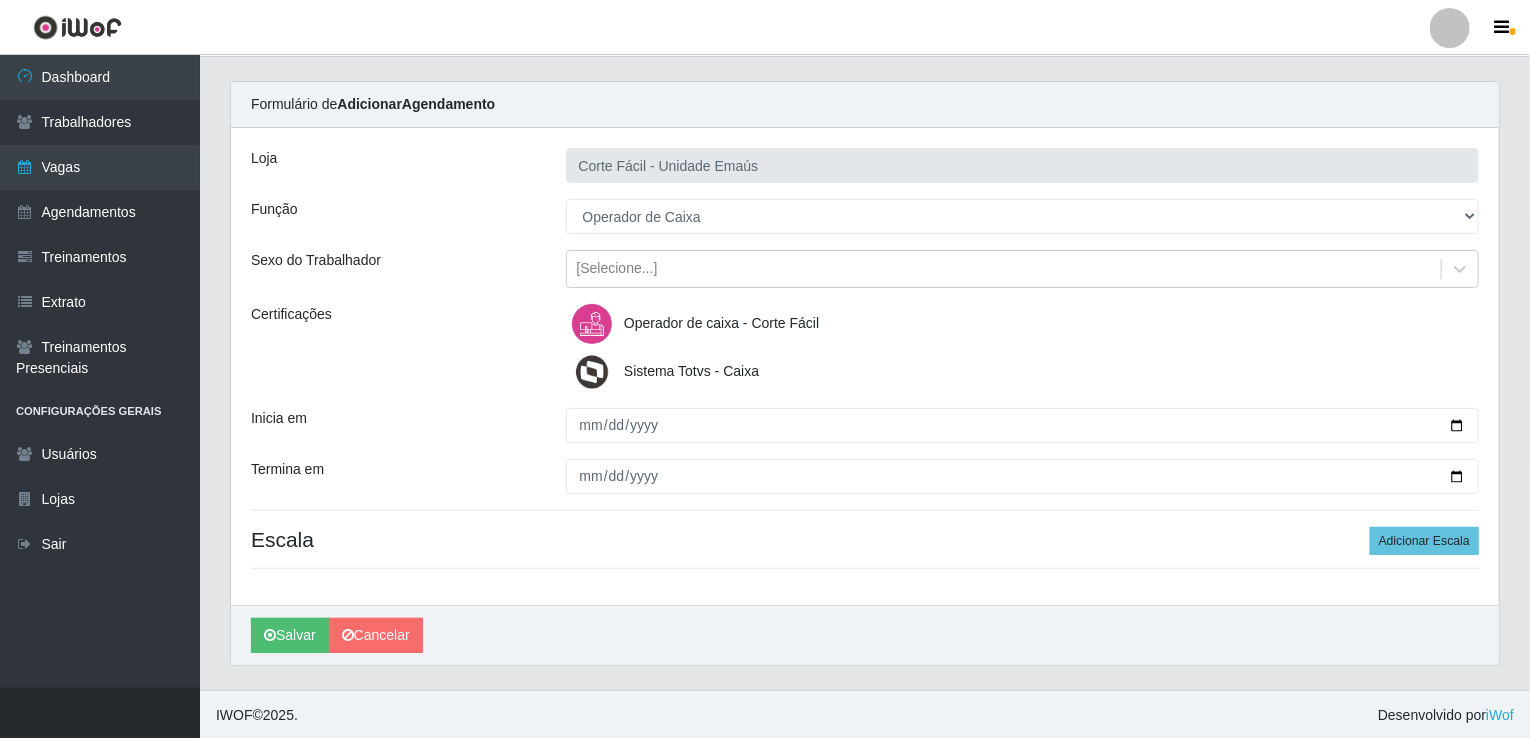 click on "Loja Corte Fácil - Unidade Emaús Função [Selecione...] ASG ASG + ASG ++ Auxiliar de Cozinha Auxiliar de Cozinha + Auxiliar de Cozinha ++ Auxiliar de Estacionamento Auxiliar de Estacionamento + Auxiliar de Estacionamento ++ Balconista de Açougue  Balconista de Açougue + Balconista de Açougue ++ Balconista de Frios Balconista de Frios + Balconista de Frios ++ Balconista de Padaria  Balconista de Padaria + Balconista de Padaria ++ Embalador Embalador + Embalador ++ Operador de Caixa Operador de Caixa + Operador de Caixa ++ Repositor  Repositor + Repositor ++ Repositor de Hortifruti Repositor de Hortifruti + Repositor de Hortifruti ++ Sexo do Trabalhador [Selecione...] Certificações   Operador de caixa - Corte Fácil   Sistema Totvs - Caixa Inicia em [DATE] Termina em [DATE] Escala Adicionar Escala" at bounding box center [865, 366] 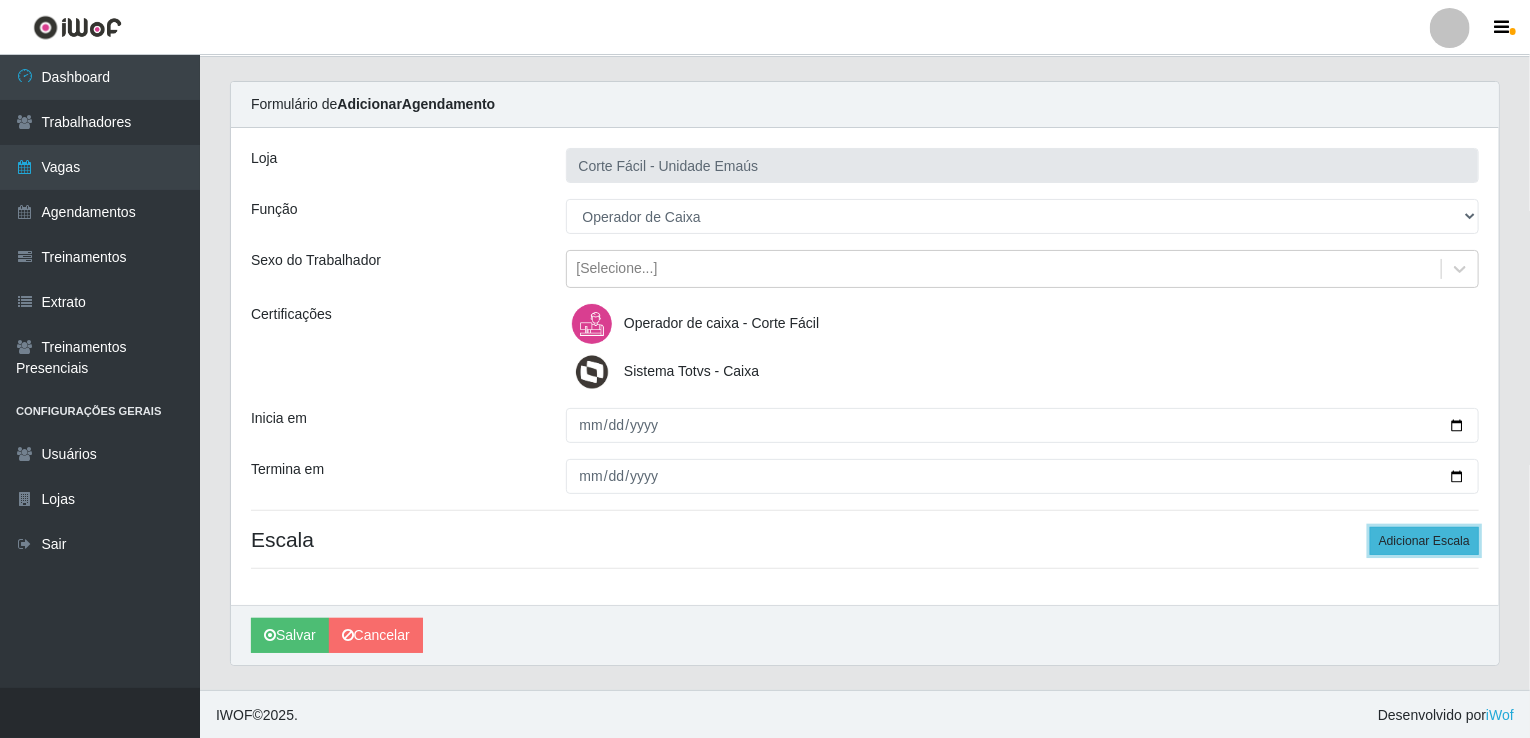 click on "Adicionar Escala" at bounding box center [1424, 541] 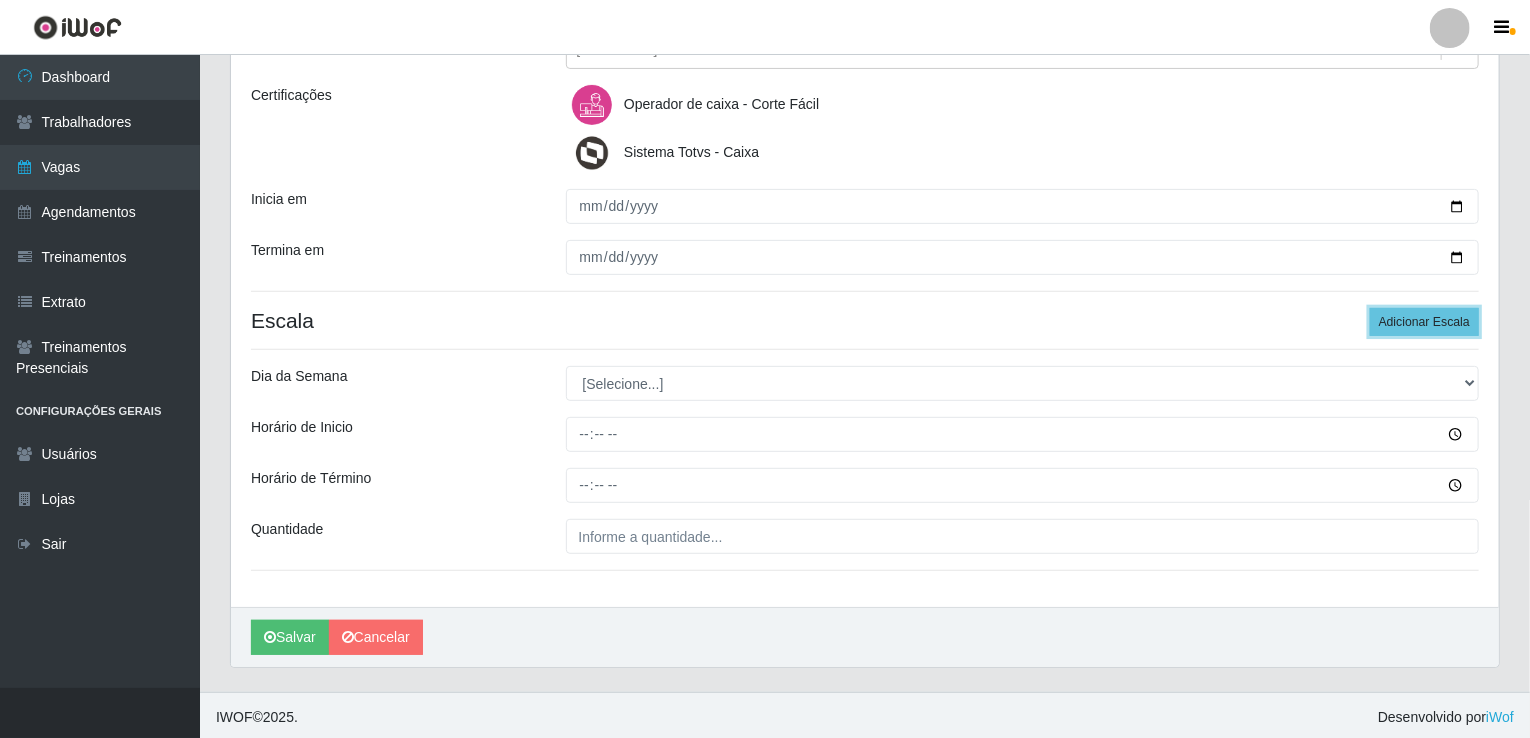 scroll, scrollTop: 265, scrollLeft: 0, axis: vertical 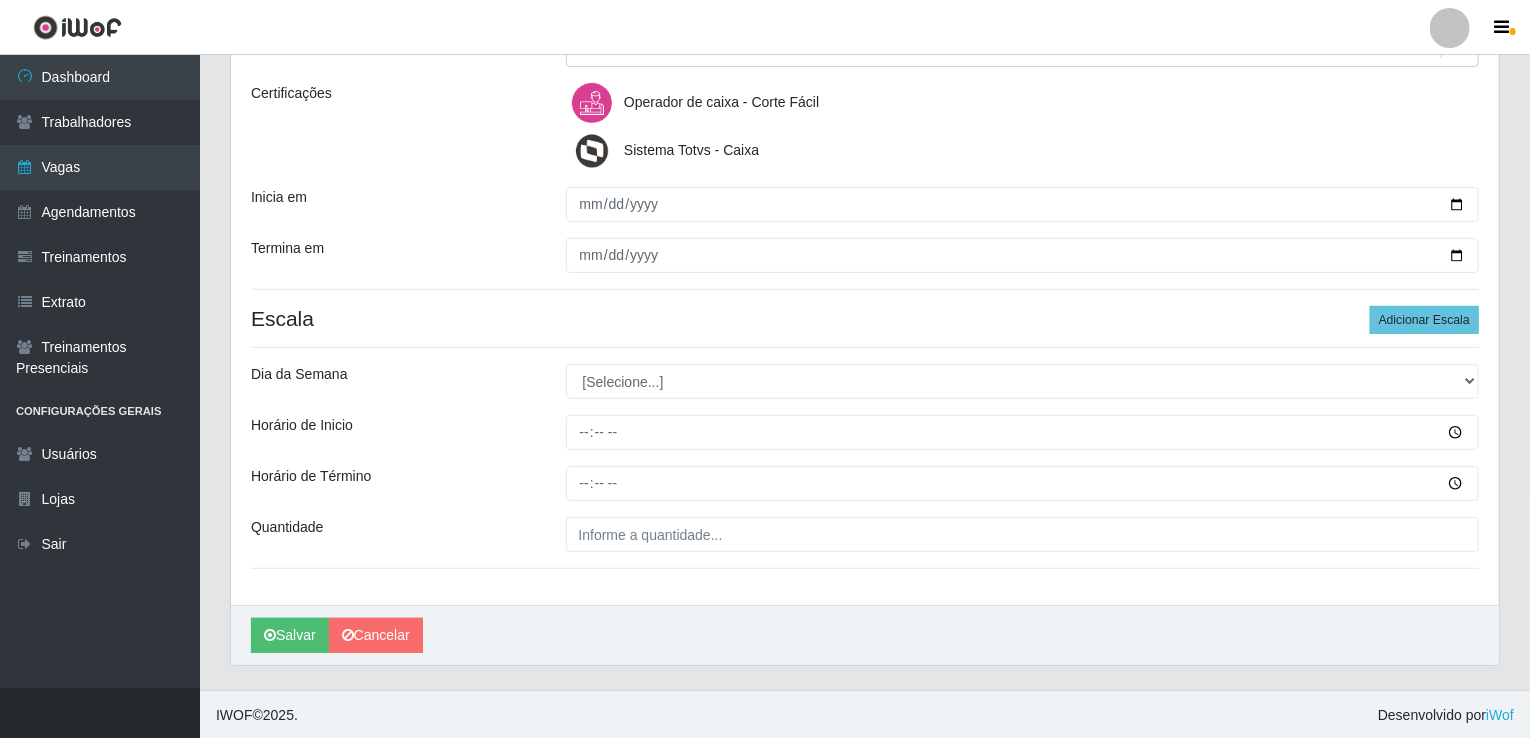 click on "Loja Corte Fácil - Unidade Emaús Função [Selecione...] ASG ASG + ASG ++ Auxiliar de Cozinha Auxiliar de Cozinha + Auxiliar de Cozinha ++ Auxiliar de Estacionamento Auxiliar de Estacionamento + Auxiliar de Estacionamento ++ Balconista de Açougue  Balconista de Açougue + Balconista de Açougue ++ Balconista de Frios Balconista de Frios + Balconista de Frios ++ Balconista de Padaria  Balconista de Padaria + Balconista de Padaria ++ Embalador Embalador + Embalador ++ Operador de Caixa Operador de Caixa + Operador de Caixa ++ Repositor  Repositor + Repositor ++ Repositor de Hortifruti Repositor de Hortifruti + Repositor de Hortifruti ++ Sexo do Trabalhador [Selecione...] Certificações   Operador de caixa - Corte Fácil   Sistema Totvs - Caixa Inicia em [DATE] Termina em [DATE] Escala Adicionar Escala Dia da Semana [Selecione...] Segunda Terça Quarta Quinta Sexta Sábado Domingo Horário de Inicio Horário de Término Quantidade" at bounding box center (865, 256) 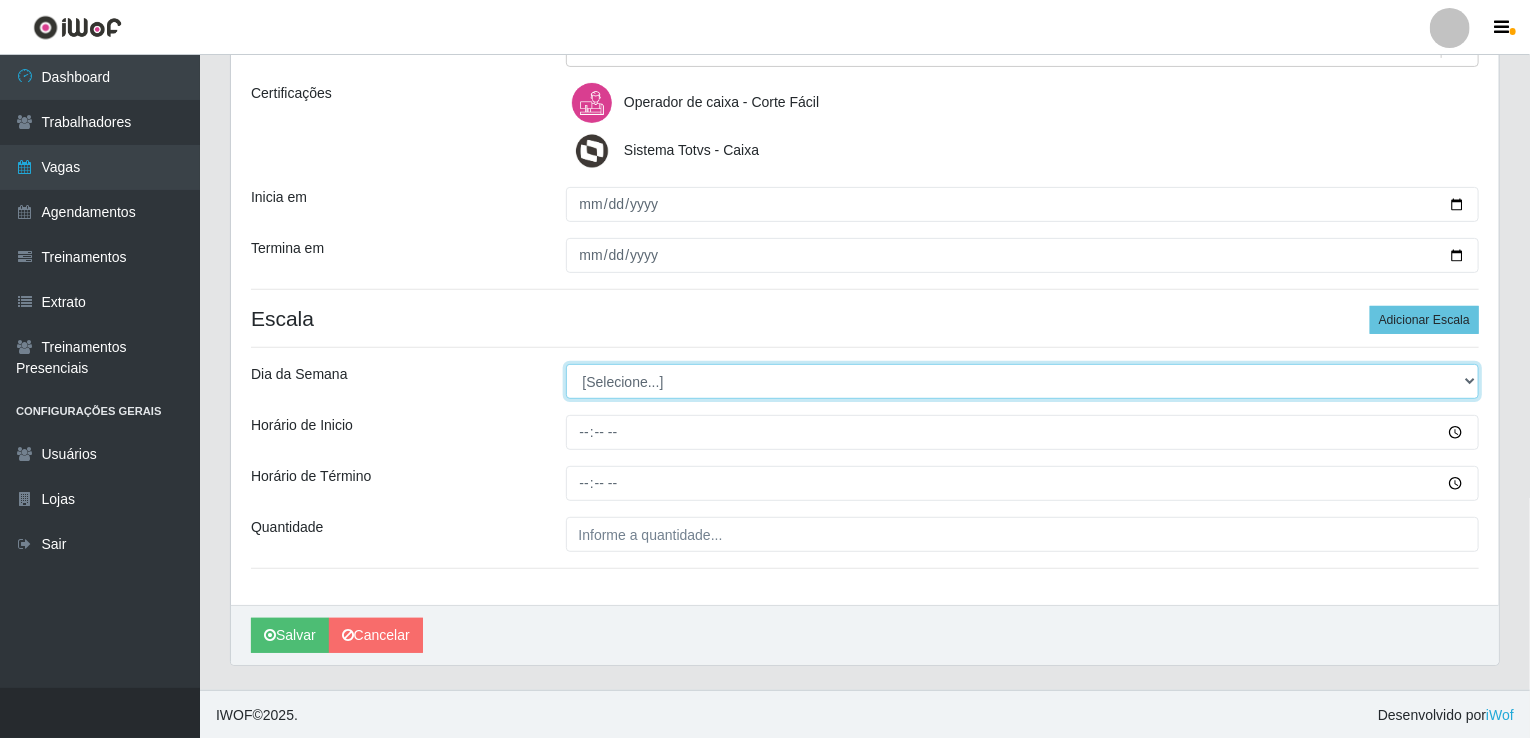 click on "[Selecione...] Segunda Terça Quarta Quinta Sexta Sábado Domingo" at bounding box center (1023, 381) 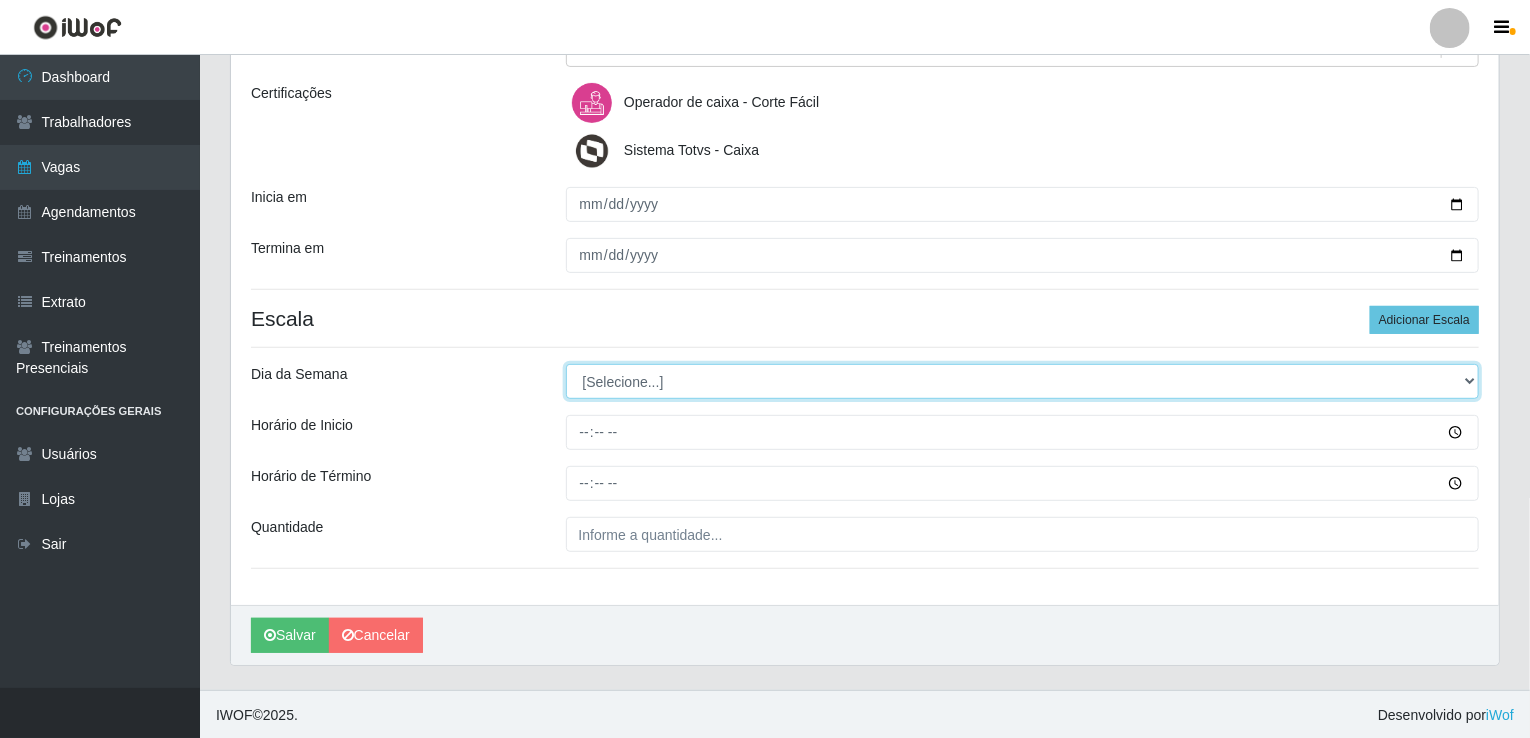 select on "5" 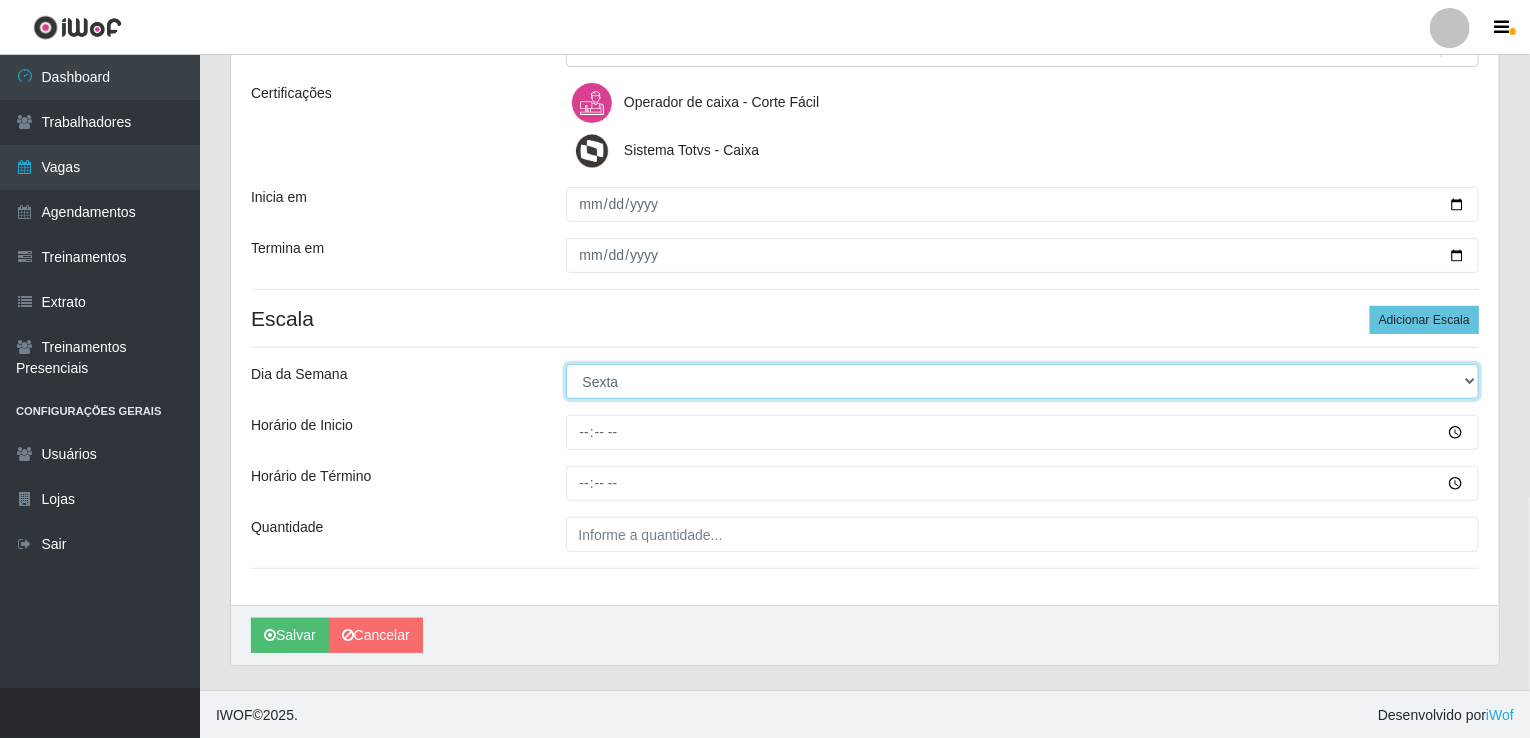 click on "[Selecione...] Segunda Terça Quarta Quinta Sexta Sábado Domingo" at bounding box center (1023, 381) 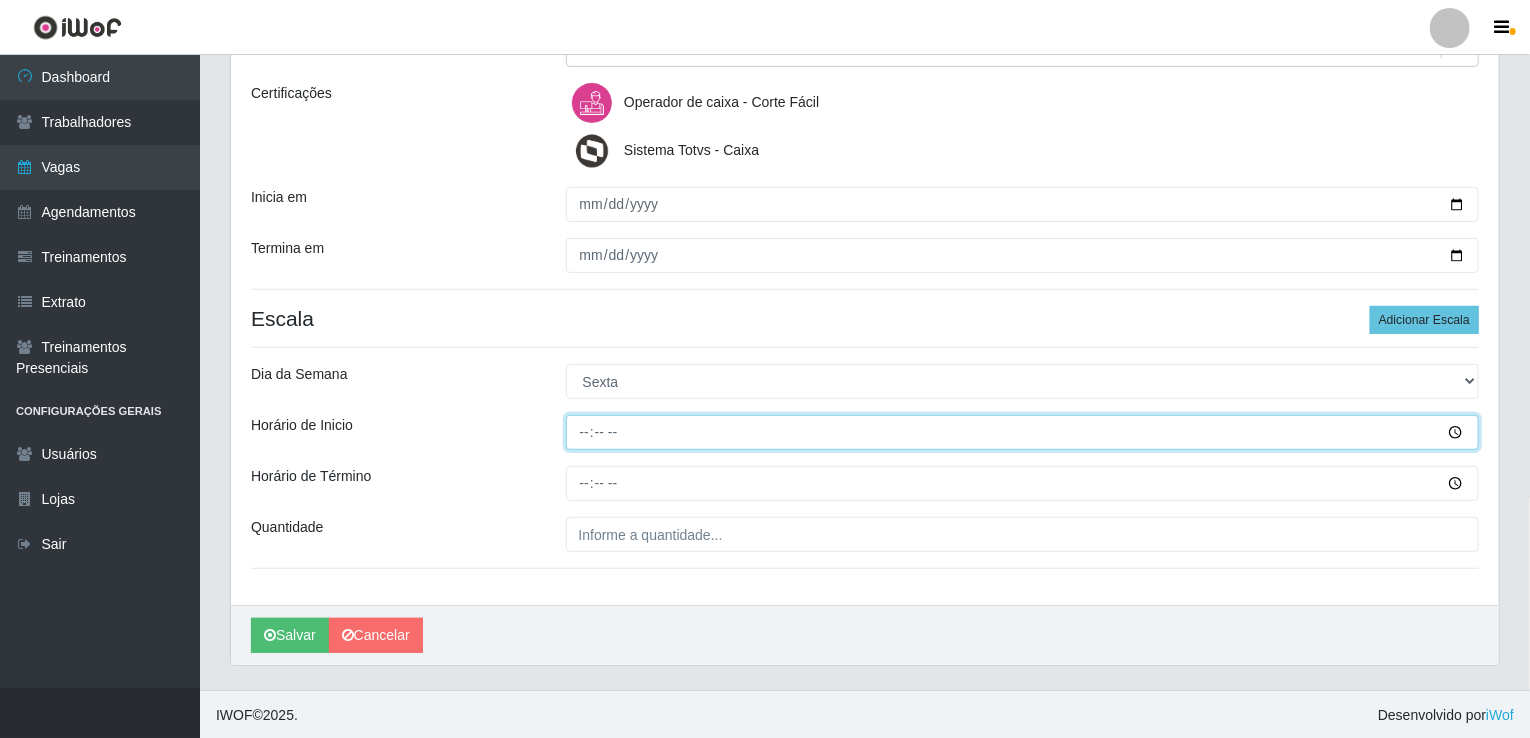 click on "Horário de Inicio" at bounding box center [1023, 432] 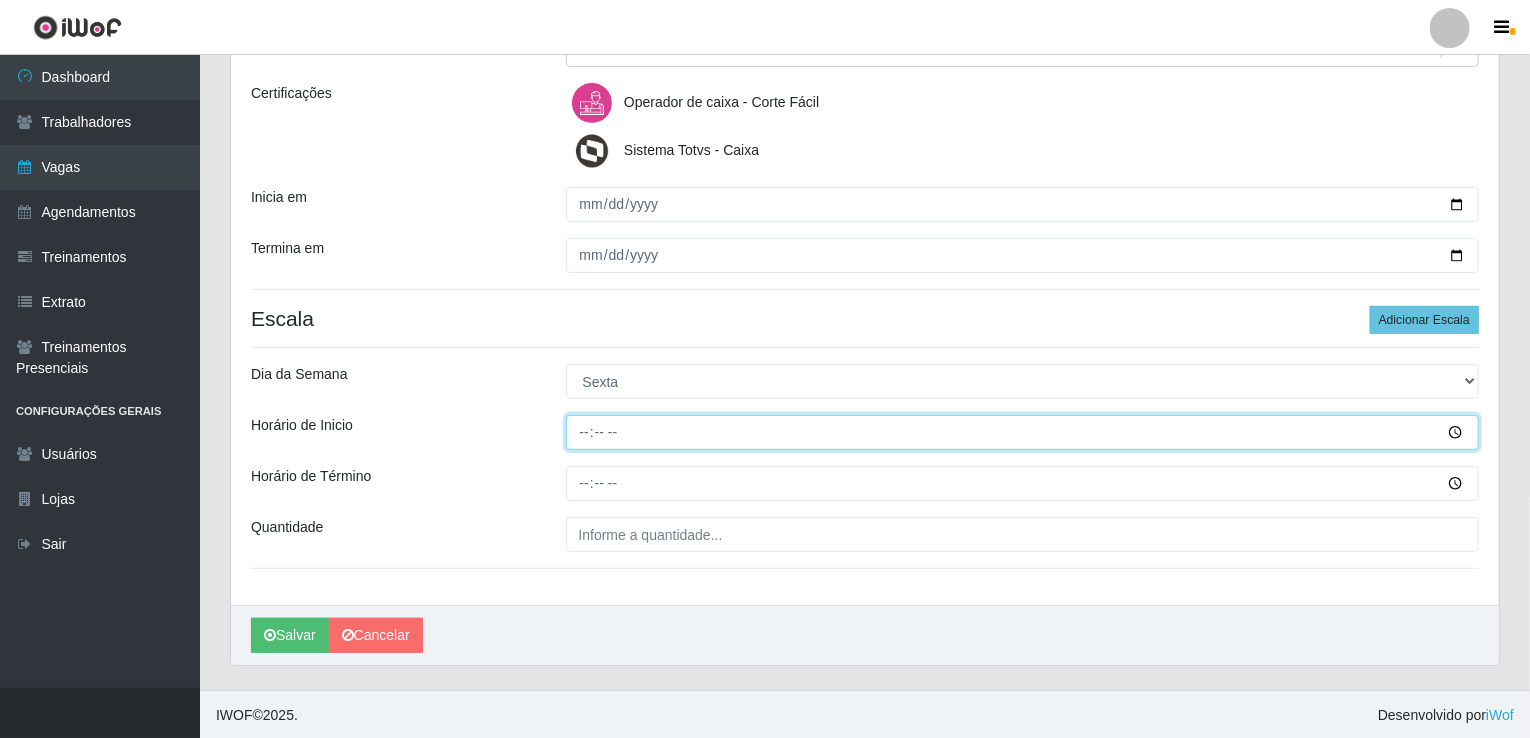 type on "14:00" 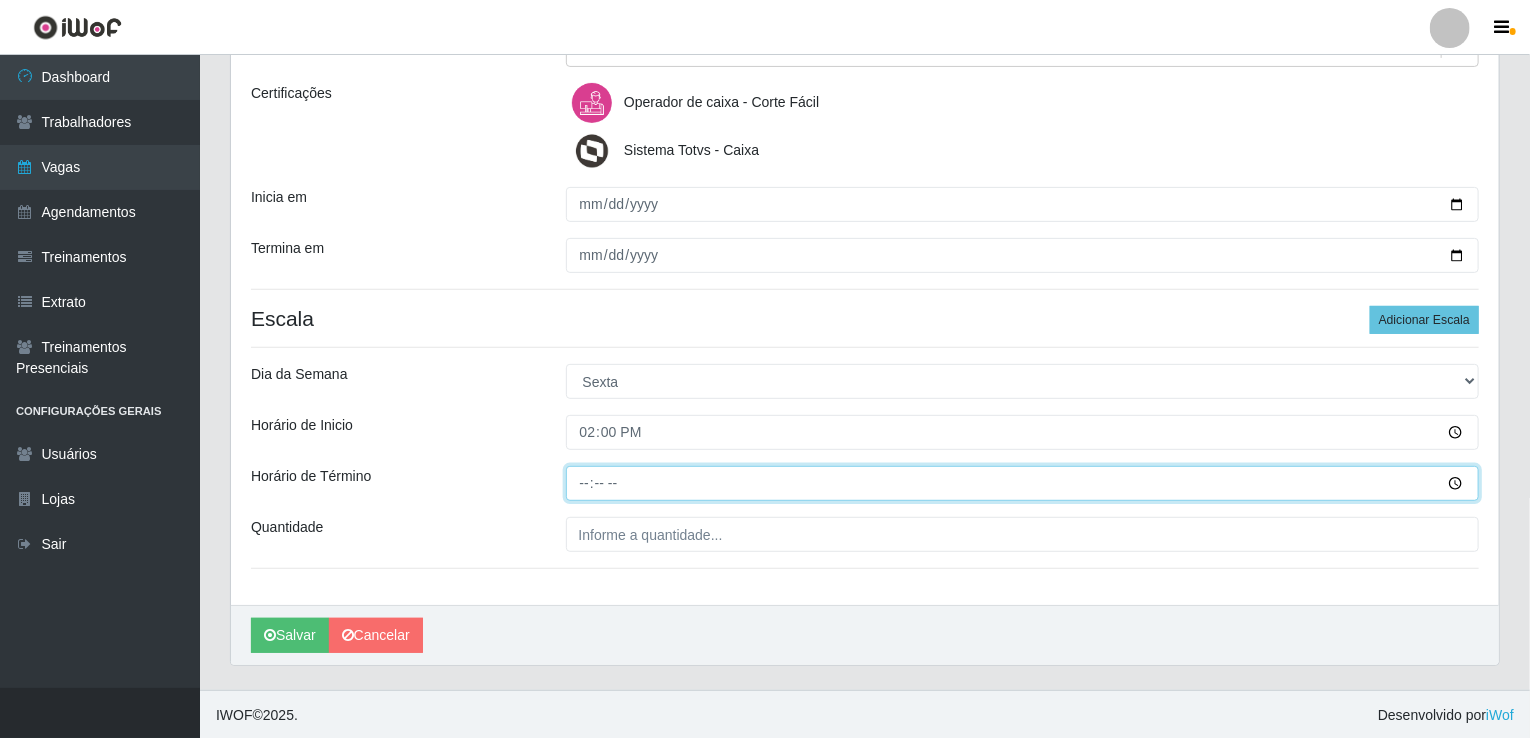 click on "Horário de Término" at bounding box center [1023, 483] 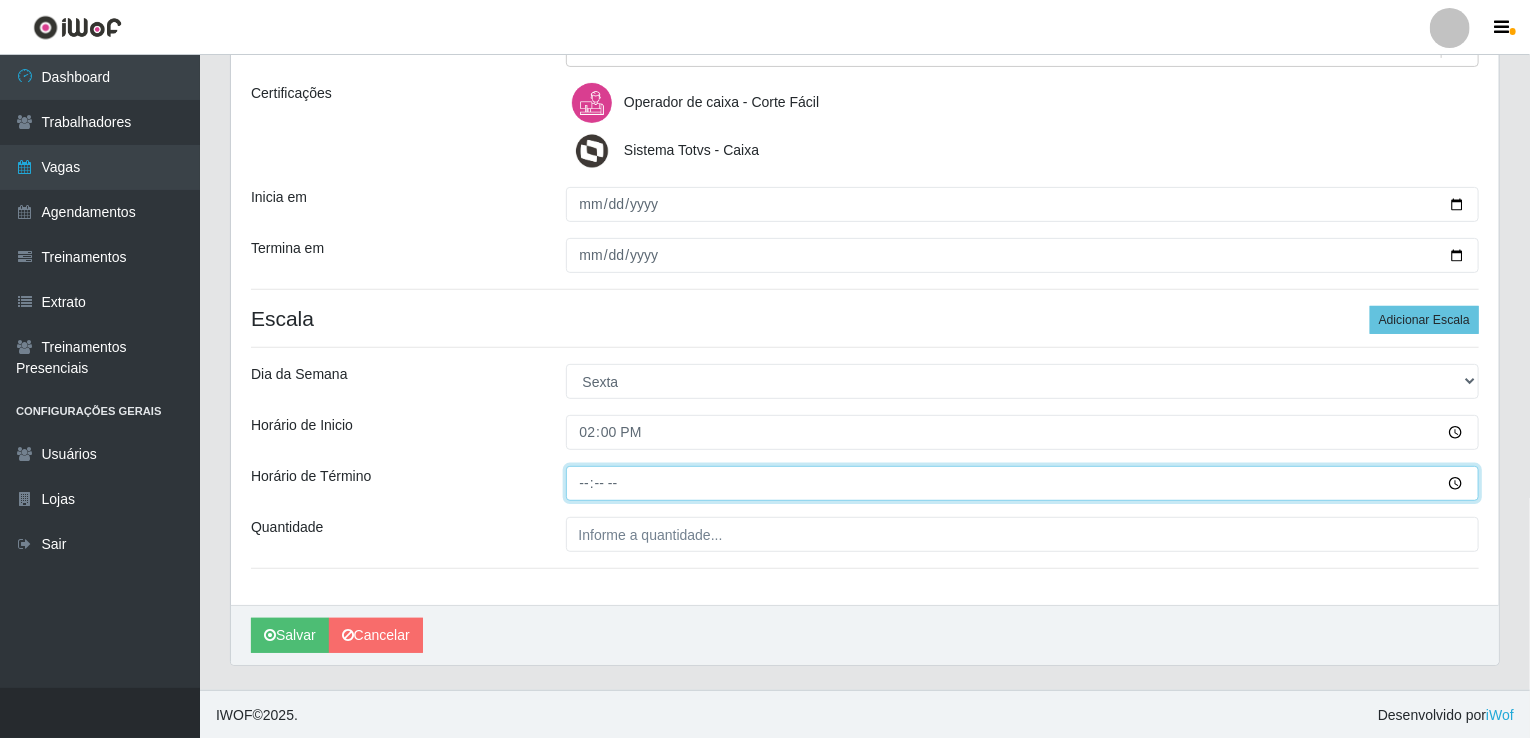 type on "20:00" 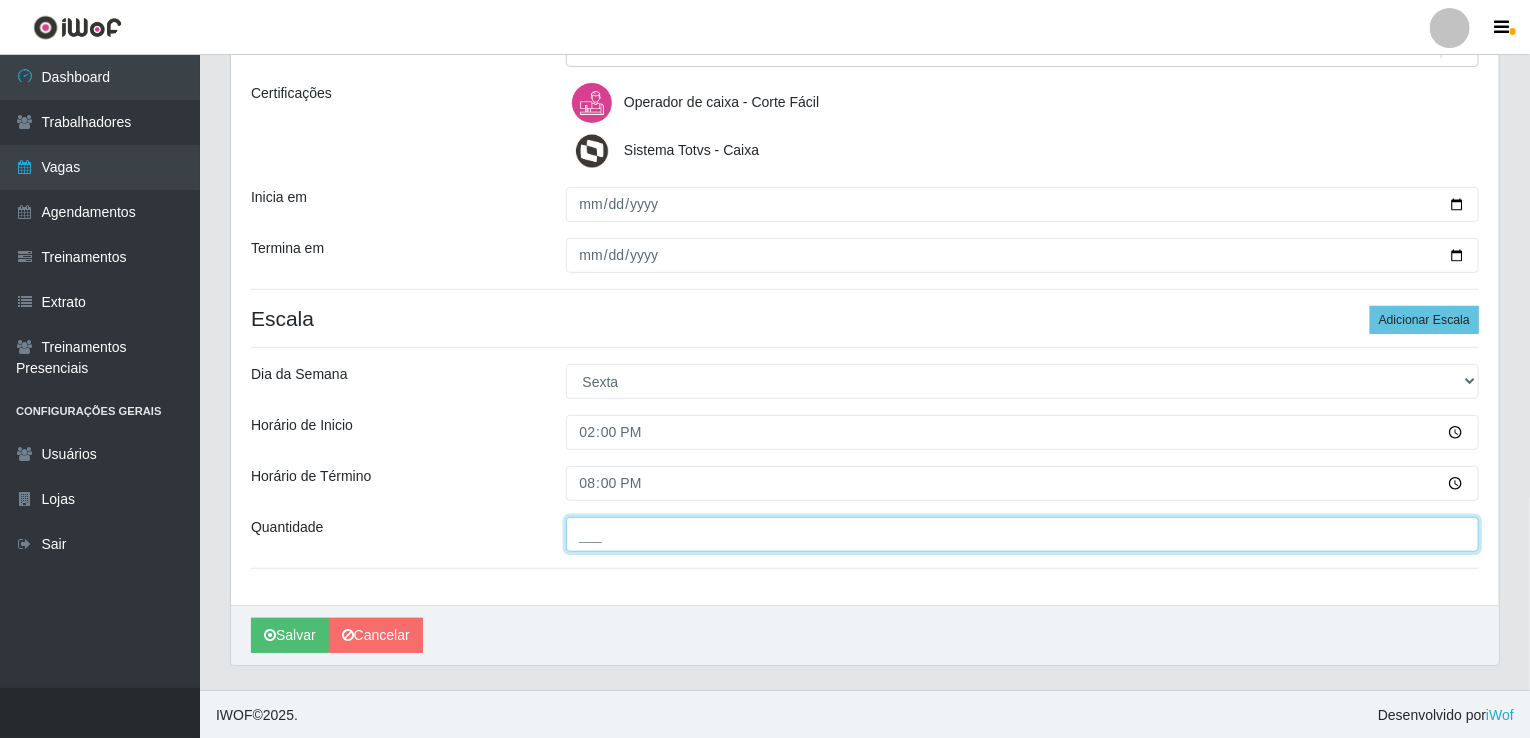 click on "___" at bounding box center [1023, 534] 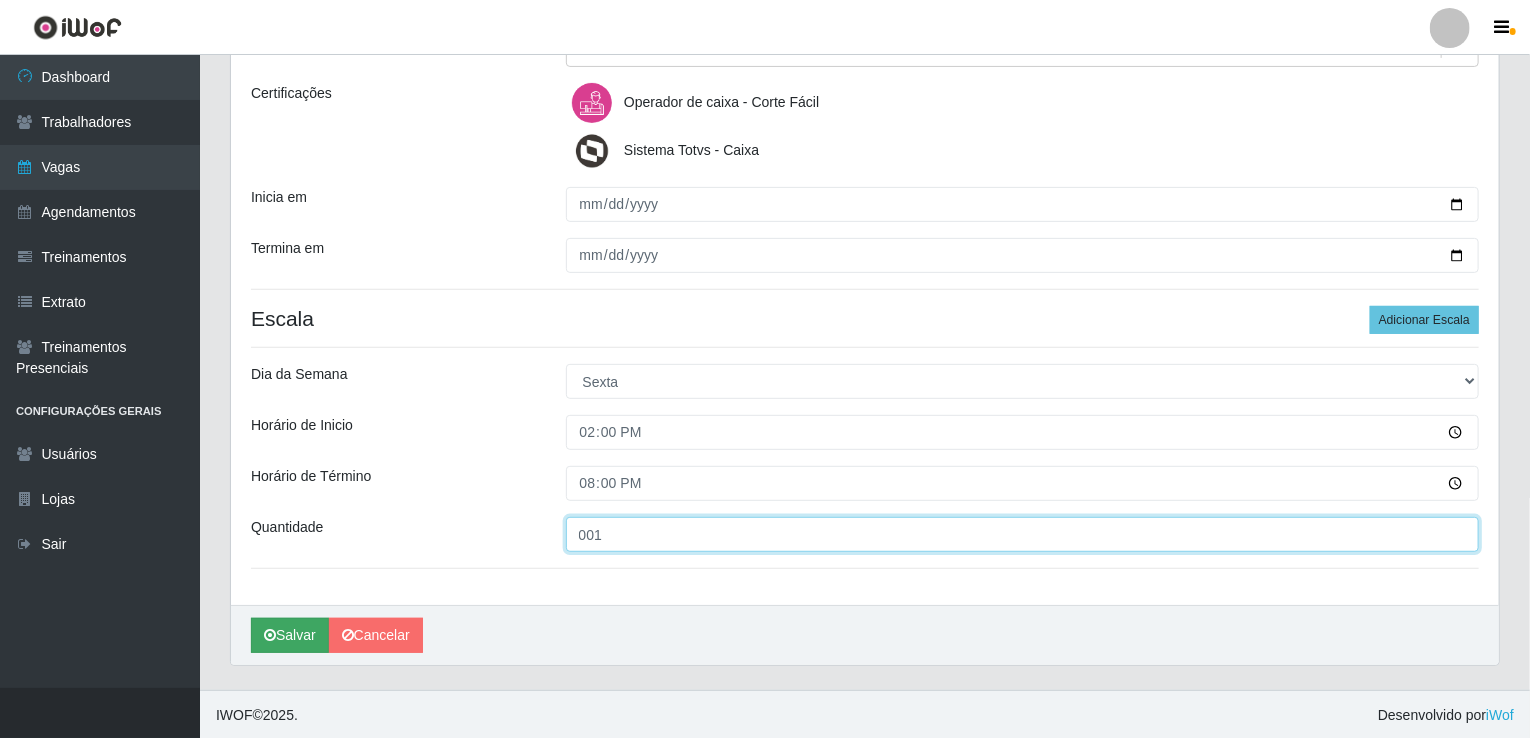 type on "001" 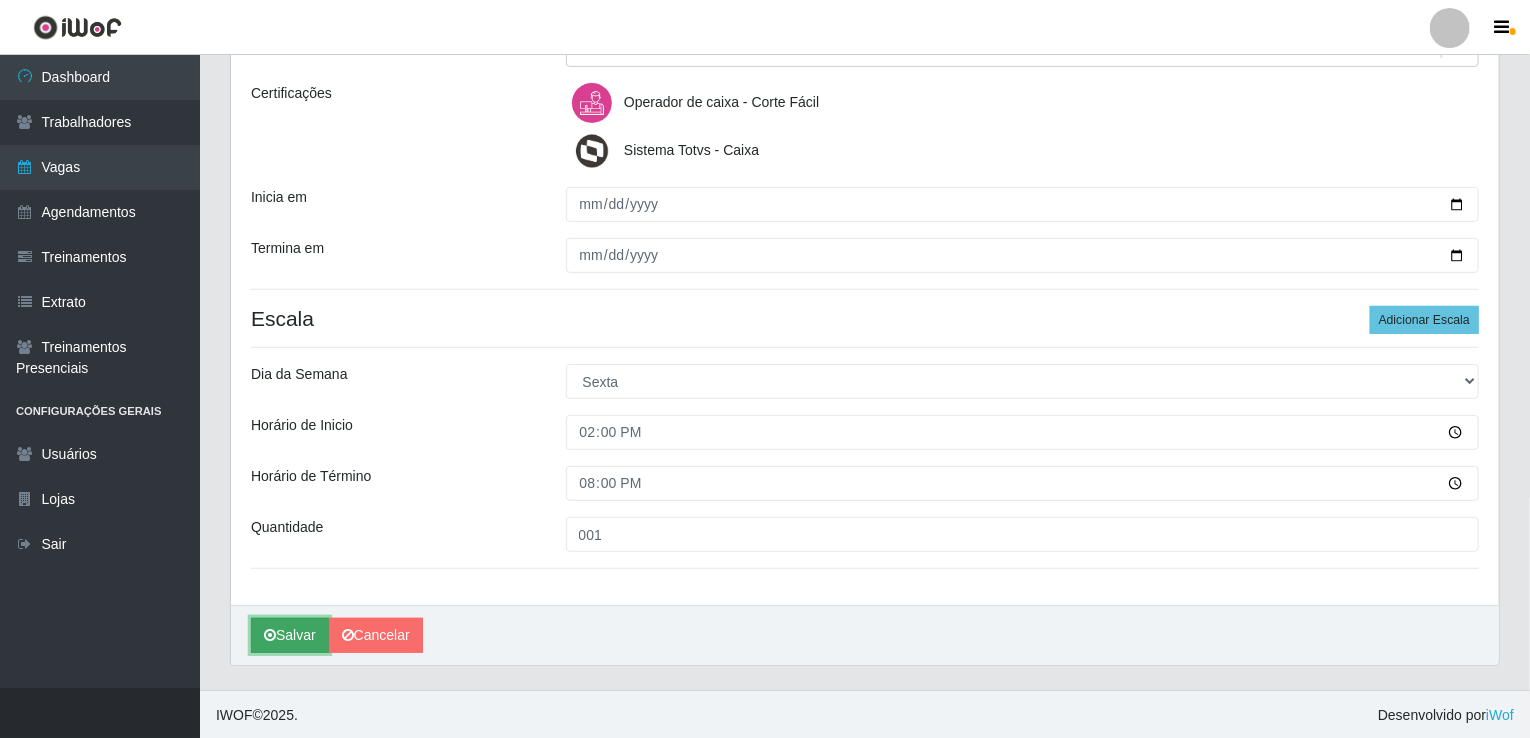 click at bounding box center [270, 635] 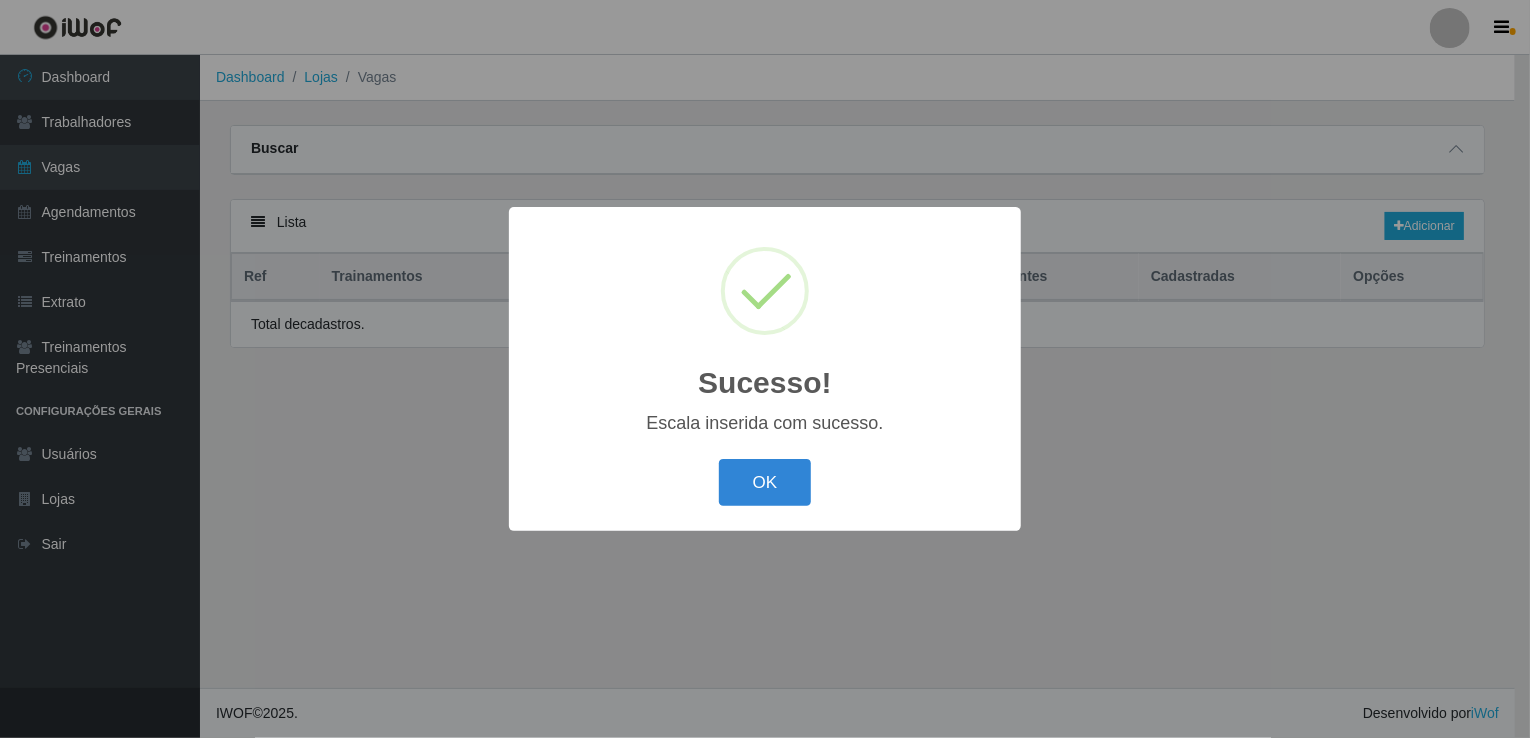 scroll, scrollTop: 0, scrollLeft: 0, axis: both 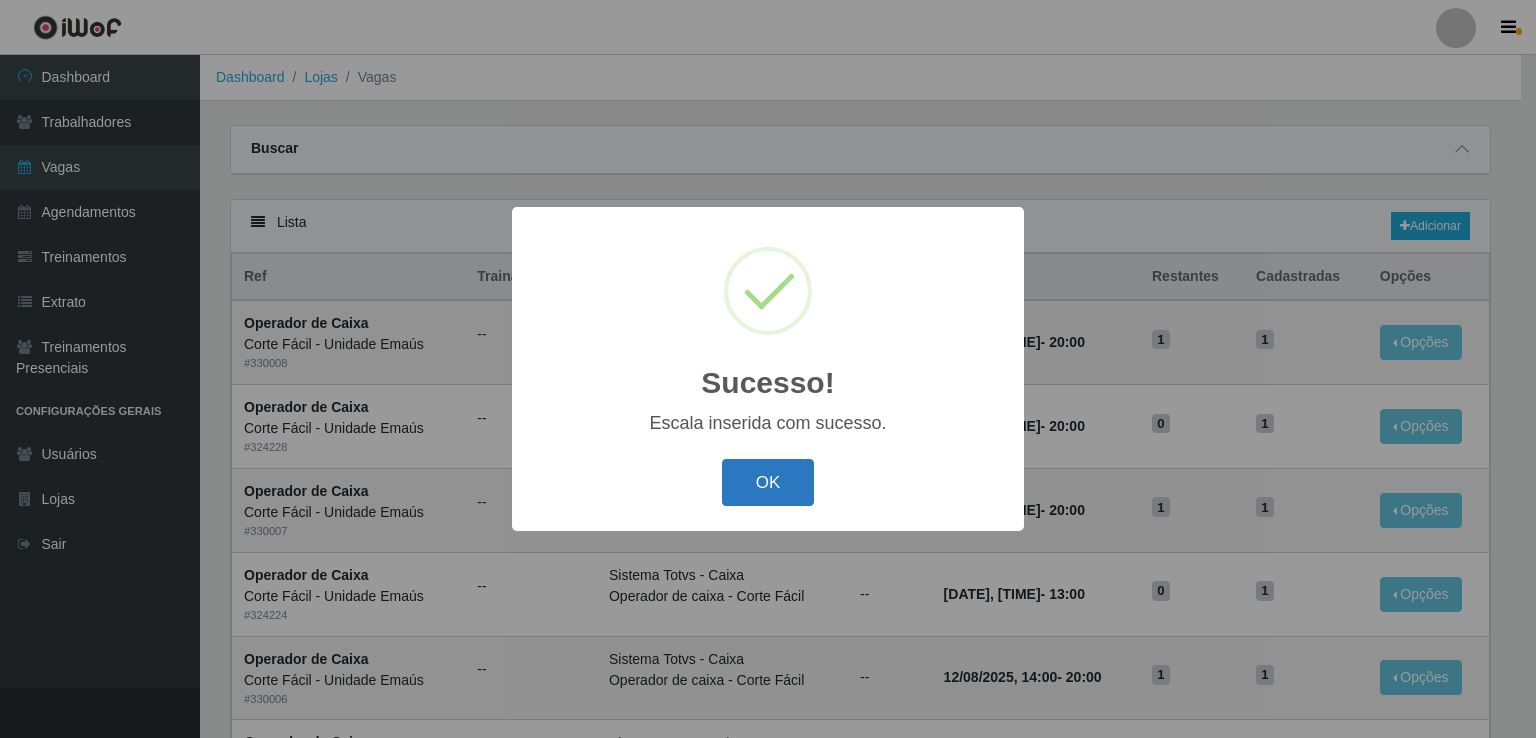 click on "OK" at bounding box center (768, 482) 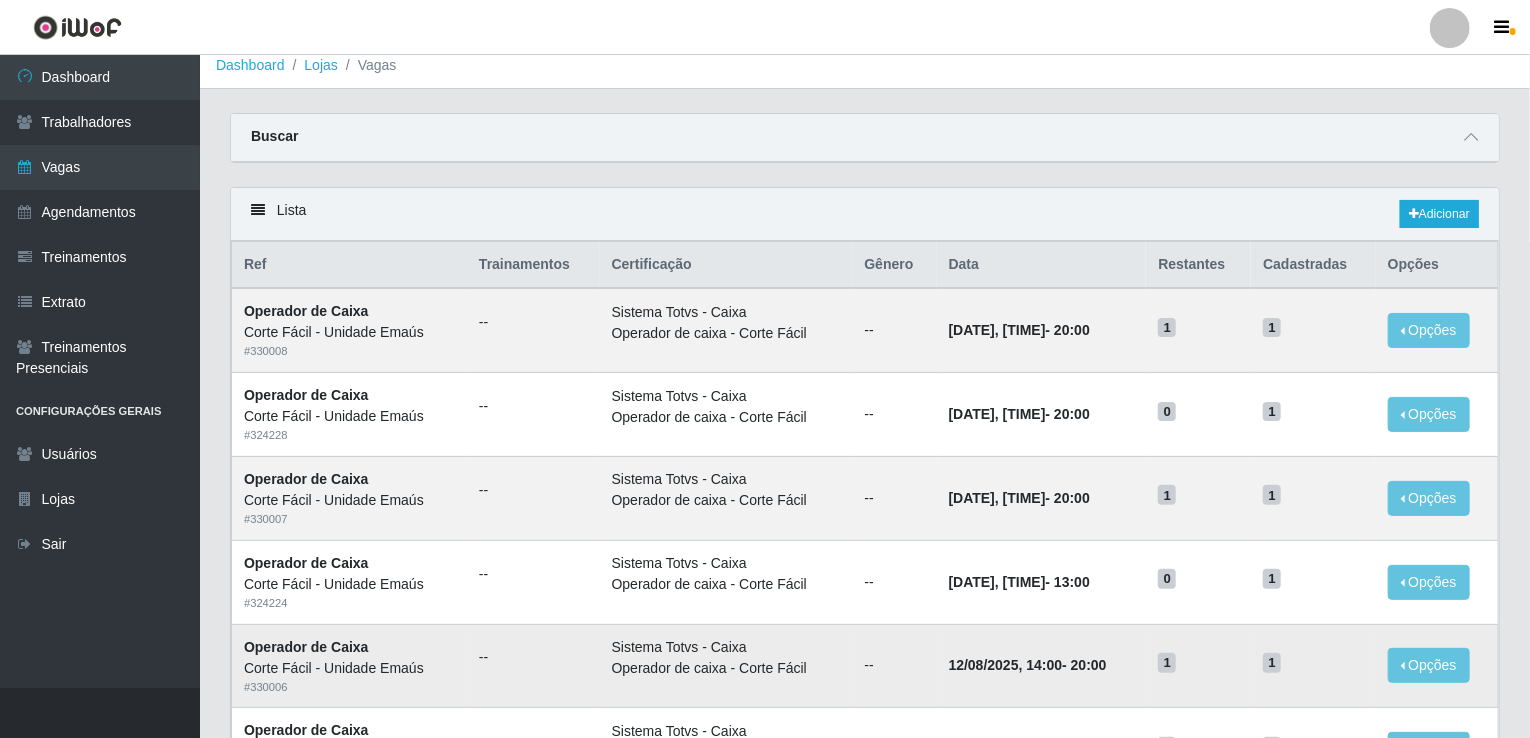scroll, scrollTop: 0, scrollLeft: 0, axis: both 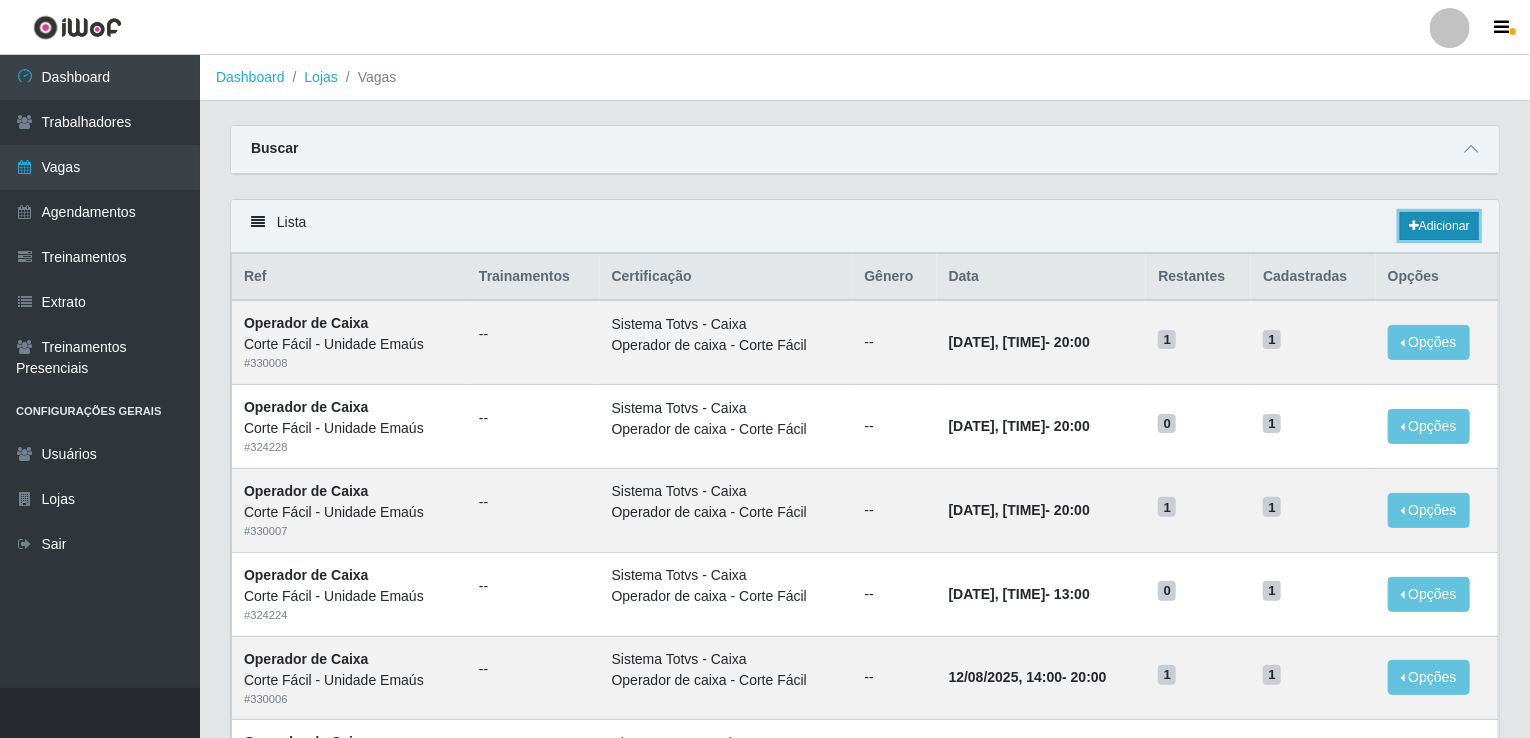 click on "Adicionar" at bounding box center [1439, 226] 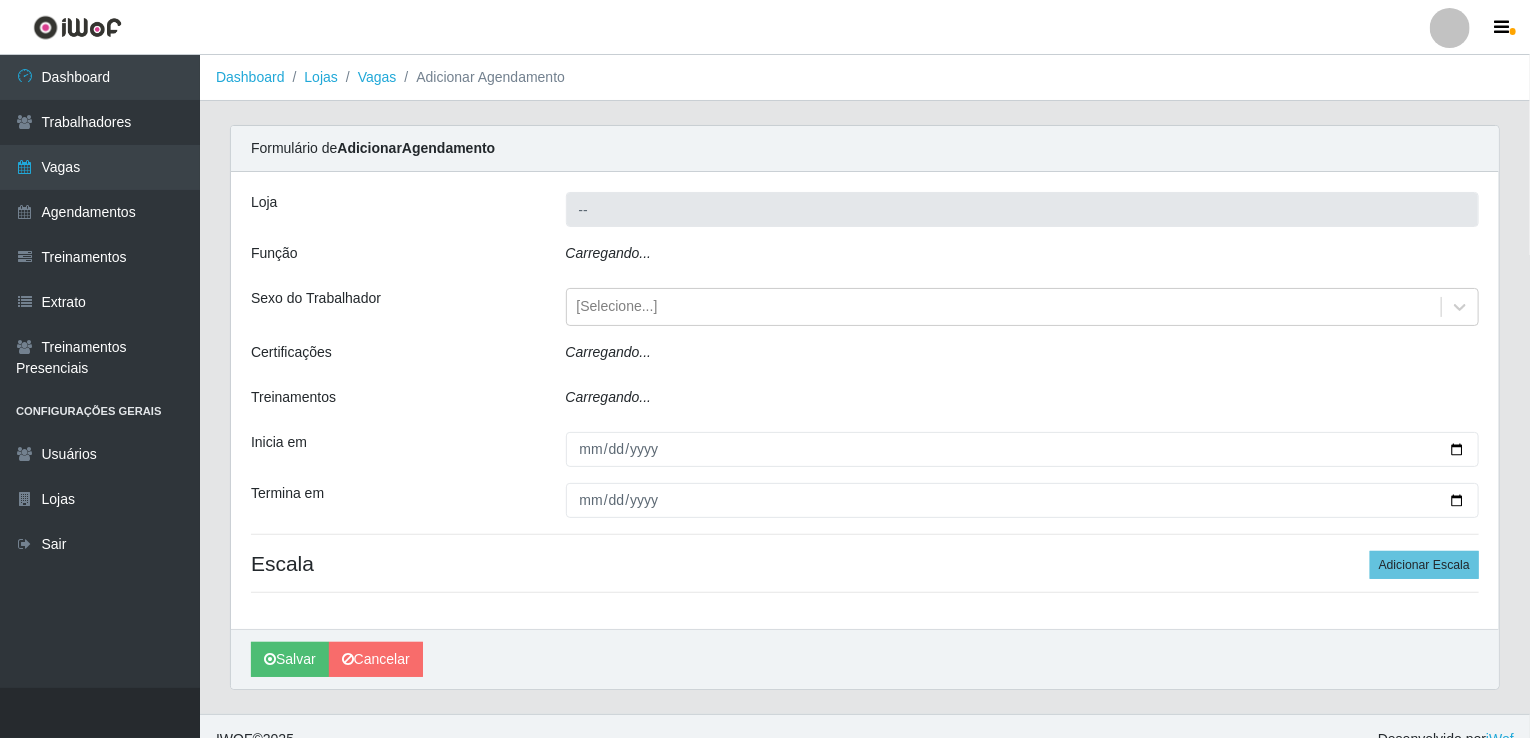 type on "Corte Fácil - Unidade Emaús" 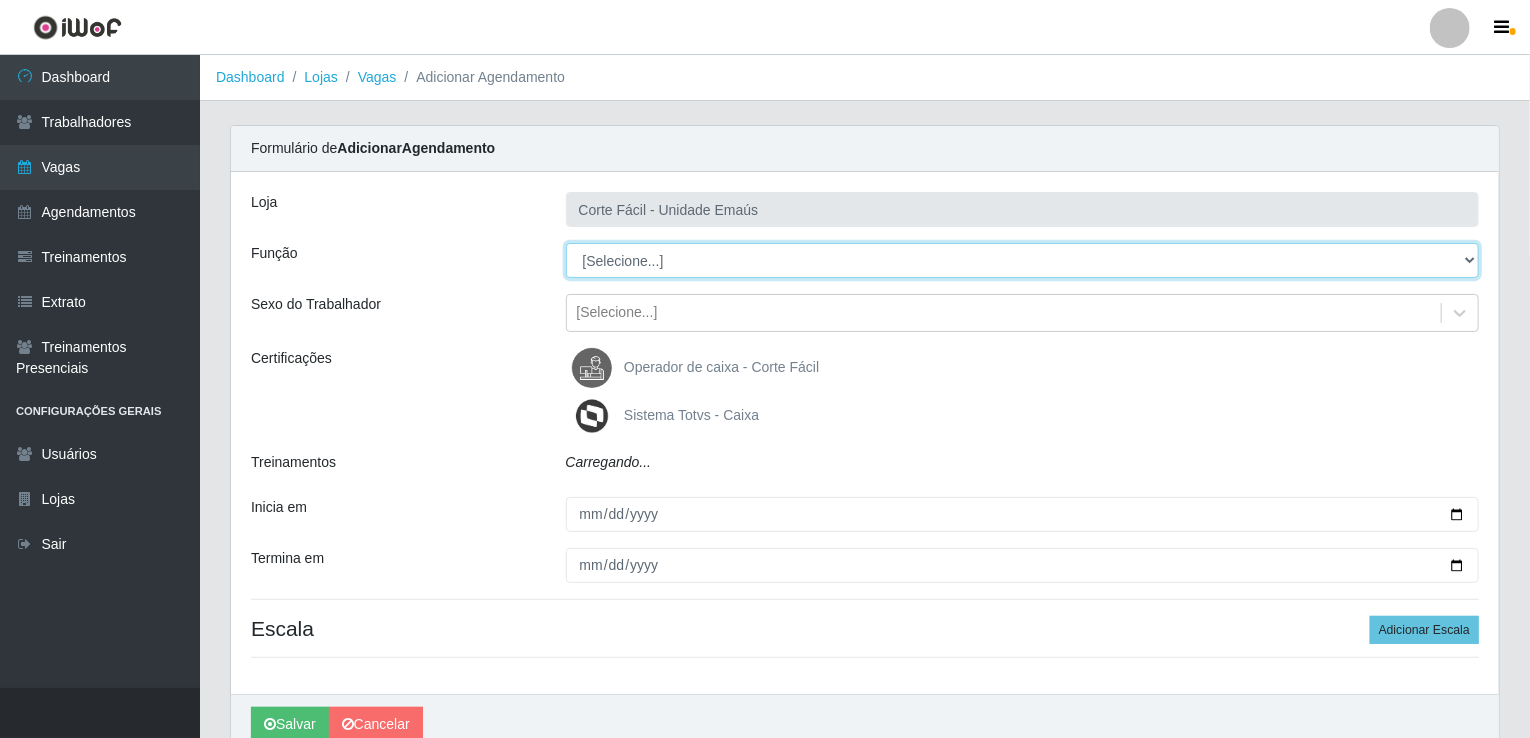 click on "[Selecione...] ASG ASG + ASG ++ Auxiliar de Cozinha Auxiliar de Cozinha + Auxiliar de Cozinha ++ Auxiliar de Estacionamento Auxiliar de Estacionamento + Auxiliar de Estacionamento ++ Balconista de Açougue  Balconista de Açougue + Balconista de Açougue ++ Balconista de Frios Balconista de Frios + Balconista de Frios ++ Balconista de Padaria  Balconista de Padaria + Balconista de Padaria ++ Embalador Embalador + Embalador ++ Operador de Caixa Operador de Caixa + Operador de Caixa ++ Repositor  Repositor + Repositor ++ Repositor de Hortifruti Repositor de Hortifruti + Repositor de Hortifruti ++" at bounding box center [1023, 260] 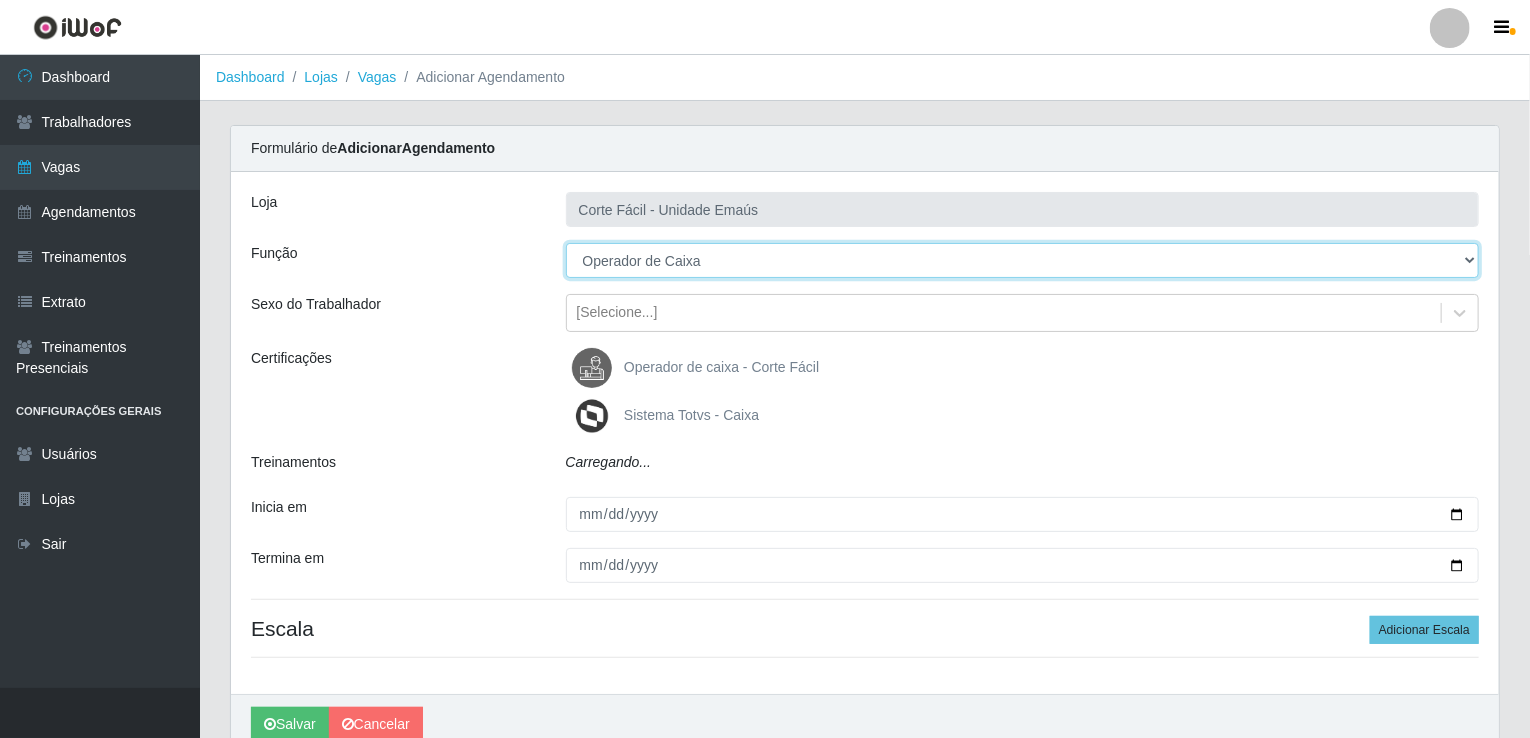 click on "[Selecione...] ASG ASG + ASG ++ Auxiliar de Cozinha Auxiliar de Cozinha + Auxiliar de Cozinha ++ Auxiliar de Estacionamento Auxiliar de Estacionamento + Auxiliar de Estacionamento ++ Balconista de Açougue  Balconista de Açougue + Balconista de Açougue ++ Balconista de Frios Balconista de Frios + Balconista de Frios ++ Balconista de Padaria  Balconista de Padaria + Balconista de Padaria ++ Embalador Embalador + Embalador ++ Operador de Caixa Operador de Caixa + Operador de Caixa ++ Repositor  Repositor + Repositor ++ Repositor de Hortifruti Repositor de Hortifruti + Repositor de Hortifruti ++" at bounding box center (1023, 260) 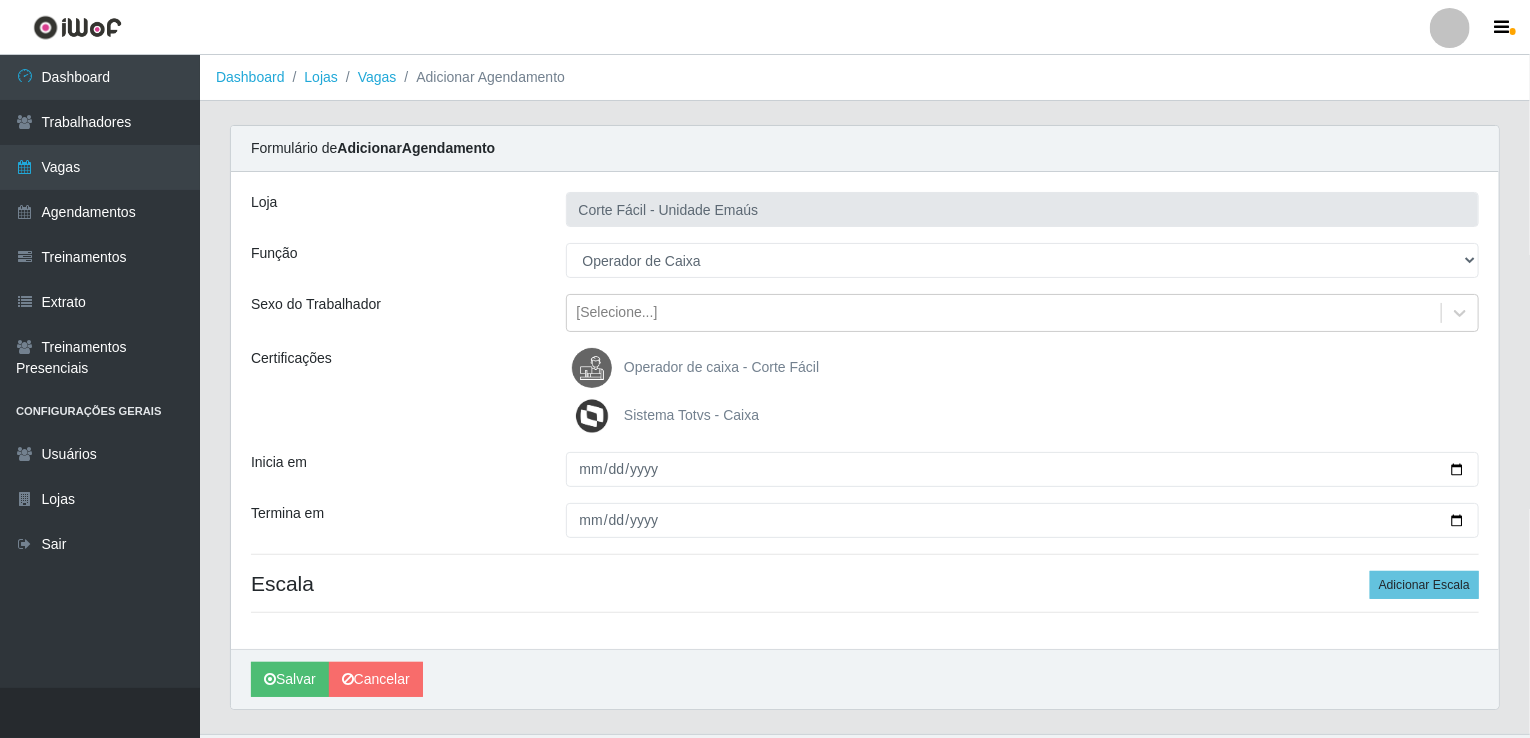 click on "Sistema Totvs - Caixa" at bounding box center [691, 415] 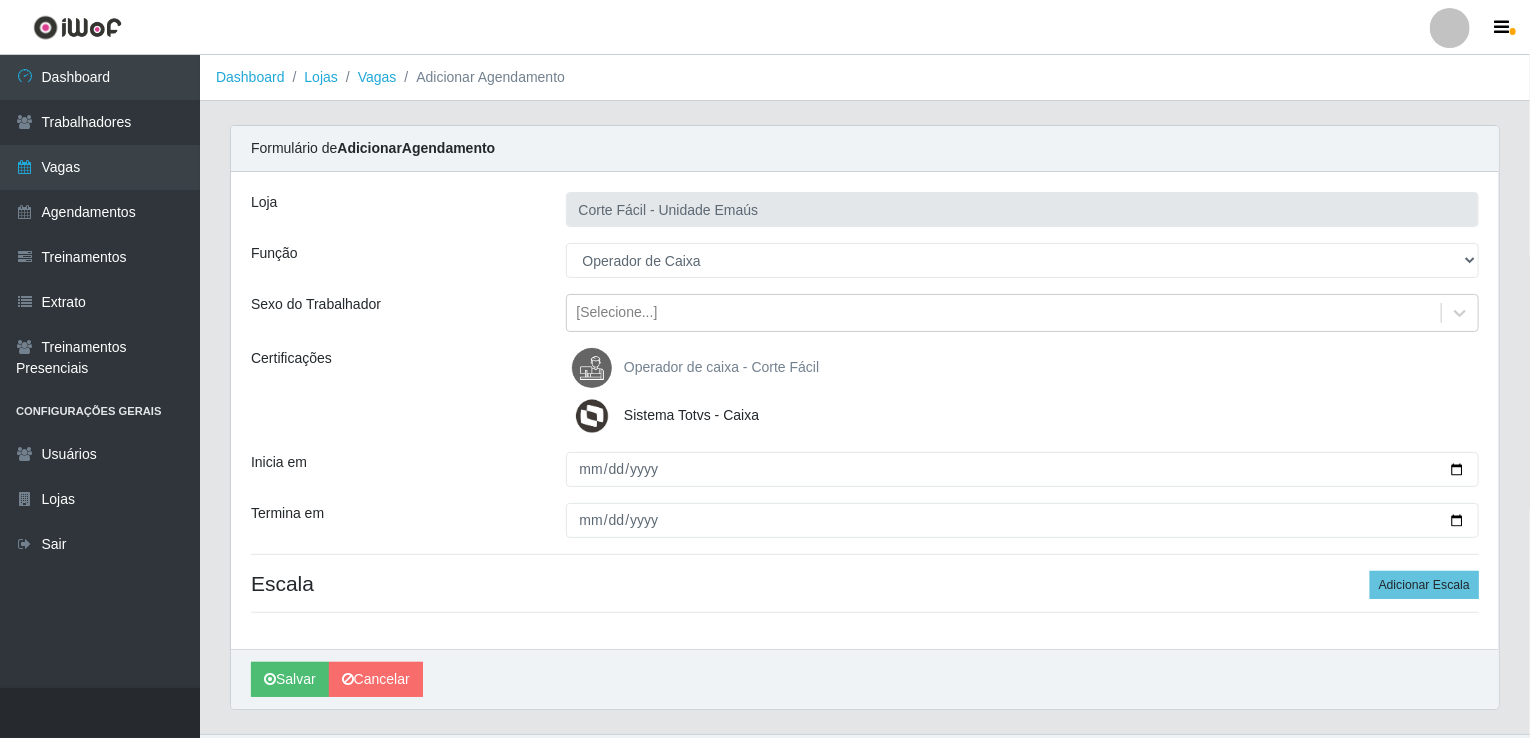 click on "Operador de caixa - Corte Fácil" at bounding box center (721, 367) 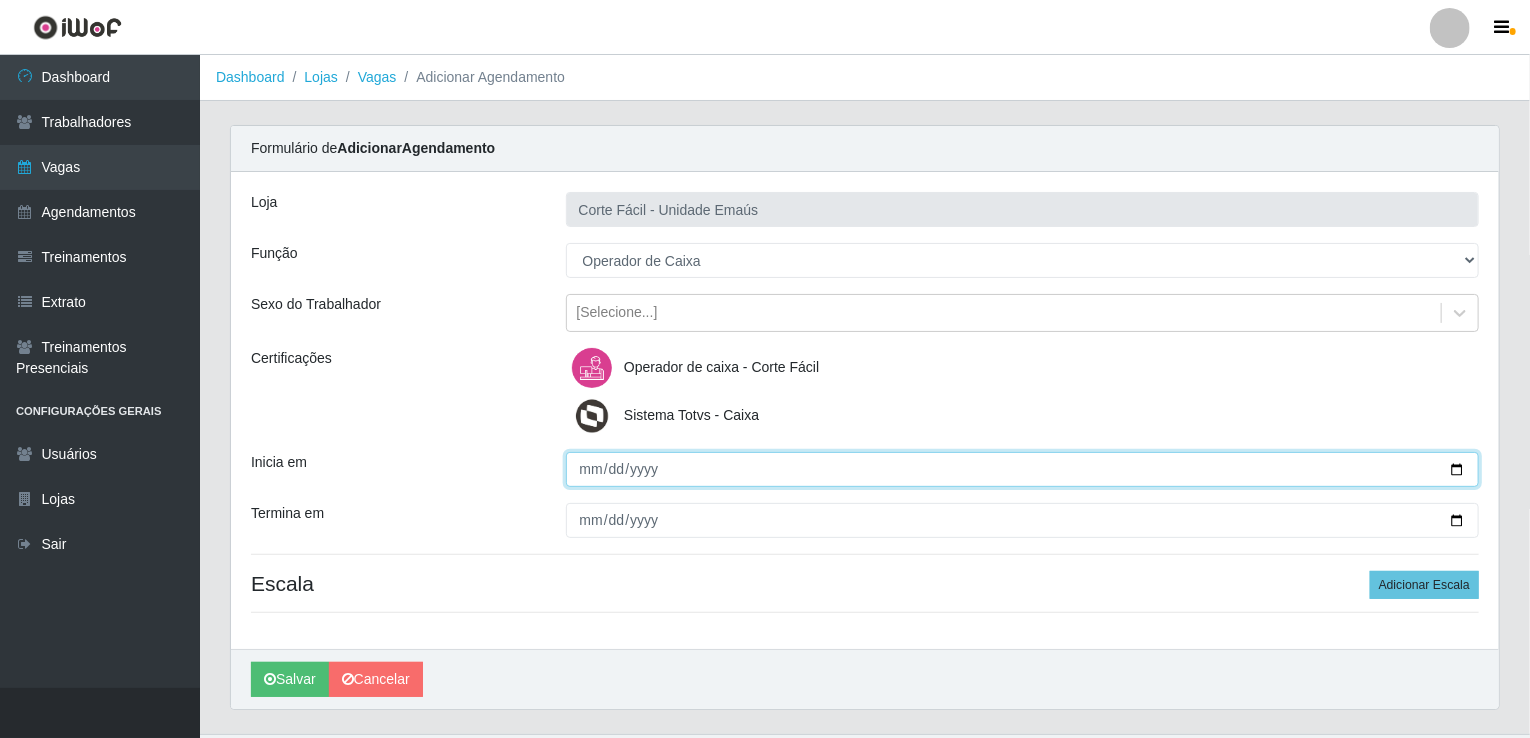 click on "Inicia em" at bounding box center (1023, 469) 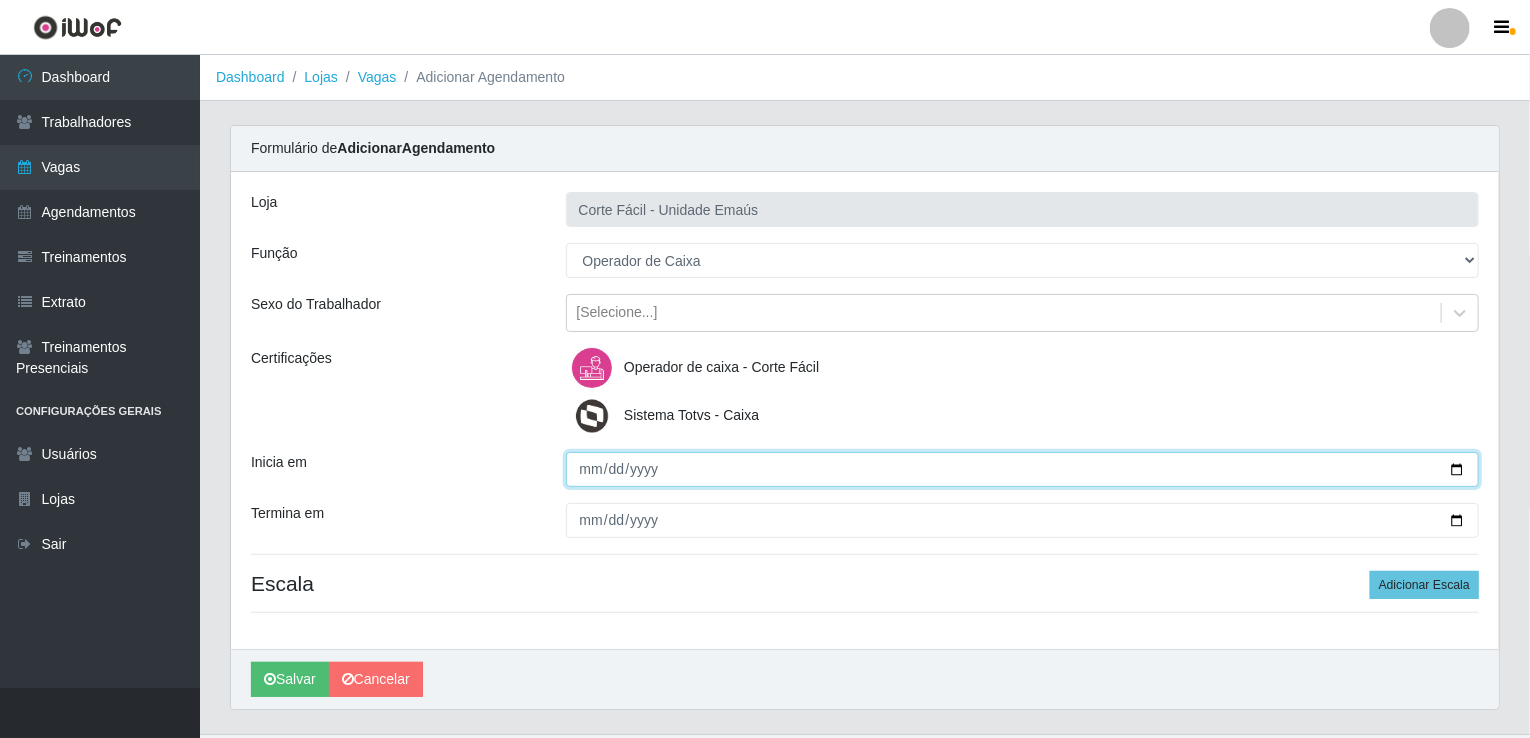 type on "[DATE]" 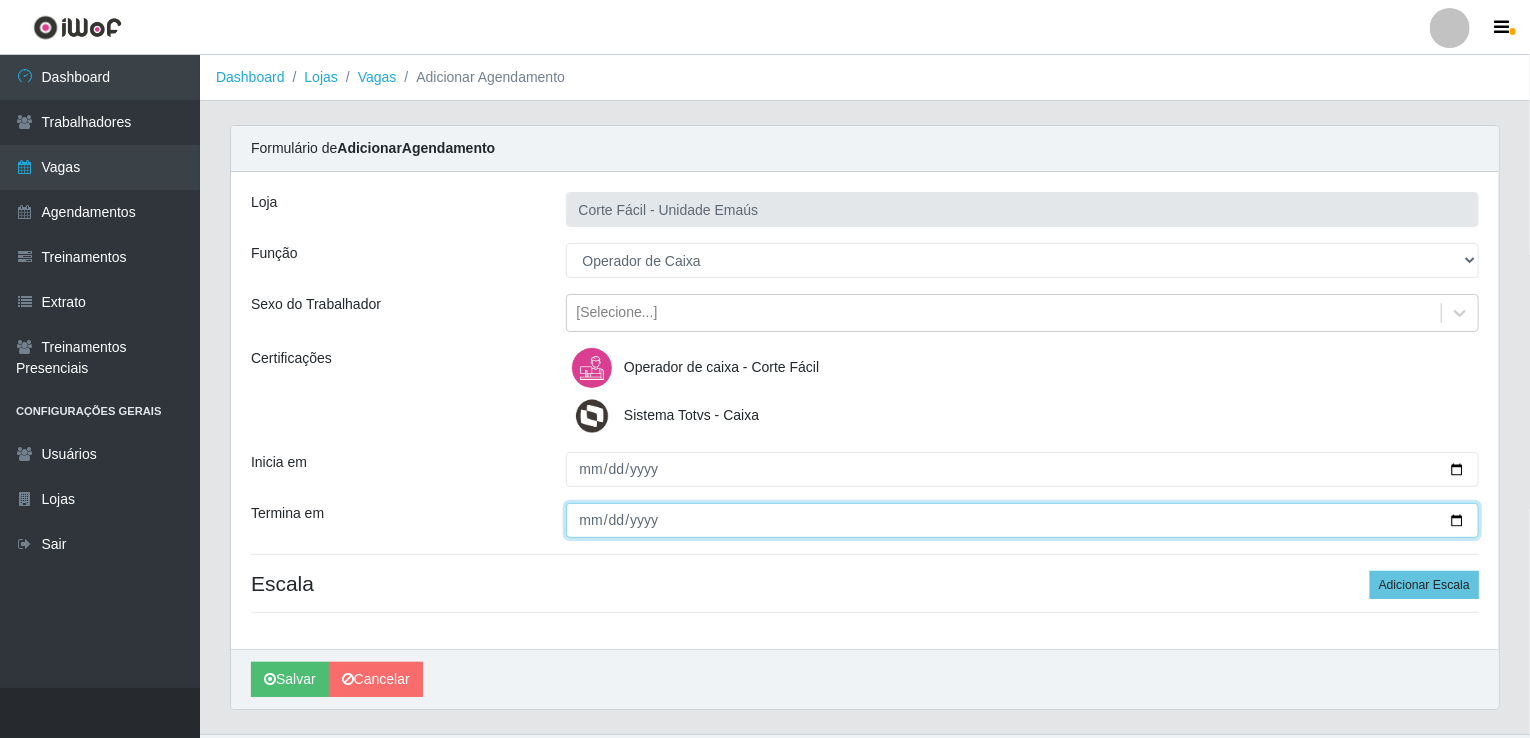 click on "Termina em" at bounding box center (1023, 520) 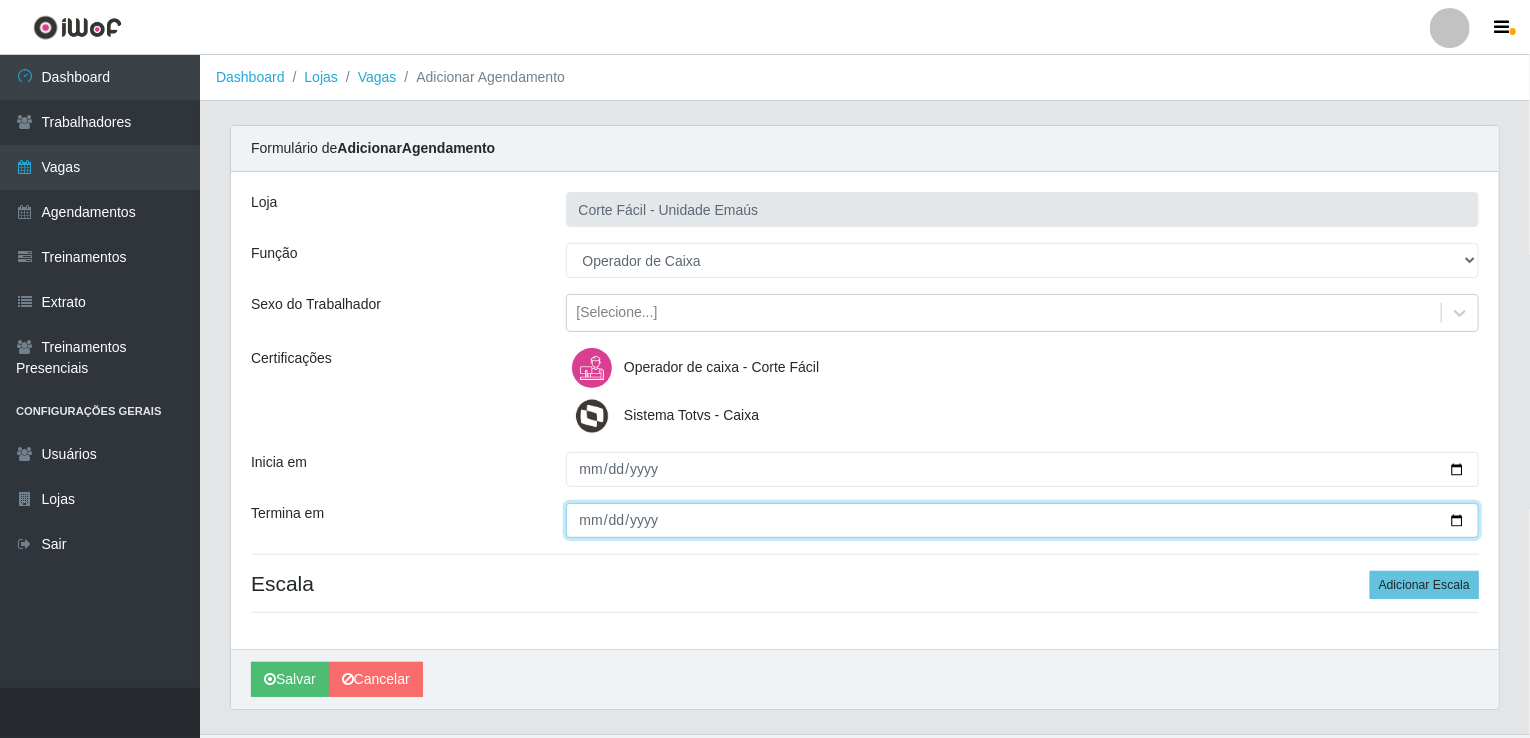 type on "[DATE]" 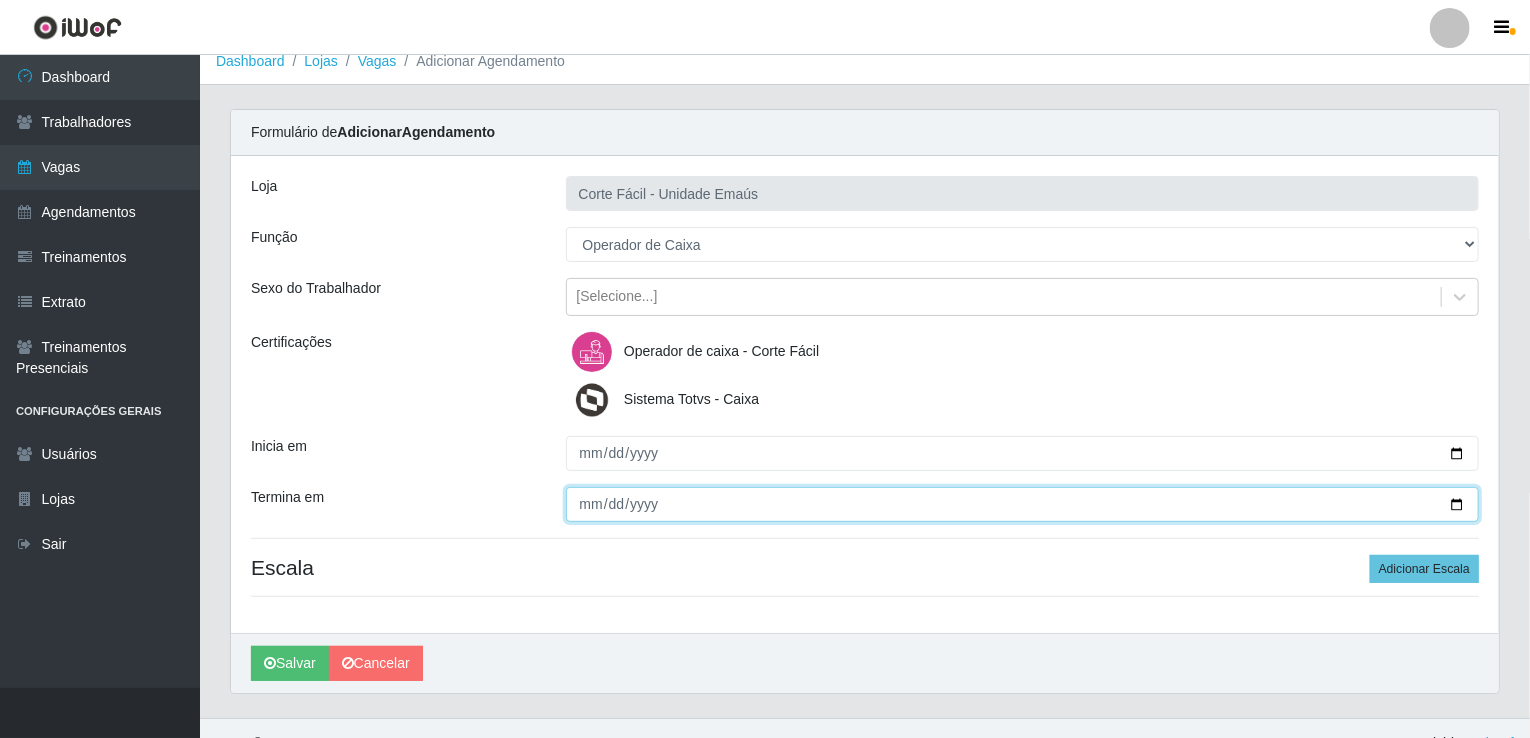 scroll, scrollTop: 44, scrollLeft: 0, axis: vertical 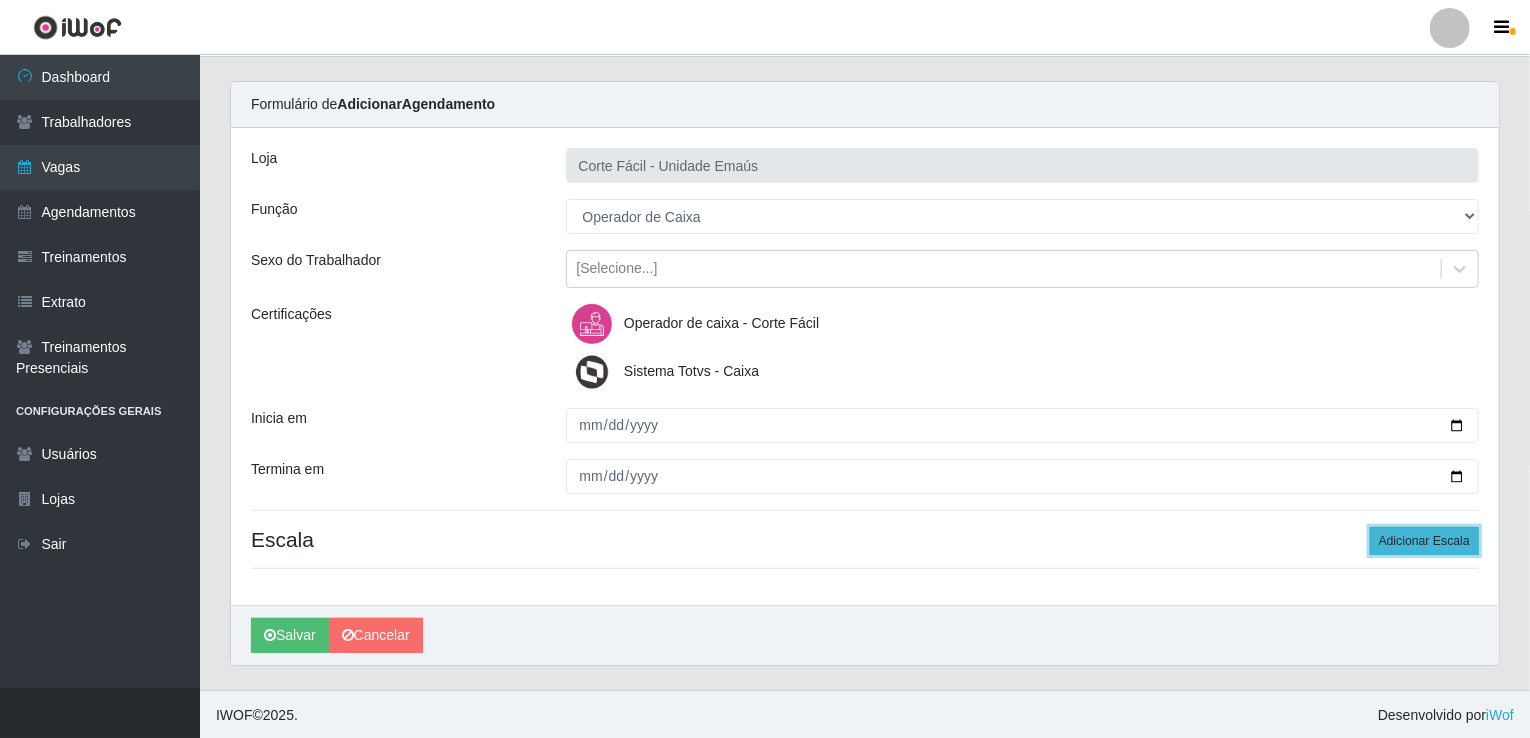 click on "Adicionar Escala" at bounding box center (1424, 541) 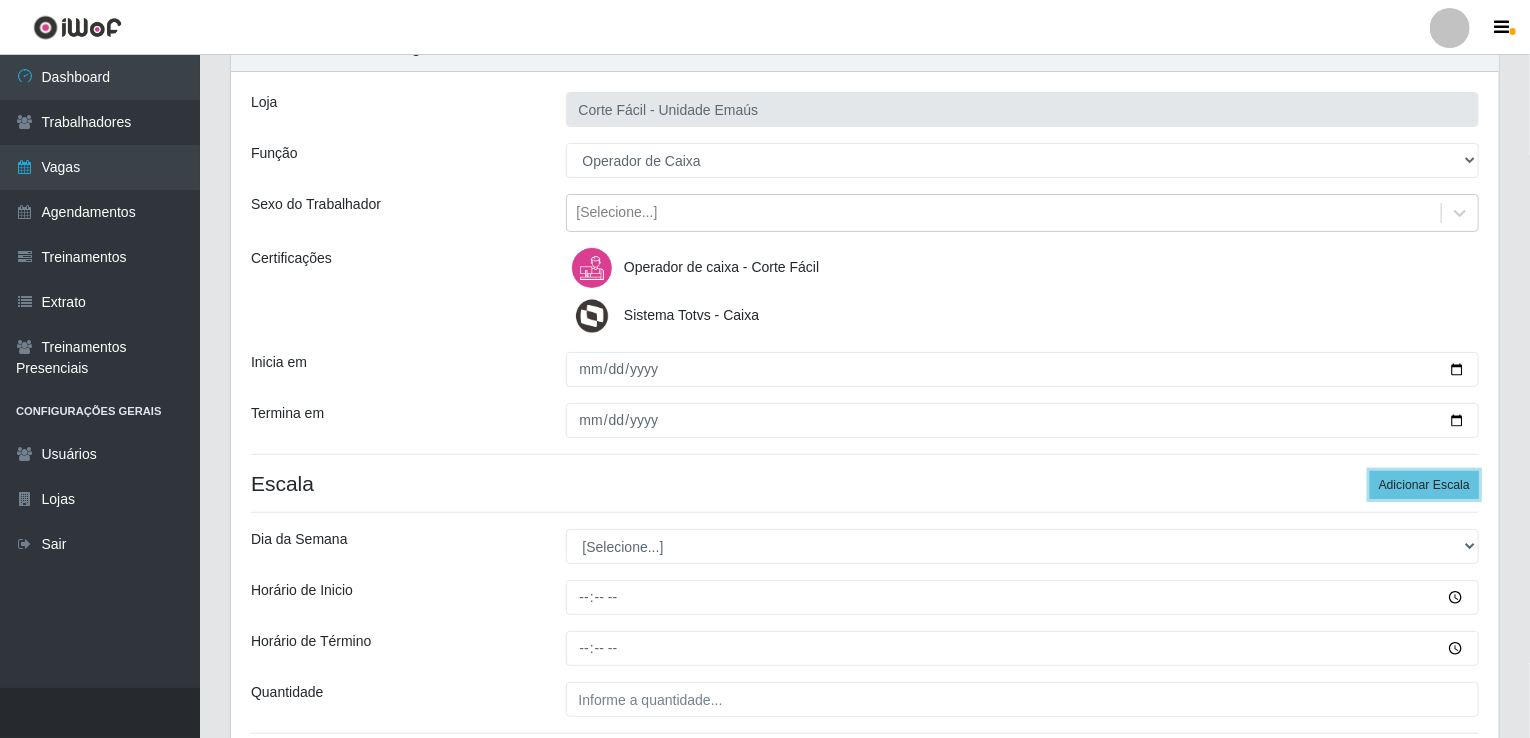 scroll, scrollTop: 244, scrollLeft: 0, axis: vertical 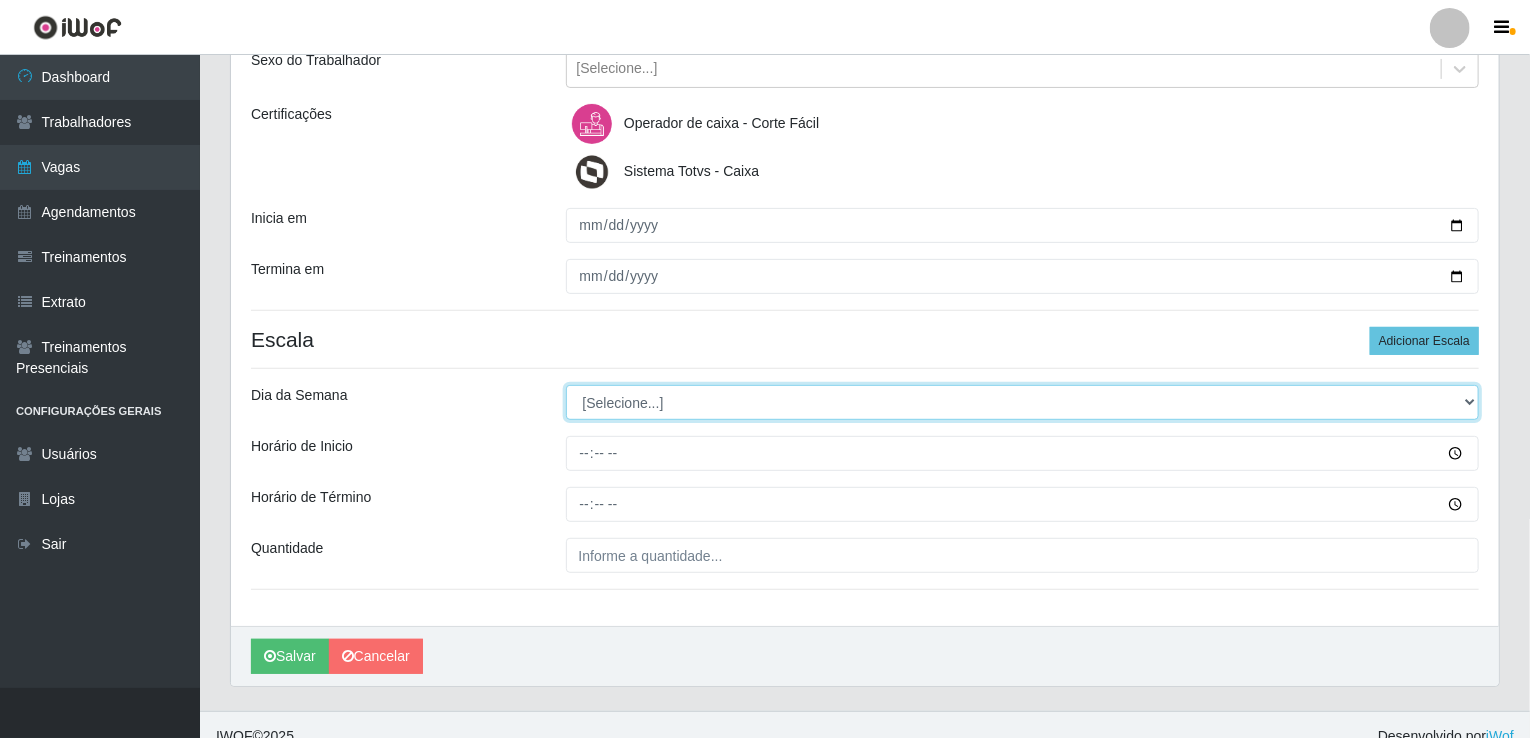 click on "[Selecione...] Segunda Terça Quarta Quinta Sexta Sábado Domingo" at bounding box center [1023, 402] 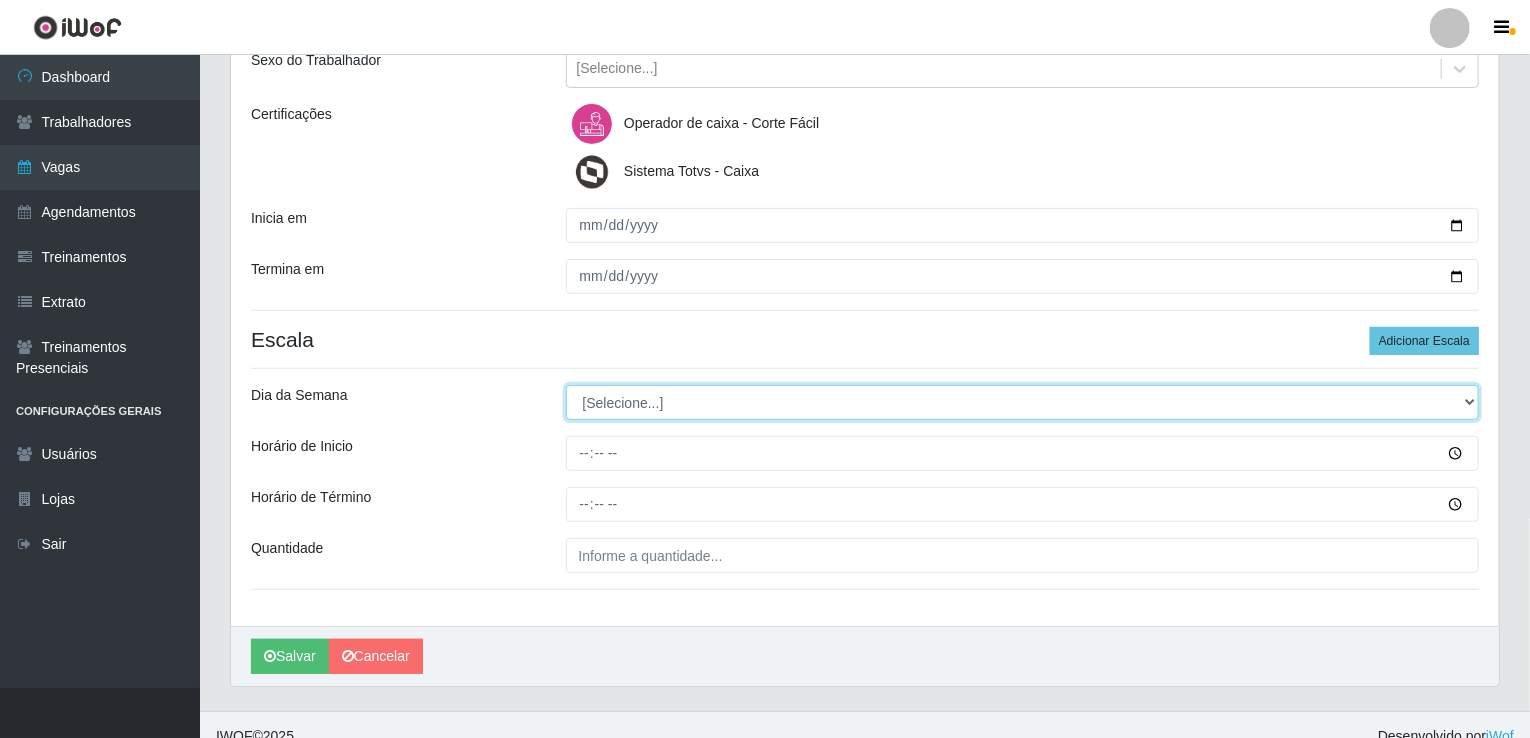 select on "6" 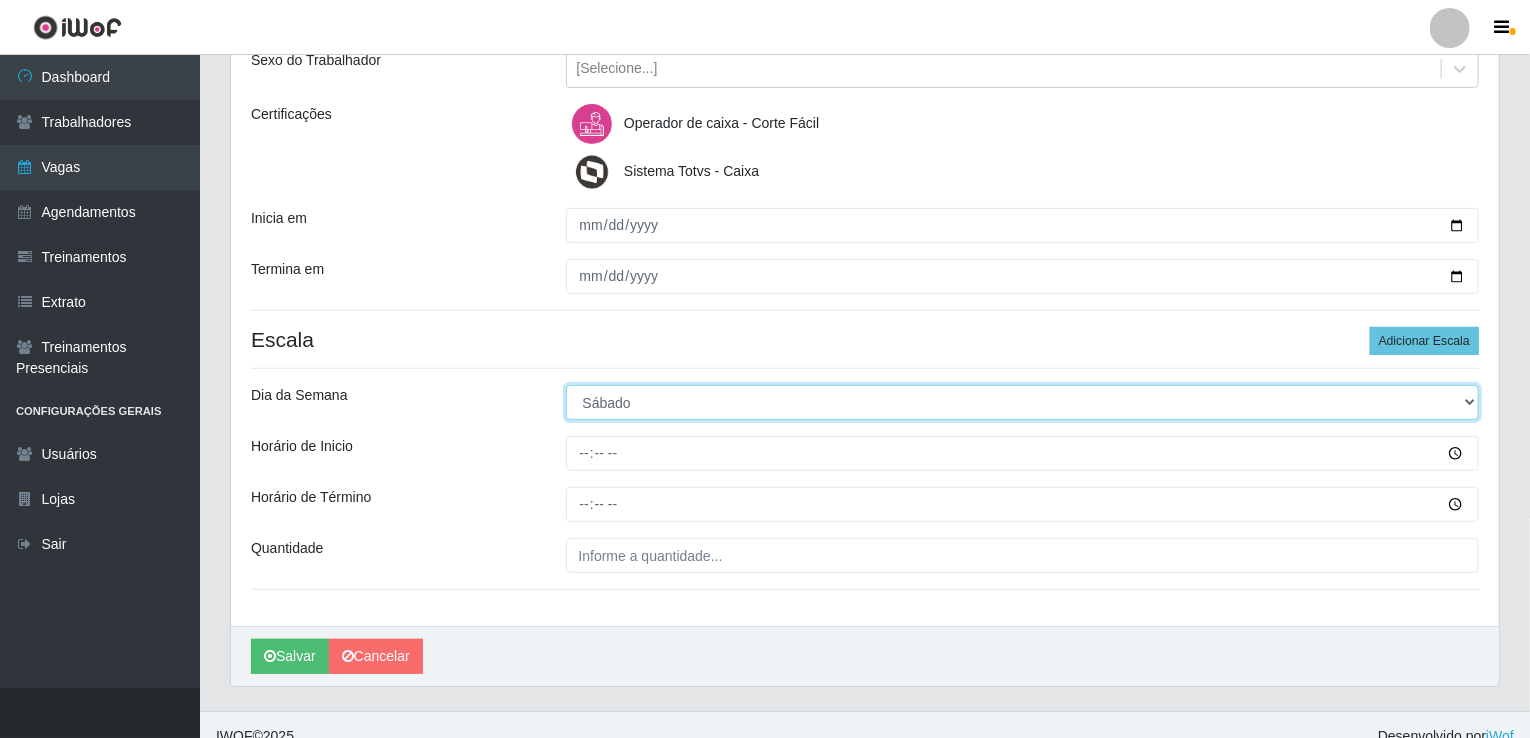 click on "[Selecione...] Segunda Terça Quarta Quinta Sexta Sábado Domingo" at bounding box center (1023, 402) 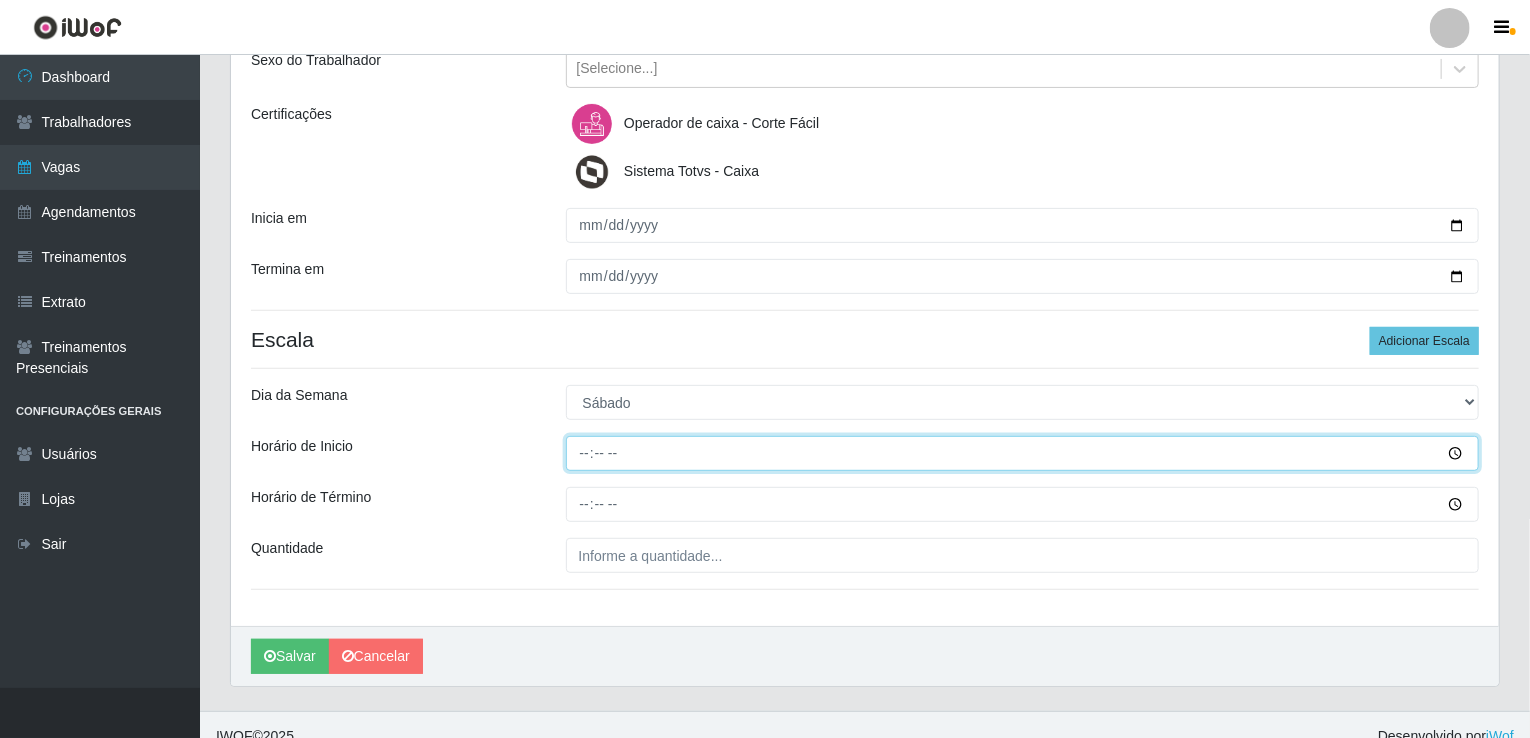 click on "Horário de Inicio" at bounding box center (1023, 453) 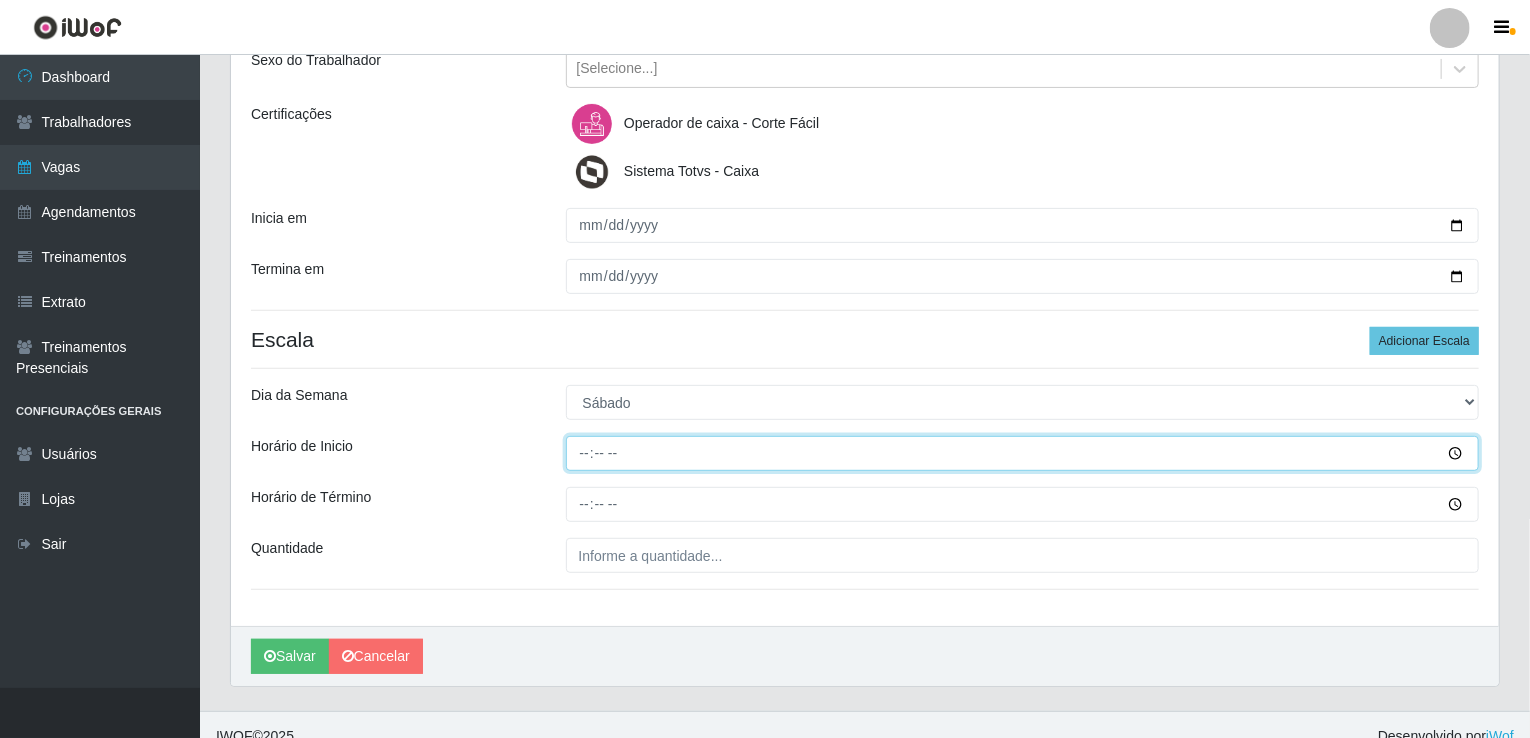 type on "14:00" 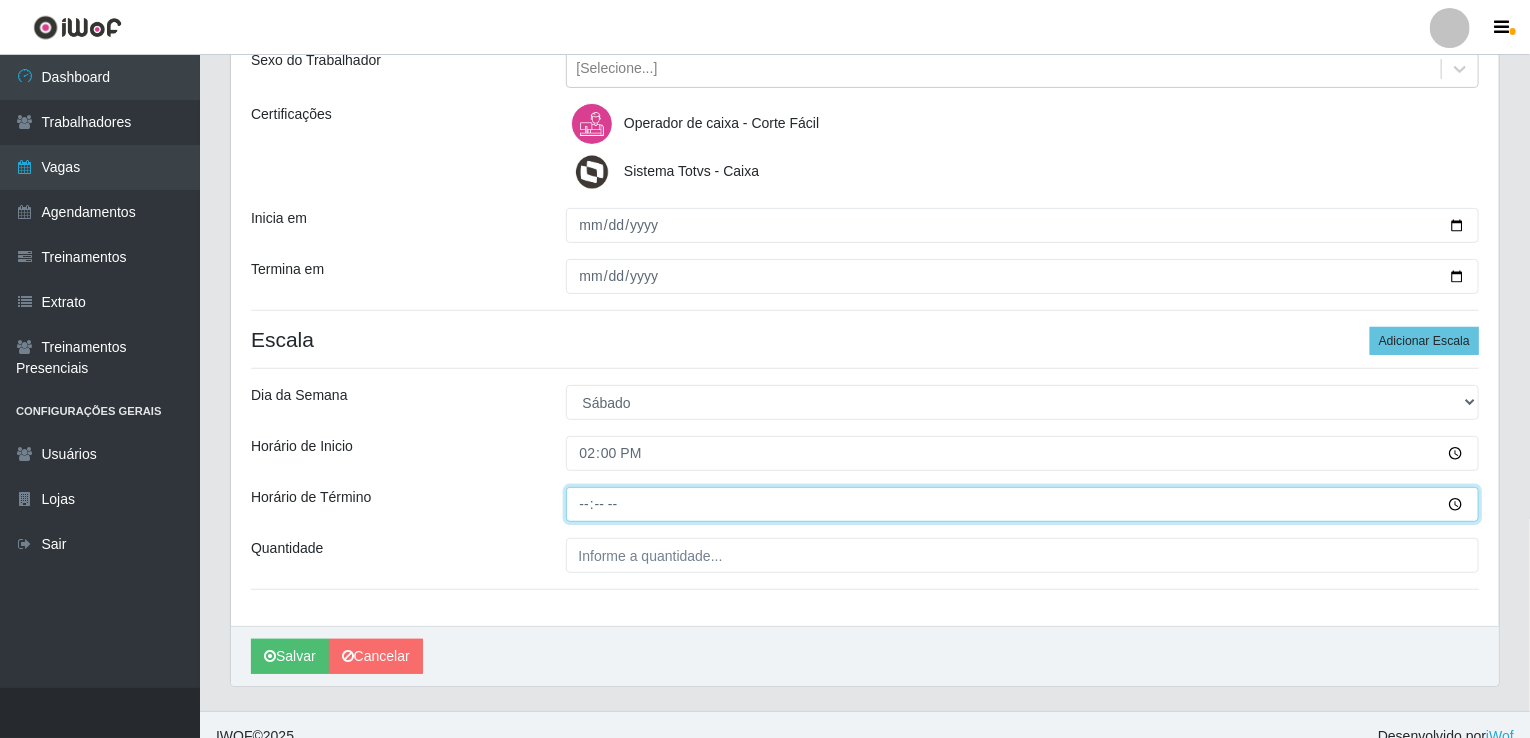 click on "Horário de Término" at bounding box center (1023, 504) 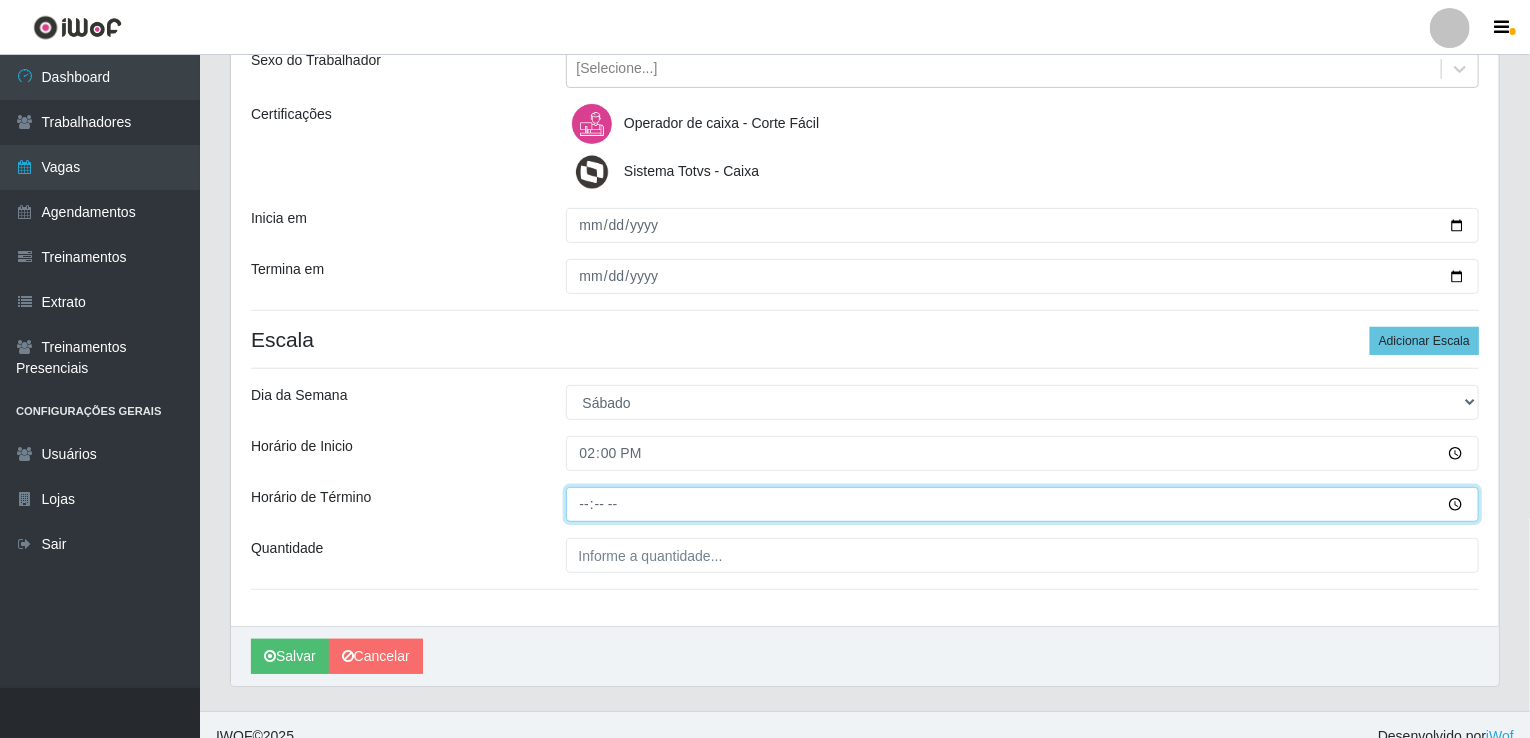 type on "20:00" 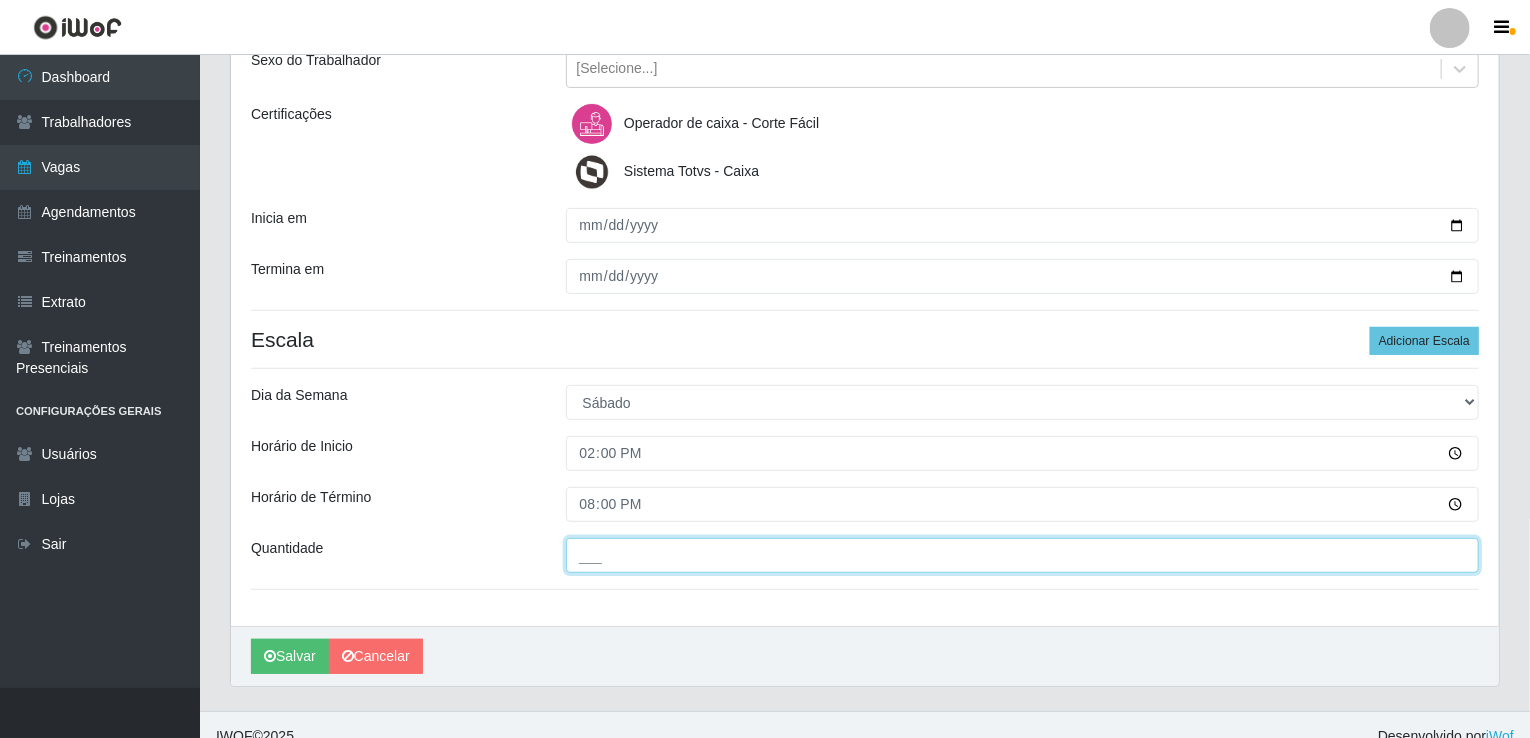 click on "___" at bounding box center (1023, 555) 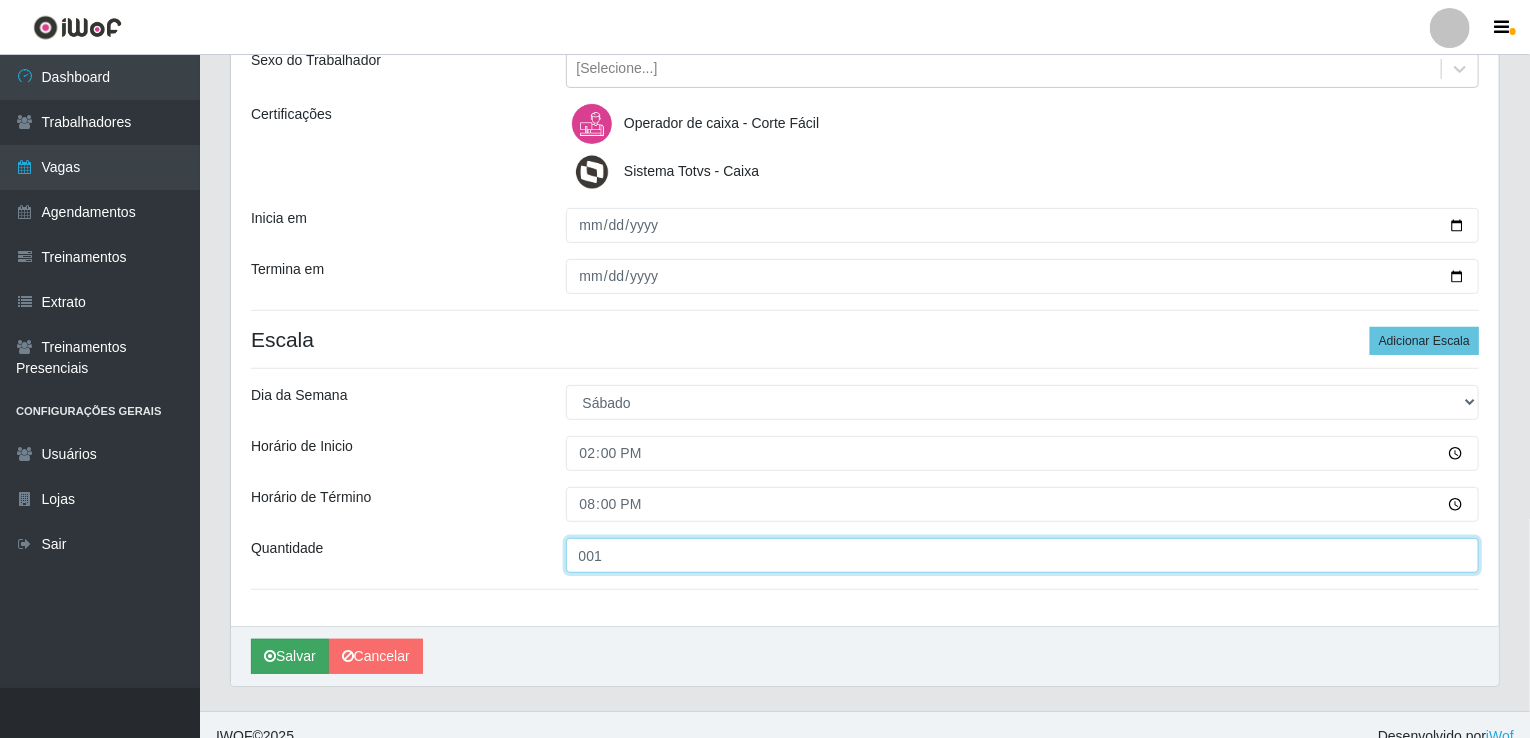 type on "001" 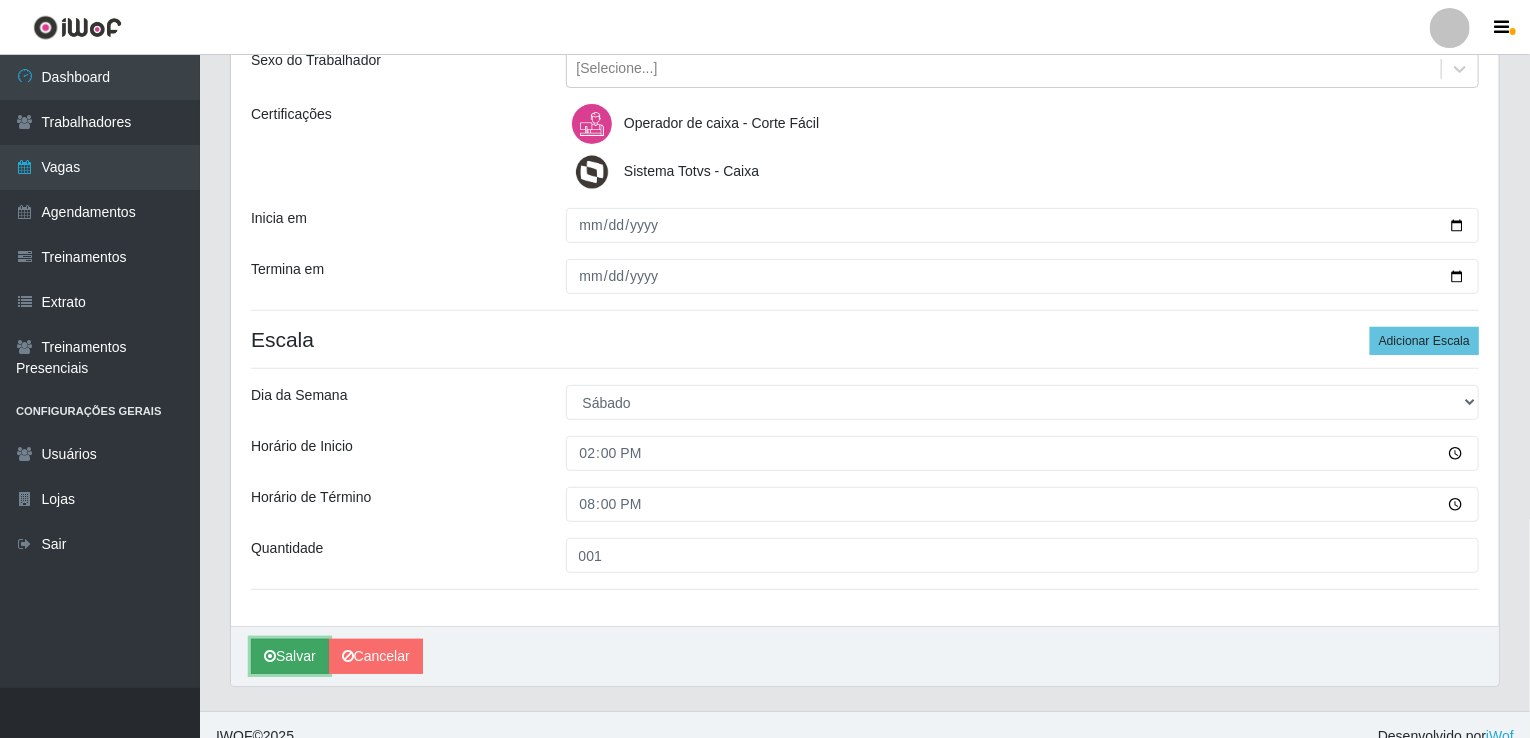 click on "Salvar" at bounding box center [290, 656] 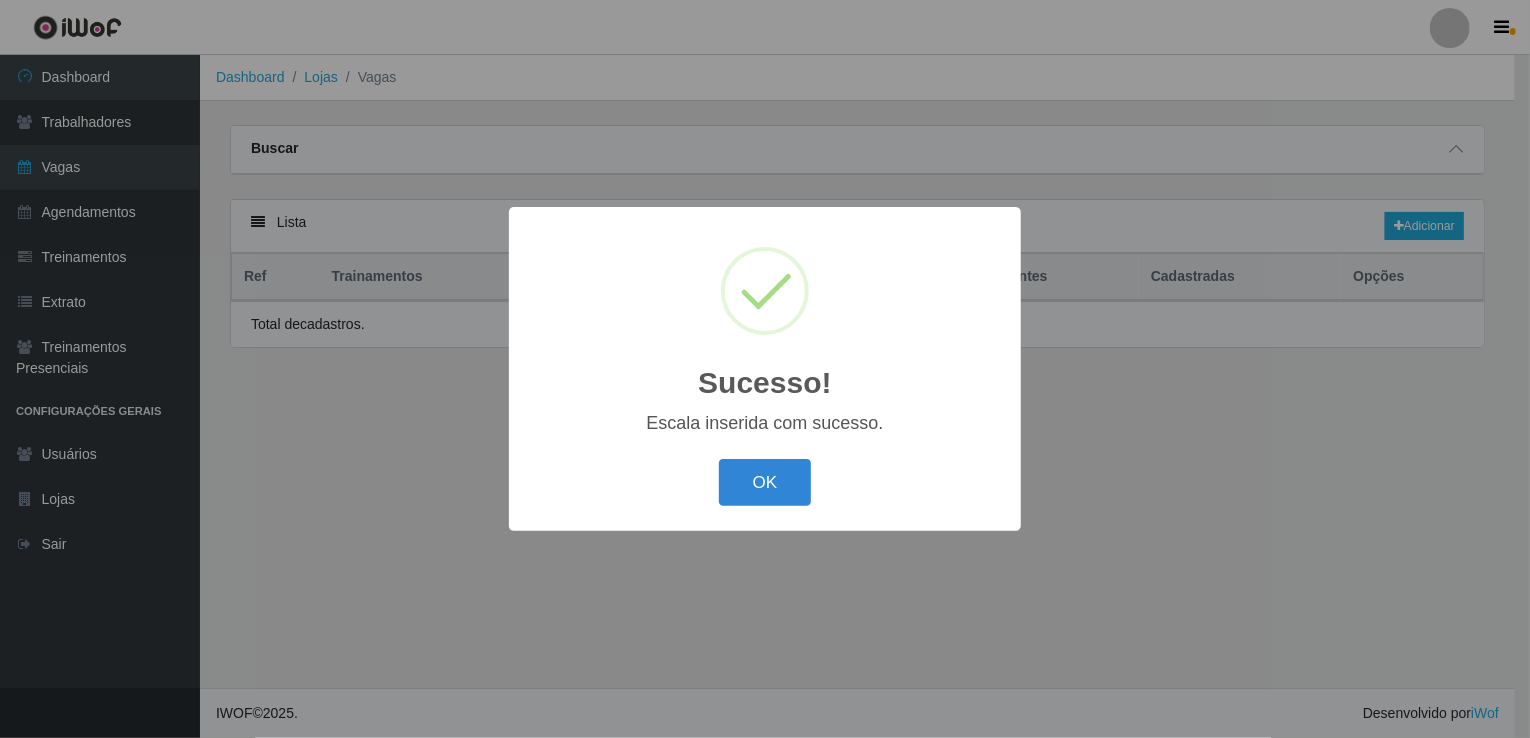 scroll, scrollTop: 0, scrollLeft: 0, axis: both 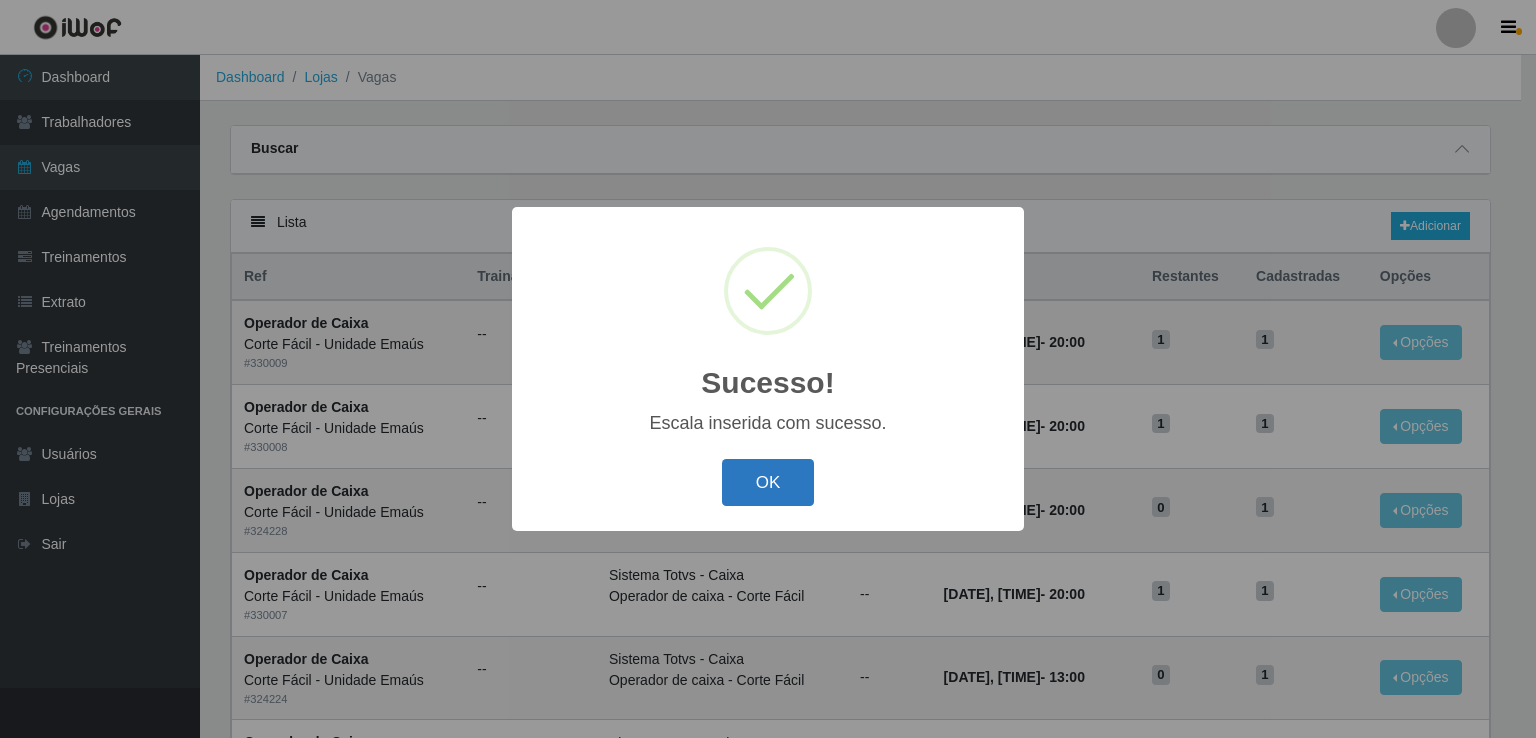 click on "OK" at bounding box center (768, 482) 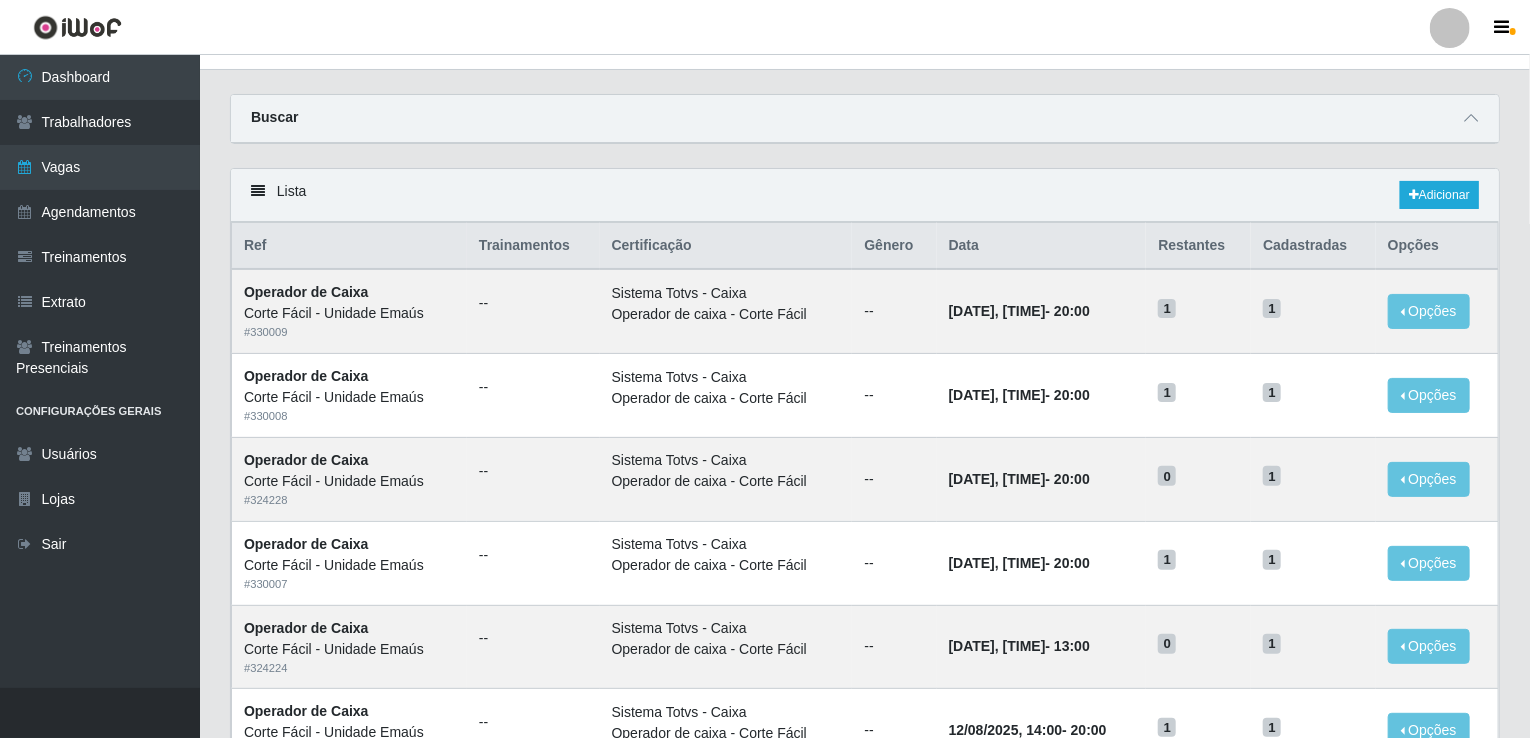 scroll, scrollTop: 0, scrollLeft: 0, axis: both 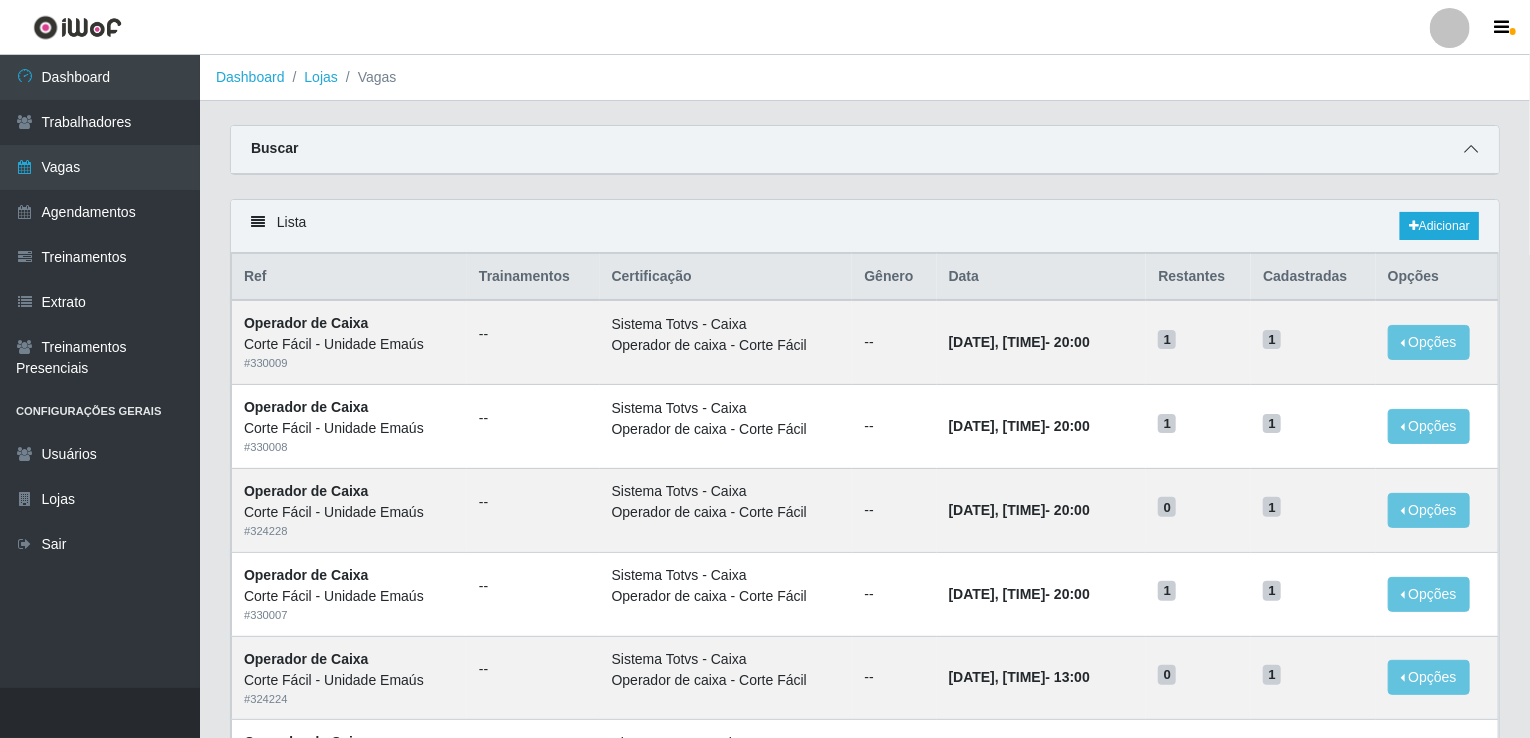 click at bounding box center [1471, 149] 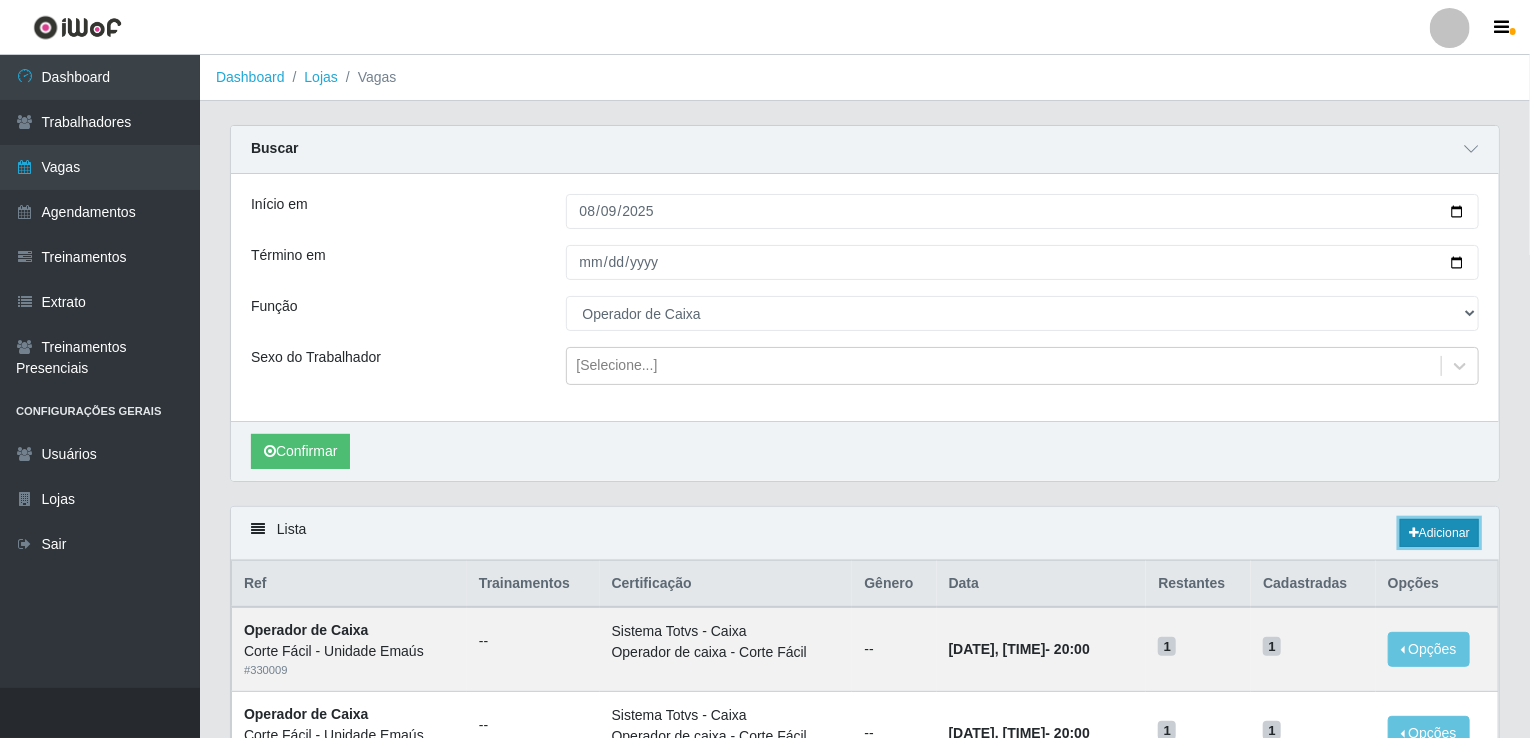 click on "Adicionar" at bounding box center [1439, 533] 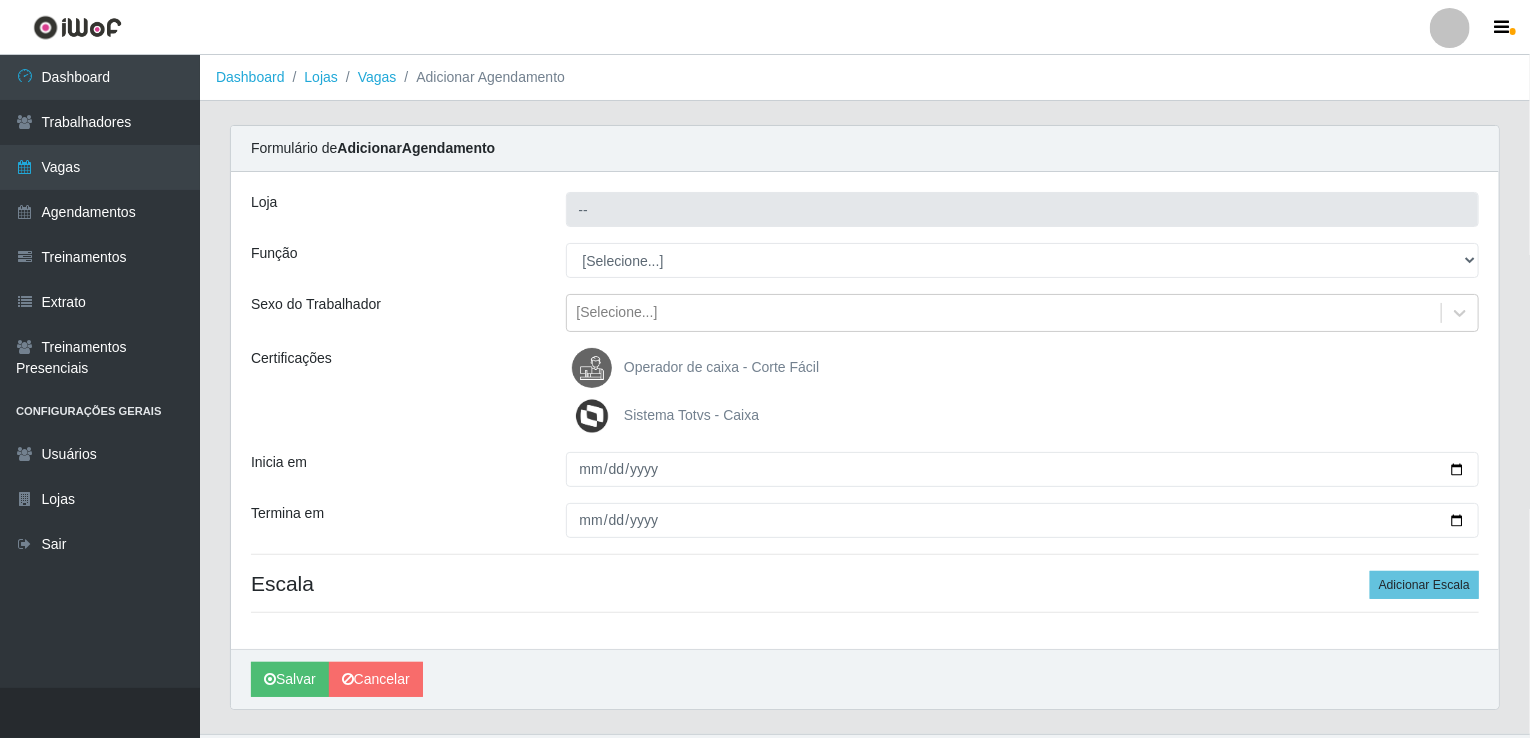 type on "Corte Fácil - Unidade Emaús" 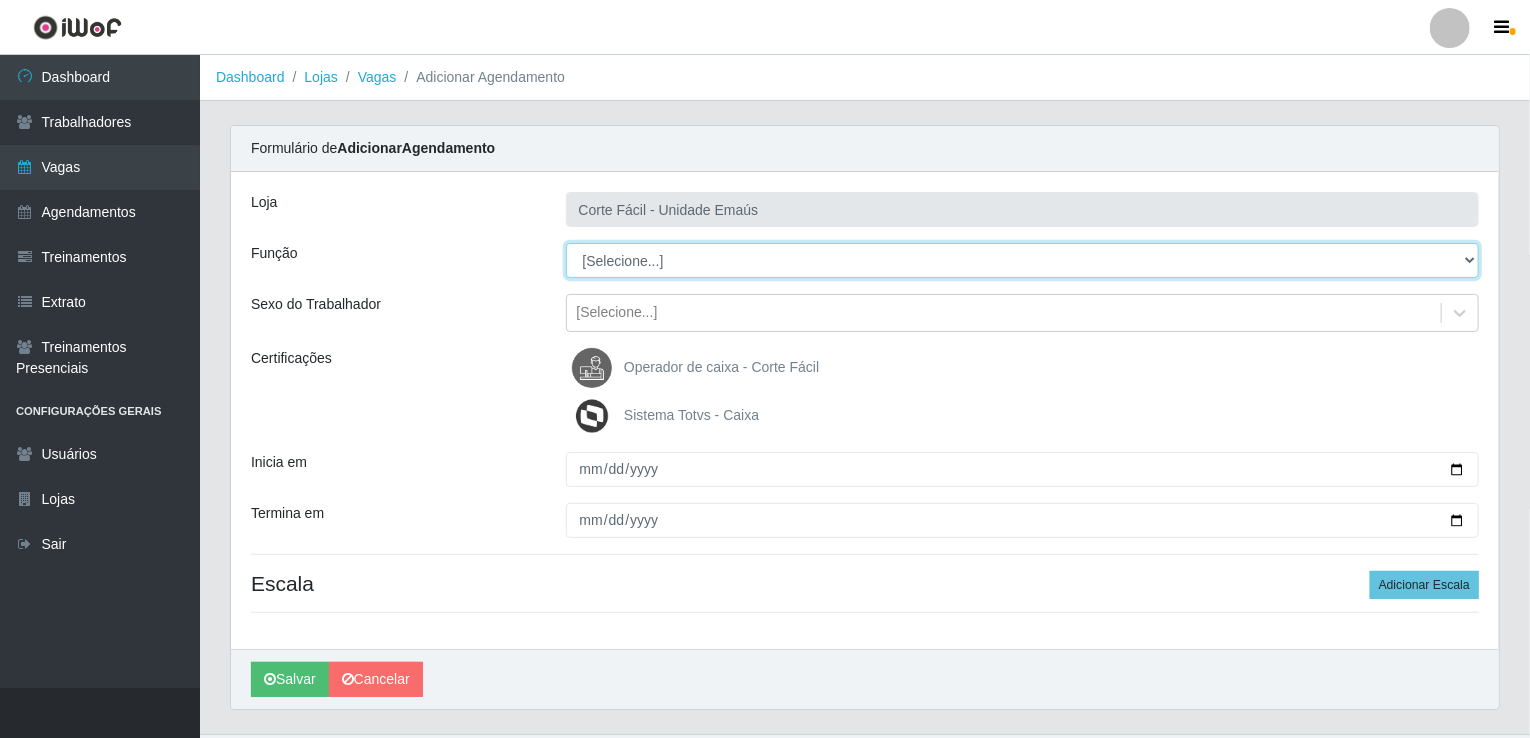 click on "[Selecione...] ASG ASG + ASG ++ Auxiliar de Cozinha Auxiliar de Cozinha + Auxiliar de Cozinha ++ Auxiliar de Estacionamento Auxiliar de Estacionamento + Auxiliar de Estacionamento ++ Balconista de Açougue  Balconista de Açougue + Balconista de Açougue ++ Balconista de Frios Balconista de Frios + Balconista de Frios ++ Balconista de Padaria  Balconista de Padaria + Balconista de Padaria ++ Embalador Embalador + Embalador ++ Operador de Caixa Operador de Caixa + Operador de Caixa ++ Repositor  Repositor + Repositor ++ Repositor de Hortifruti Repositor de Hortifruti + Repositor de Hortifruti ++" at bounding box center (1023, 260) 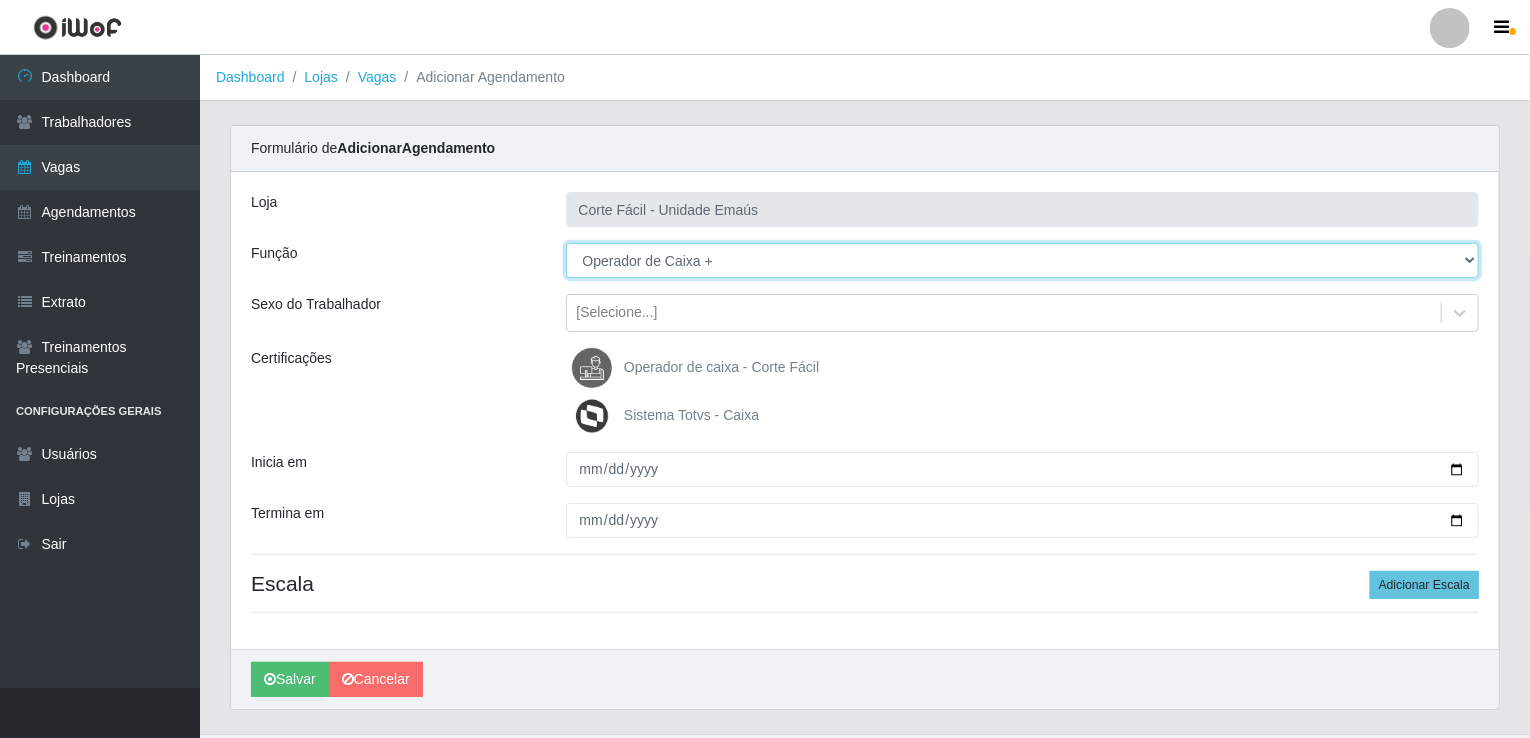click on "[Selecione...] ASG ASG + ASG ++ Auxiliar de Cozinha Auxiliar de Cozinha + Auxiliar de Cozinha ++ Auxiliar de Estacionamento Auxiliar de Estacionamento + Auxiliar de Estacionamento ++ Balconista de Açougue  Balconista de Açougue + Balconista de Açougue ++ Balconista de Frios Balconista de Frios + Balconista de Frios ++ Balconista de Padaria  Balconista de Padaria + Balconista de Padaria ++ Embalador Embalador + Embalador ++ Operador de Caixa Operador de Caixa + Operador de Caixa ++ Repositor  Repositor + Repositor ++ Repositor de Hortifruti Repositor de Hortifruti + Repositor de Hortifruti ++" at bounding box center [1023, 260] 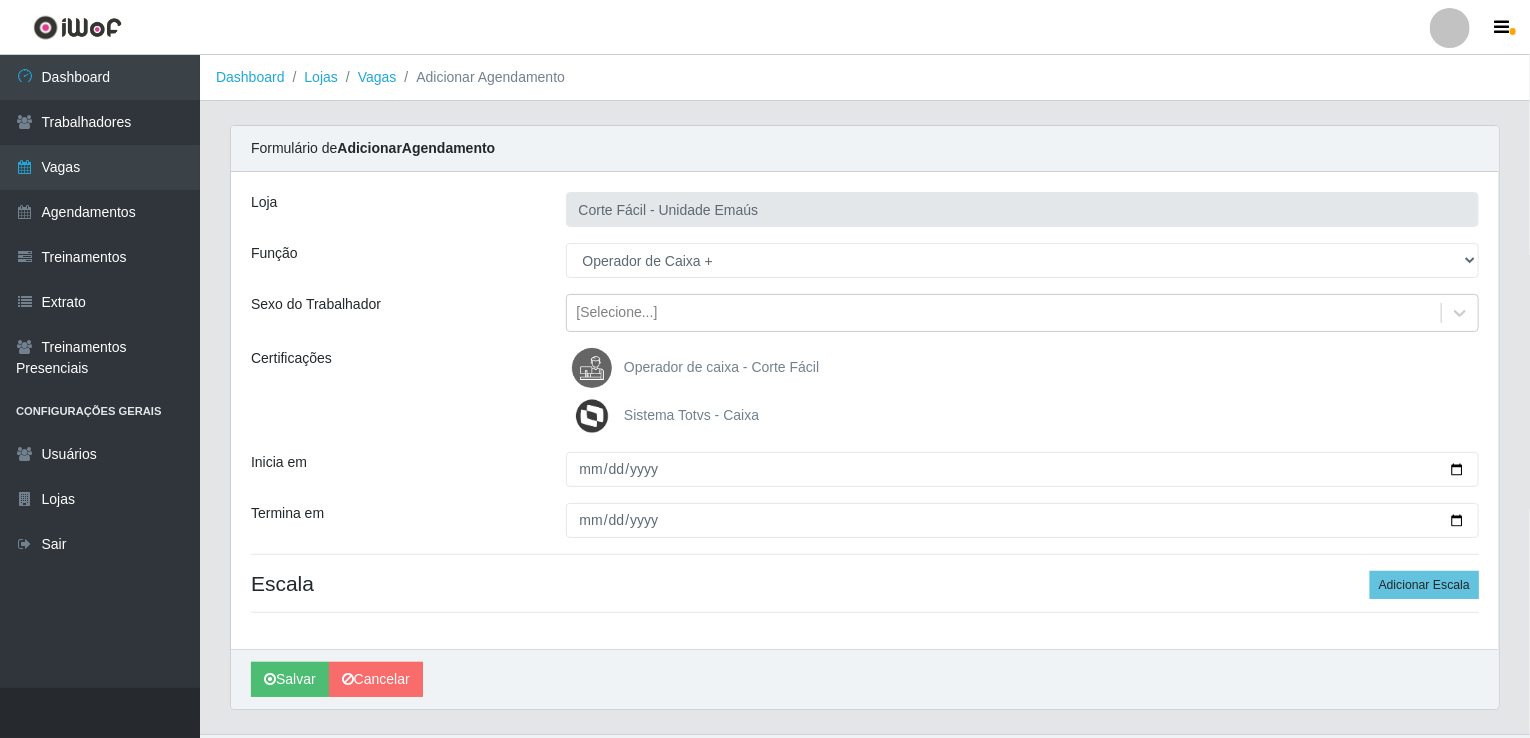 click on "Operador de caixa - Corte Fácil" at bounding box center (695, 368) 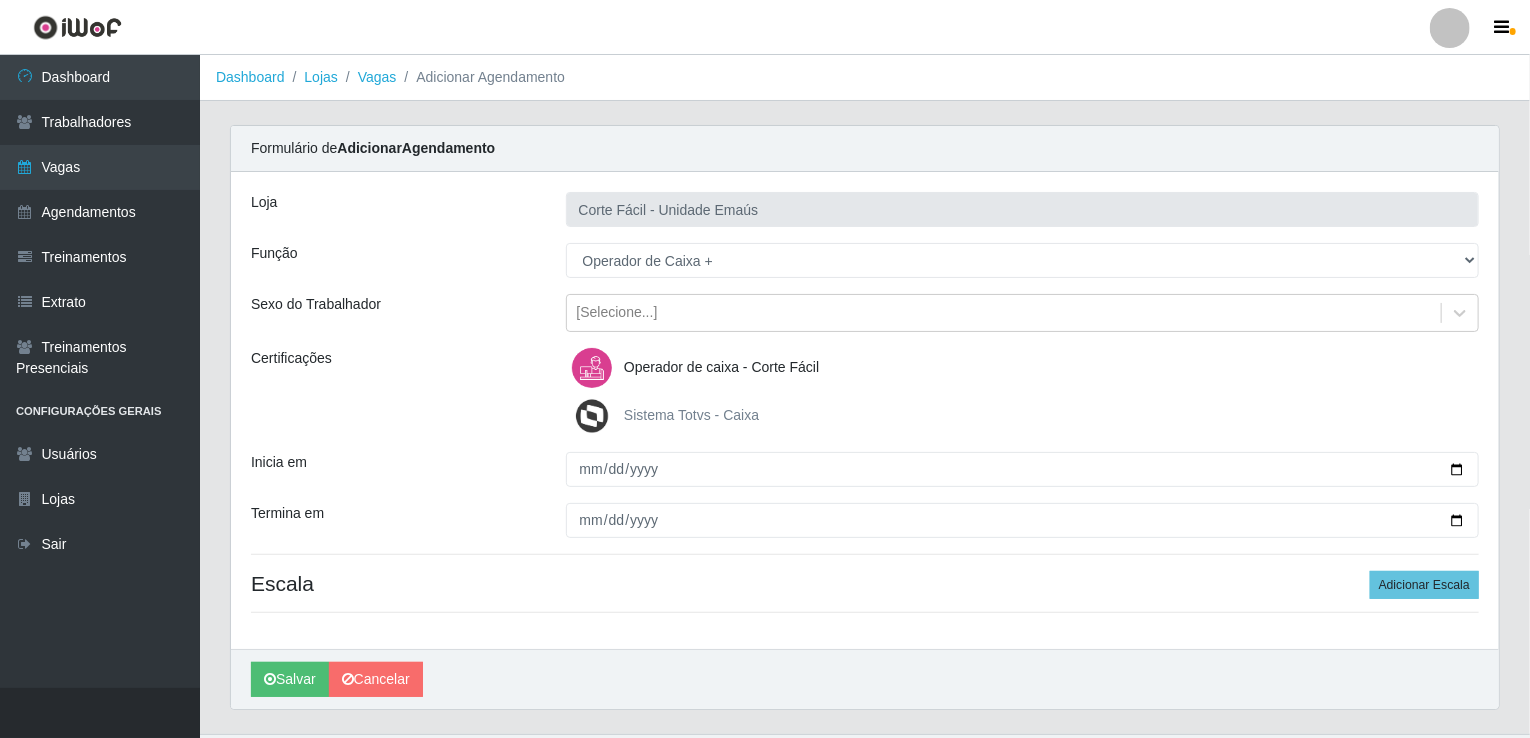 click at bounding box center (596, 416) 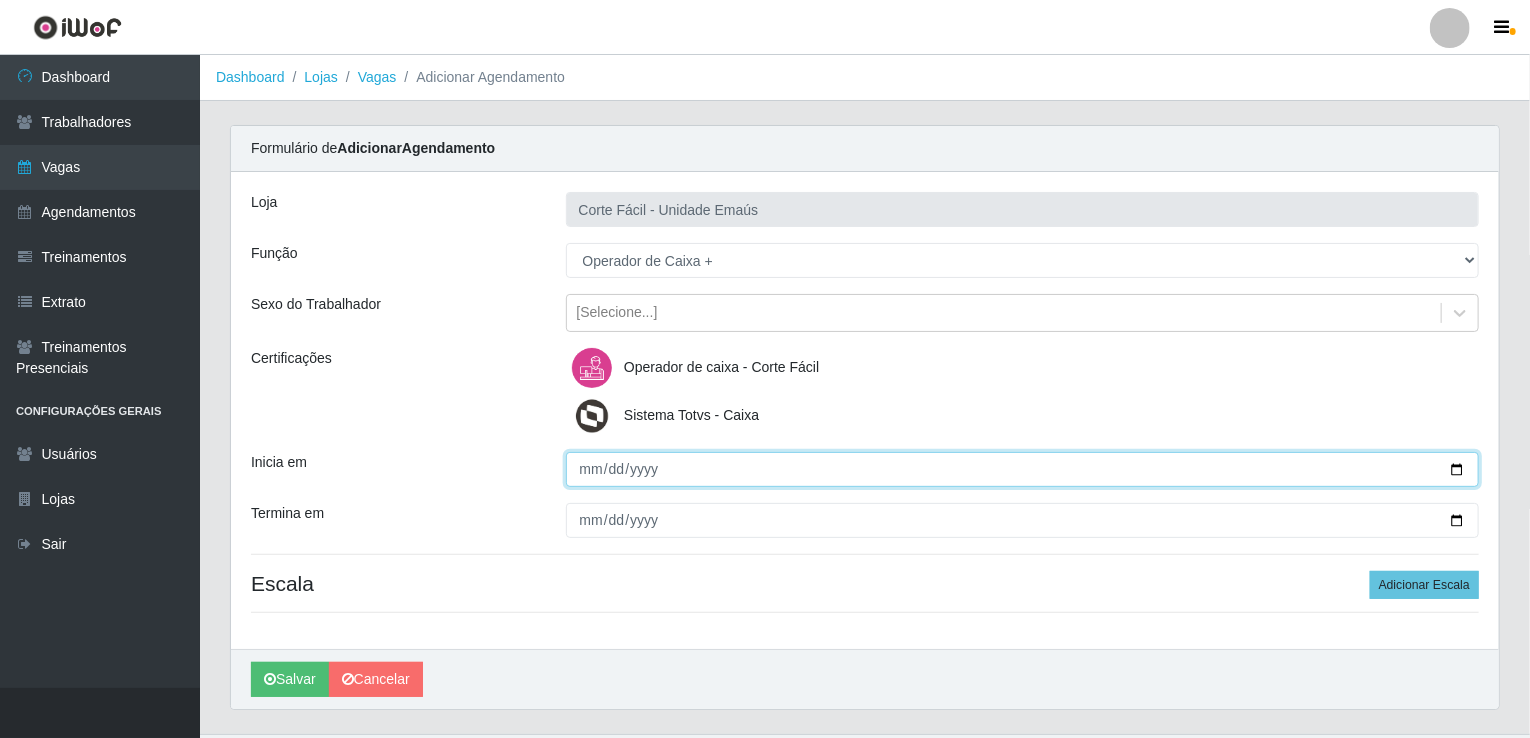click on "Inicia em" at bounding box center (1023, 469) 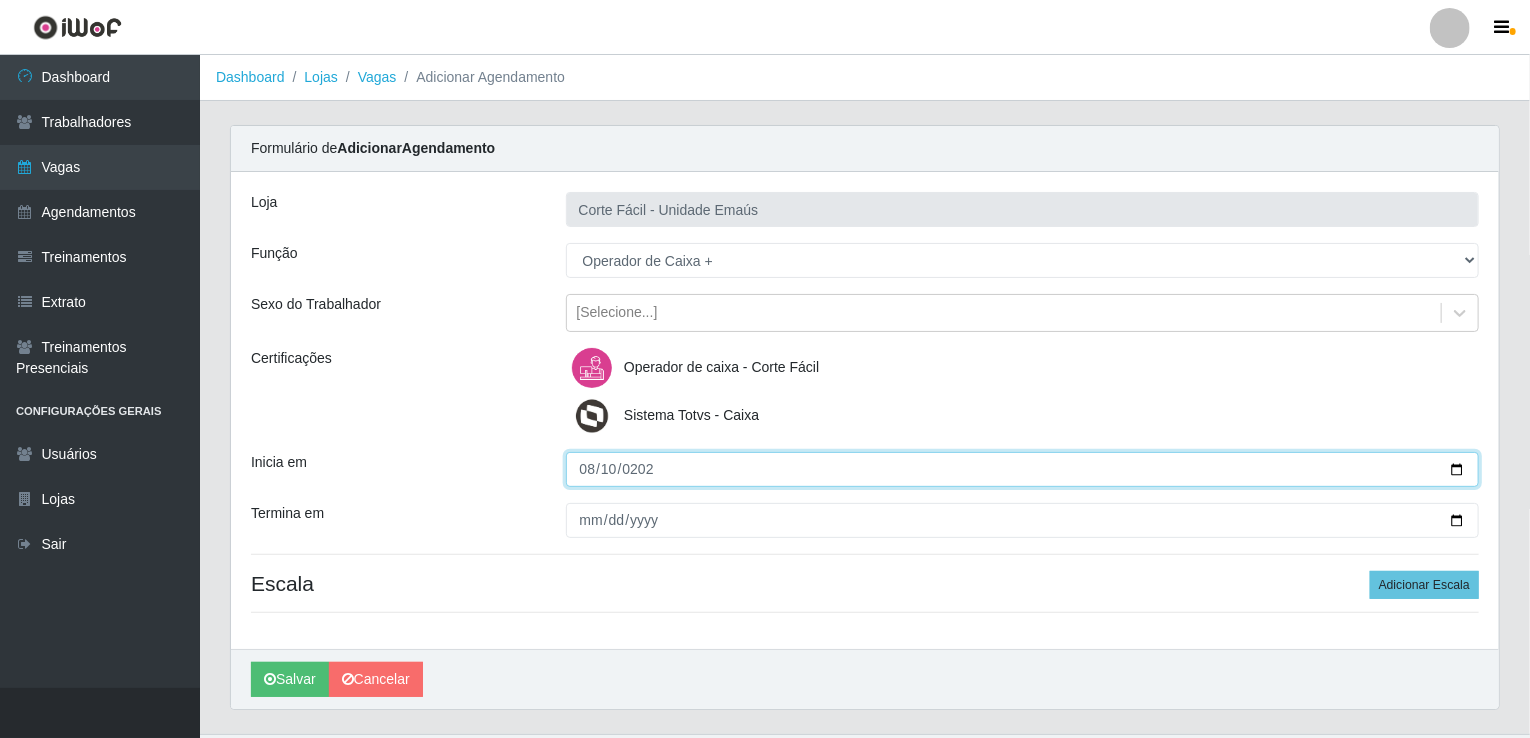 type on "2025-08-10" 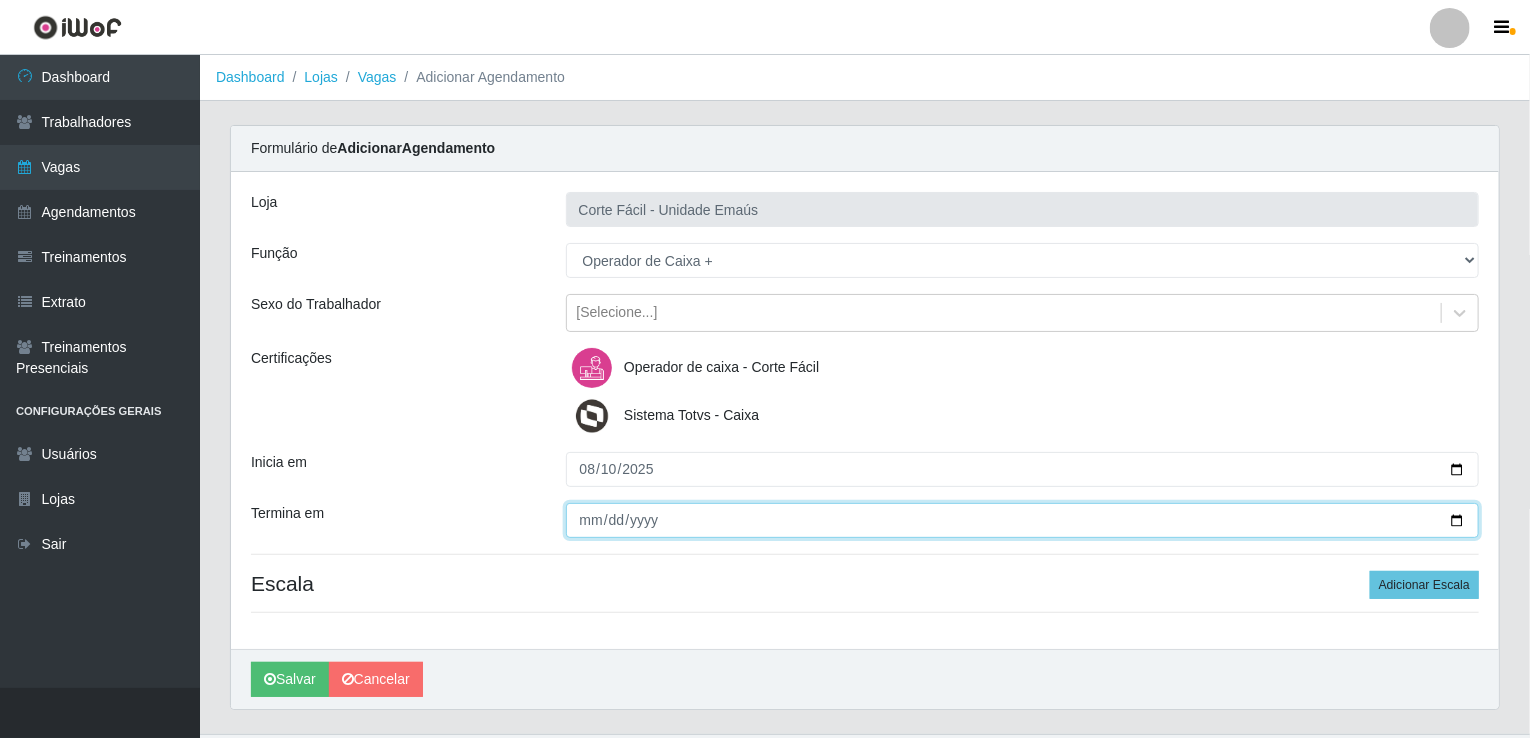 click on "Termina em" at bounding box center [1023, 520] 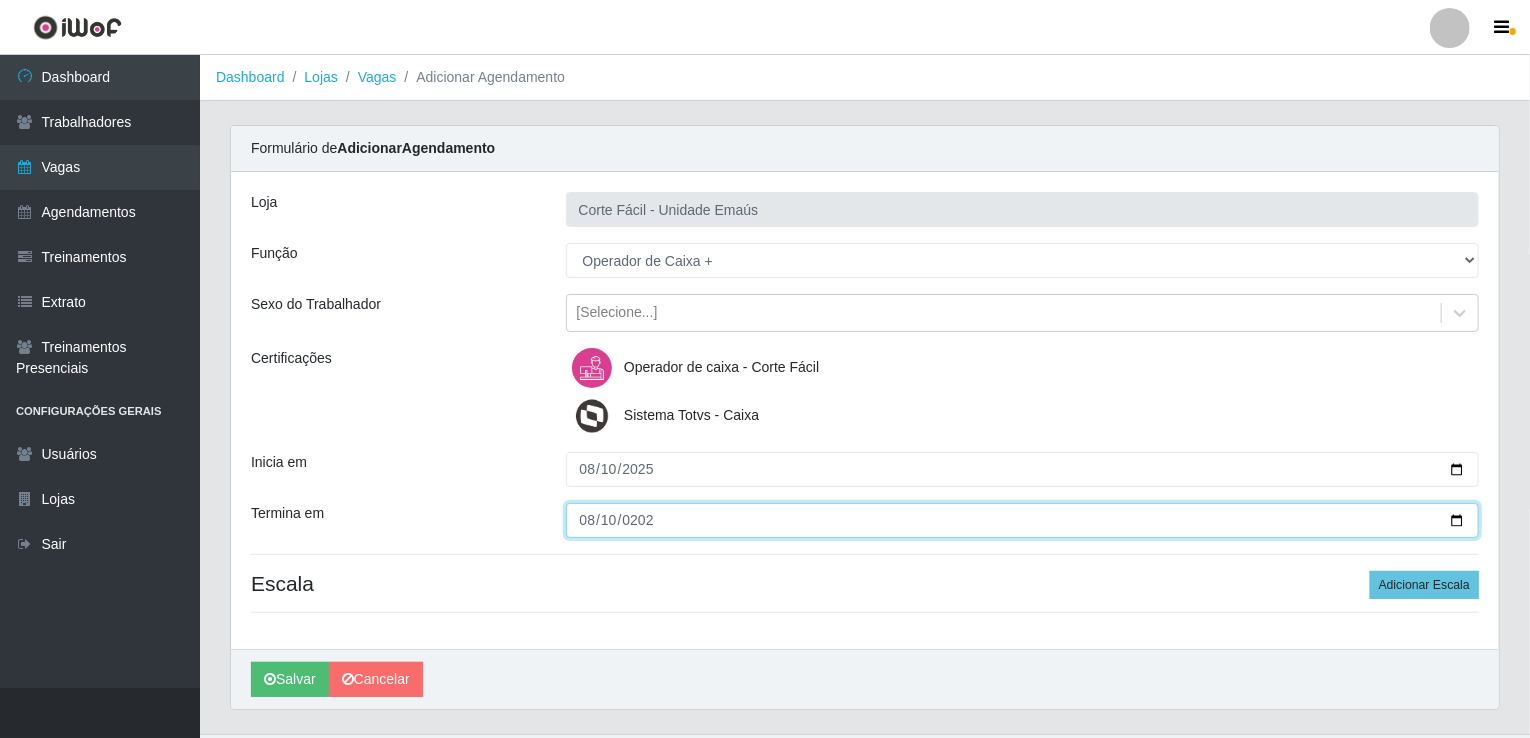 type on "2025-08-10" 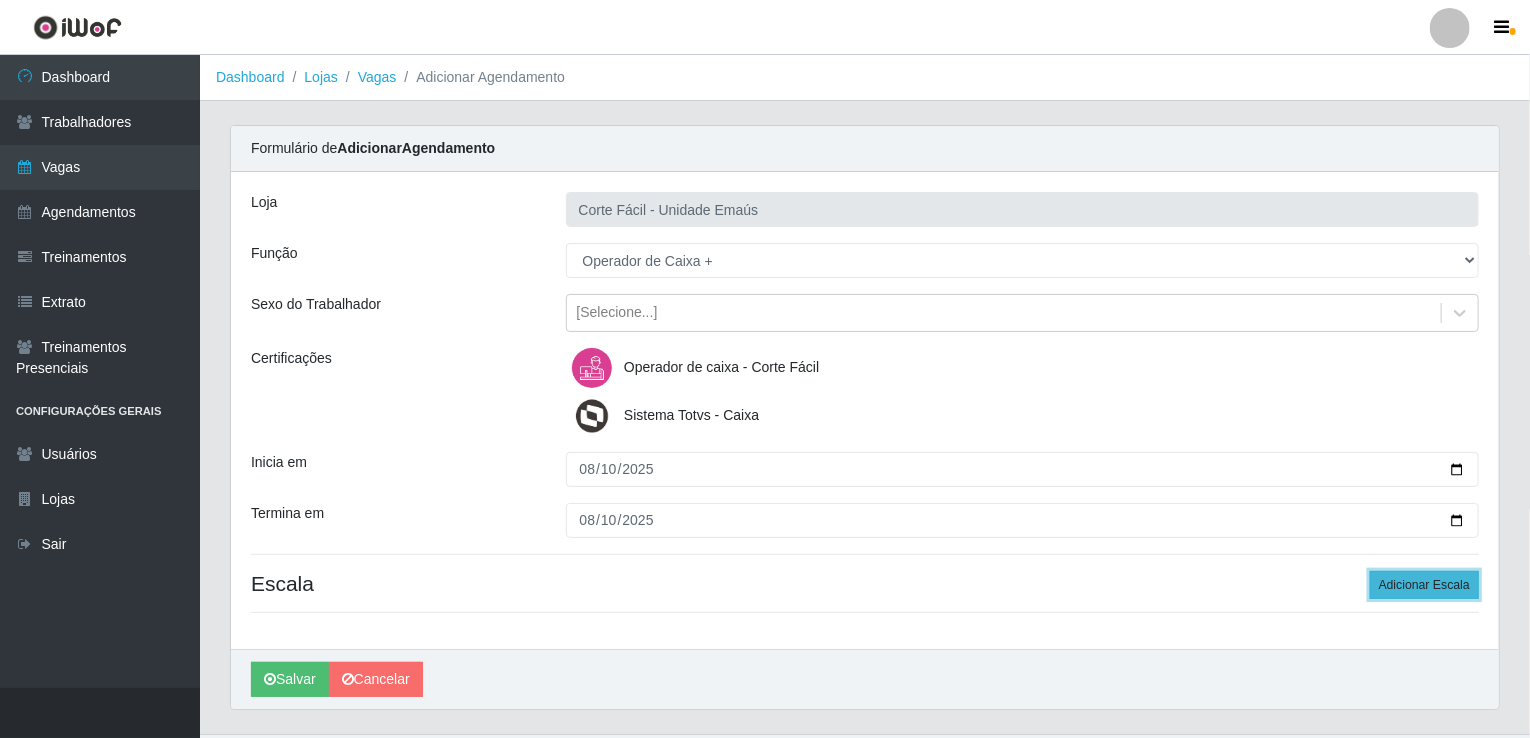 click on "Adicionar Escala" at bounding box center (1424, 585) 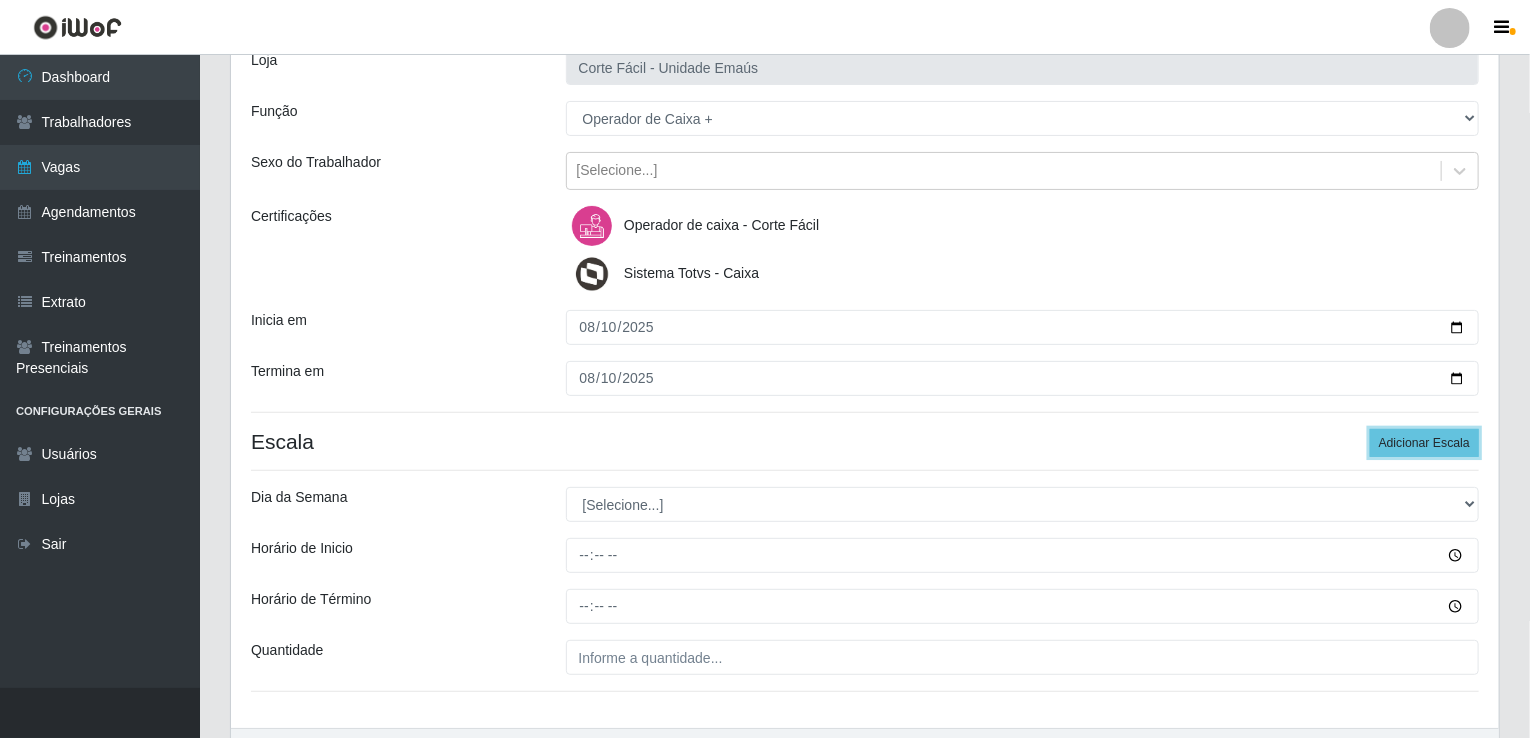 scroll, scrollTop: 265, scrollLeft: 0, axis: vertical 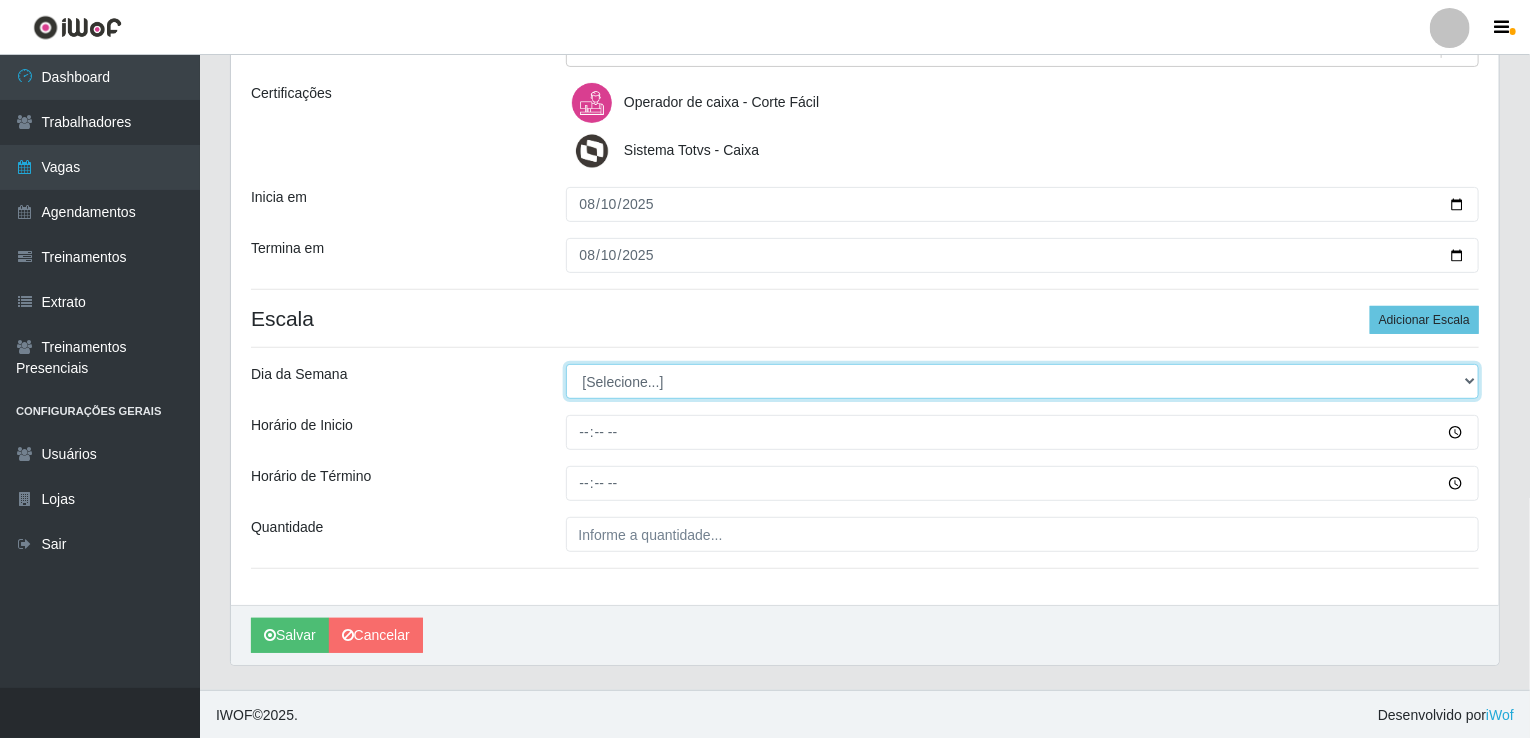 click on "[Selecione...] Segunda Terça Quarta Quinta Sexta Sábado Domingo" at bounding box center [1023, 381] 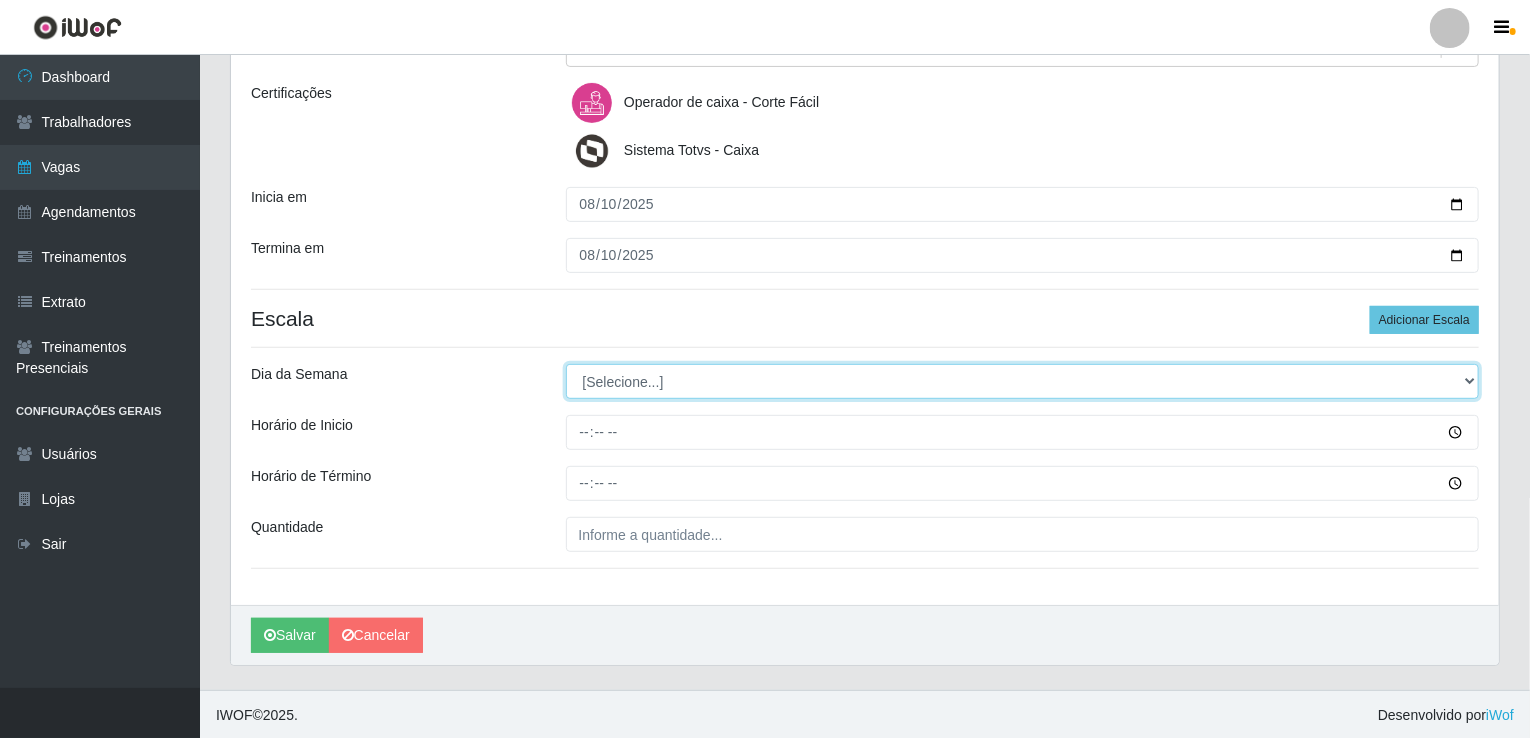 select on "0" 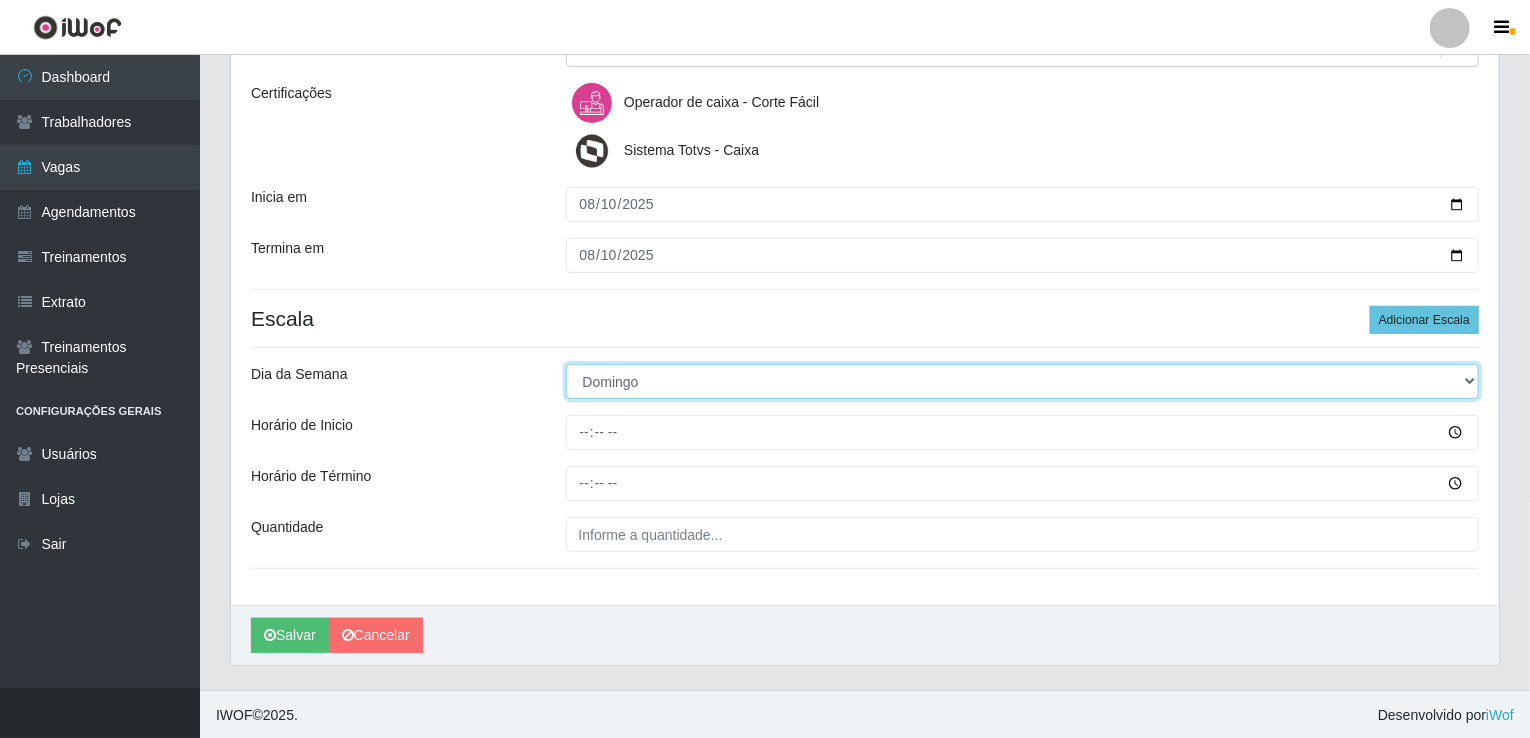 click on "[Selecione...] Segunda Terça Quarta Quinta Sexta Sábado Domingo" at bounding box center [1023, 381] 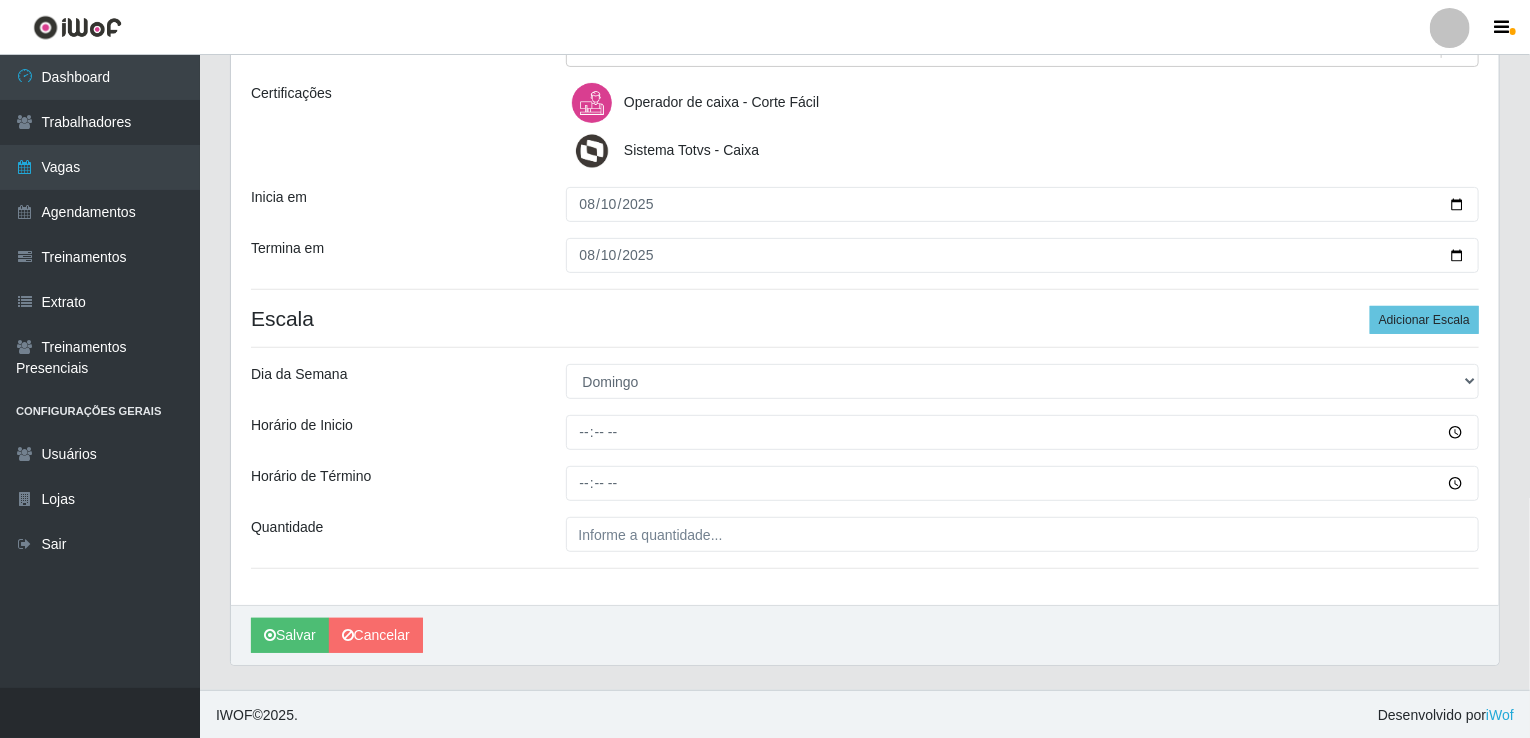 click on "Loja Corte Fácil - Unidade Emaús Função [Selecione...] ASG ASG + ASG ++ Auxiliar de Cozinha Auxiliar de Cozinha + Auxiliar de Cozinha ++ Auxiliar de Estacionamento Auxiliar de Estacionamento + Auxiliar de Estacionamento ++ Balconista de Açougue  Balconista de Açougue + Balconista de Açougue ++ Balconista de Frios Balconista de Frios + Balconista de Frios ++ Balconista de Padaria  Balconista de Padaria + Balconista de Padaria ++ Embalador Embalador + Embalador ++ Operador de Caixa Operador de Caixa + Operador de Caixa ++ Repositor  Repositor + Repositor ++ Repositor de Hortifruti Repositor de Hortifruti + Repositor de Hortifruti ++ Sexo do Trabalhador [Selecione...] Certificações   Operador de caixa - Corte Fácil   Sistema Totvs - Caixa Inicia em [DATE] Termina em [DATE] Escala Adicionar Escala Dia da Semana [Selecione...] Segunda Terça Quarta Quinta Sexta Sábado Domingo Horário de Inicio Horário de Término Quantidade" at bounding box center (865, 256) 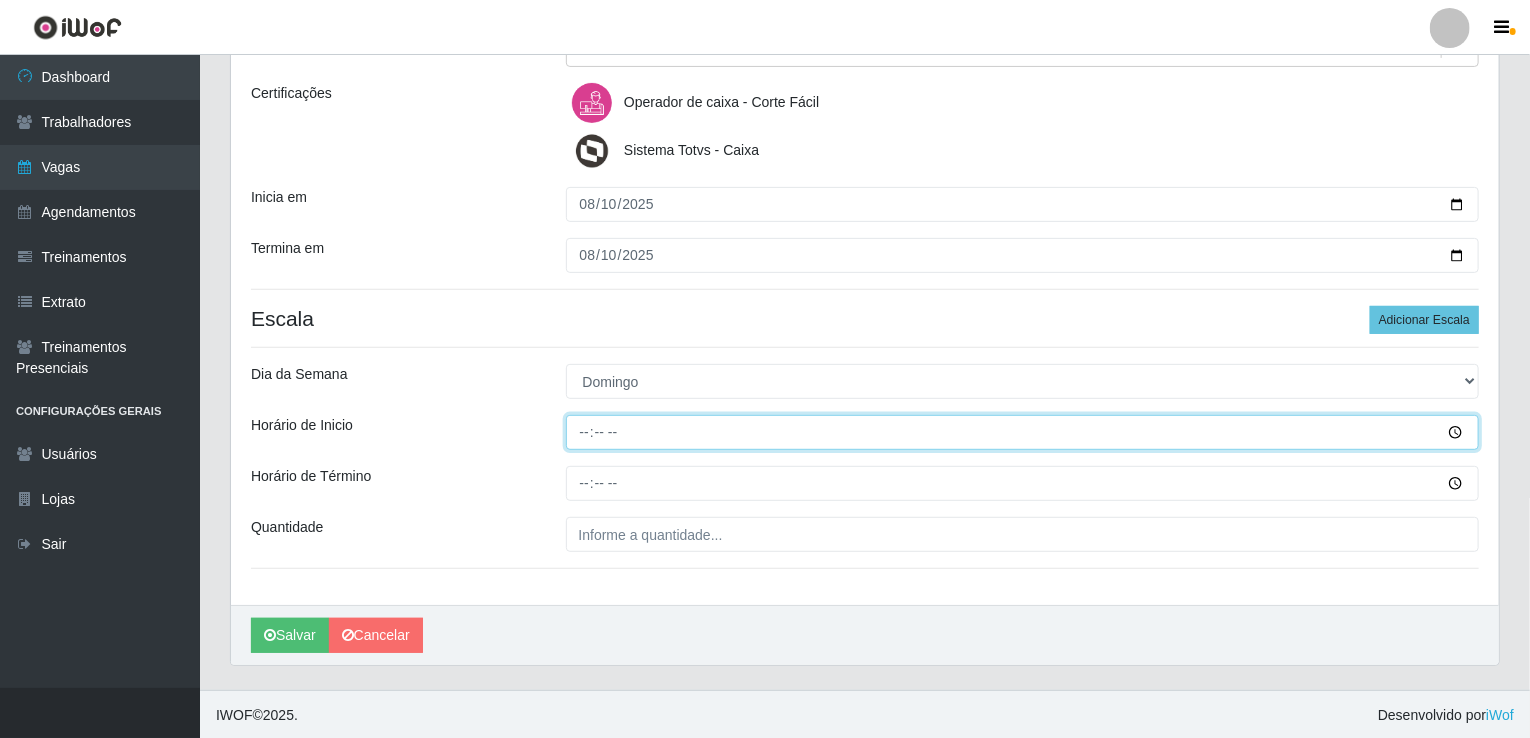 click on "Horário de Inicio" at bounding box center [1023, 432] 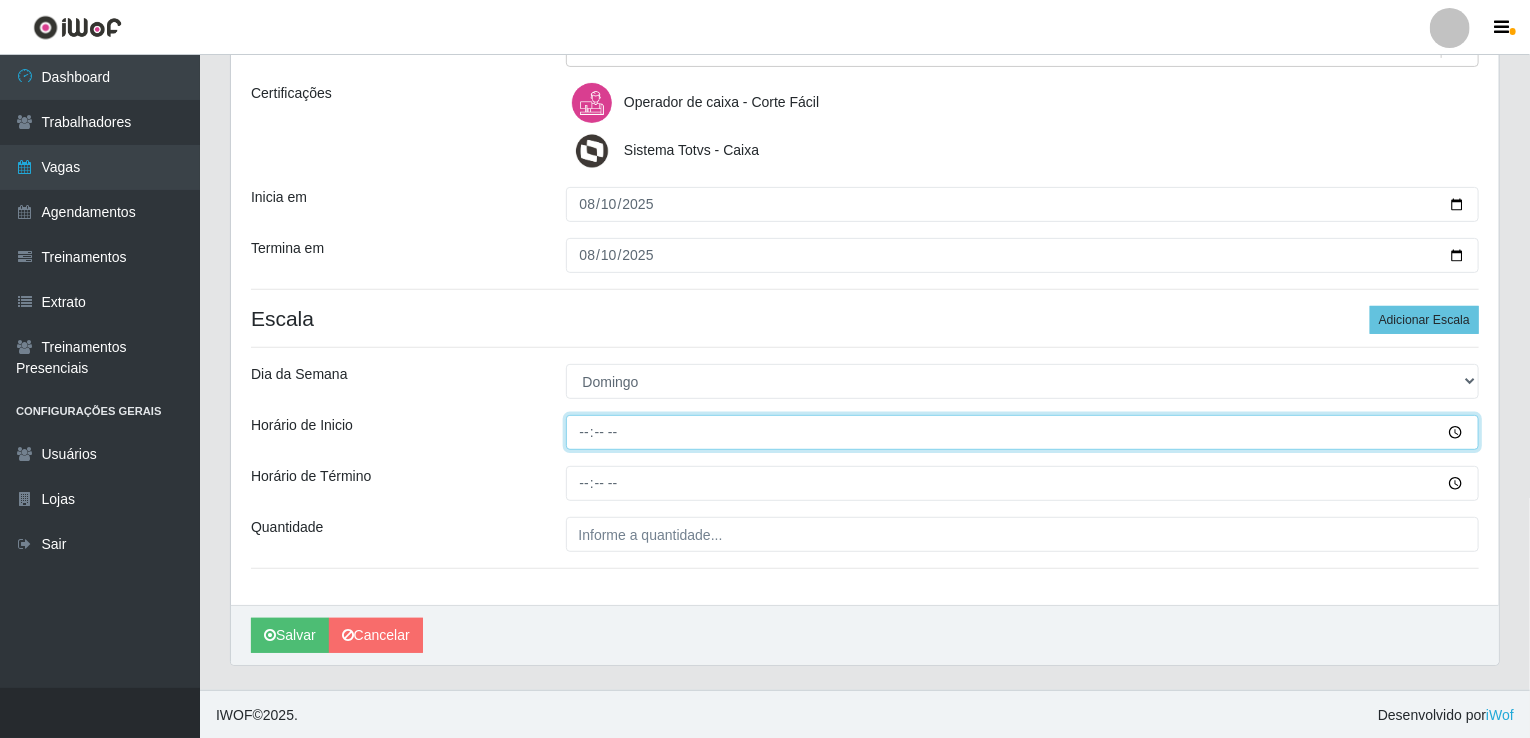 type on "14:00" 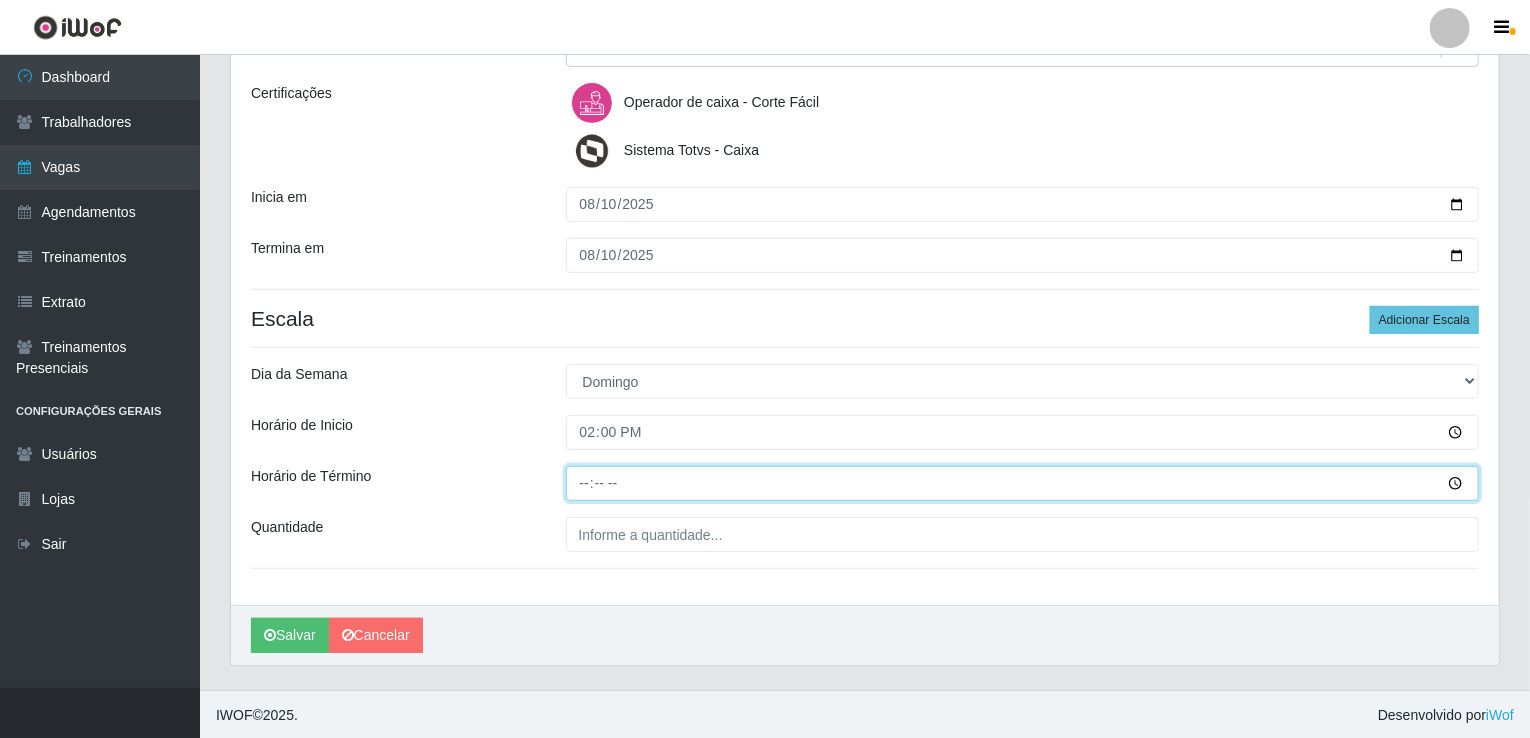 click on "Horário de Término" at bounding box center [1023, 483] 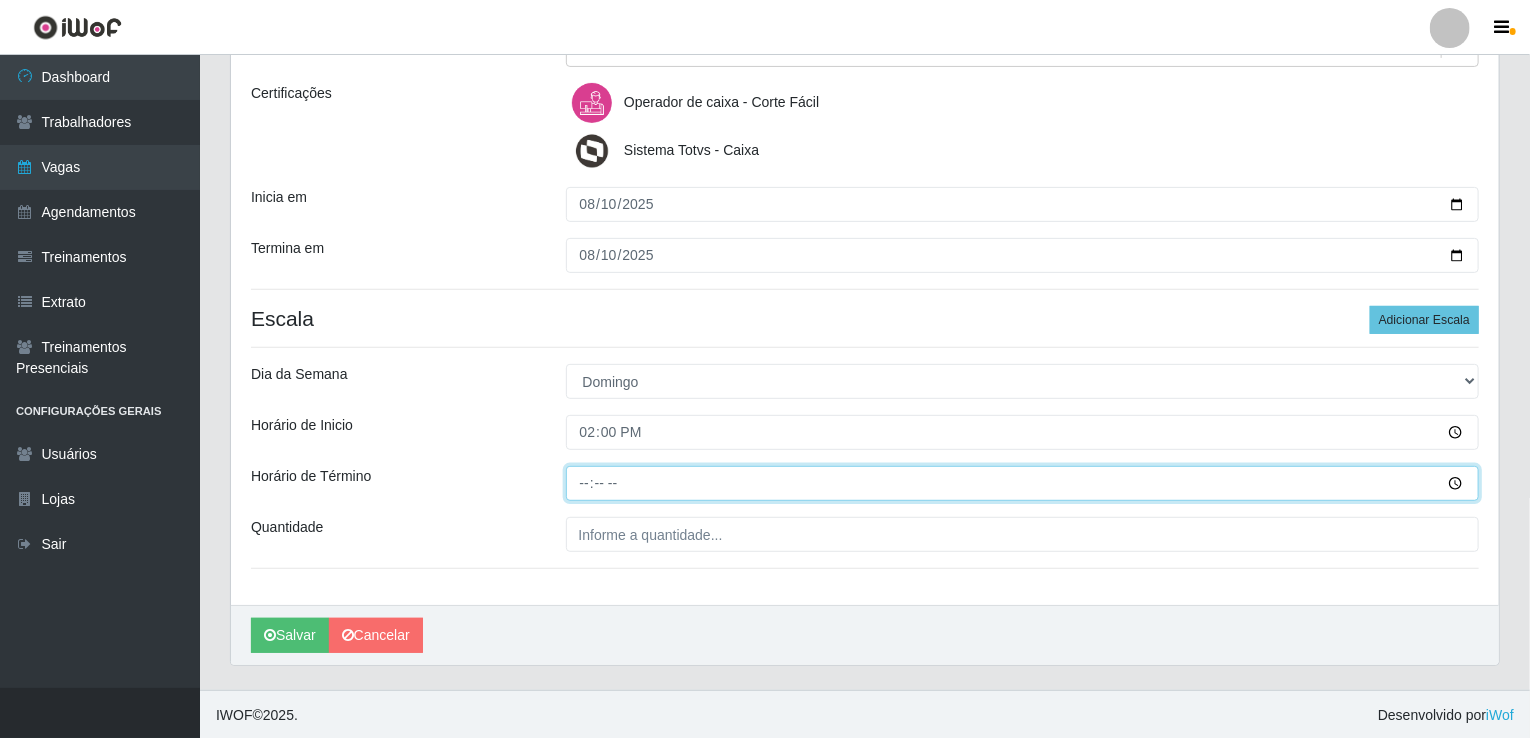 type on "18:00" 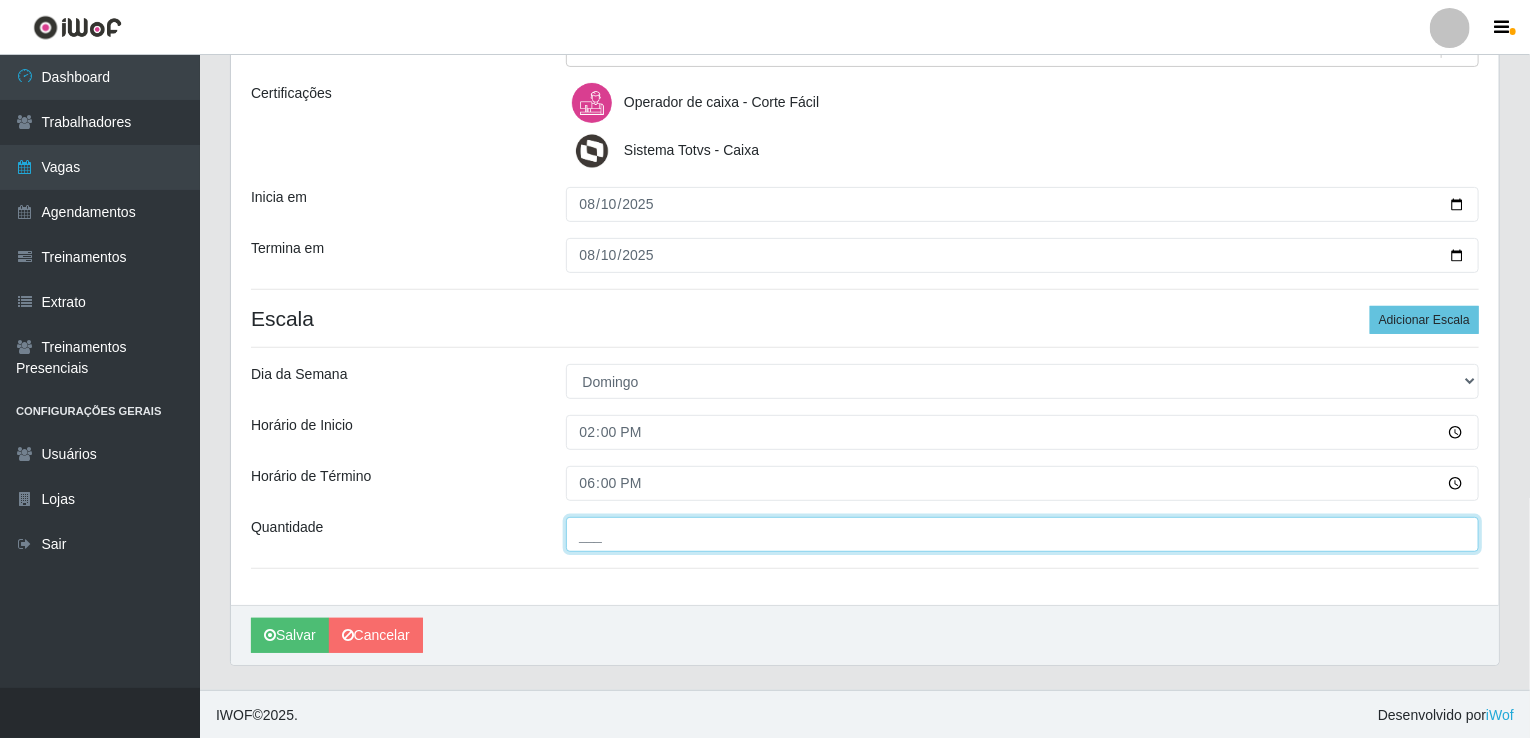 click on "___" at bounding box center (1023, 534) 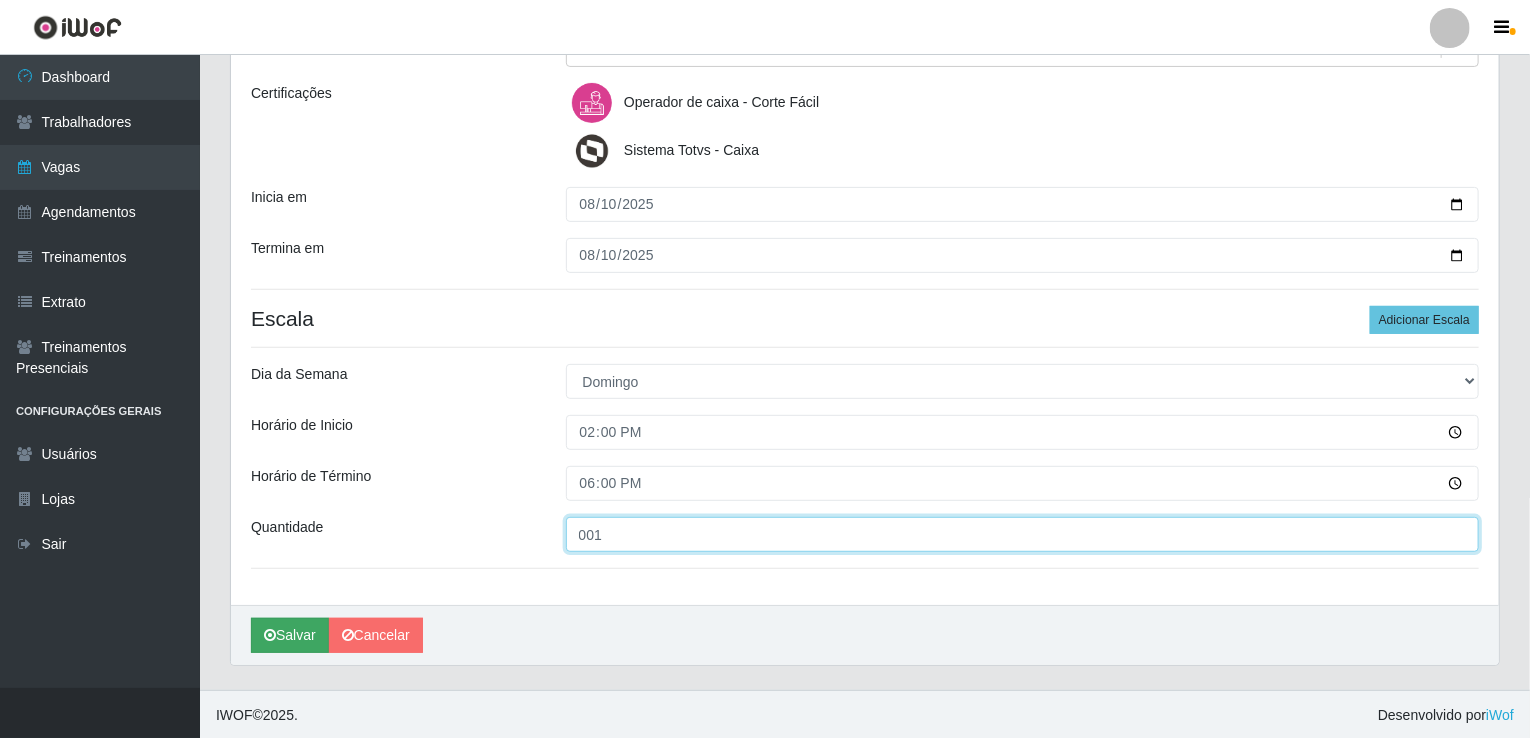 type on "001" 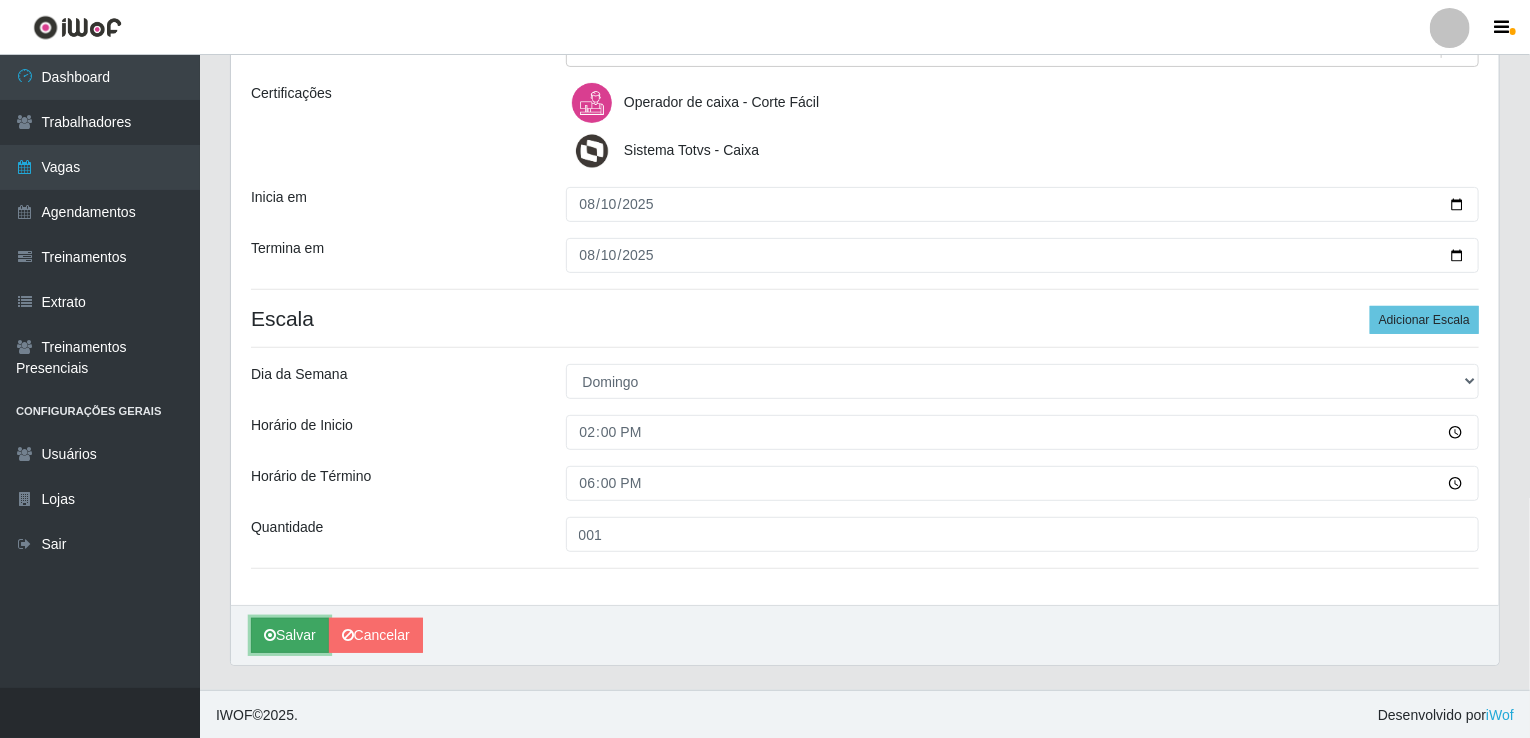 click on "Salvar" at bounding box center [290, 635] 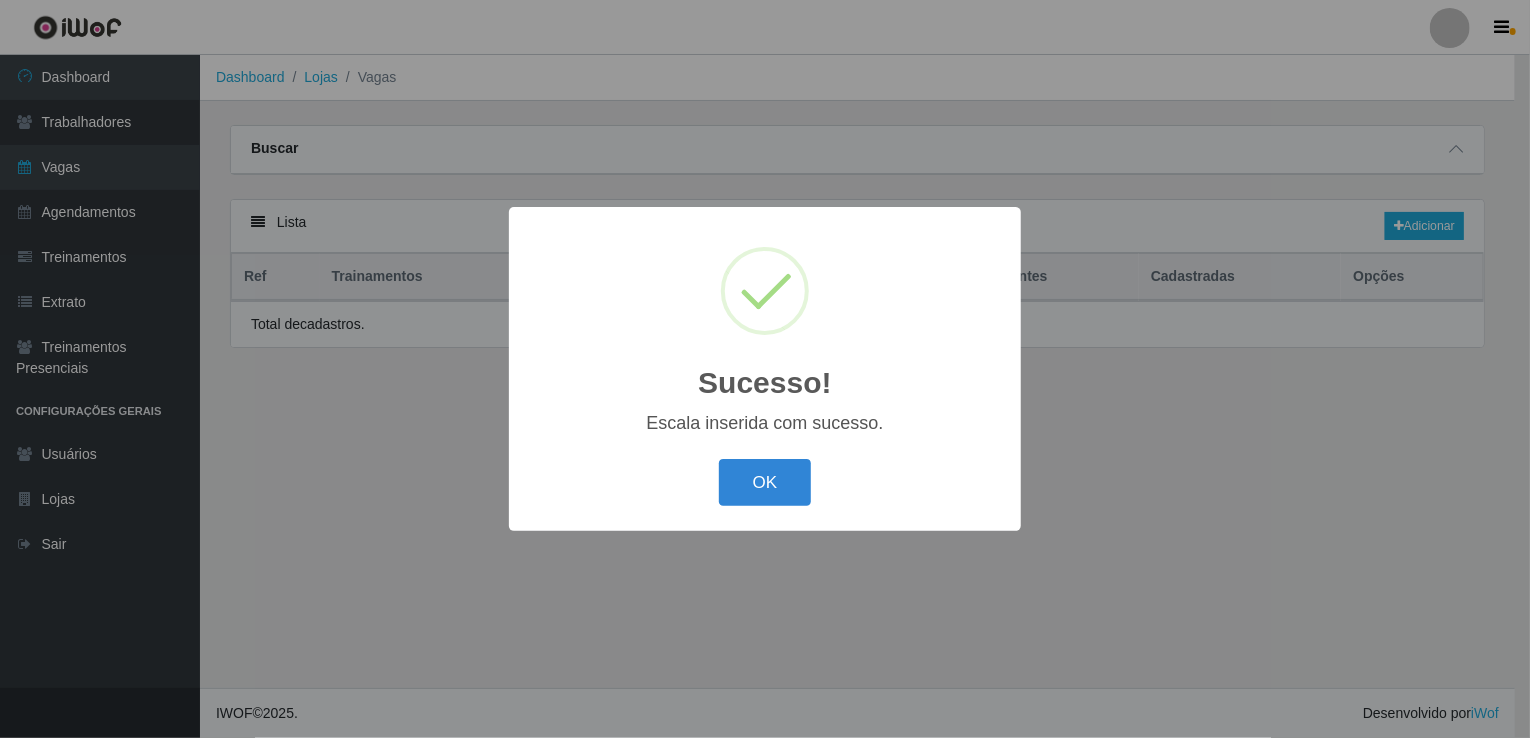 scroll, scrollTop: 0, scrollLeft: 0, axis: both 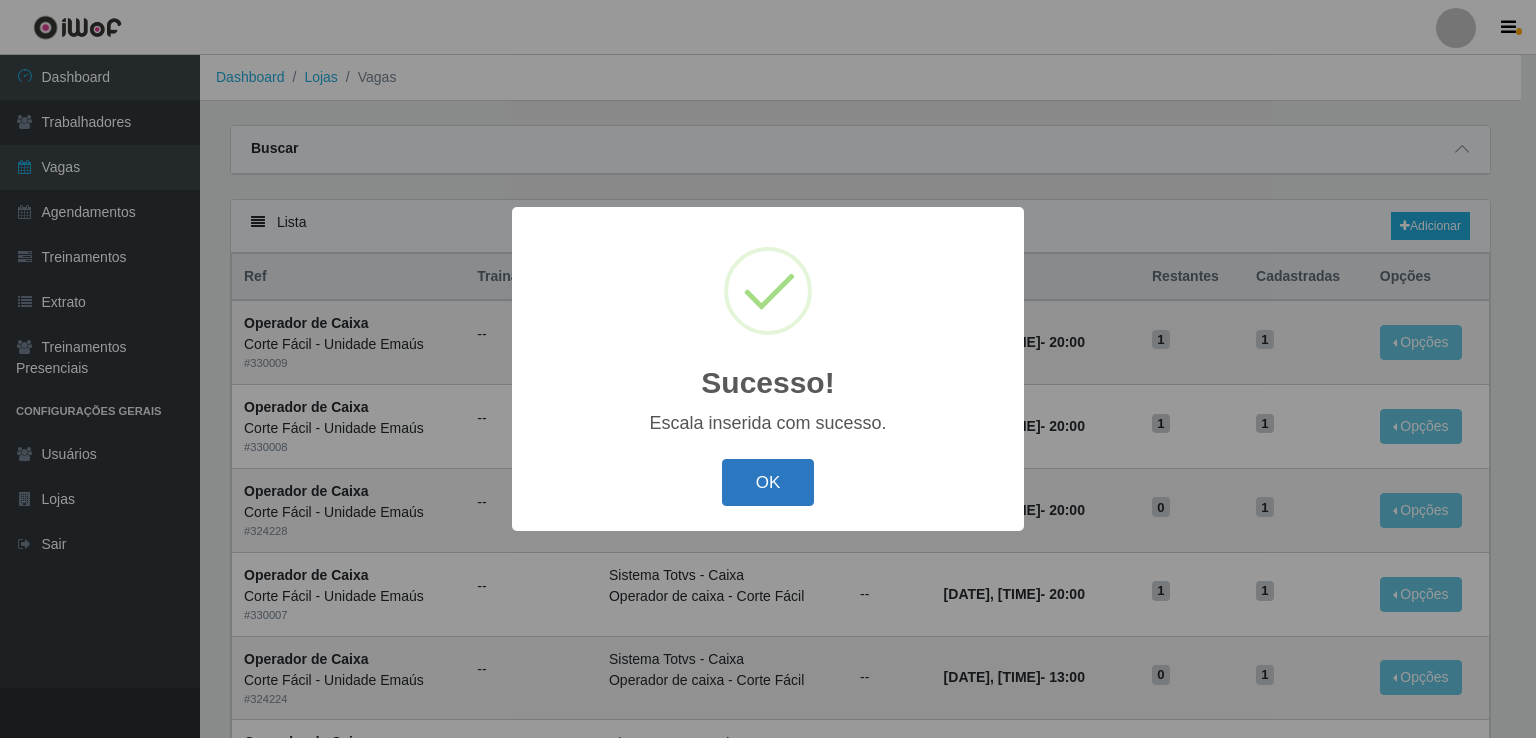 click on "OK" at bounding box center (768, 482) 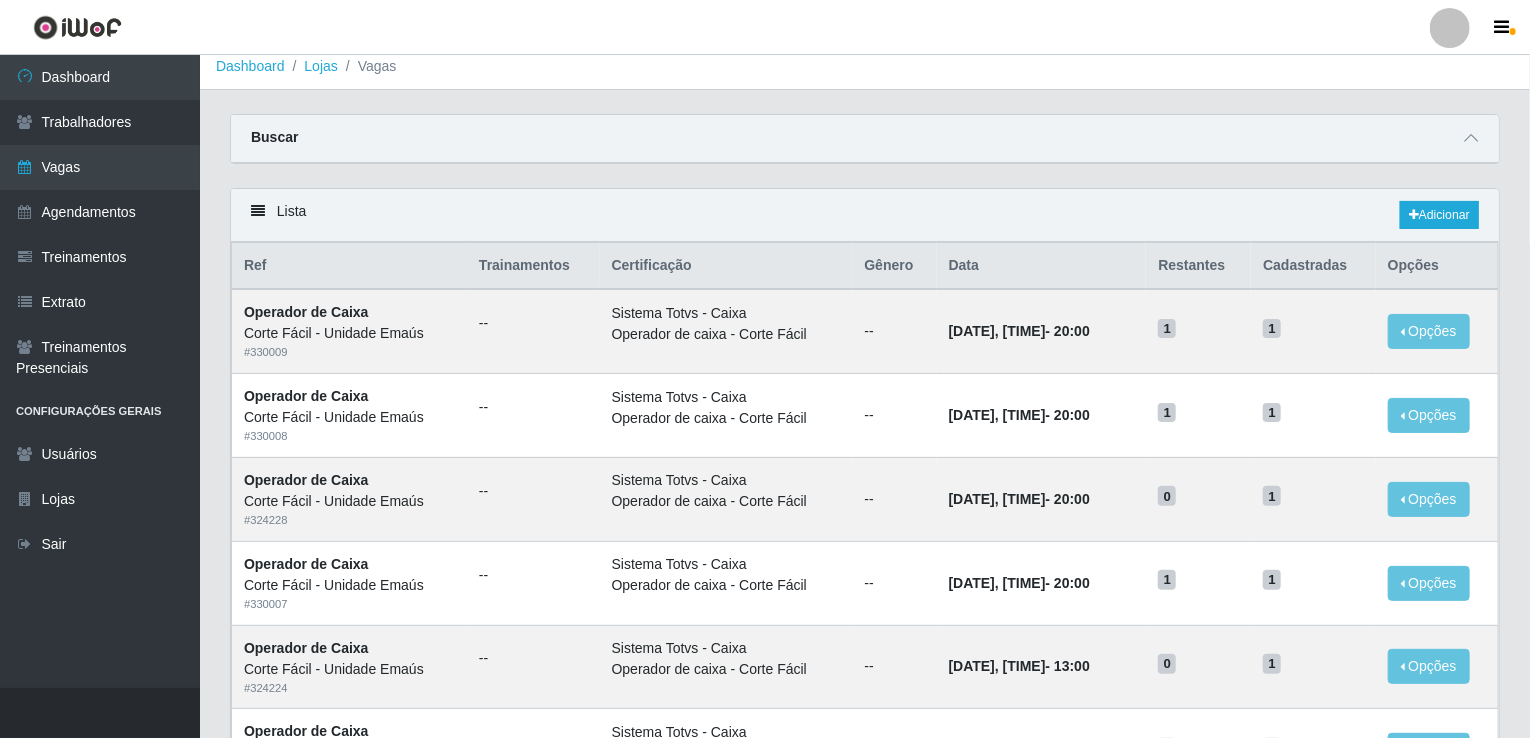 scroll, scrollTop: 0, scrollLeft: 0, axis: both 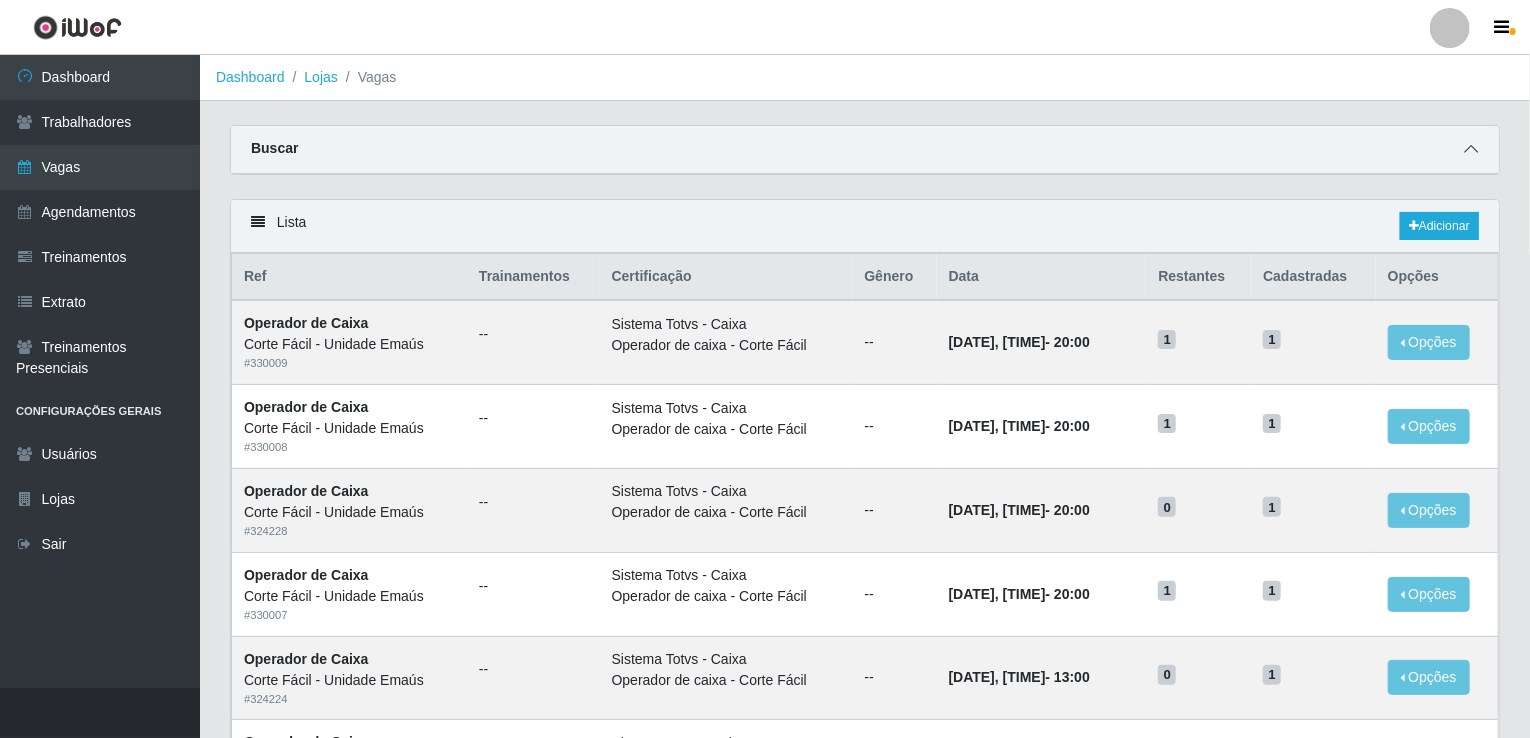 click at bounding box center [1471, 149] 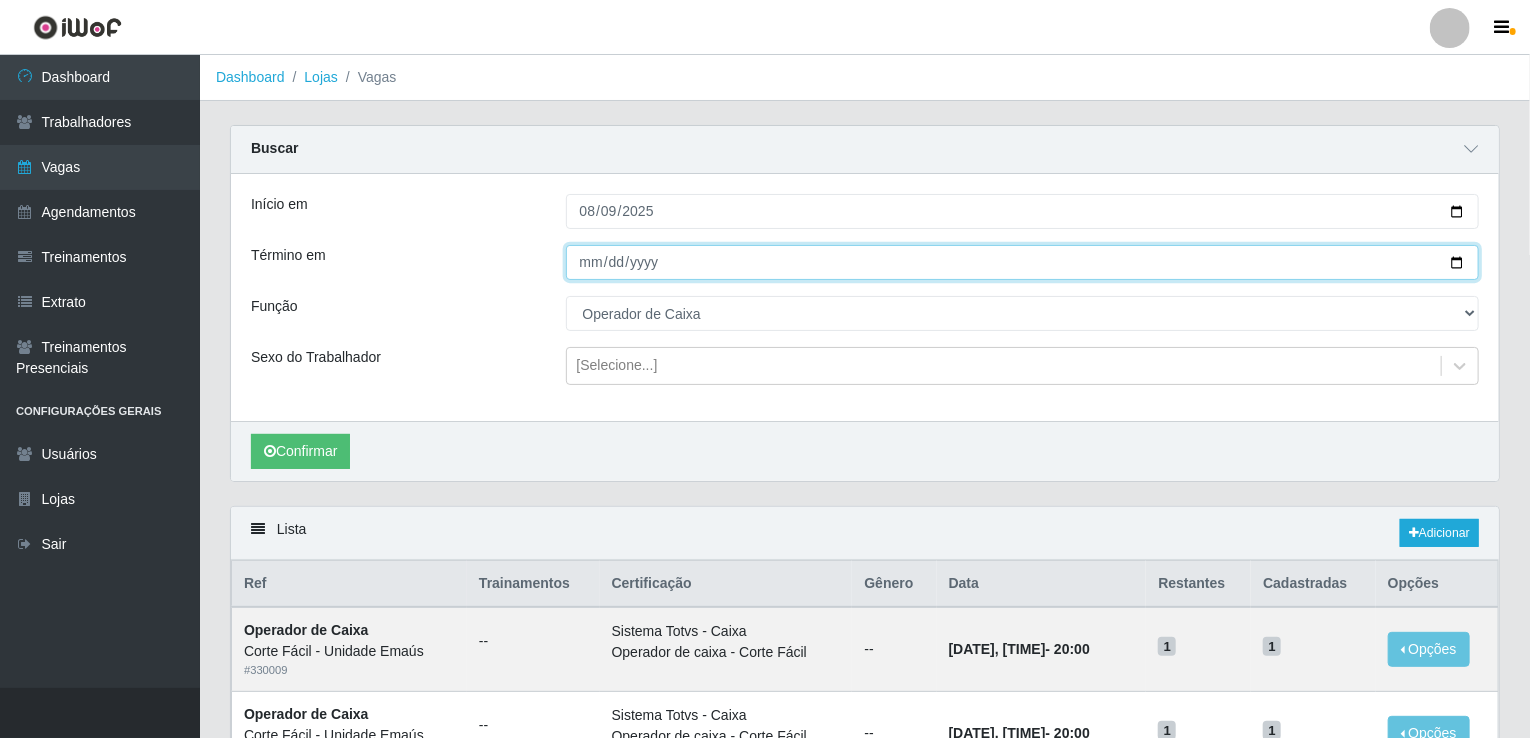 click on "[DATE]" at bounding box center [1023, 262] 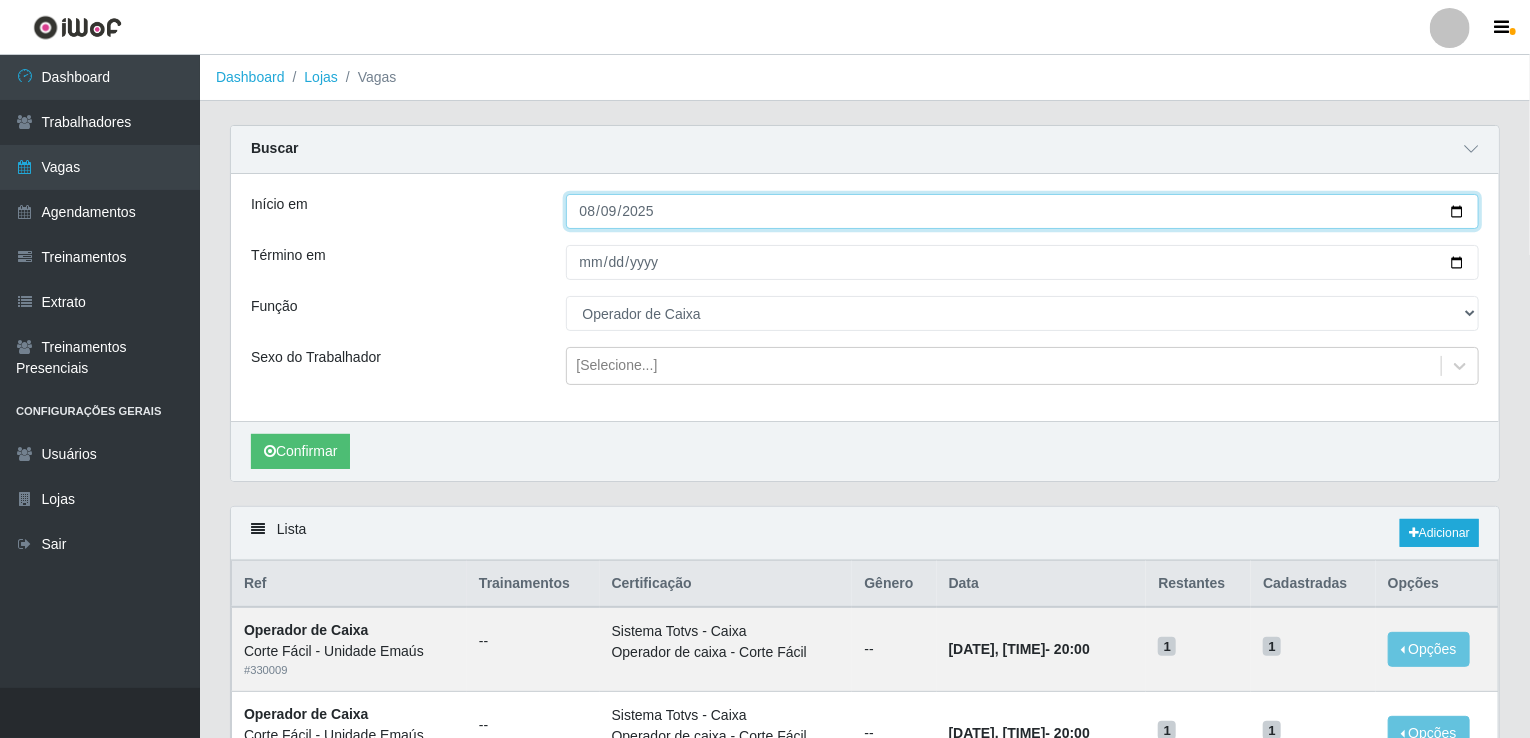 click on "2025-08-09" at bounding box center [1023, 211] 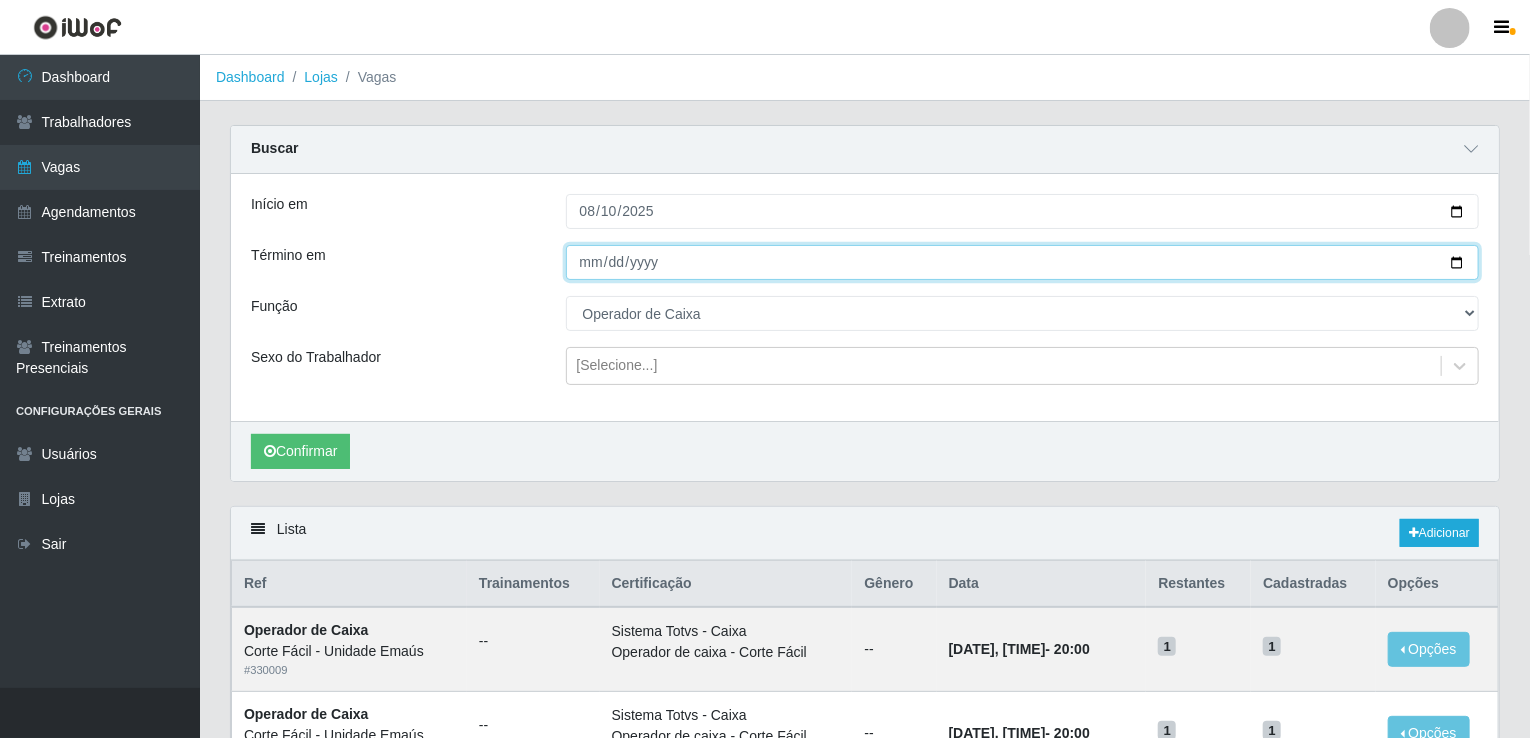 click on "[DATE]" at bounding box center (1023, 262) 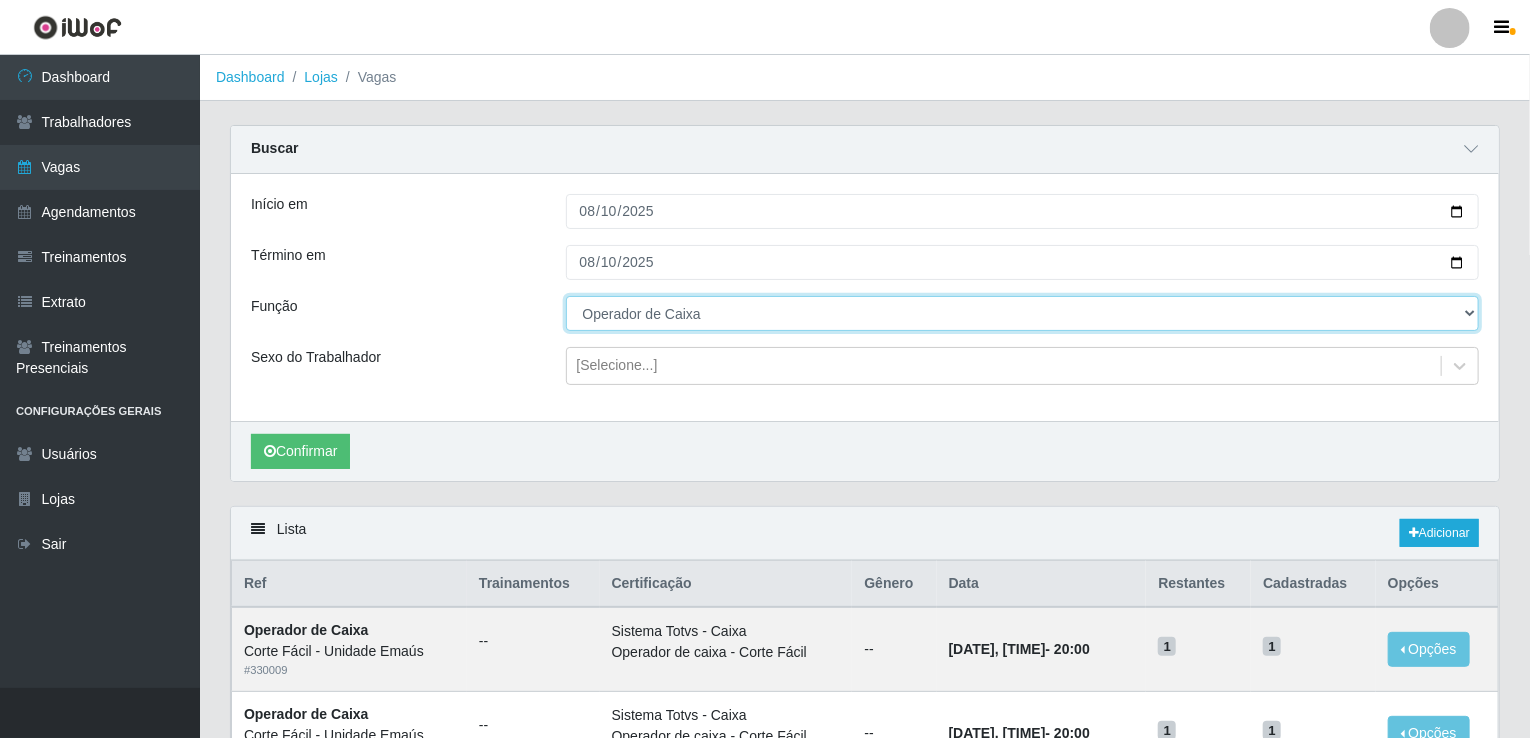 click on "[Selecione...] ASG ASG + ASG ++ Auxiliar de Cozinha Auxiliar de Cozinha + Auxiliar de Cozinha ++ Auxiliar de Estacionamento Auxiliar de Estacionamento + Auxiliar de Estacionamento ++ Balconista de Açougue  Balconista de Açougue + Balconista de Açougue ++ Balconista de Frios Balconista de Frios + Balconista de Frios ++ Balconista de Padaria  Balconista de Padaria + Balconista de Padaria ++ Embalador Embalador + Embalador ++ Operador de Caixa Operador de Caixa + Operador de Caixa ++ Repositor  Repositor + Repositor ++ Repositor de Hortifruti Repositor de Hortifruti + Repositor de Hortifruti ++" at bounding box center [1023, 313] 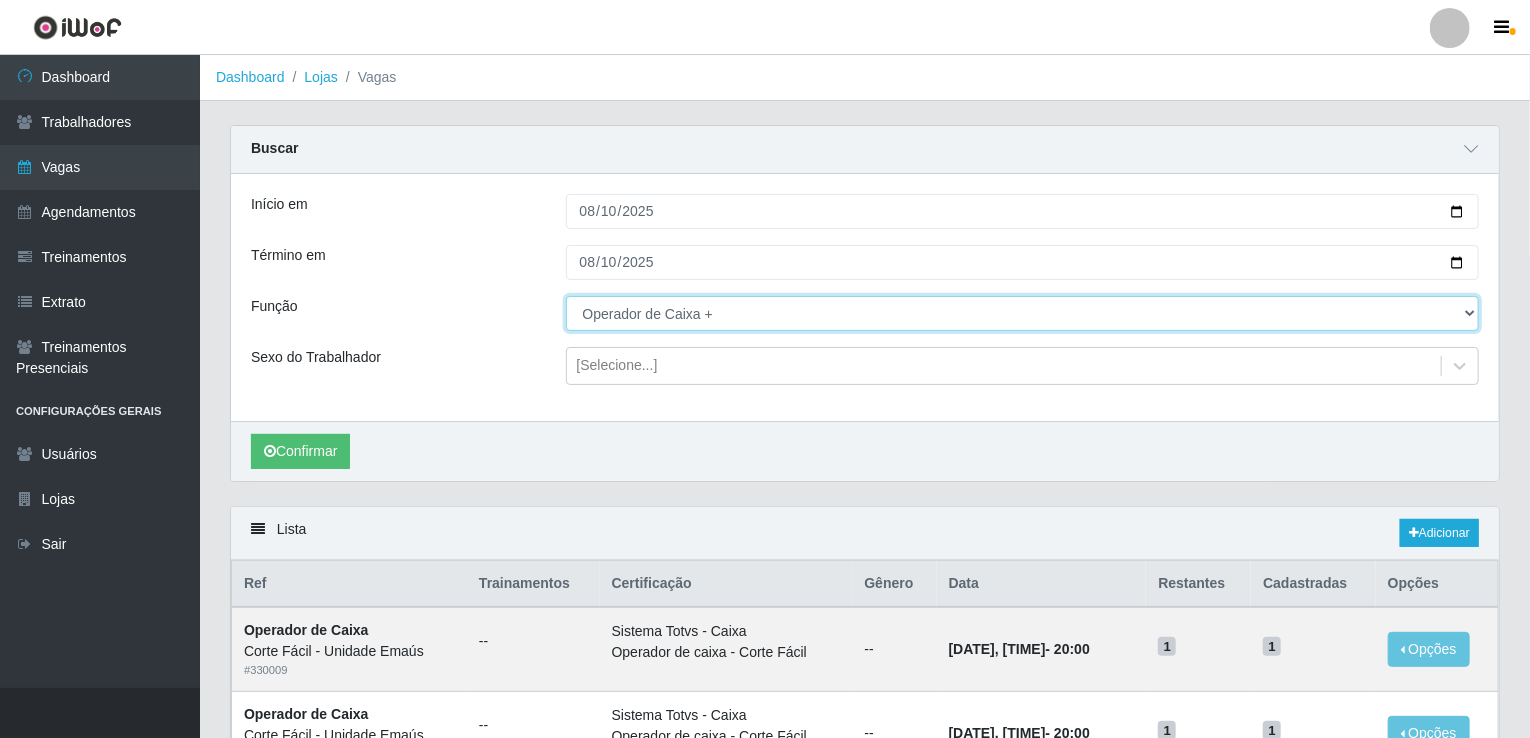 click on "[Selecione...] ASG ASG + ASG ++ Auxiliar de Cozinha Auxiliar de Cozinha + Auxiliar de Cozinha ++ Auxiliar de Estacionamento Auxiliar de Estacionamento + Auxiliar de Estacionamento ++ Balconista de Açougue  Balconista de Açougue + Balconista de Açougue ++ Balconista de Frios Balconista de Frios + Balconista de Frios ++ Balconista de Padaria  Balconista de Padaria + Balconista de Padaria ++ Embalador Embalador + Embalador ++ Operador de Caixa Operador de Caixa + Operador de Caixa ++ Repositor  Repositor + Repositor ++ Repositor de Hortifruti Repositor de Hortifruti + Repositor de Hortifruti ++" at bounding box center (1023, 313) 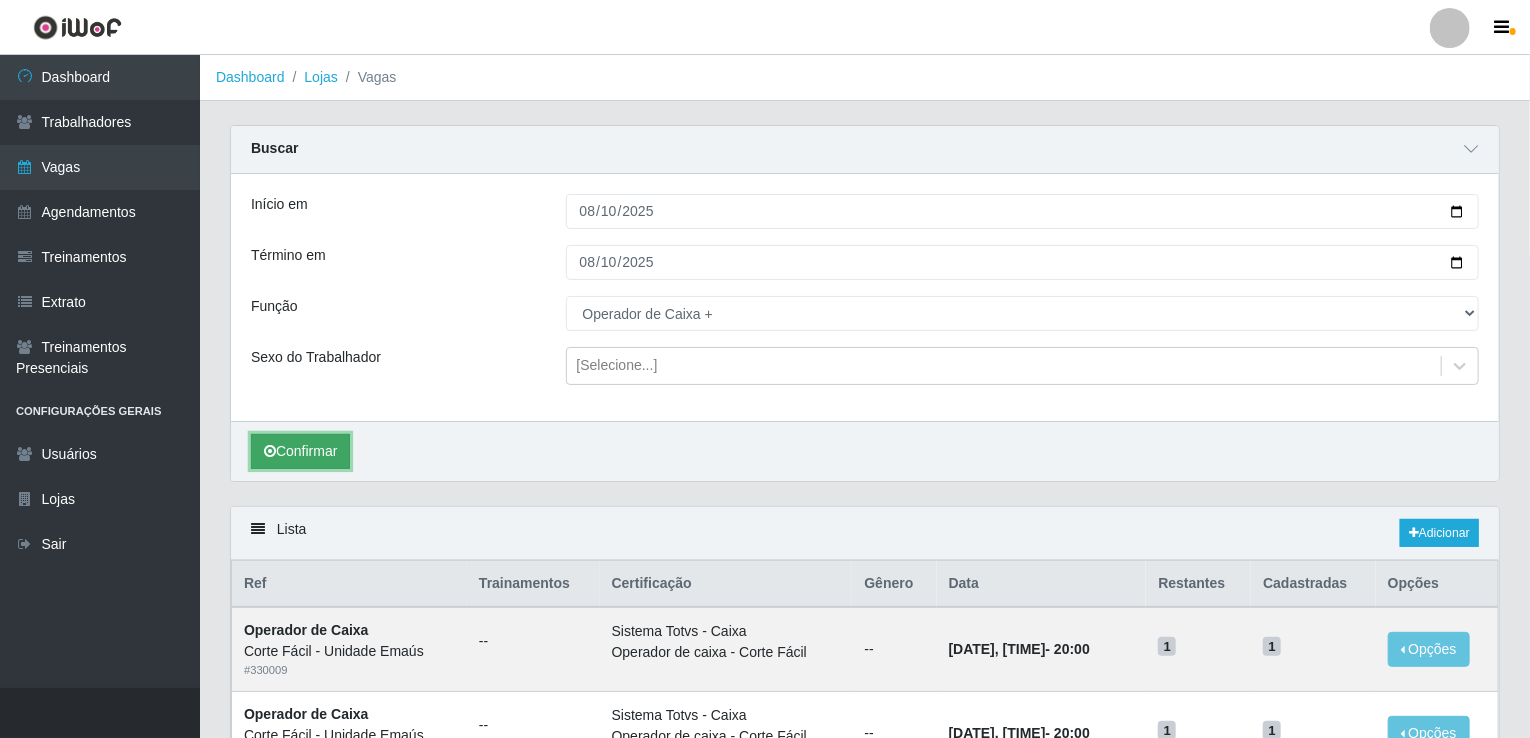 click on "Confirmar" at bounding box center (300, 451) 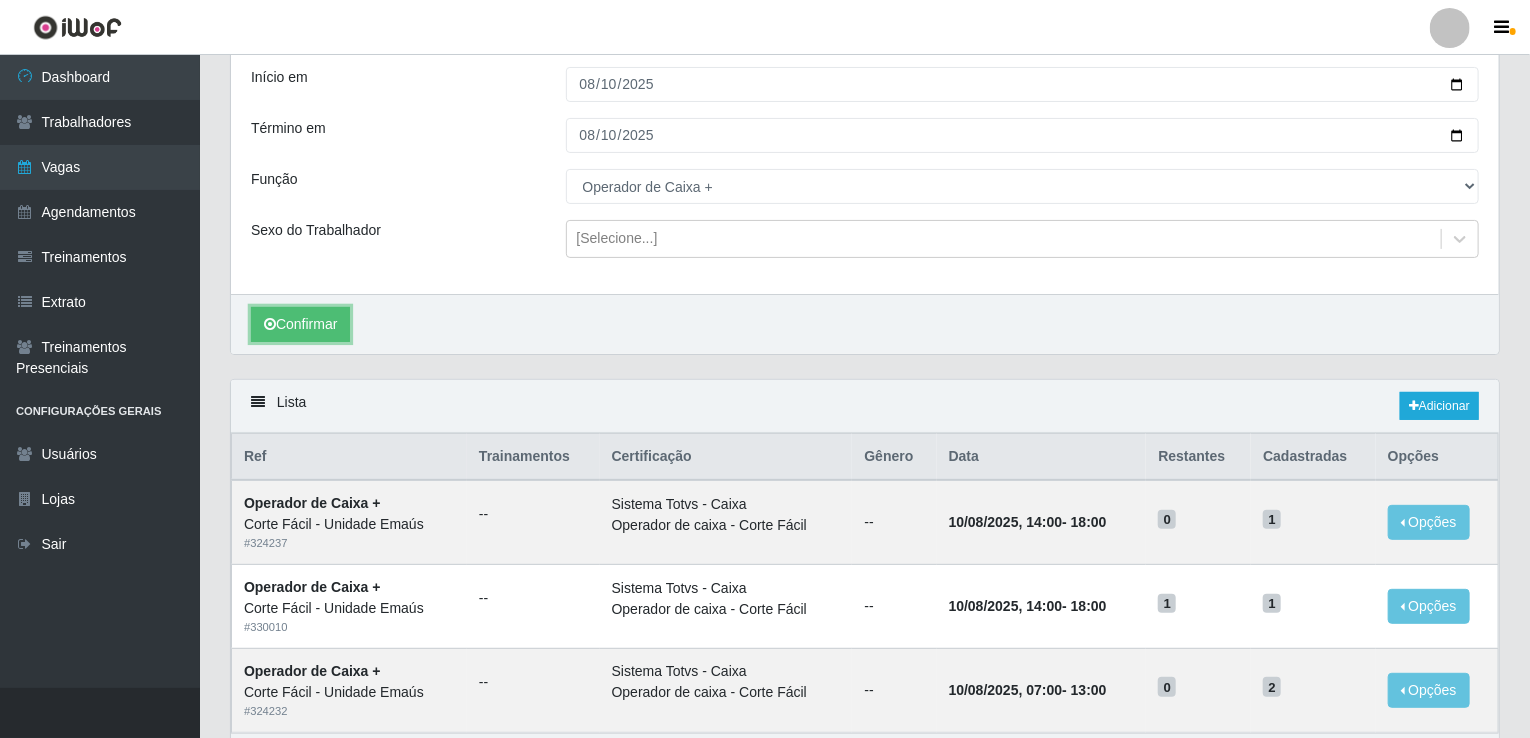 scroll, scrollTop: 0, scrollLeft: 0, axis: both 